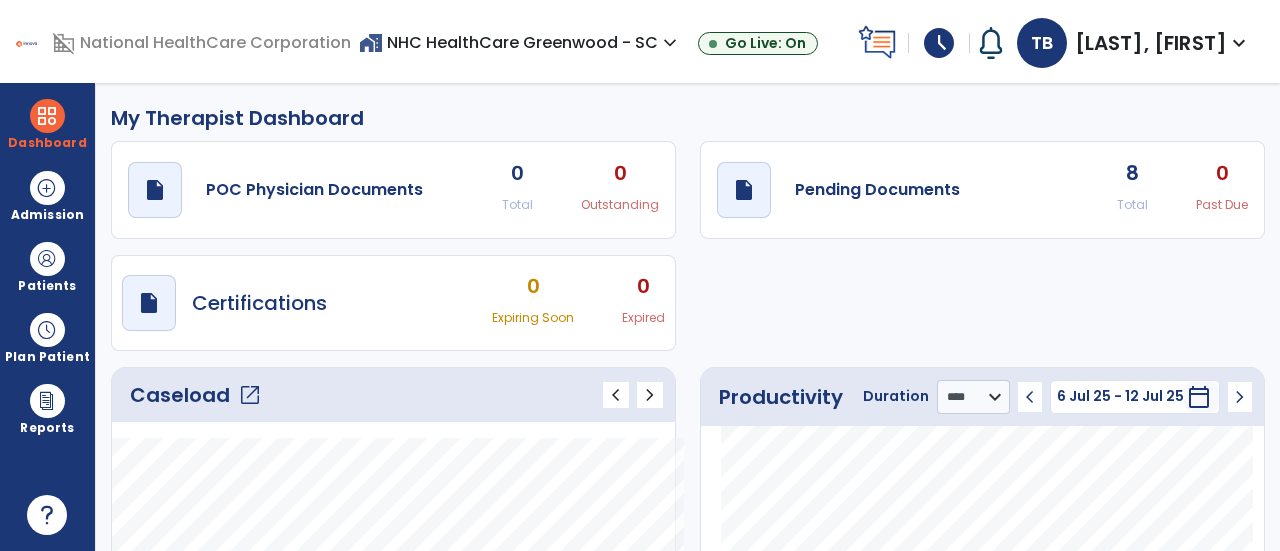 select on "****" 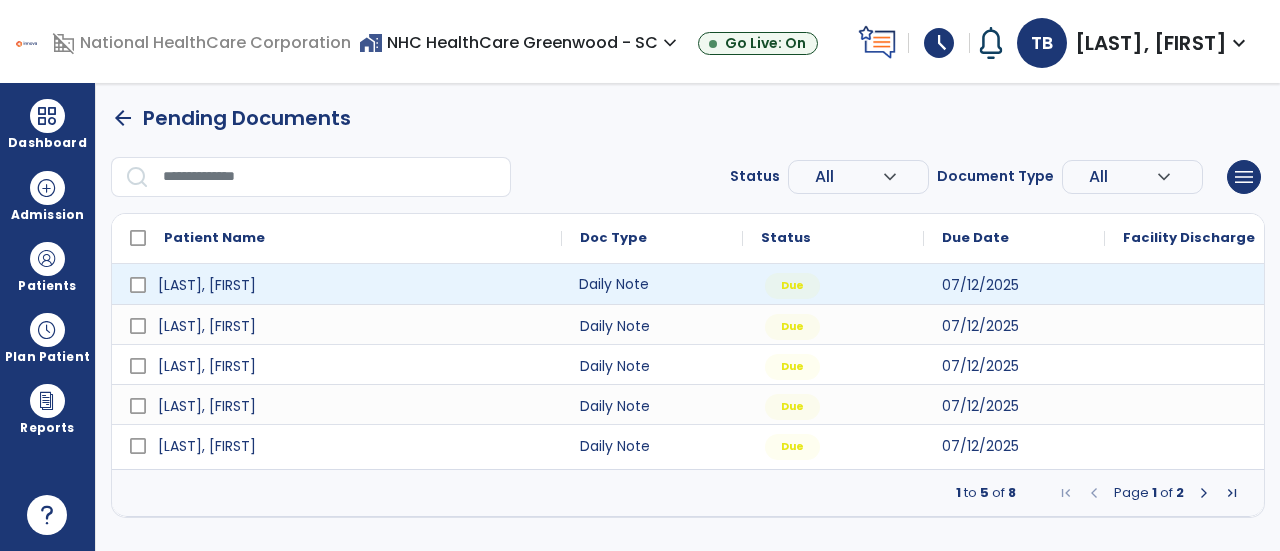 click on "Daily Note" at bounding box center (652, 284) 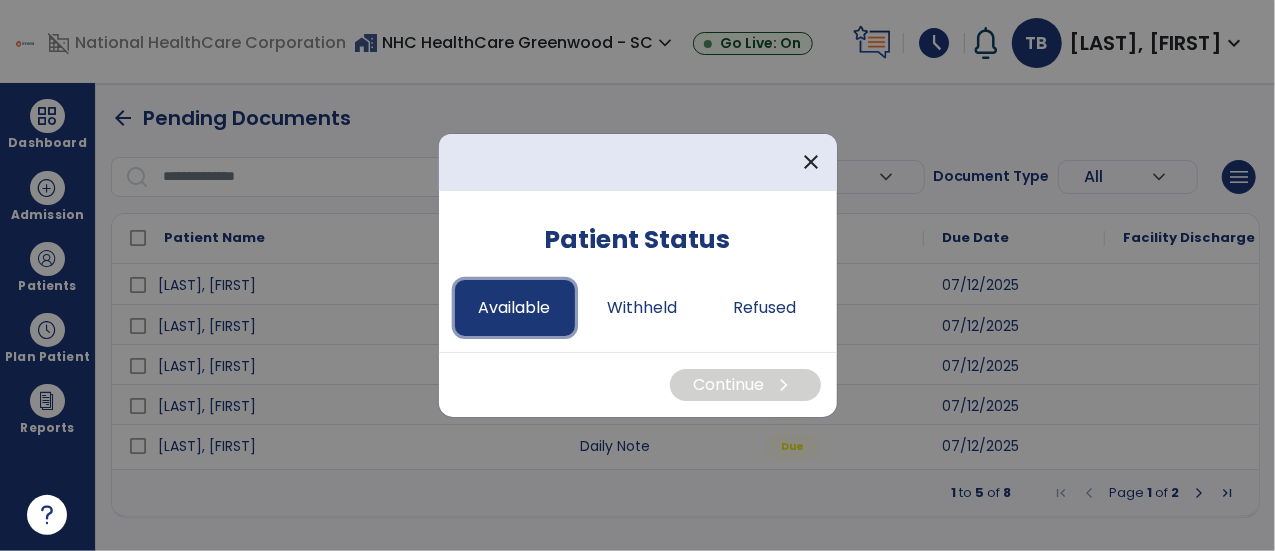 click on "Available" at bounding box center (515, 308) 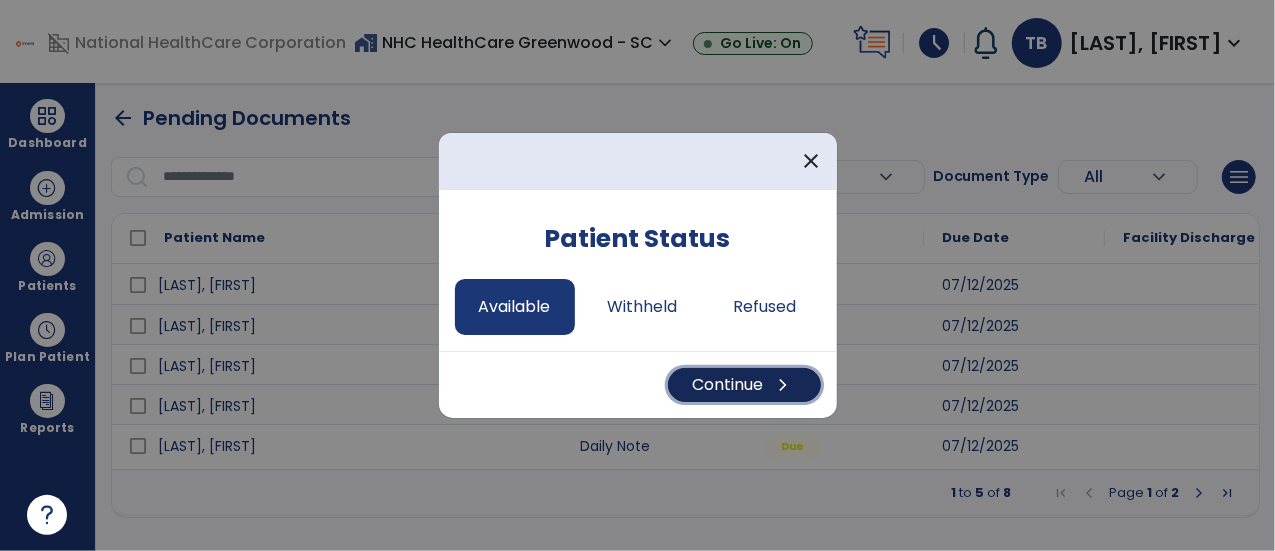 click on "Continue   chevron_right" at bounding box center [744, 385] 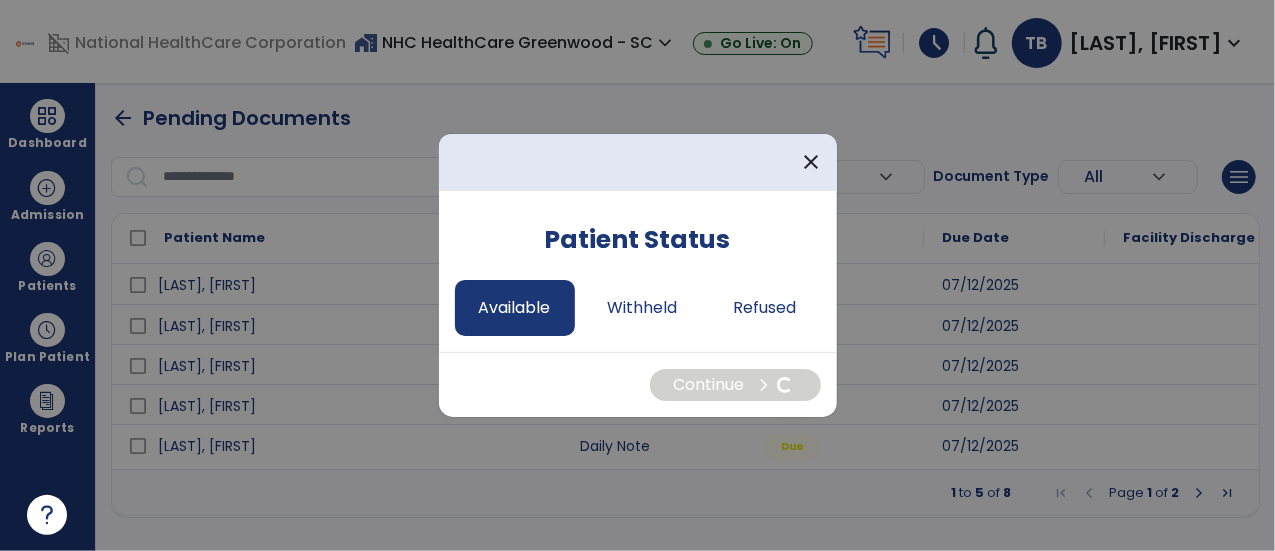 select on "*" 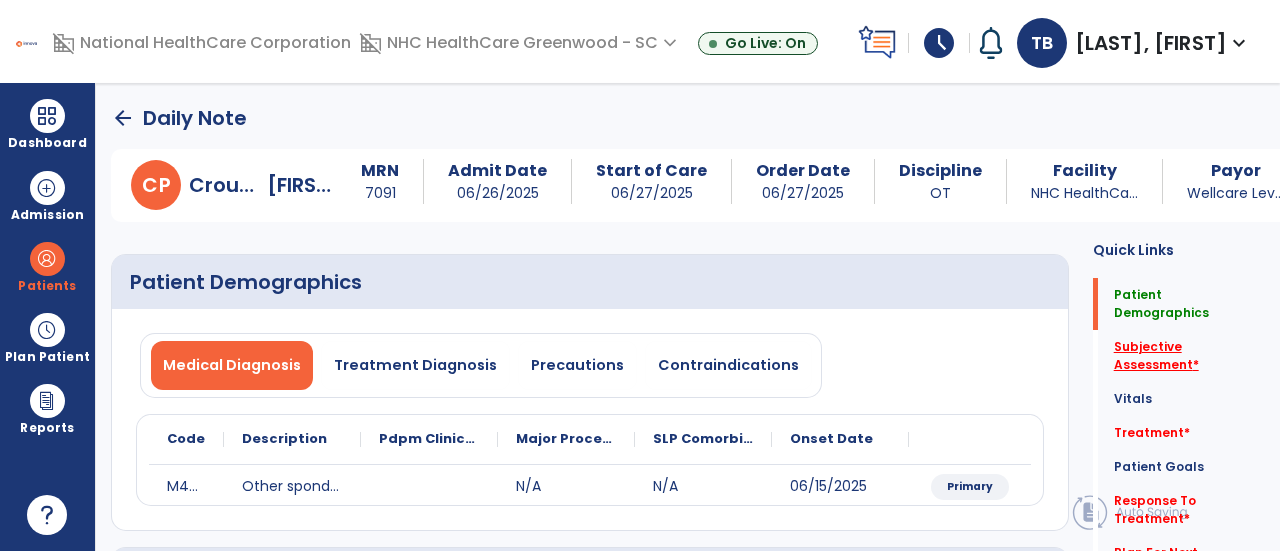 click on "Subjective Assessment   *" 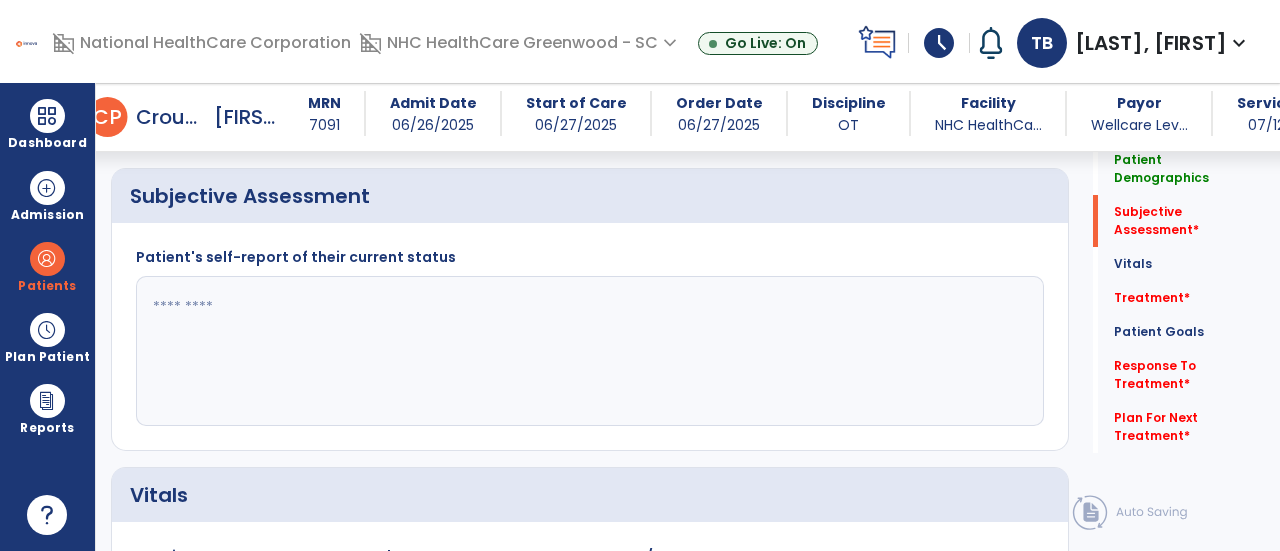 scroll, scrollTop: 369, scrollLeft: 0, axis: vertical 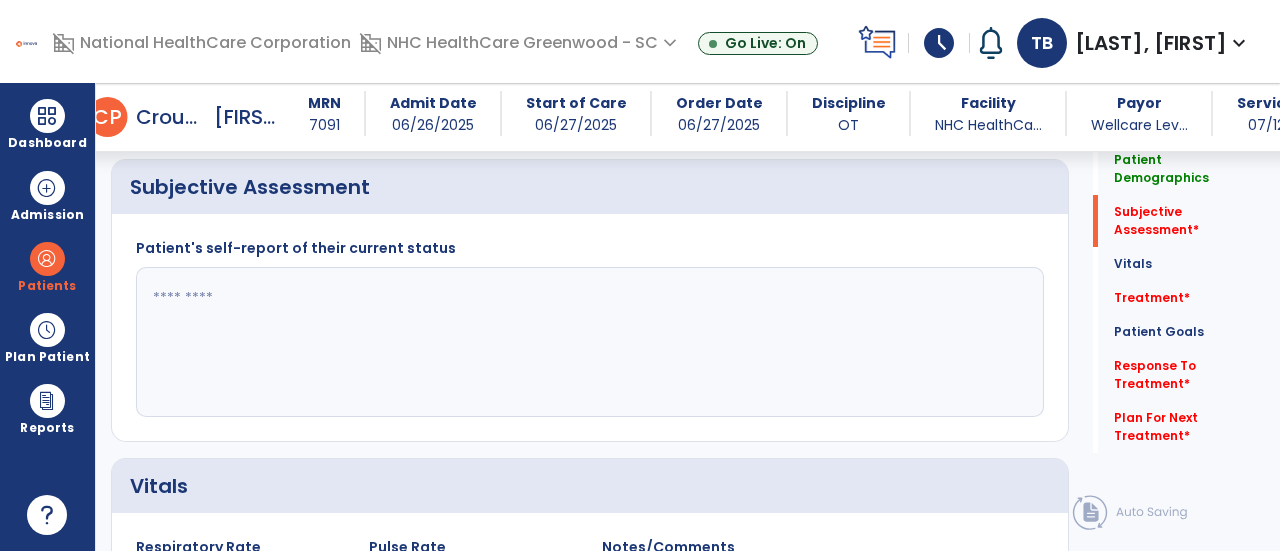 click 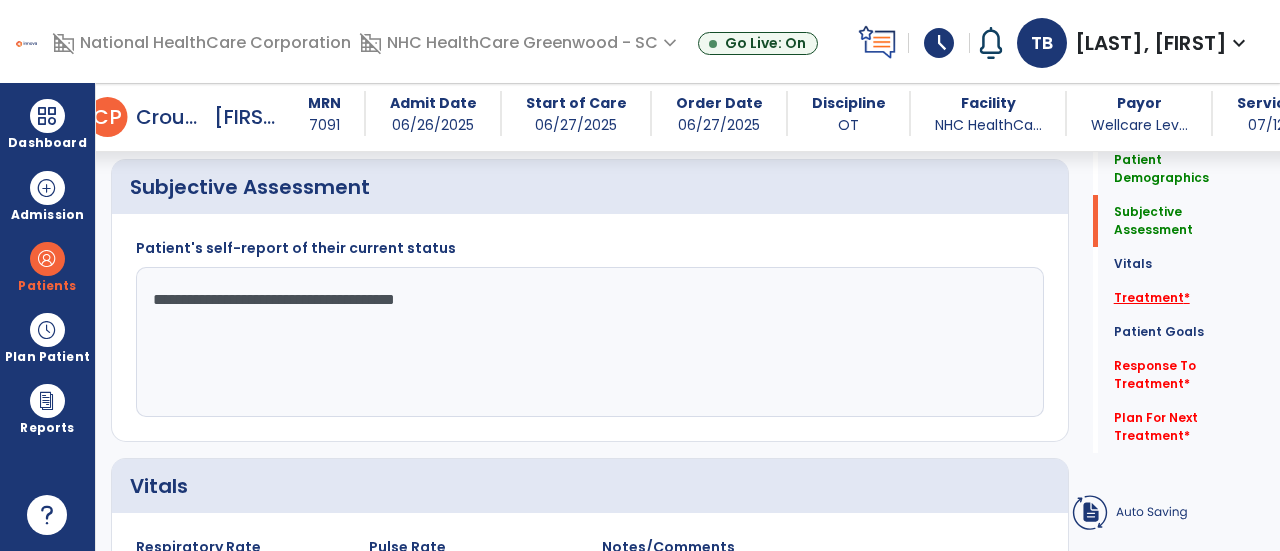 type on "**********" 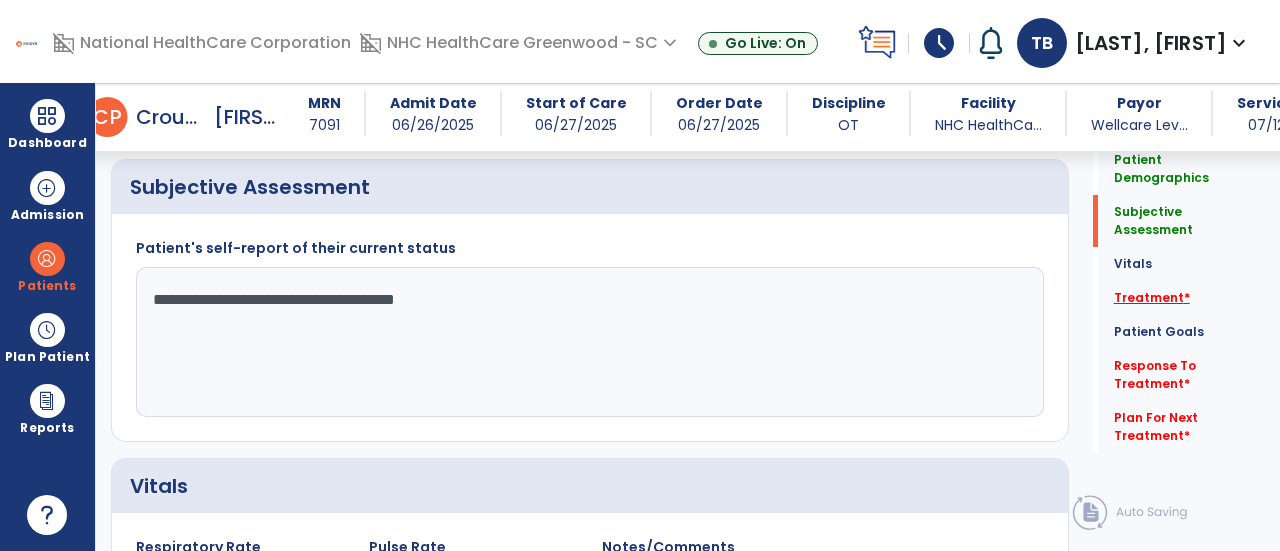 click on "Treatment   *" 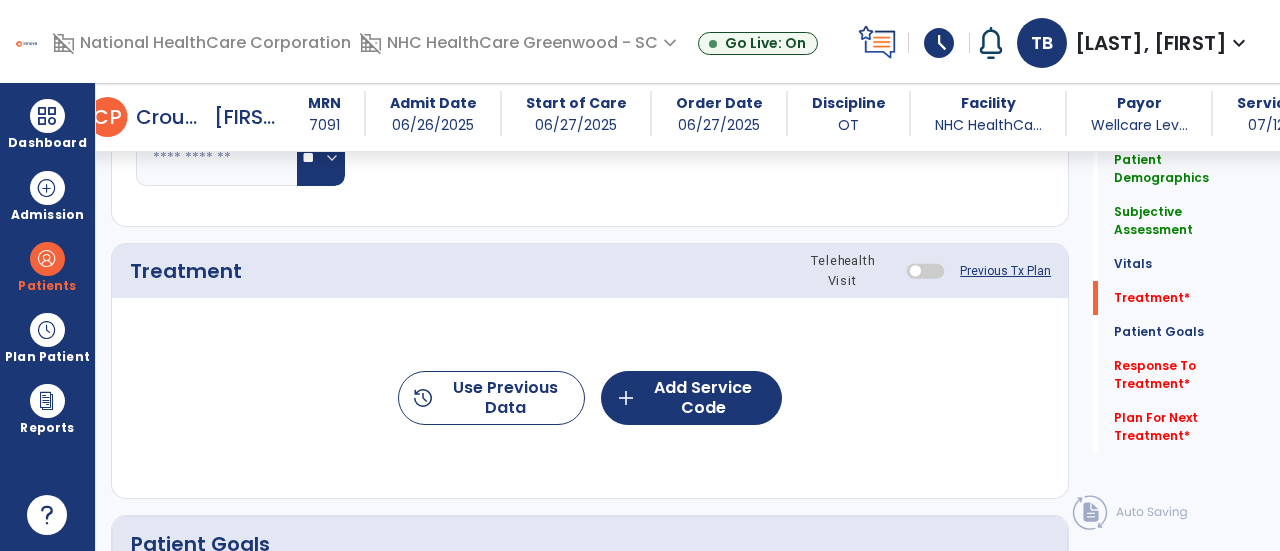 scroll, scrollTop: 1057, scrollLeft: 0, axis: vertical 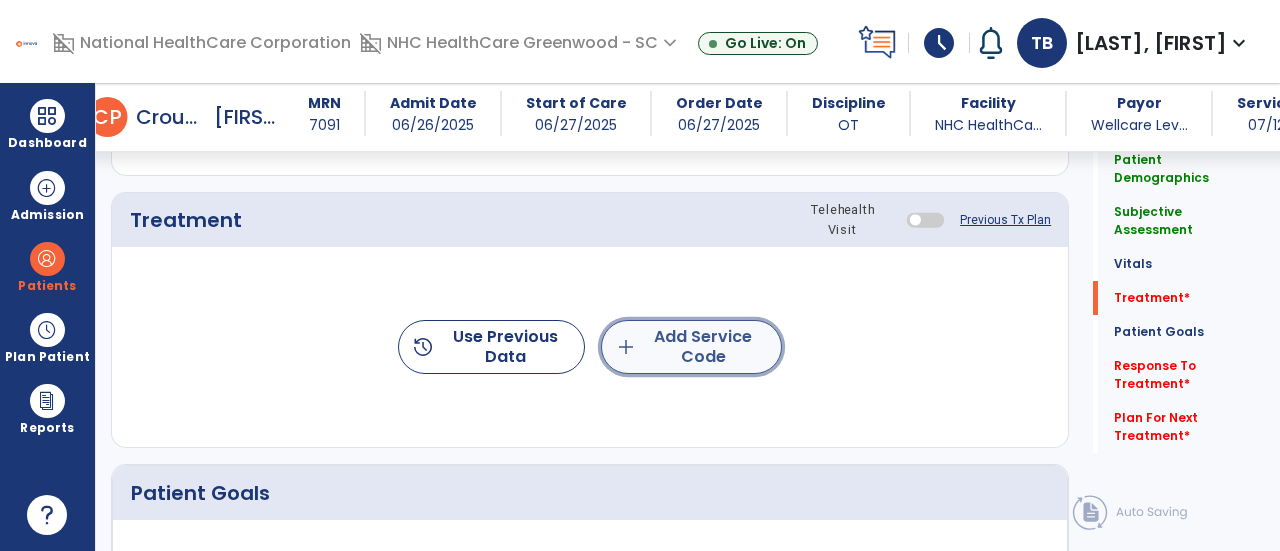 click on "add  Add Service Code" 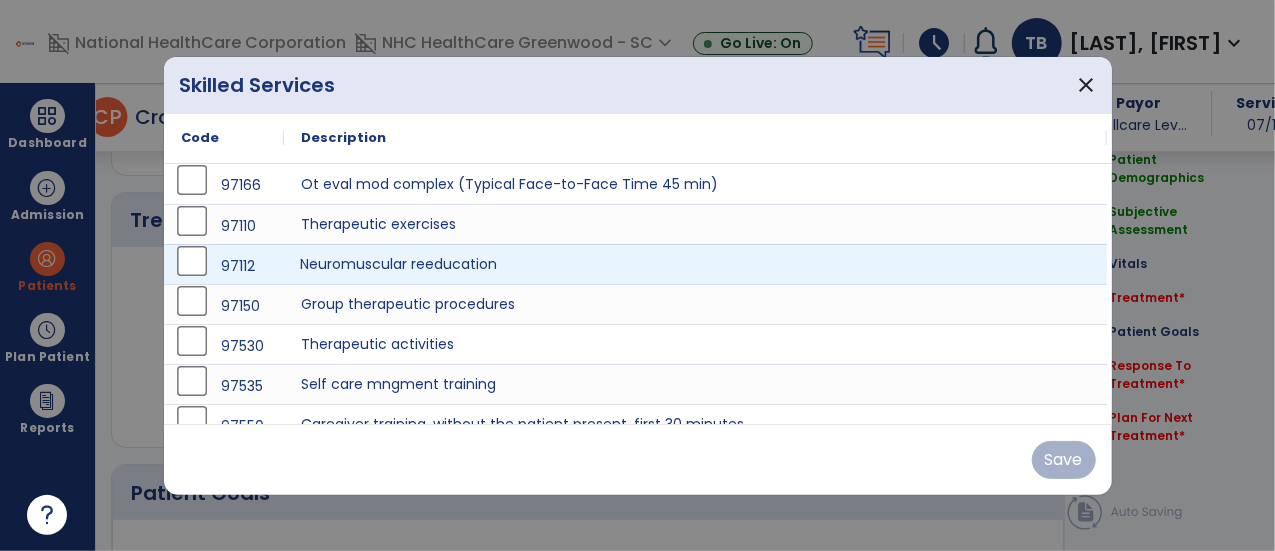 click on "Neuromuscular reeducation" at bounding box center (696, 264) 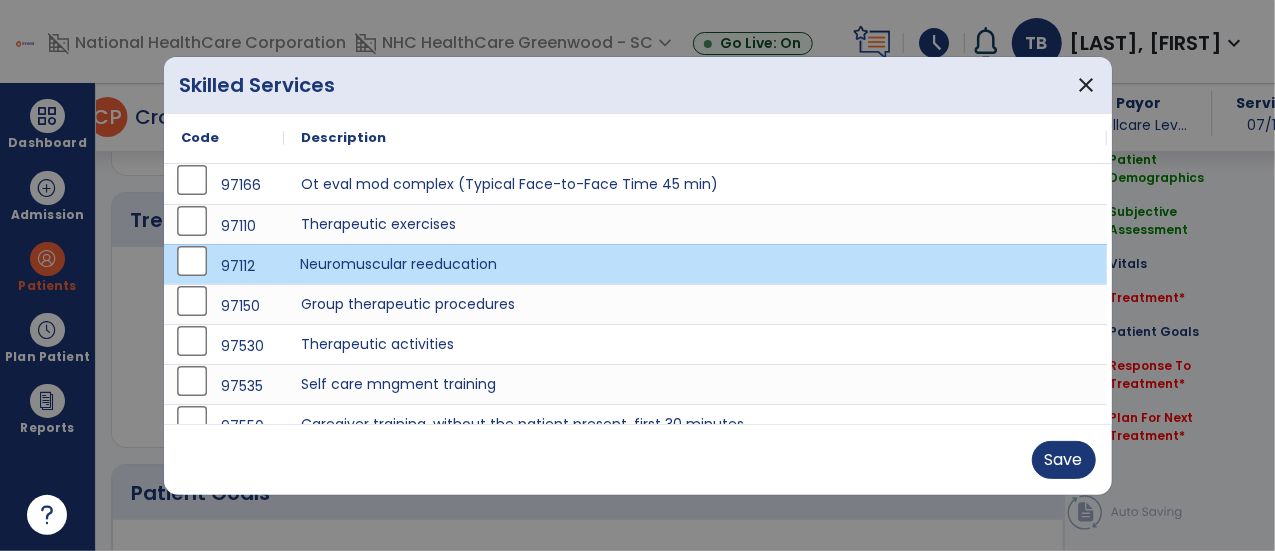 click on "Neuromuscular reeducation" at bounding box center (696, 264) 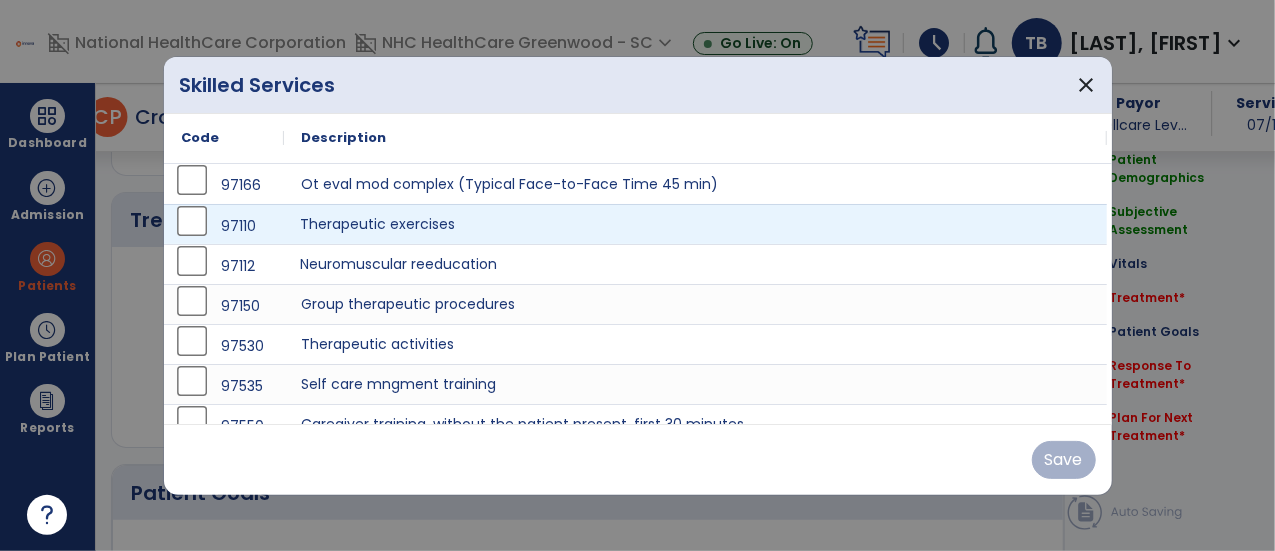 click on "Therapeutic exercises" at bounding box center (696, 224) 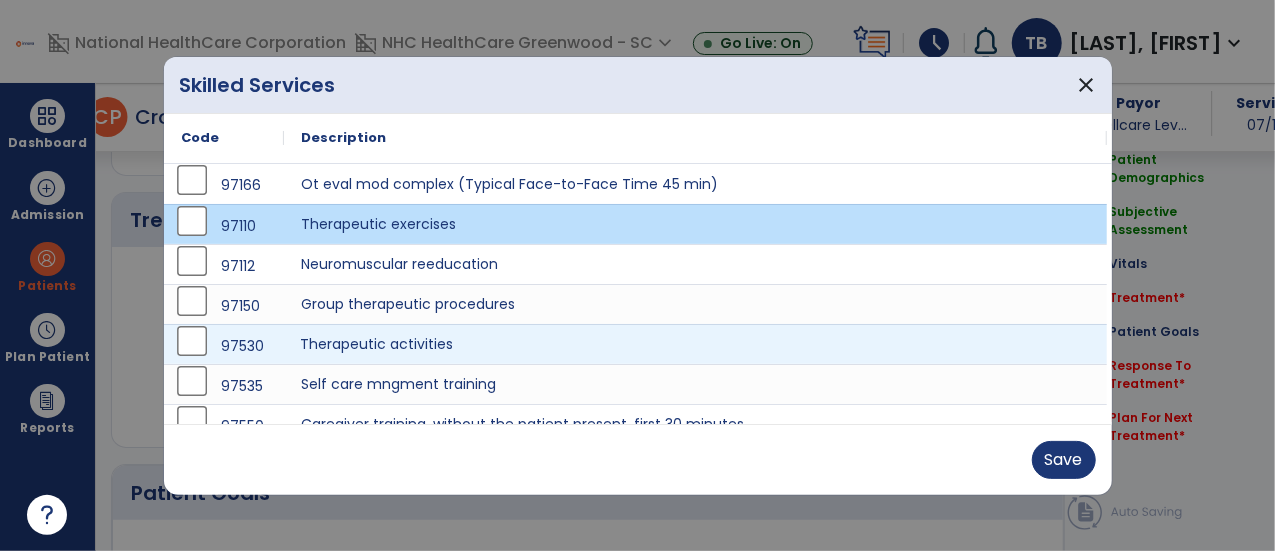 click on "Therapeutic activities" at bounding box center [696, 344] 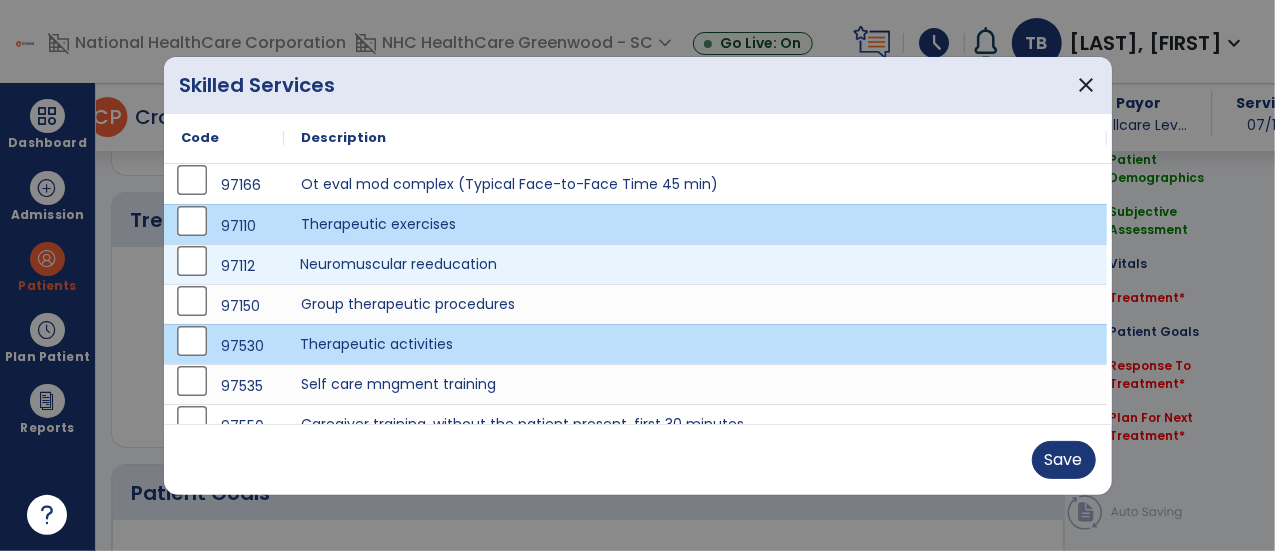 click on "Neuromuscular reeducation" at bounding box center [696, 264] 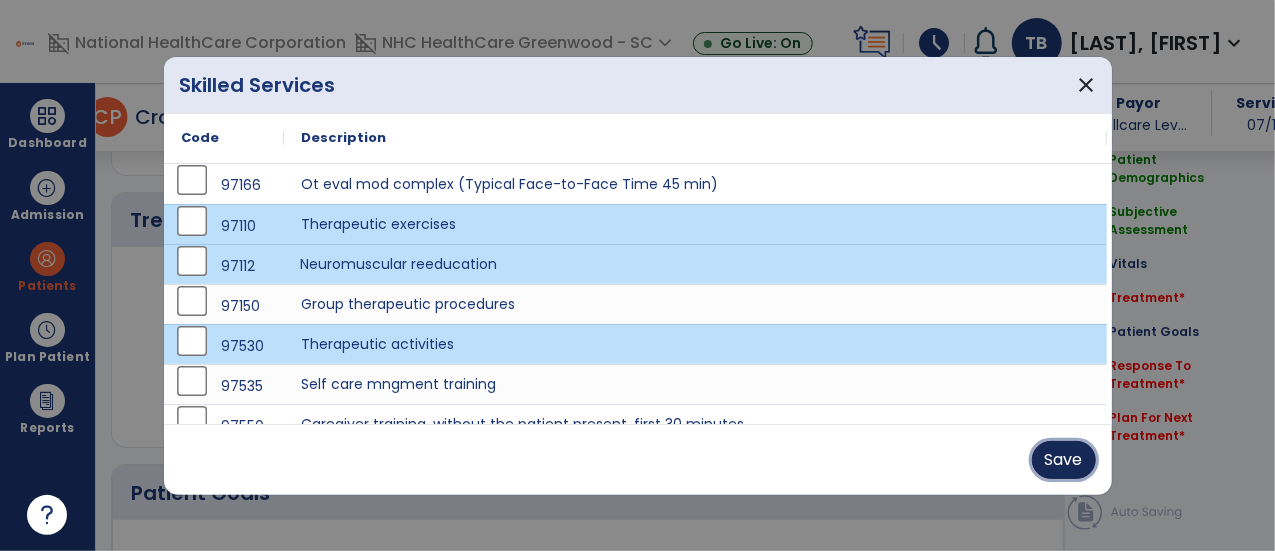 click on "Save" at bounding box center (1064, 460) 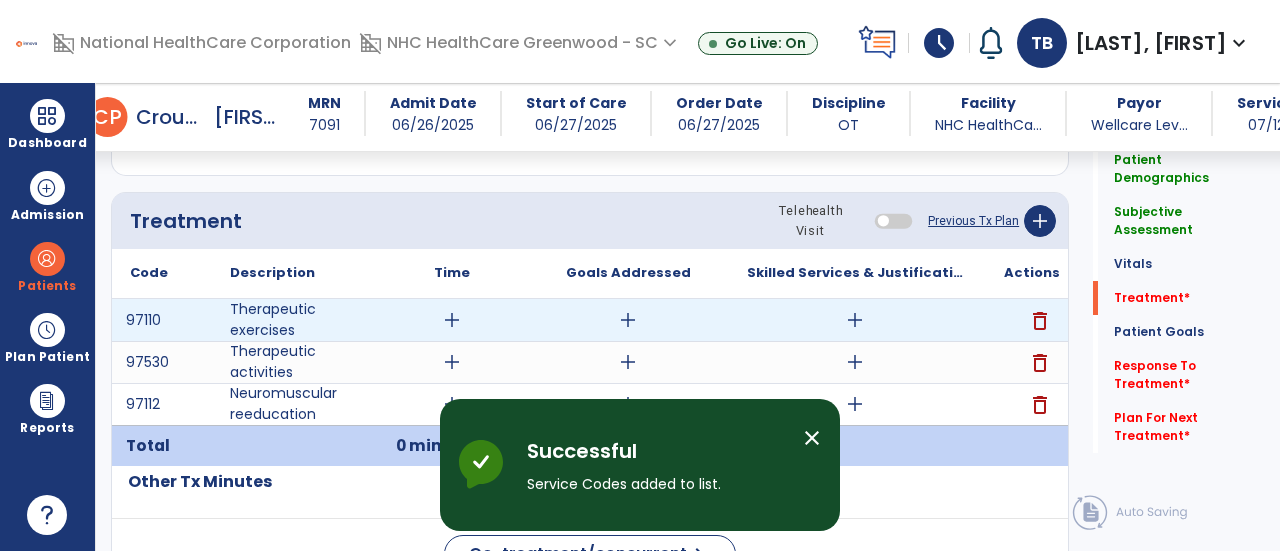 click on "add" at bounding box center [452, 320] 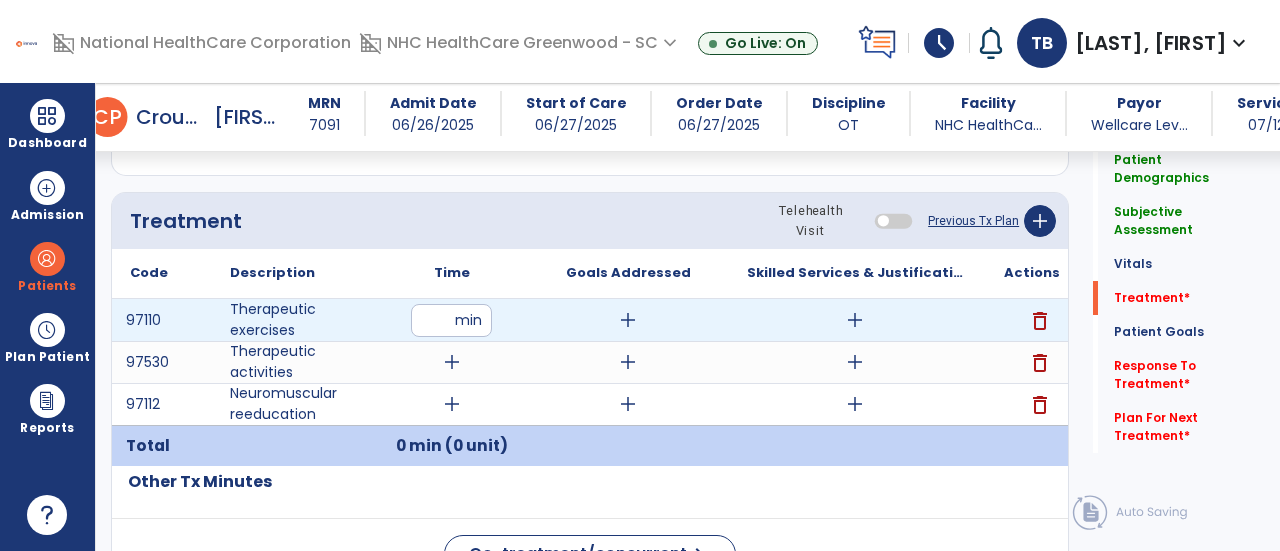 type on "*" 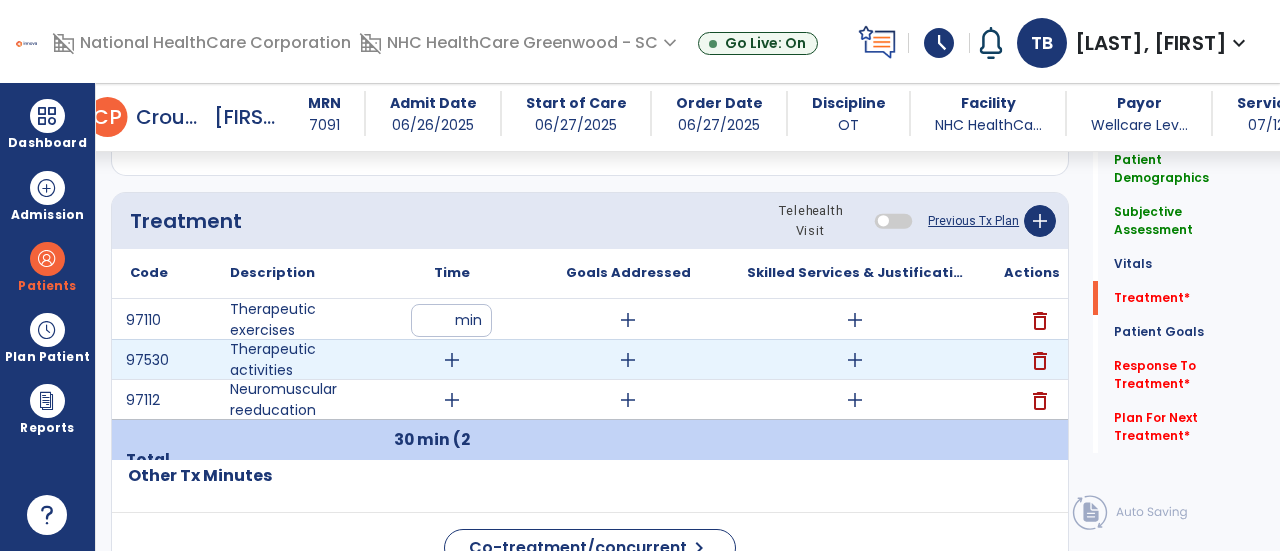 click on "add" at bounding box center [452, 360] 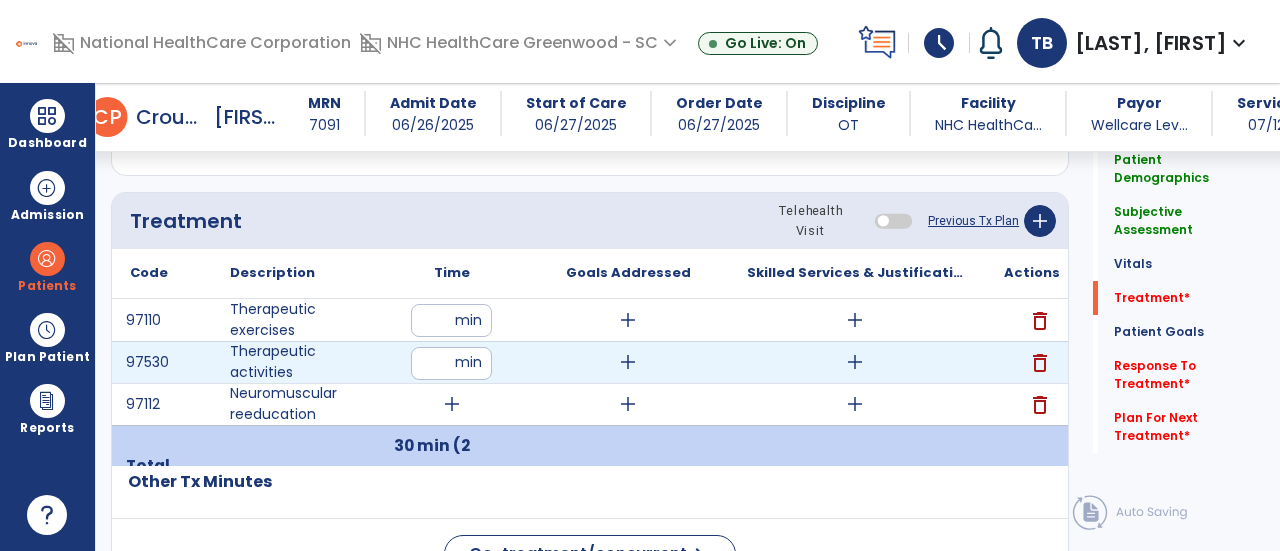type on "**" 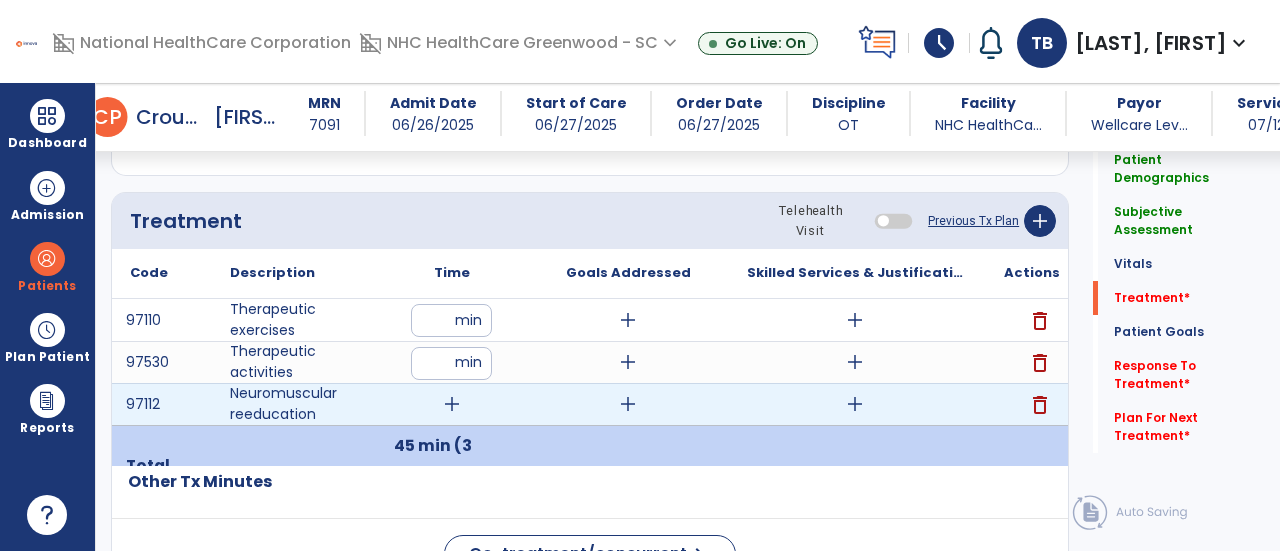 click on "add" at bounding box center (452, 404) 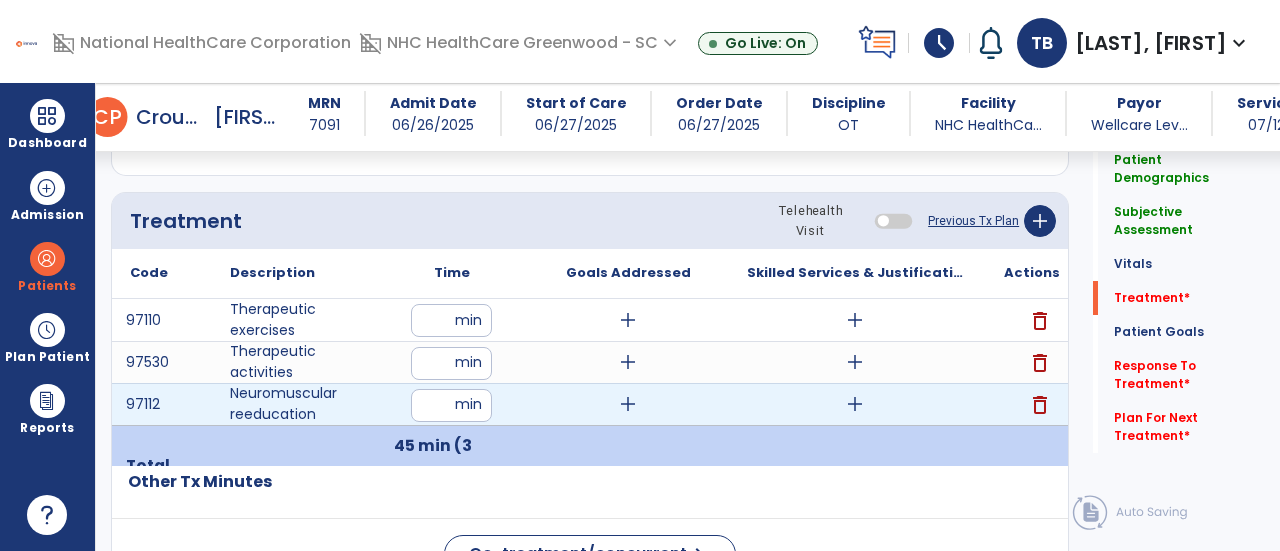 type on "**" 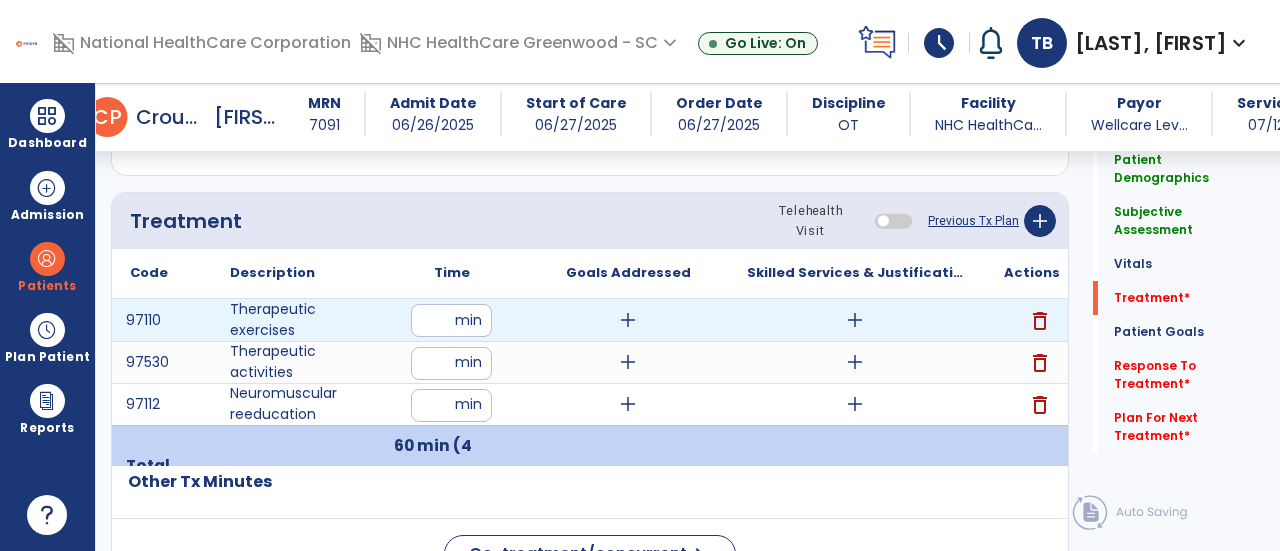 click on "add" at bounding box center [628, 320] 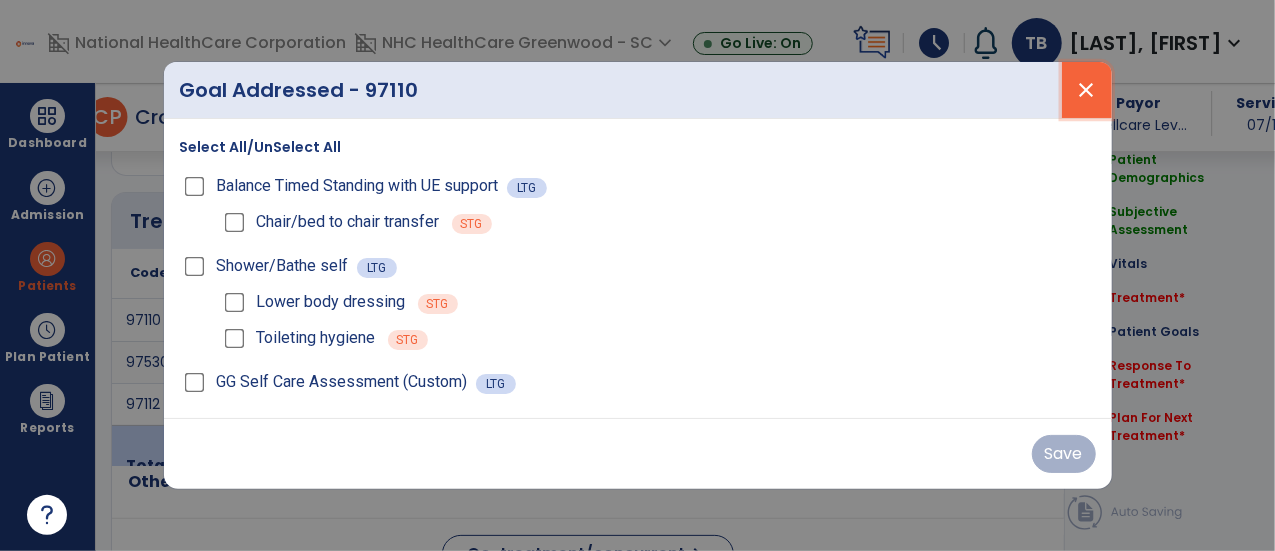 click on "close" at bounding box center [1087, 90] 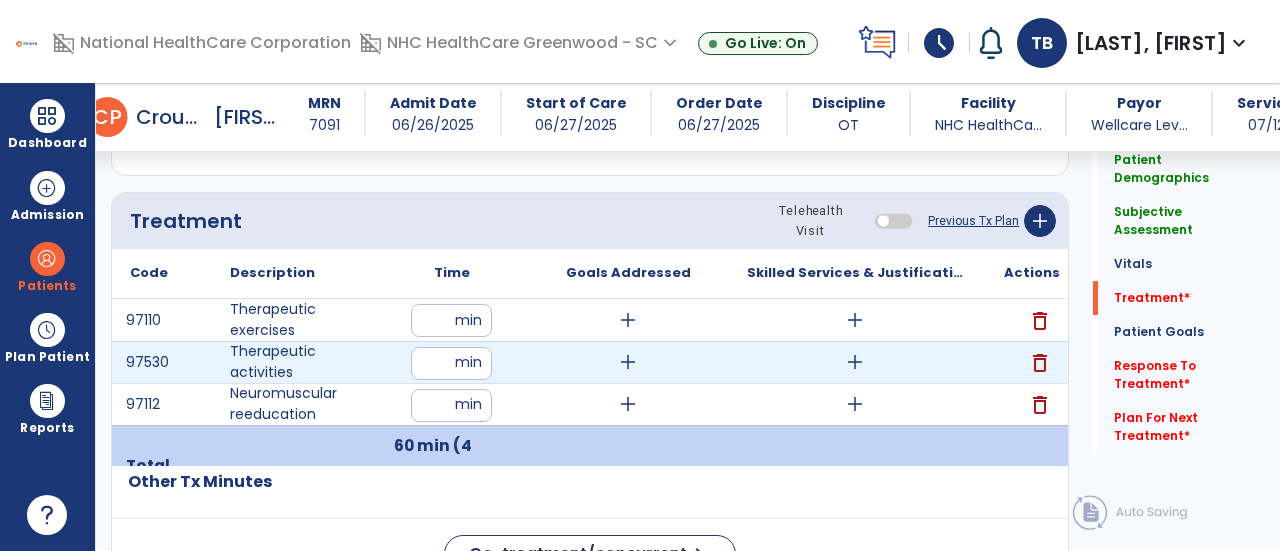 click on "add" at bounding box center [628, 362] 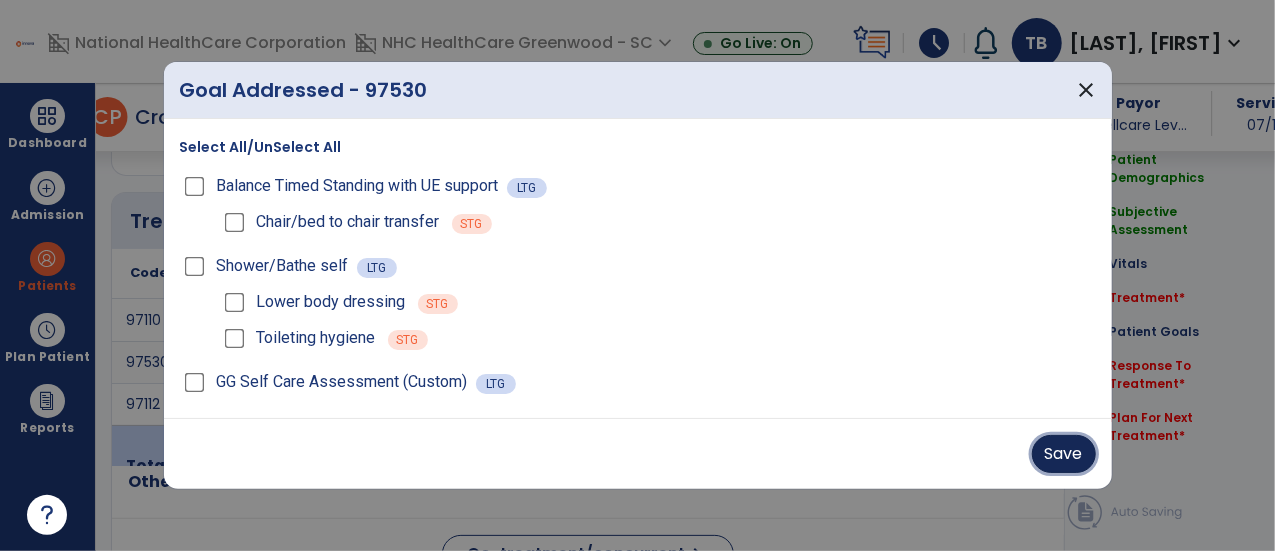 click on "Save" at bounding box center (1064, 454) 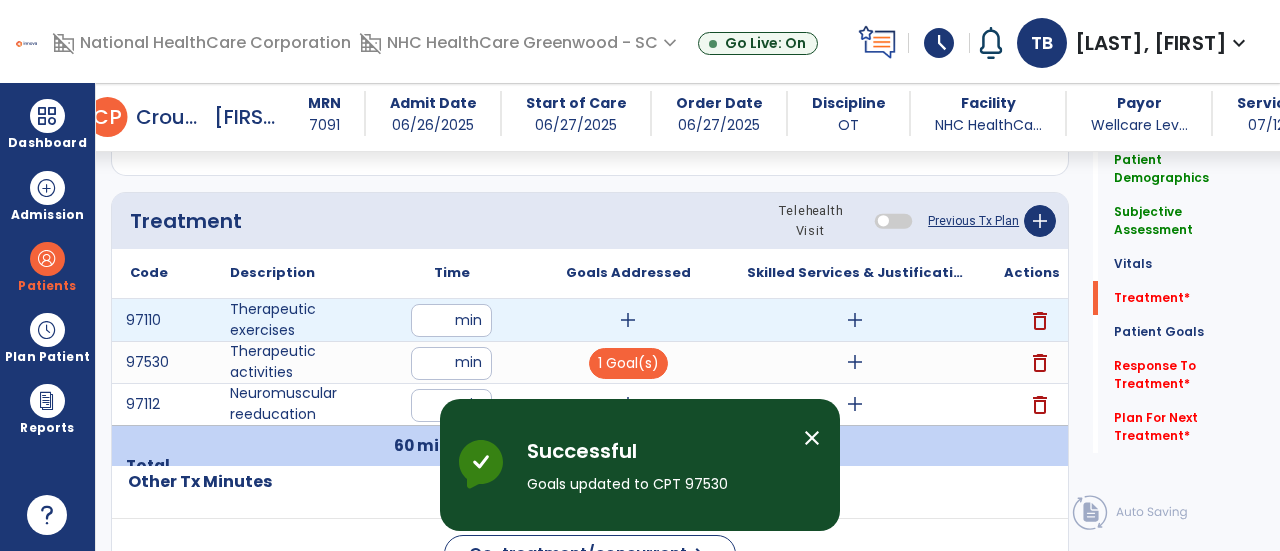 click on "add" at bounding box center (855, 320) 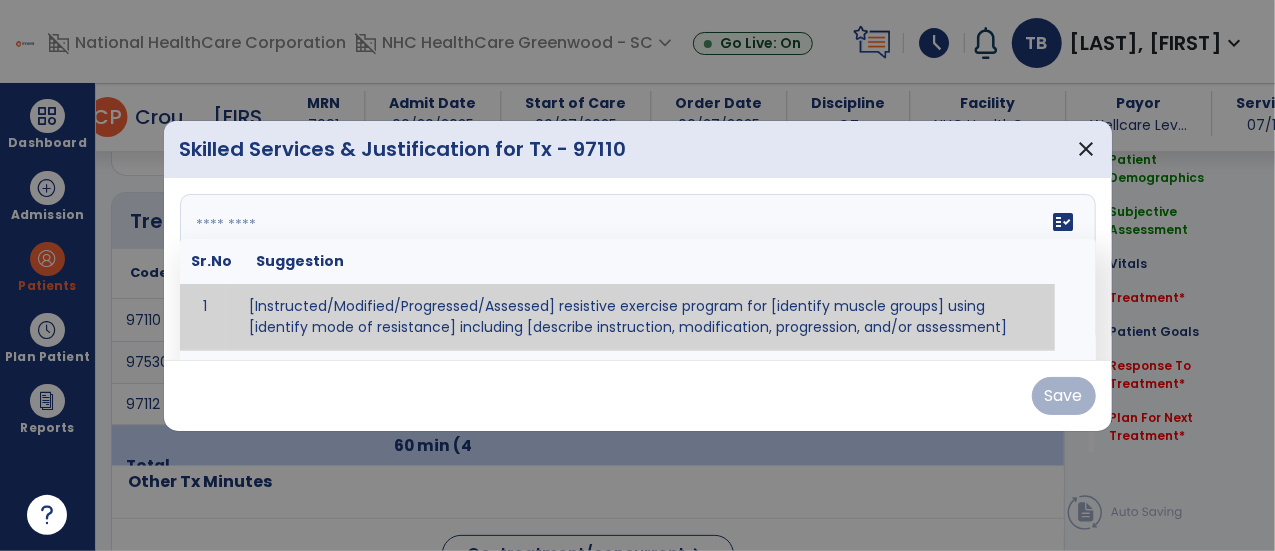click on "fact_check  Sr.No Suggestion 1 [Instructed/Modified/Progressed/Assessed] resistive exercise program for [identify muscle groups] using [identify mode of resistance] including [describe instruction, modification, progression, and/or assessment] 2 [Instructed/Modified/Progressed/Assessed] aerobic exercise program using [identify equipment/mode] including [describe instruction, modification,progression, and/or assessment] 3 [Instructed/Modified/Progressed/Assessed] [PROM/A/AROM/AROM] program for [identify joint movements] using [contract-relax, over-pressure, inhibitory techniques, other] 4 [Assessed/Tested] aerobic capacity with administration of [aerobic capacity test]" at bounding box center [638, 269] 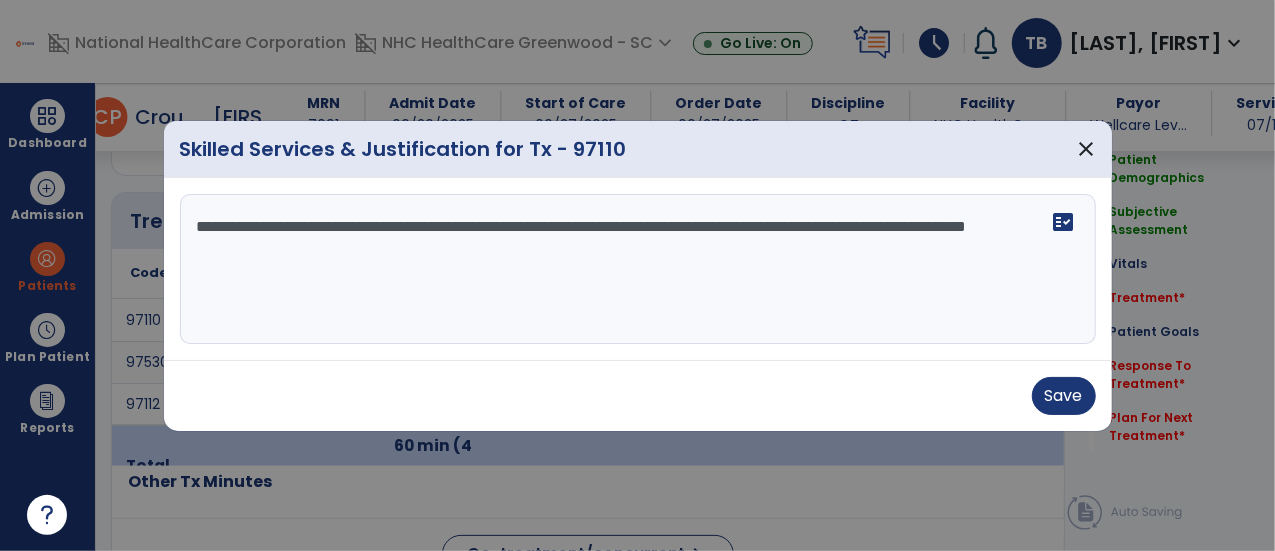click on "**********" at bounding box center (638, 269) 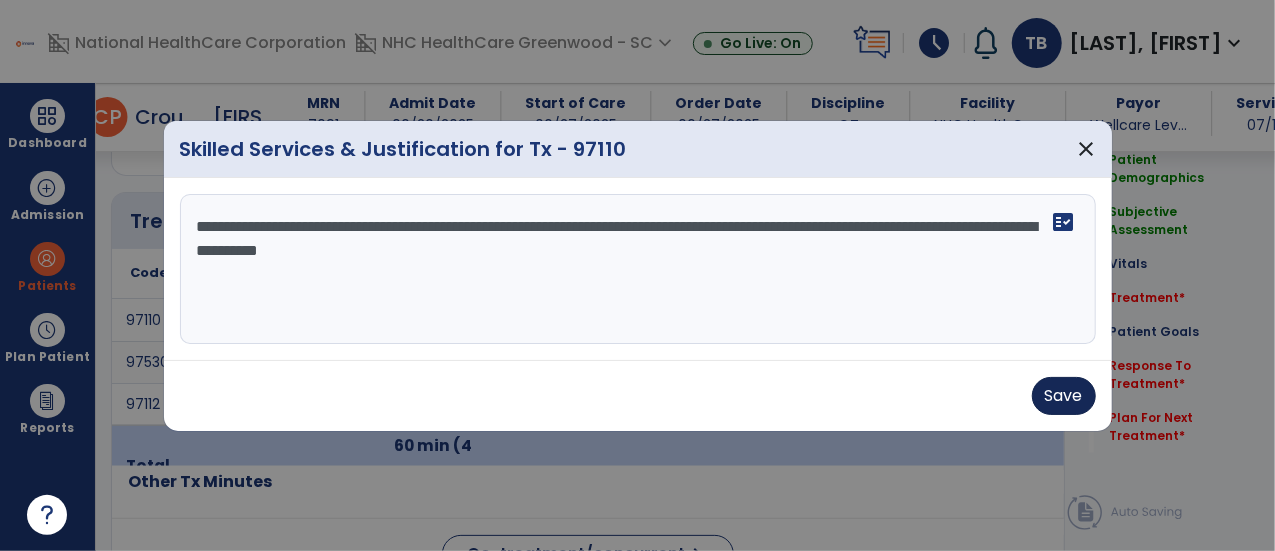 type on "**********" 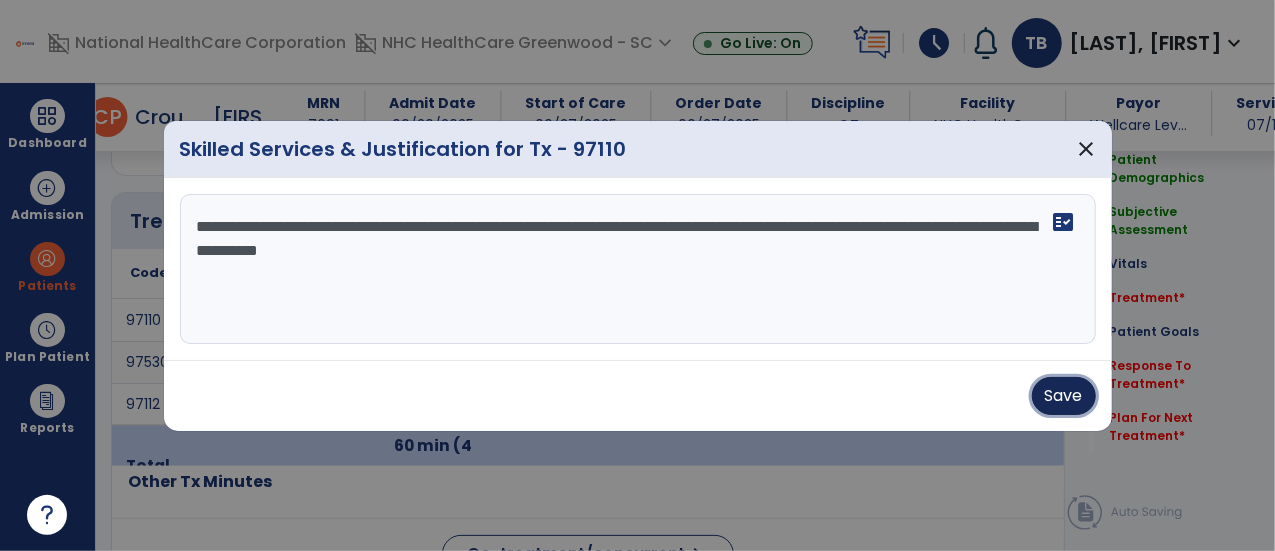 click on "Save" at bounding box center [1064, 396] 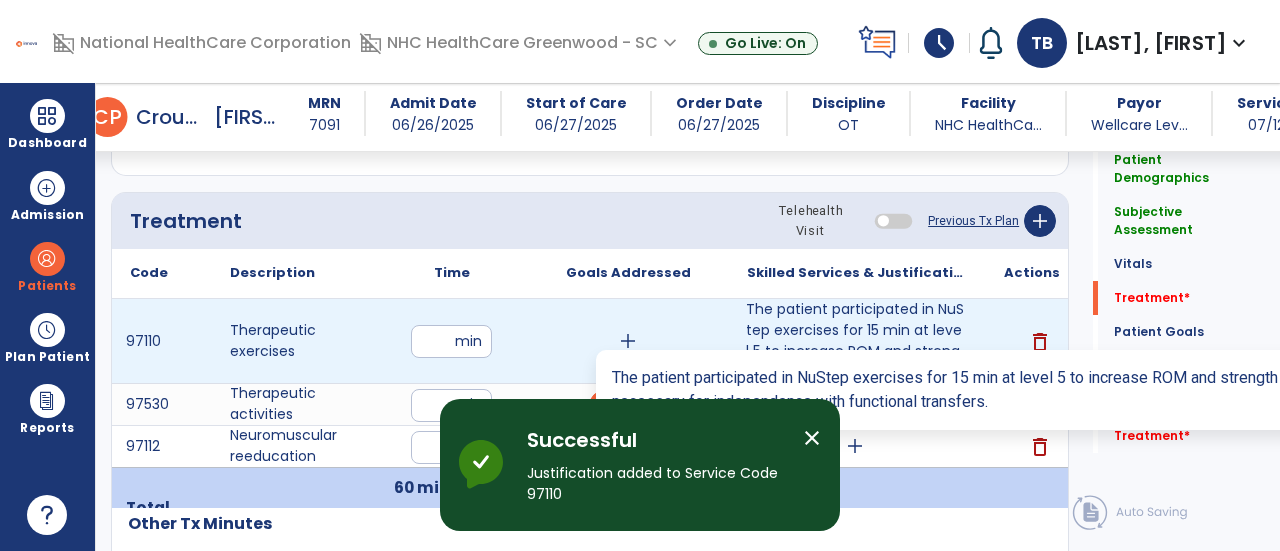 click on "The patient participated in NuStep exercises for 15 min at level 5 to increase ROM and strength nece..." at bounding box center (855, 341) 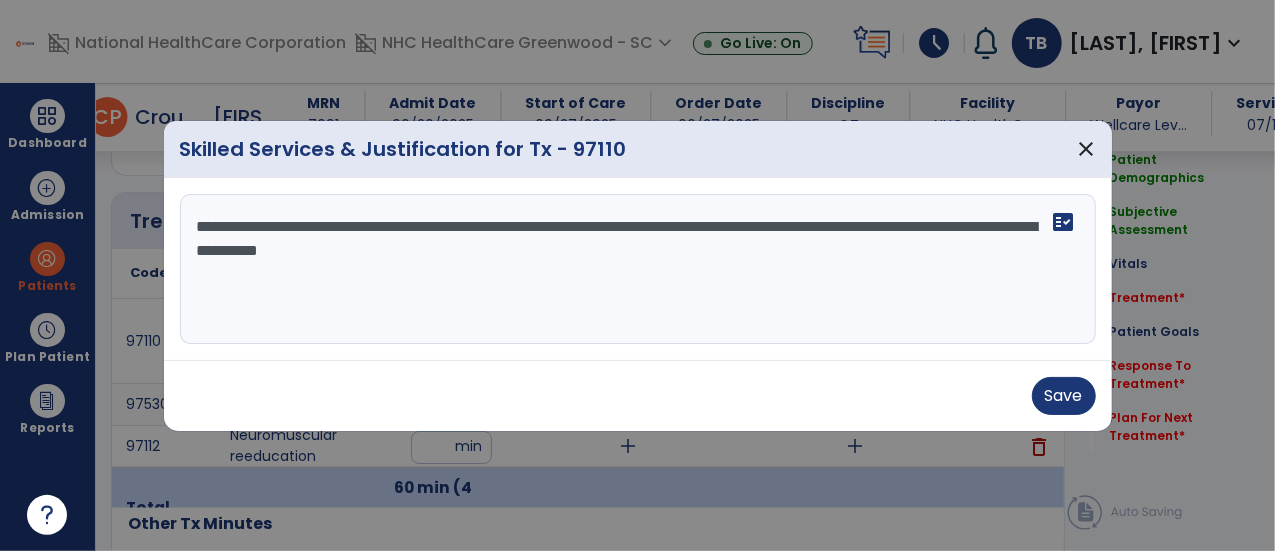 click on "**********" at bounding box center [638, 269] 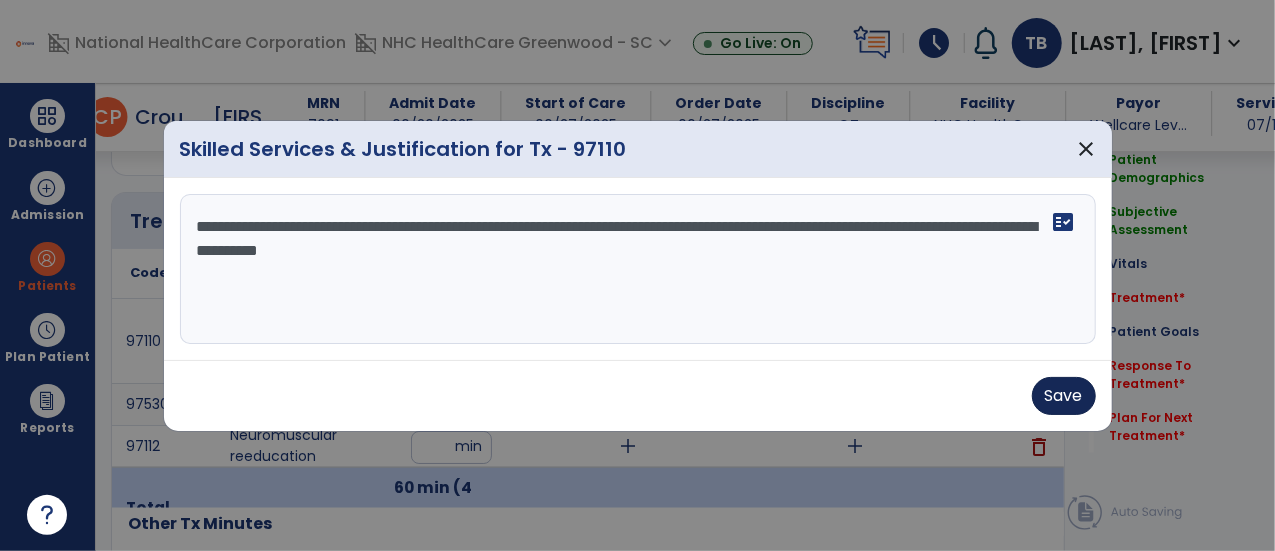 type on "**********" 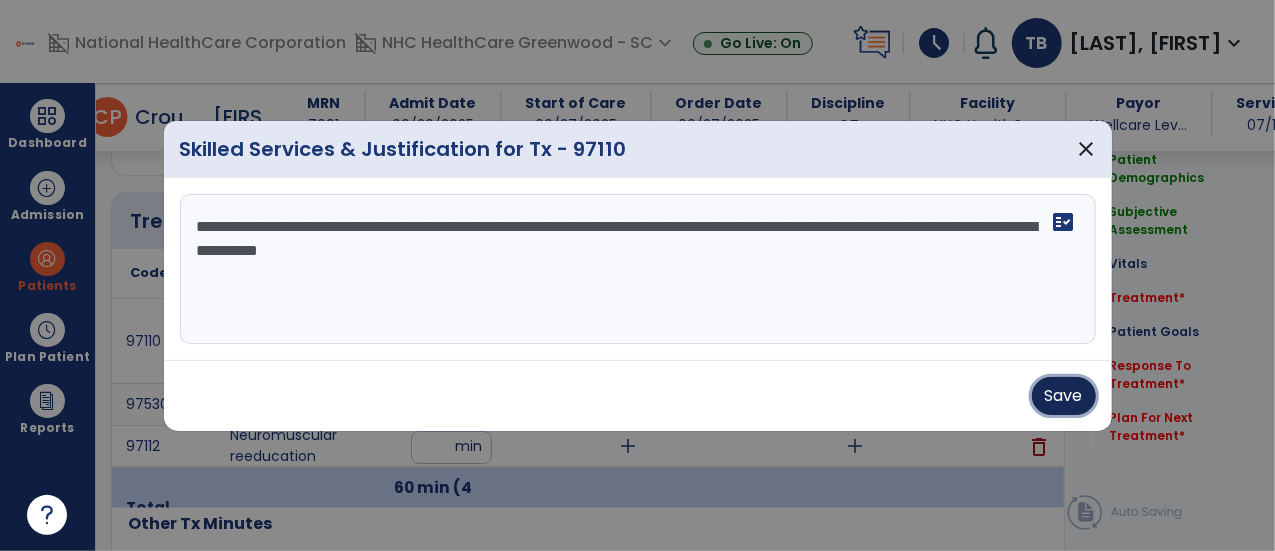 click on "Save" at bounding box center (1064, 396) 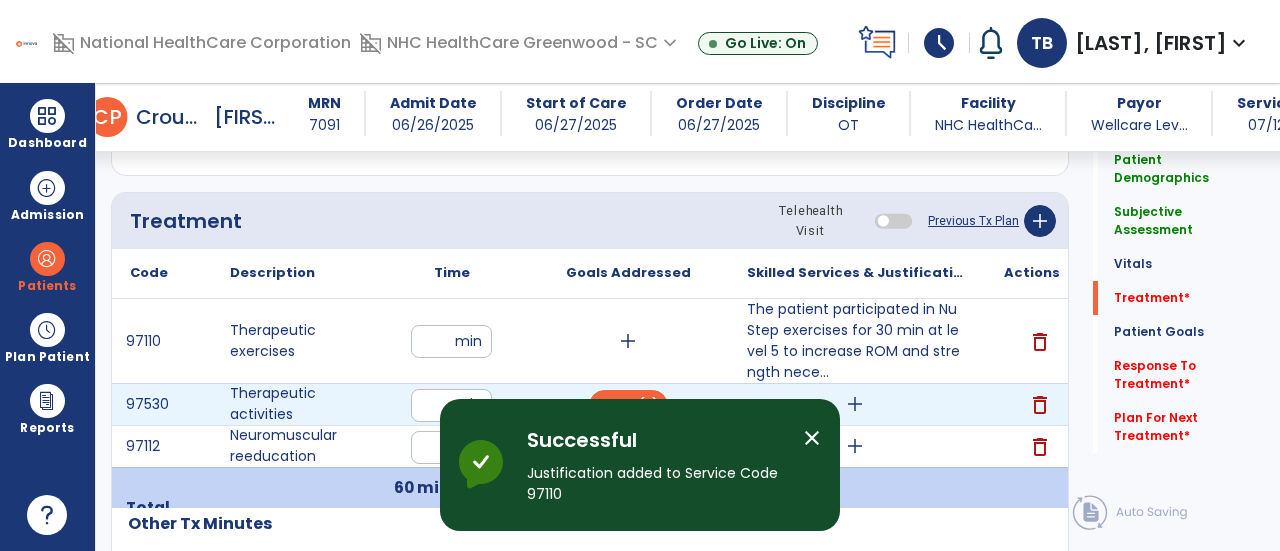click on "add" at bounding box center [855, 404] 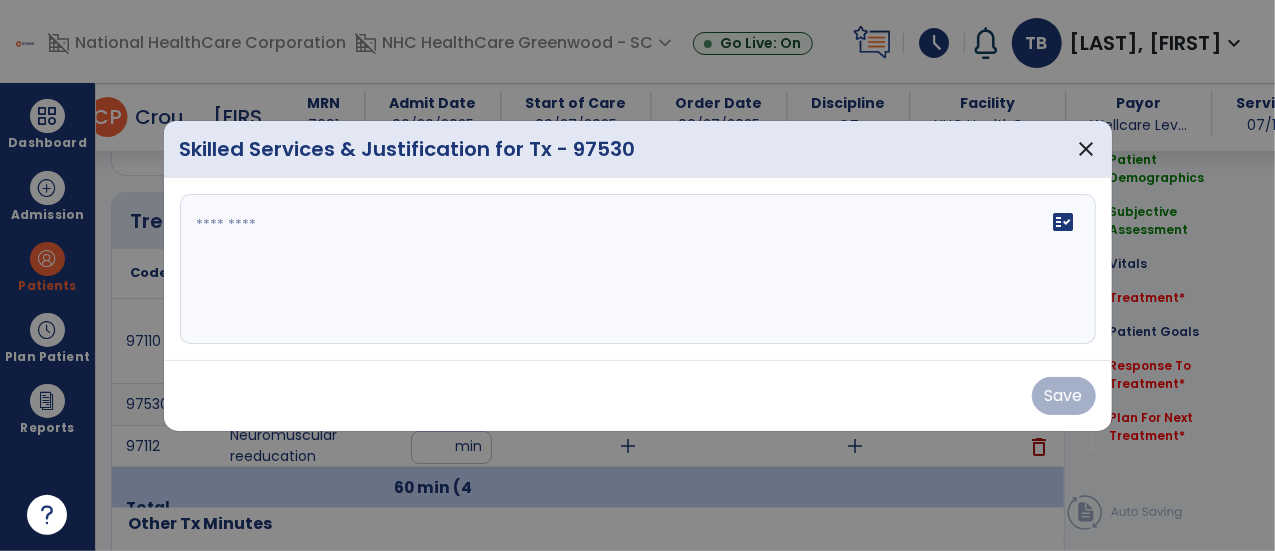 click at bounding box center (638, 269) 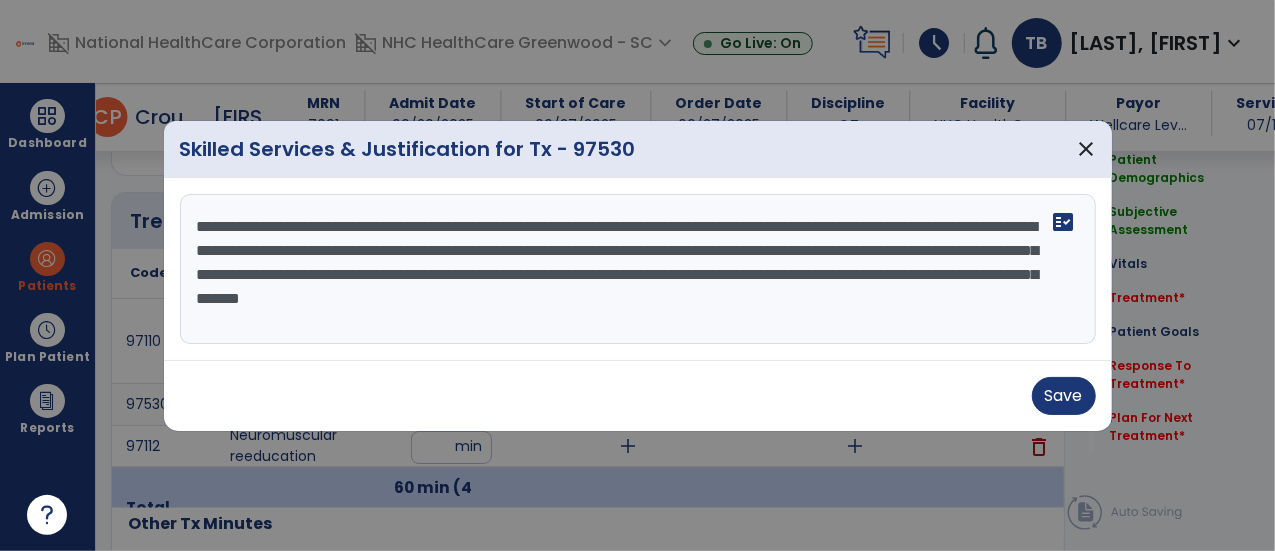 type on "**********" 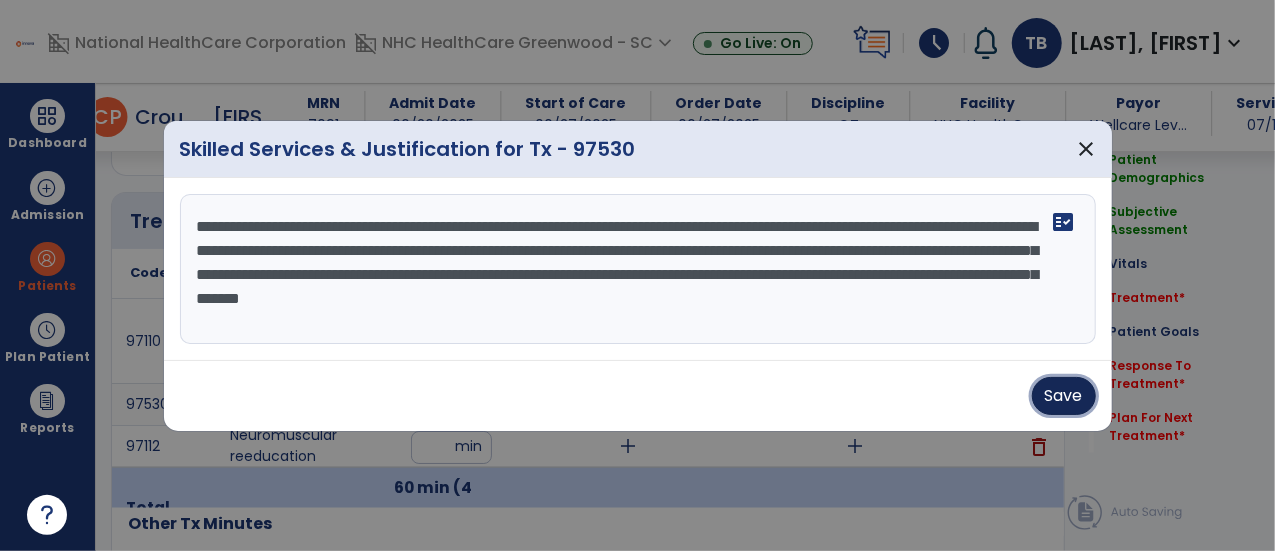 click on "Save" at bounding box center (1064, 396) 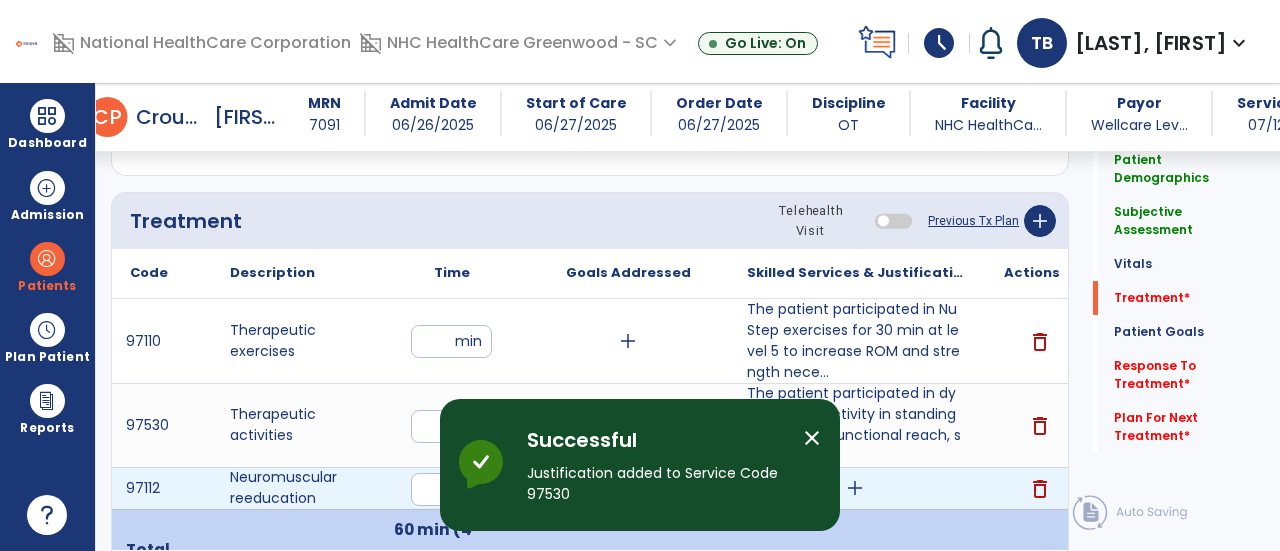 click on "add" at bounding box center (855, 488) 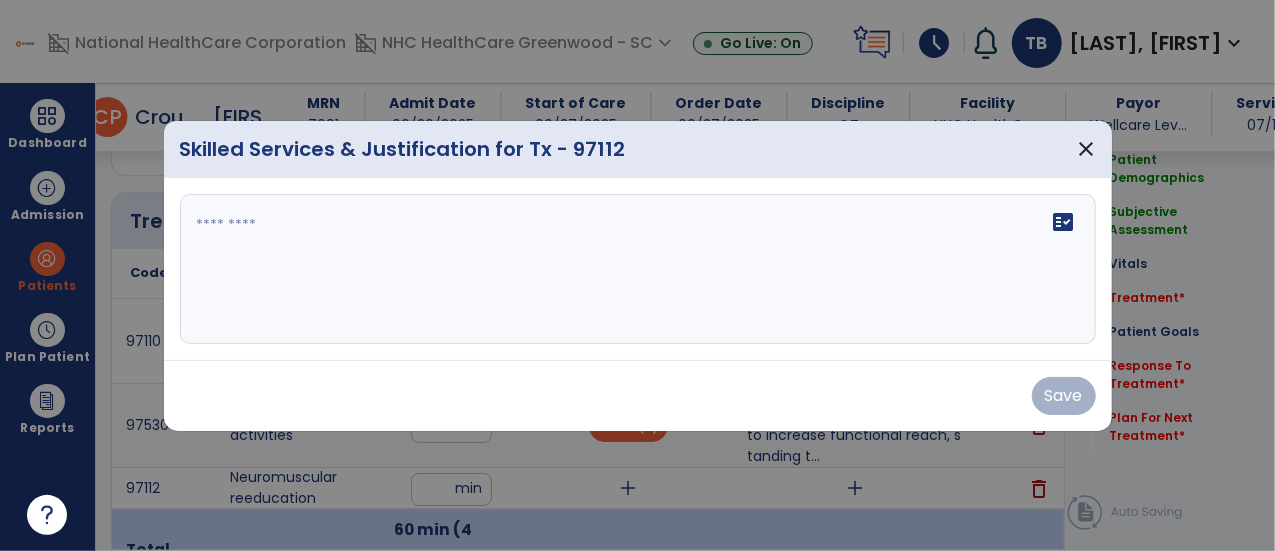 click on "fact_check" at bounding box center (638, 269) 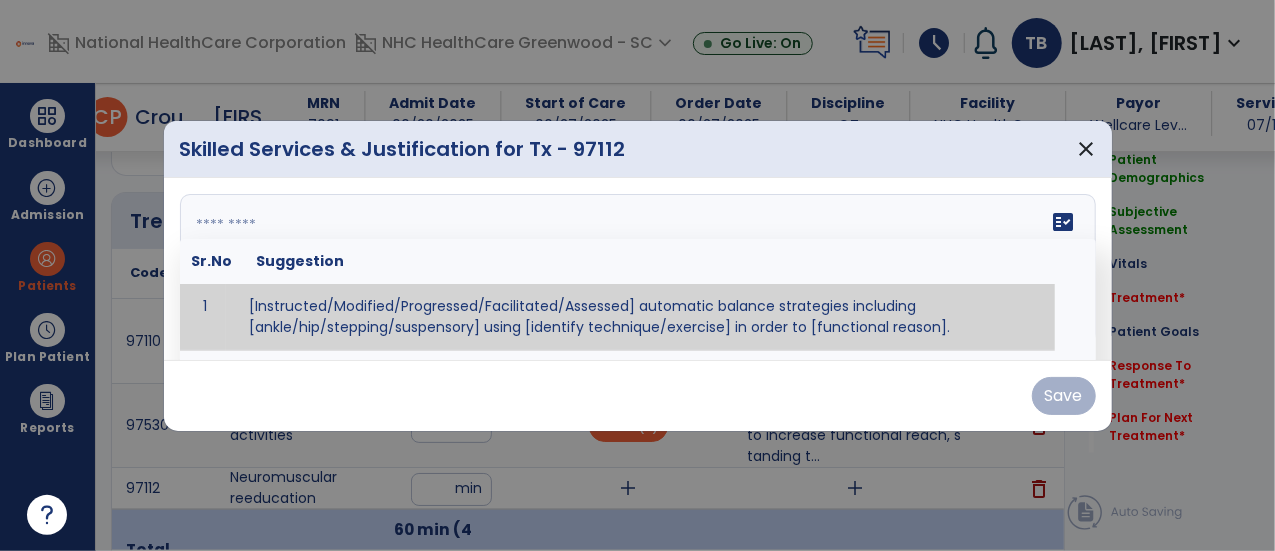 click on "fact_check  Sr.No Suggestion 1 [Instructed/Modified/Progressed/Facilitated/Assessed] automatic balance strategies including [ankle/hip/stepping/suspensory] using [identify technique/exercise] in order to [functional reason]. 2 [Instructed/Modified/Progressed/Facilitated/Assessed] sensory integration techniques including [visual inhibition/somatosensory inhibition/visual excitatory/somatosensory excitatory/vestibular excitatory] using [identify technique/exercise] in order to [functional reason]. 3 [Instructed/Modified/Progressed/Facilitated/Assessed] visual input including [oculomotor exercises, smooth pursuits, saccades, visual field, other] in order to [functional reasons]. 4 [Instructed/Modified/Progressed/Assessed] somatosensory techniques including [joint compression, proprioceptive activities, other] in order to [functional reasons]. 5 [Instructed/Modified/Progressed/Assessed] vestibular techniques including [gaze stabilization, Brandt-Darhoff, Epley, other] in order to [functional reasons]. 6 7" at bounding box center (638, 269) 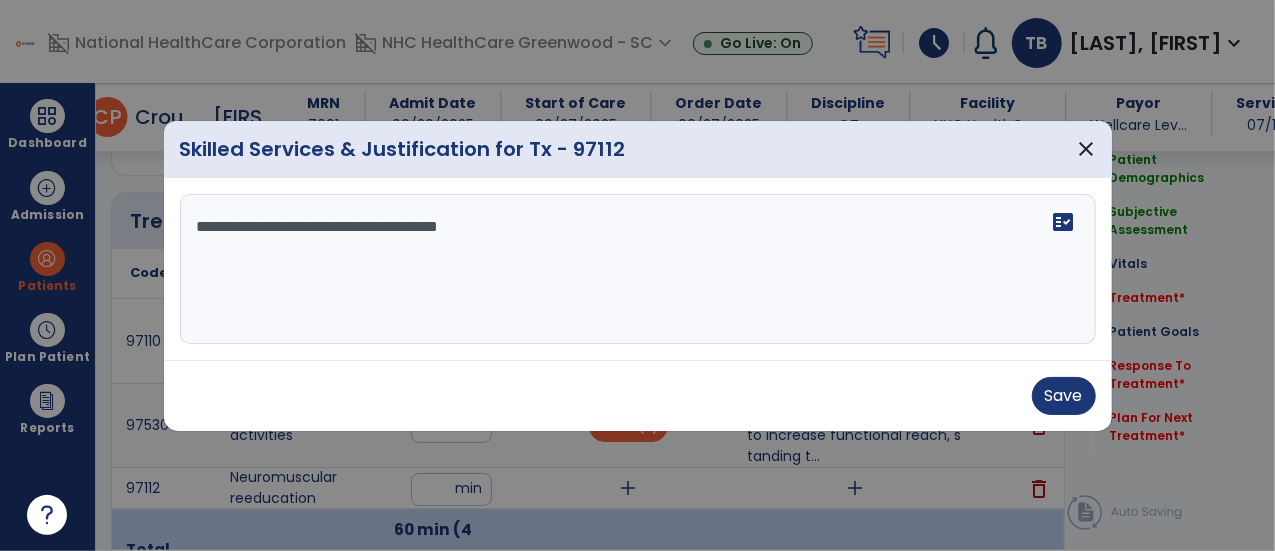 click on "**********" at bounding box center [638, 269] 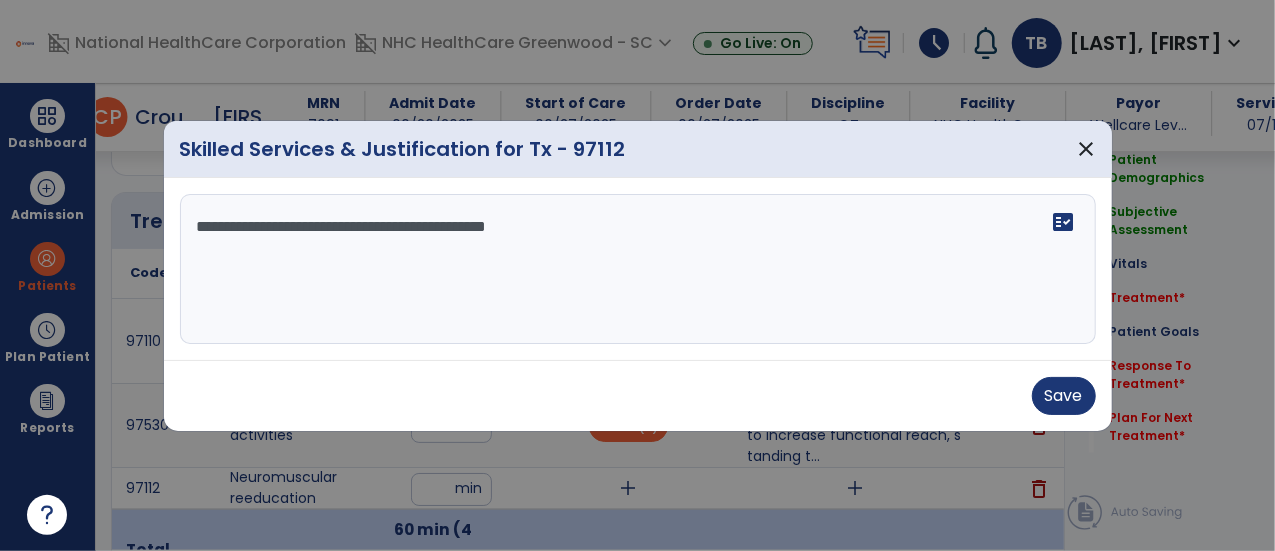 click on "**********" at bounding box center [638, 269] 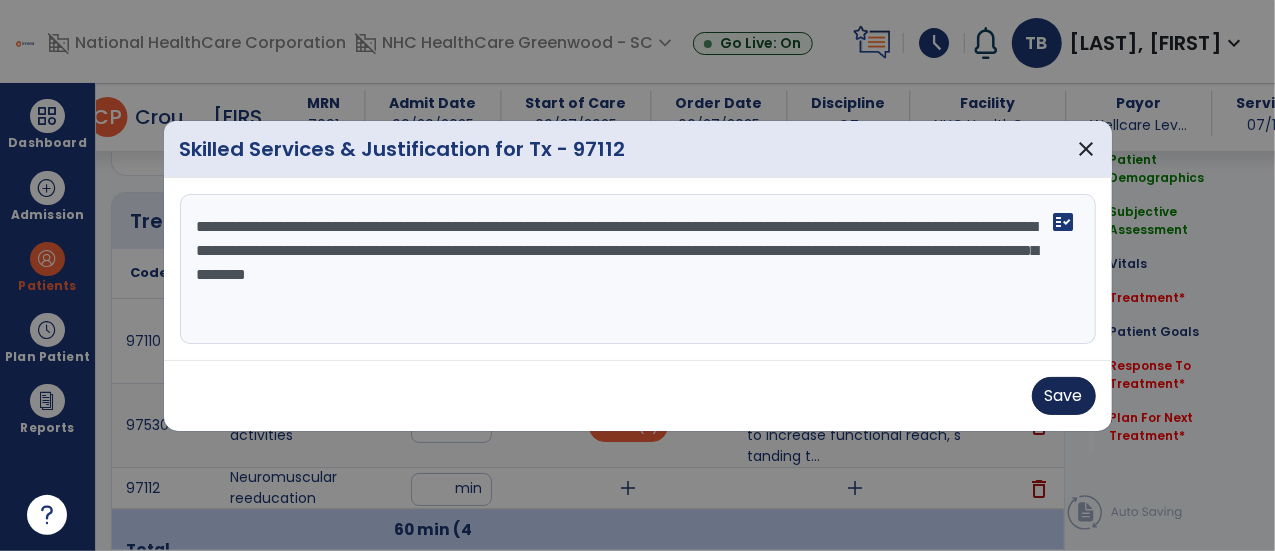 type on "**********" 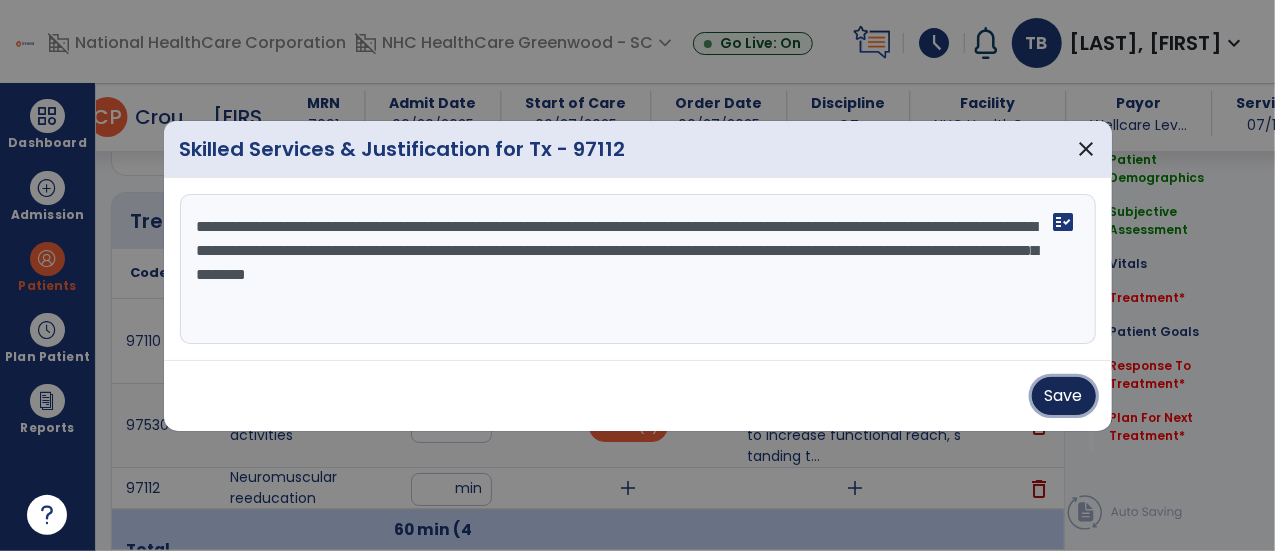 click on "Save" at bounding box center (1064, 396) 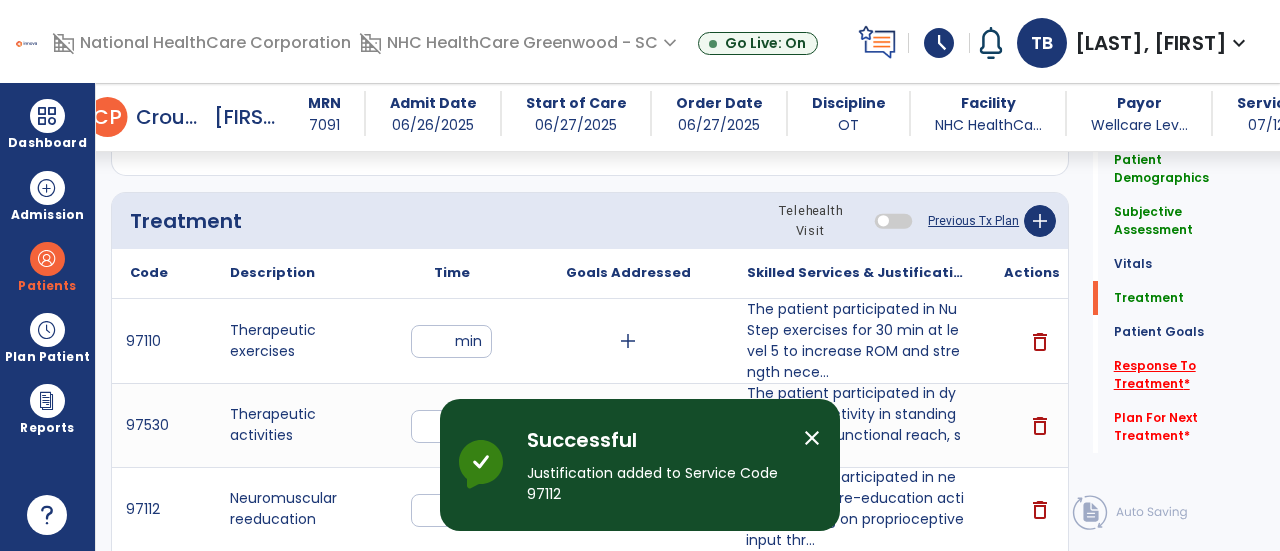 click on "Response To Treatment   *" 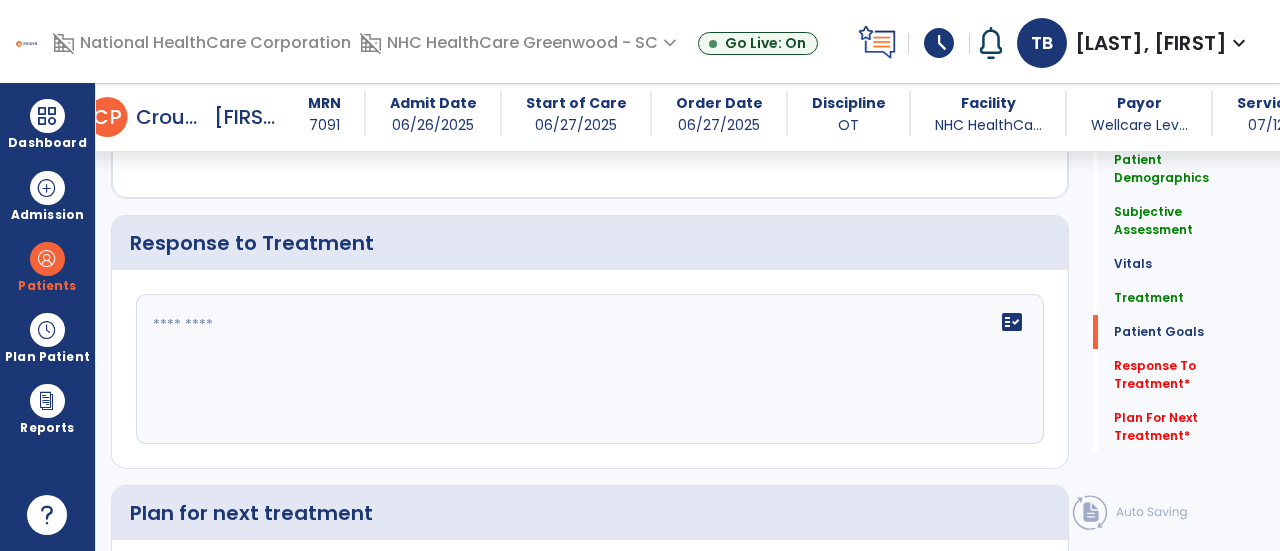 scroll, scrollTop: 2694, scrollLeft: 0, axis: vertical 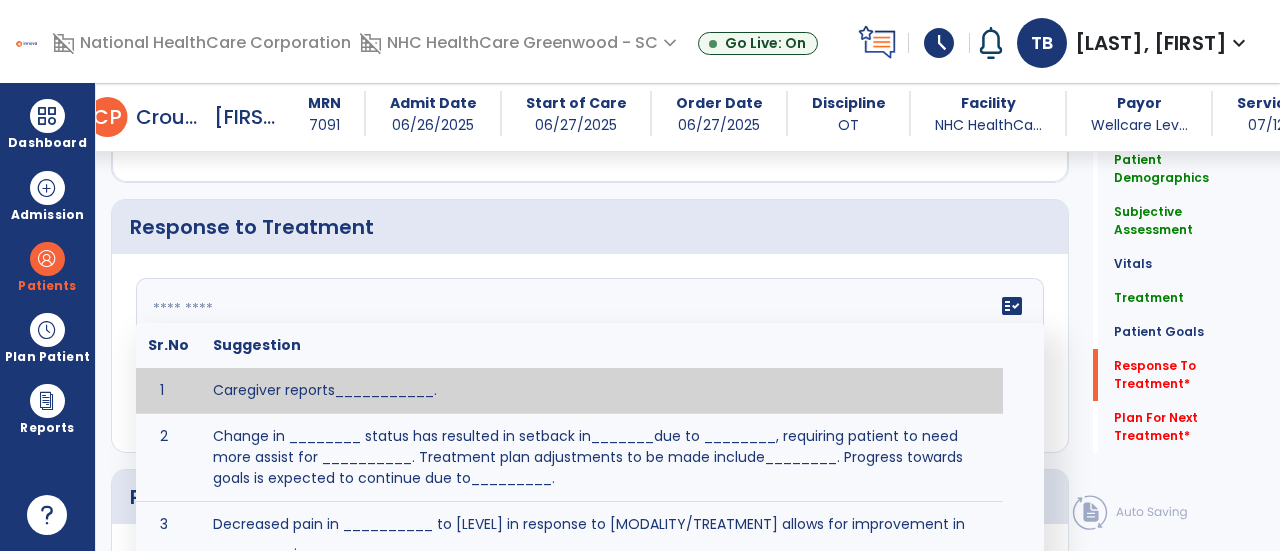 click on "fact_check  Sr.No Suggestion 1 Caregiver reports___________. 2 Change in ________ status has resulted in setback in_______due to ________, requiring patient to need more assist for __________.   Treatment plan adjustments to be made include________.  Progress towards goals is expected to continue due to_________. 3 Decreased pain in __________ to [LEVEL] in response to [MODALITY/TREATMENT] allows for improvement in _________. 4 Functional gains in _______ have impacted the patient's ability to perform_________ with a reduction in assist levels to_________. 5 Functional progress this week has been significant due to__________. 6 Gains in ________ have improved the patient's ability to perform ______with decreased levels of assist to___________. 7 Improvement in ________allows patient to tolerate higher levels of challenges in_________. 8 Pain in [AREA] has decreased to [LEVEL] in response to [TREATMENT/MODALITY], allowing fore ease in completing__________. 9 10 11 12 13 14 15 16 17 18 19 20 21" 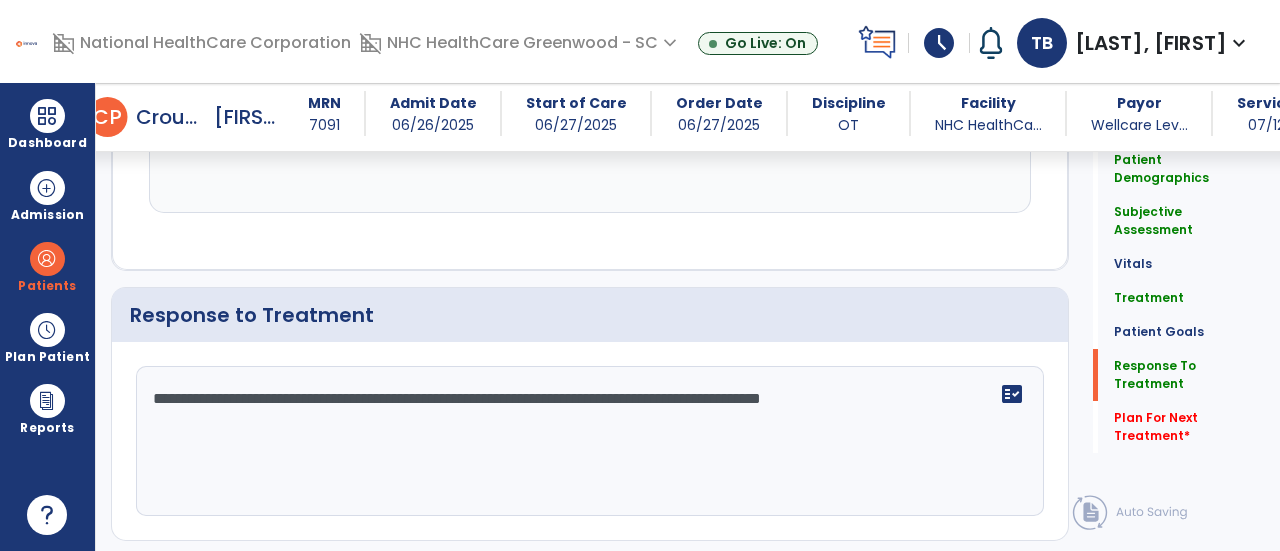 scroll, scrollTop: 2694, scrollLeft: 0, axis: vertical 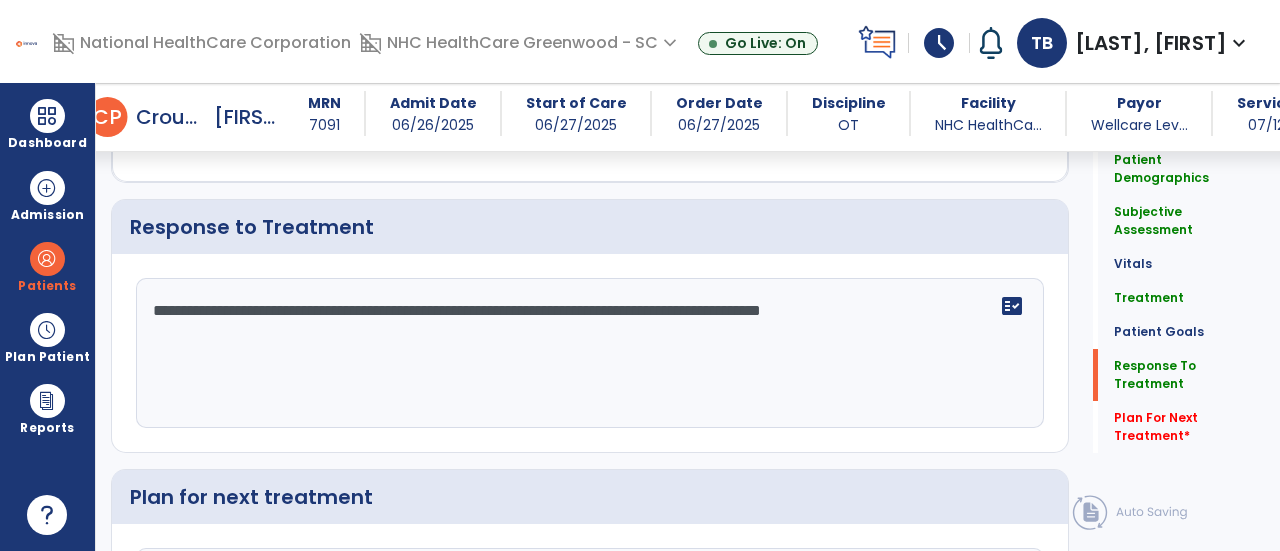 click on "**********" 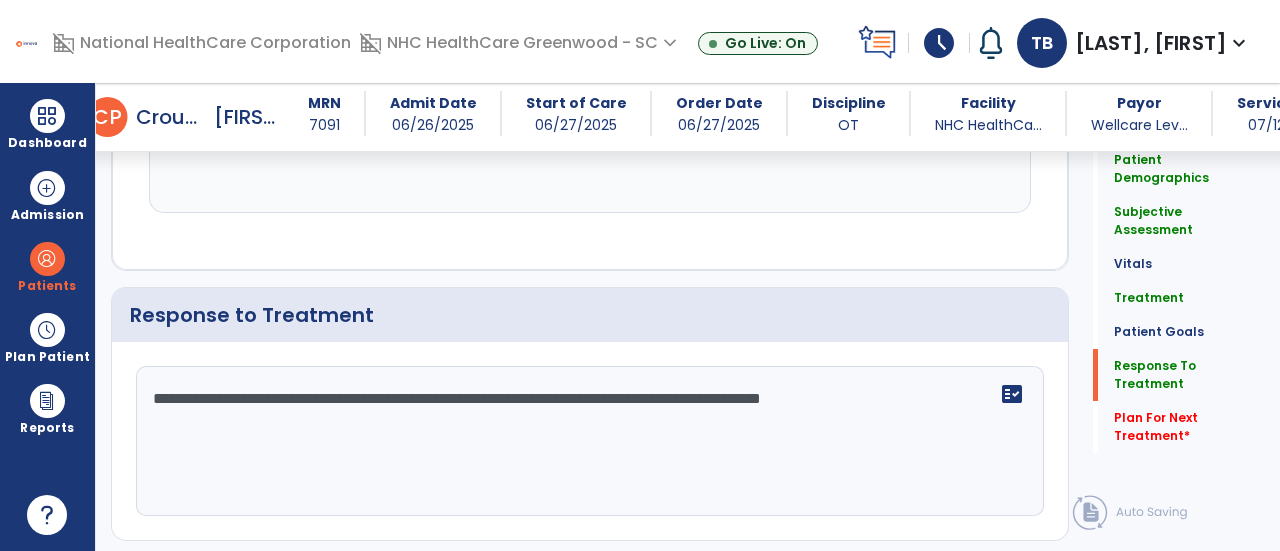 scroll, scrollTop: 2694, scrollLeft: 0, axis: vertical 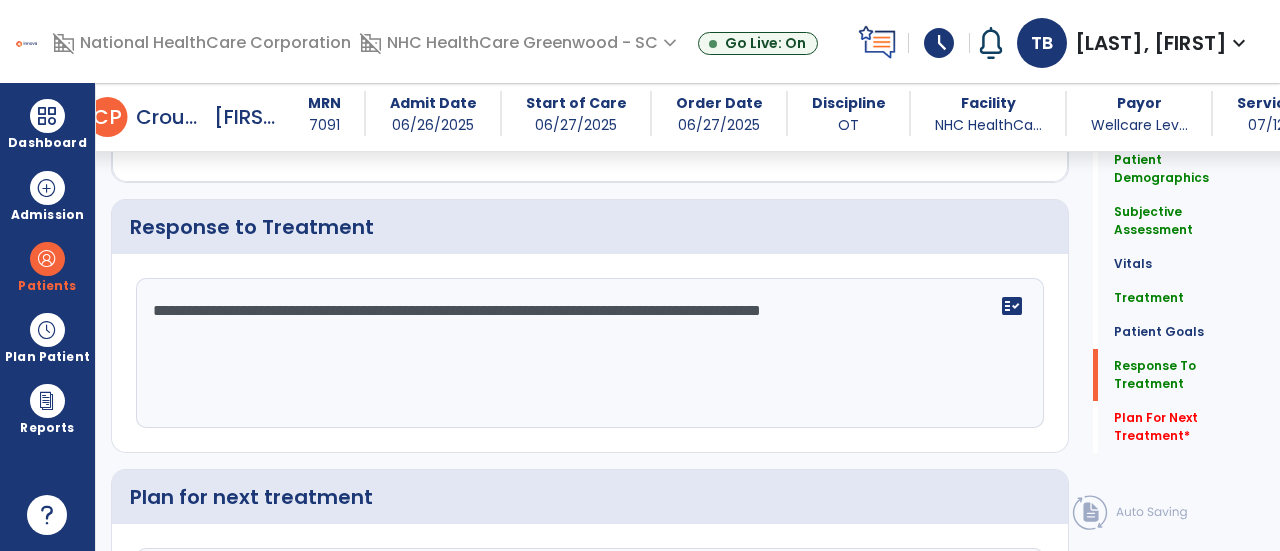 type on "**********" 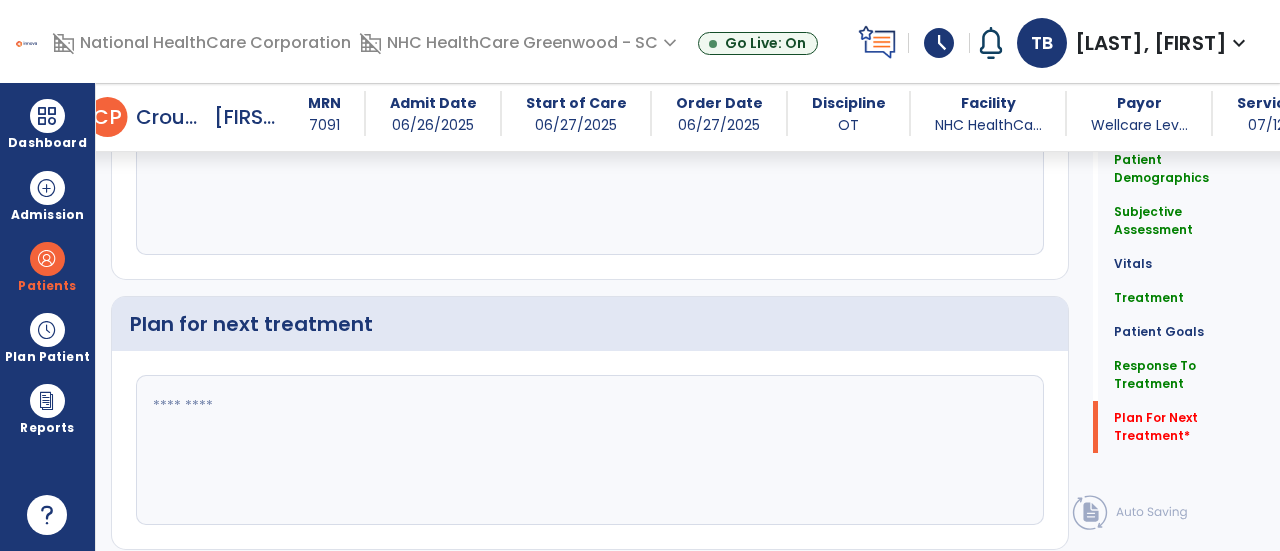scroll, scrollTop: 2920, scrollLeft: 0, axis: vertical 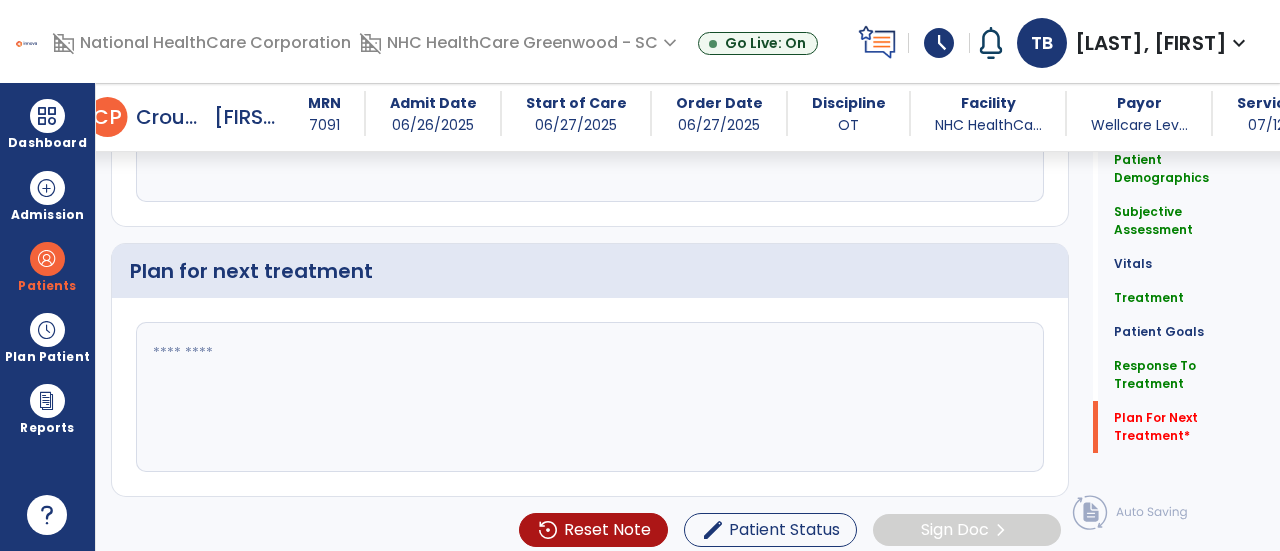 click 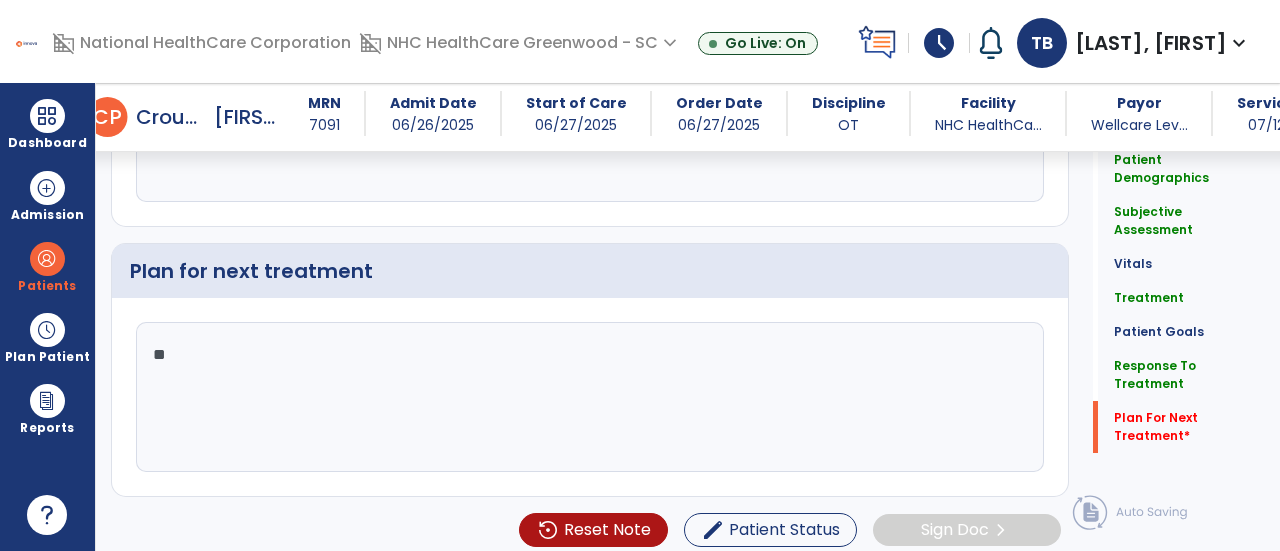 drag, startPoint x: 317, startPoint y: 349, endPoint x: 327, endPoint y: 244, distance: 105.47511 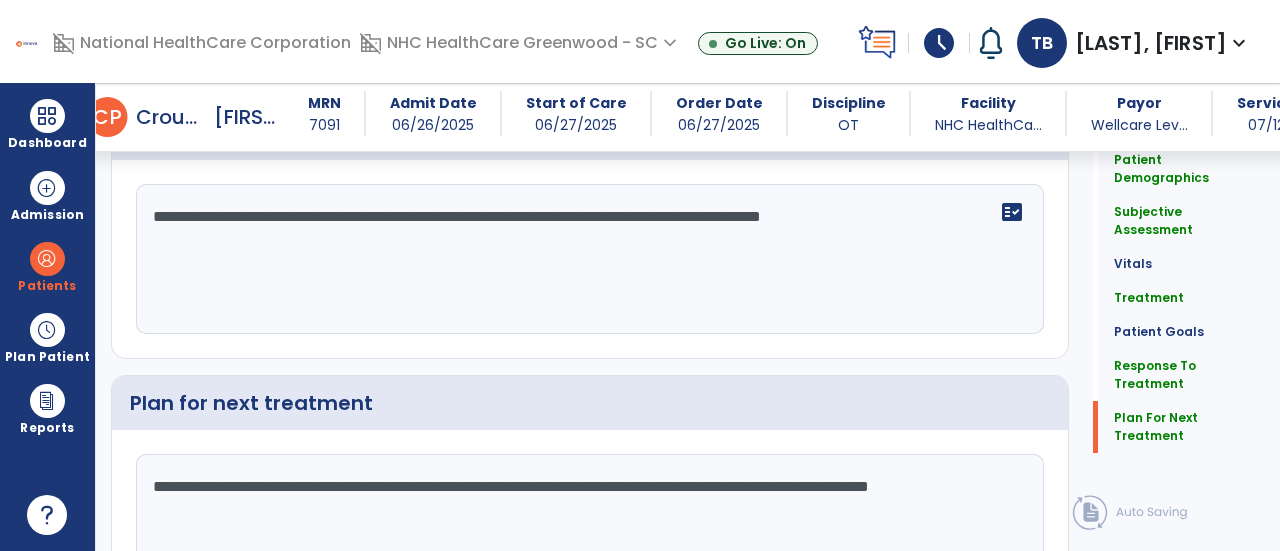 scroll, scrollTop: 2920, scrollLeft: 0, axis: vertical 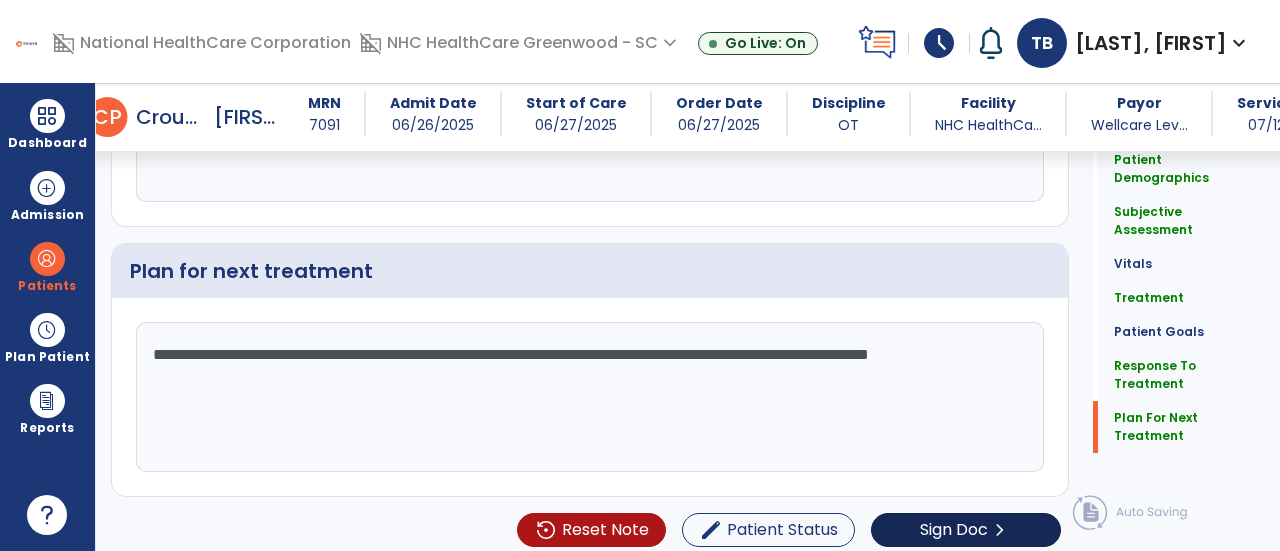 type on "**********" 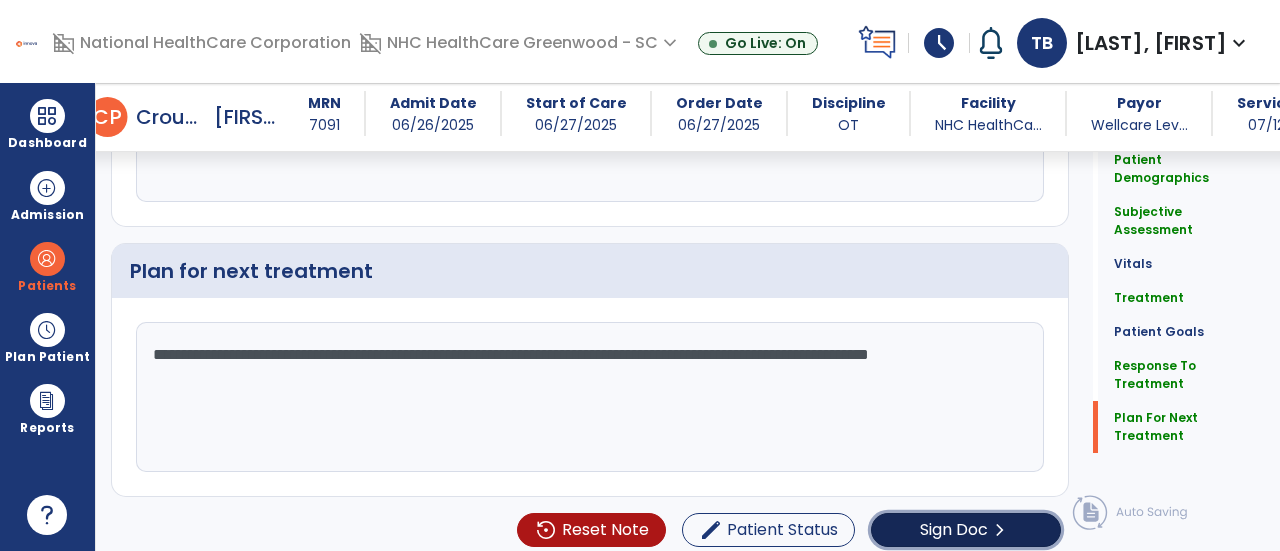 click on "Sign Doc" 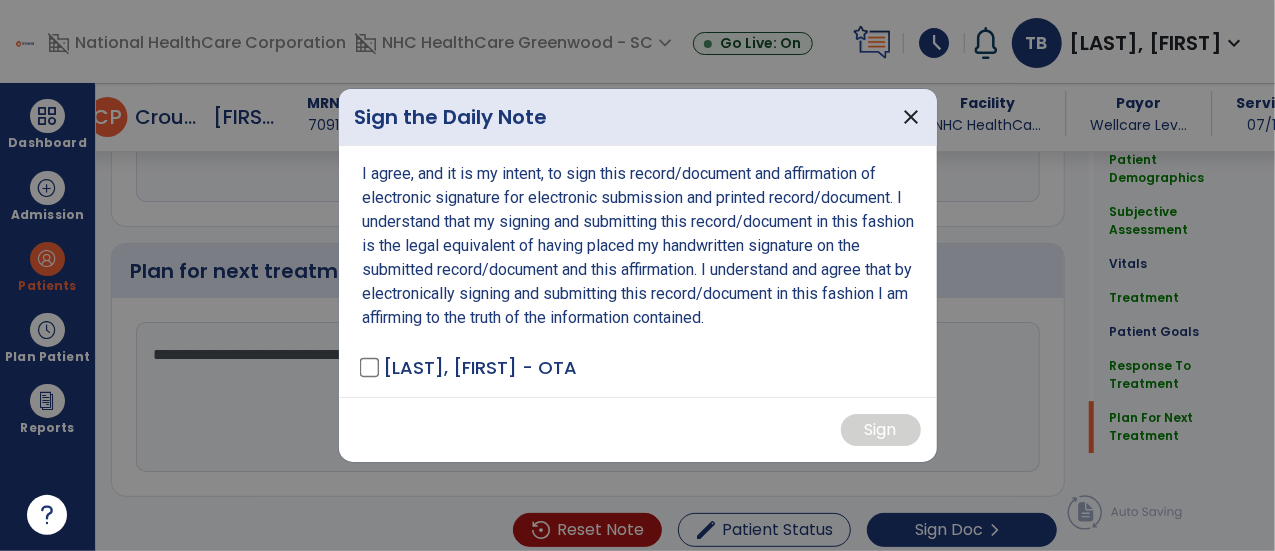 click on "[LAST], [FIRST] - OTA" at bounding box center (481, 367) 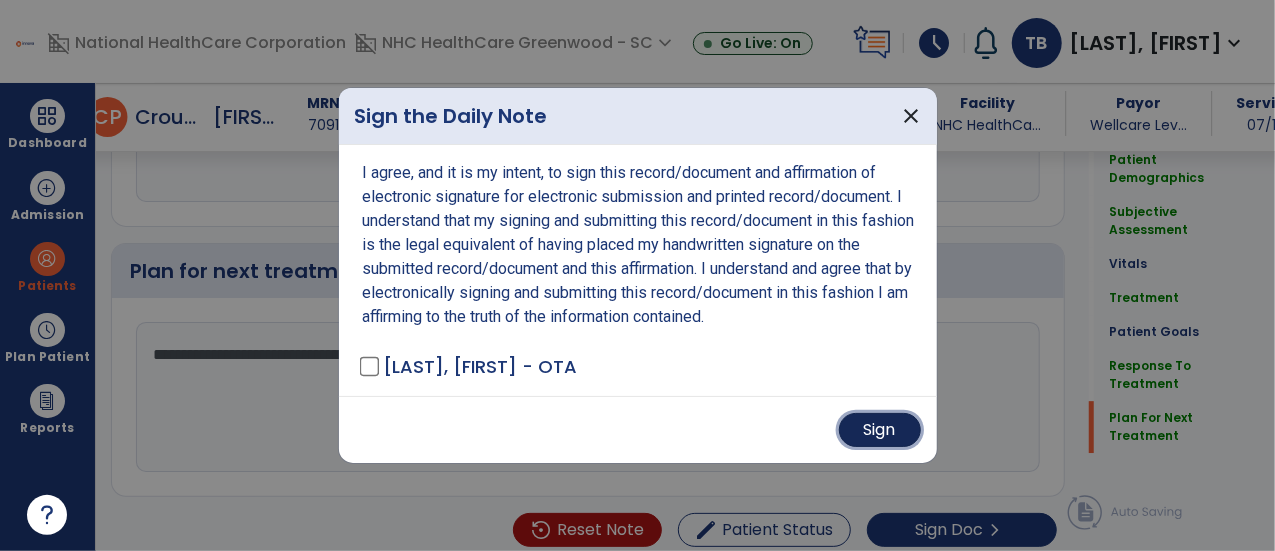 click on "Sign" at bounding box center [880, 430] 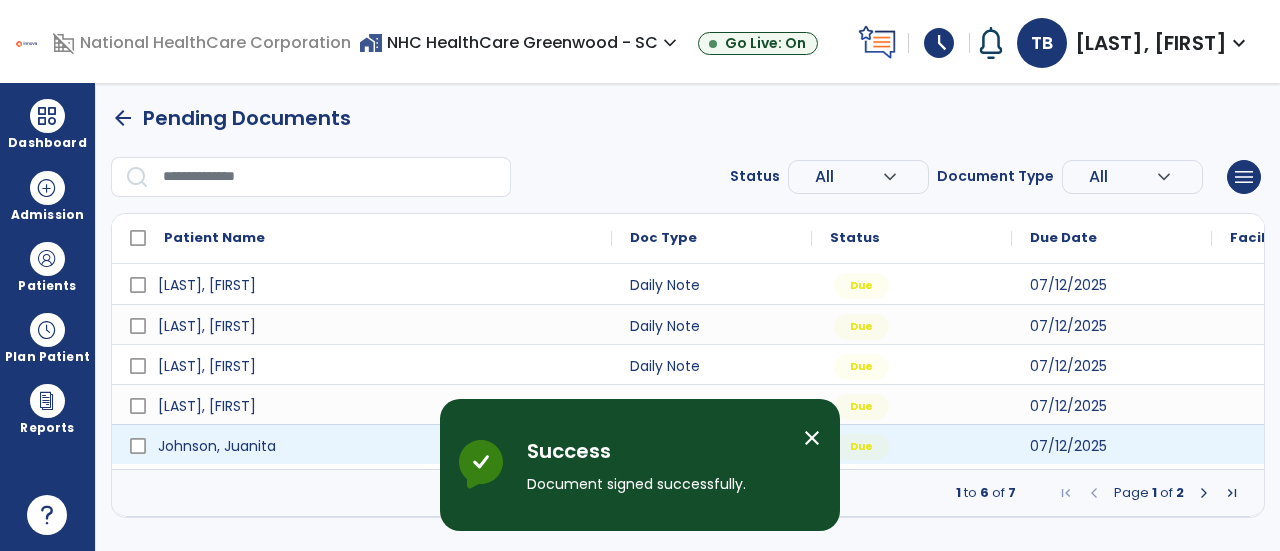 scroll, scrollTop: 0, scrollLeft: 0, axis: both 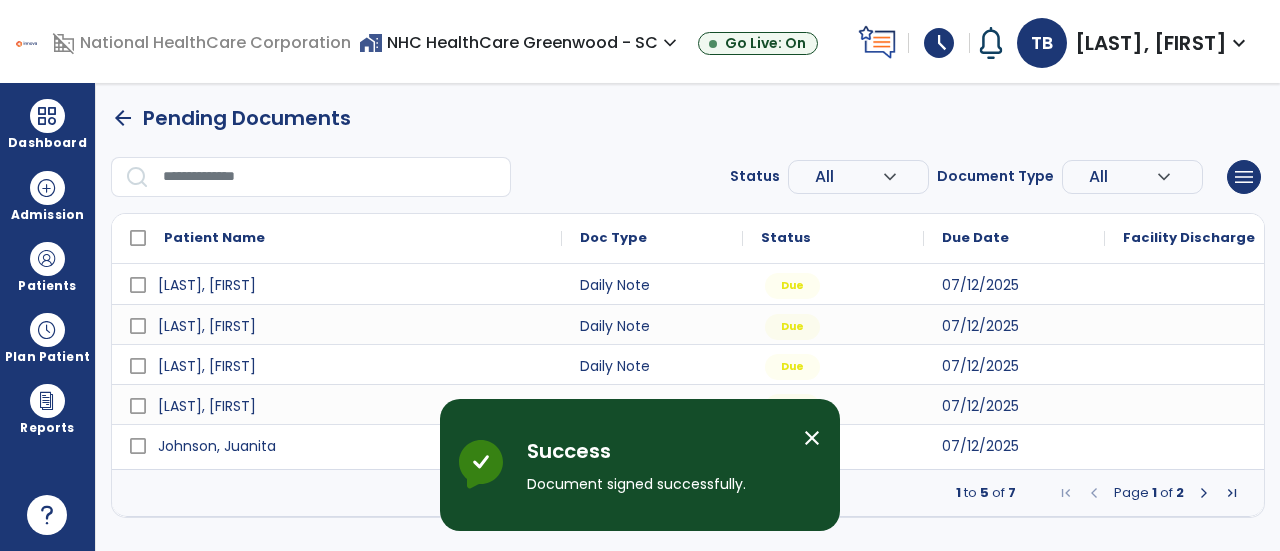 click on "close" at bounding box center [812, 438] 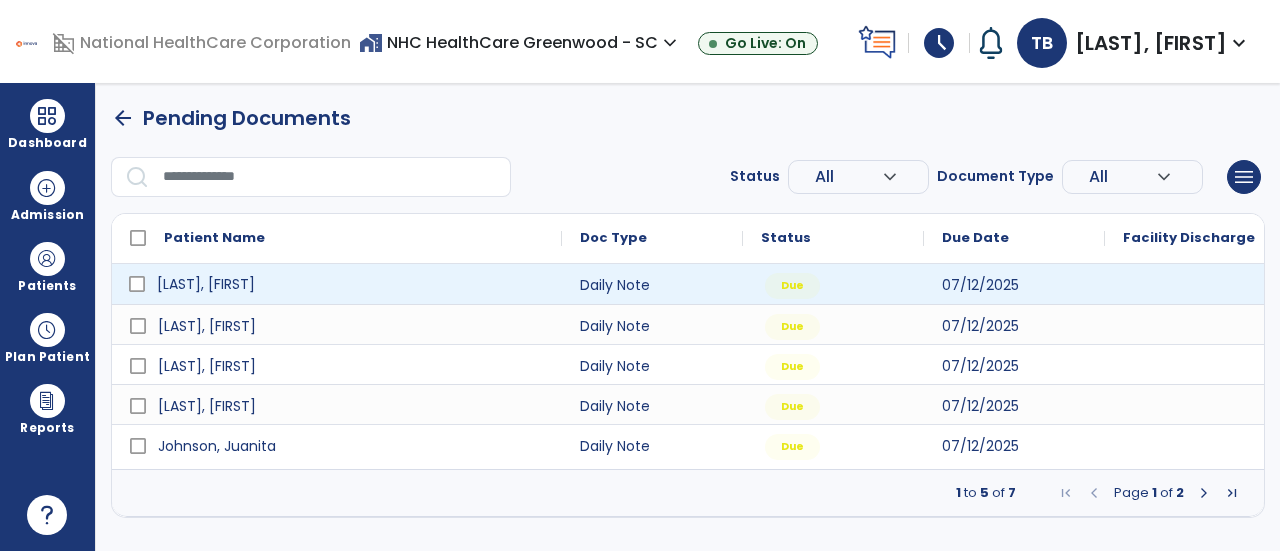 click on "[LAST], [FIRST]" at bounding box center (351, 284) 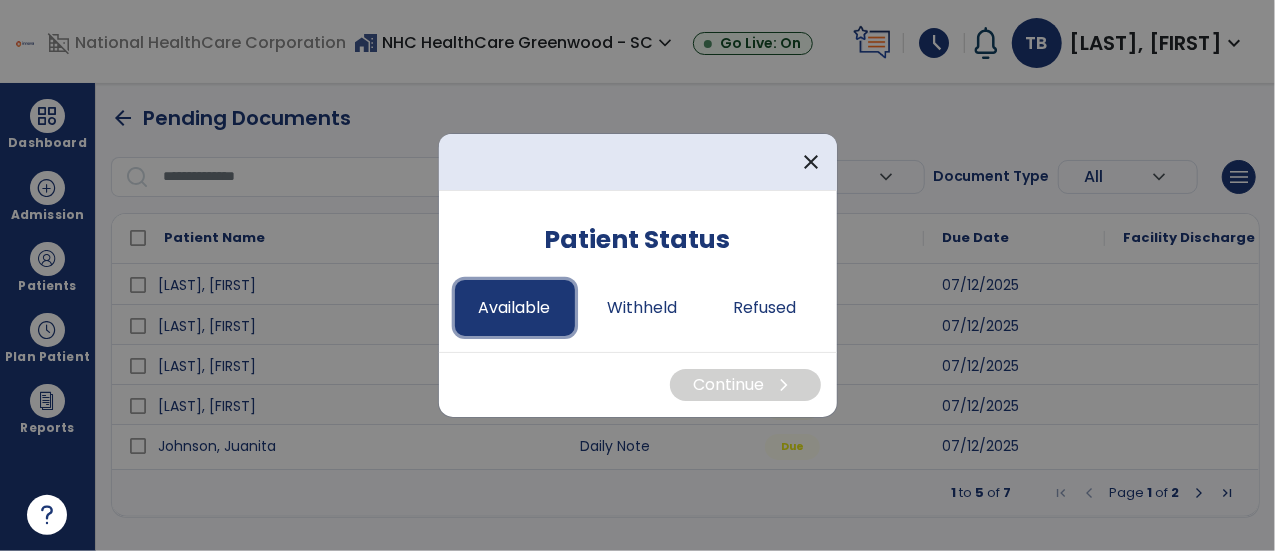 click on "Available" at bounding box center (515, 308) 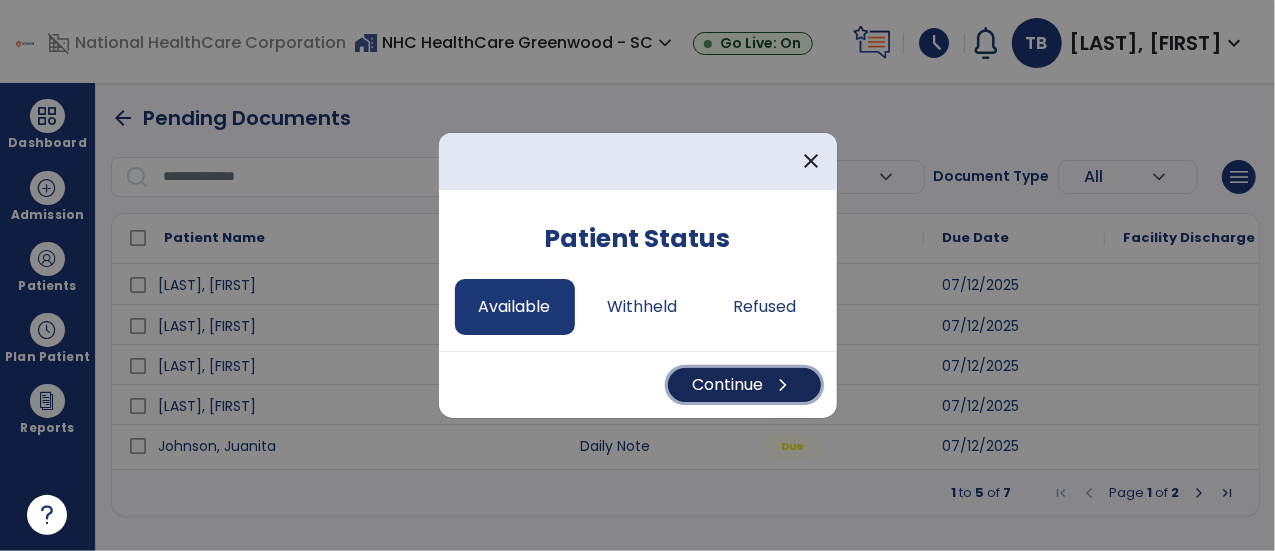 click on "Continue   chevron_right" at bounding box center [744, 385] 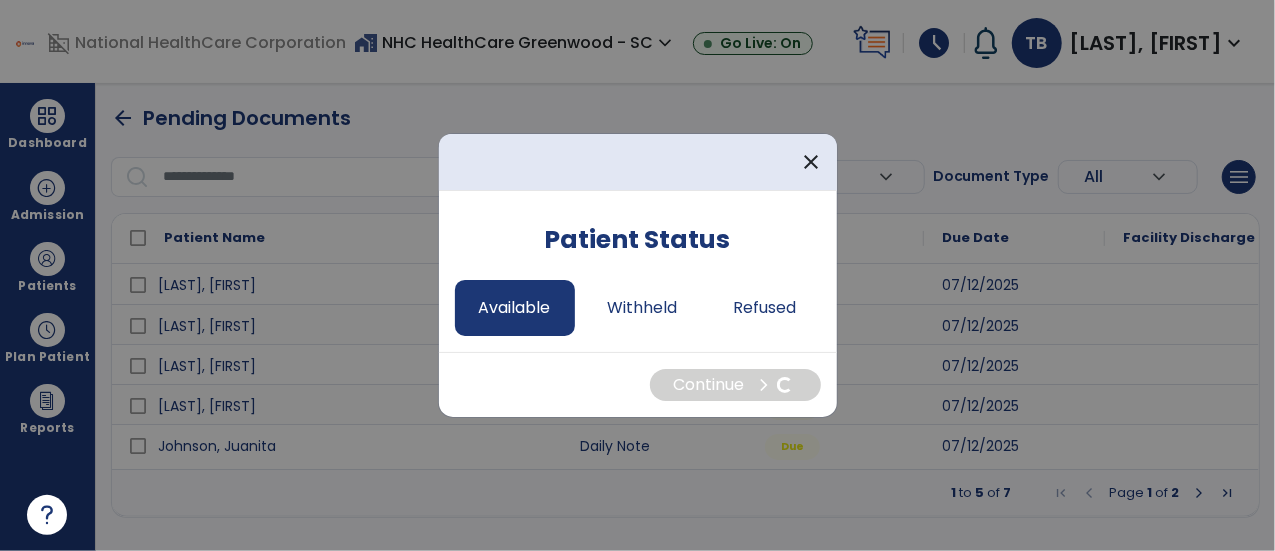 select on "*" 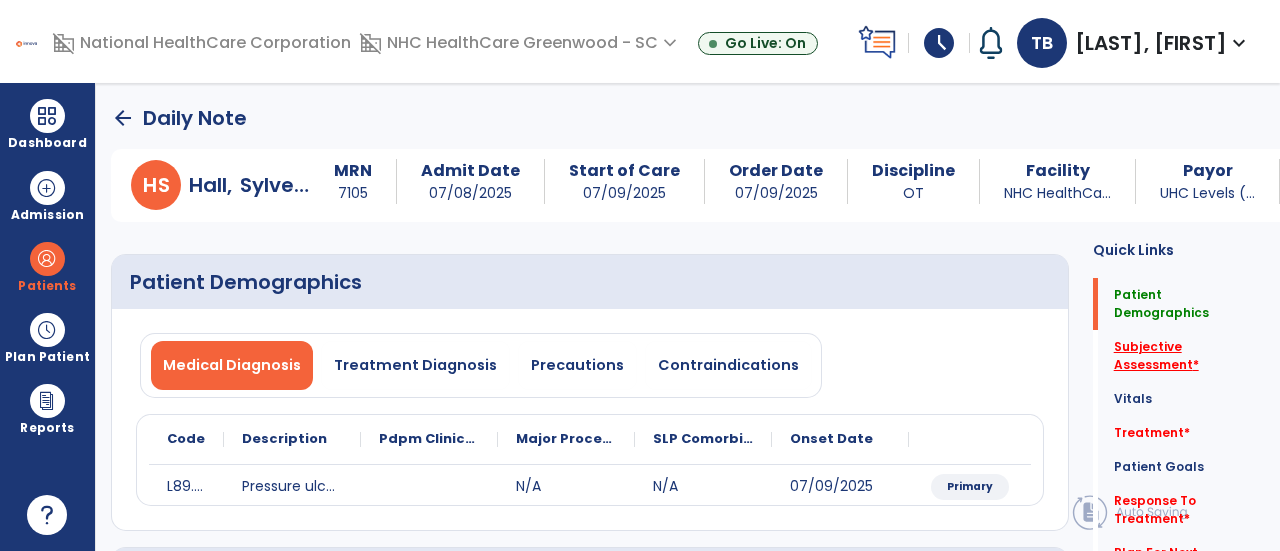 click on "Subjective Assessment   *" 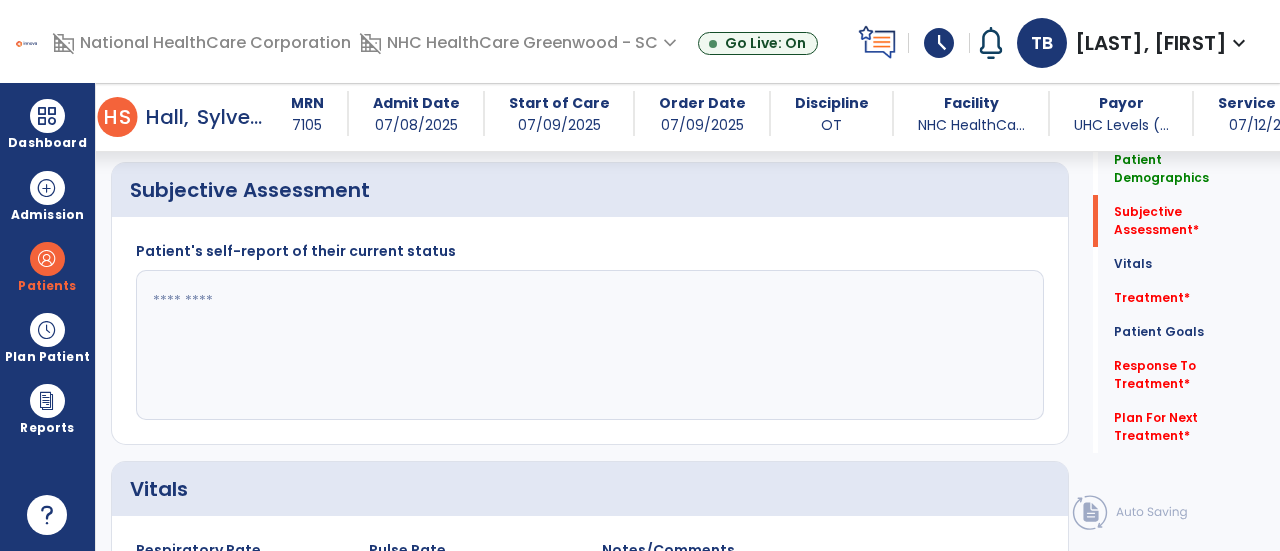 scroll, scrollTop: 369, scrollLeft: 0, axis: vertical 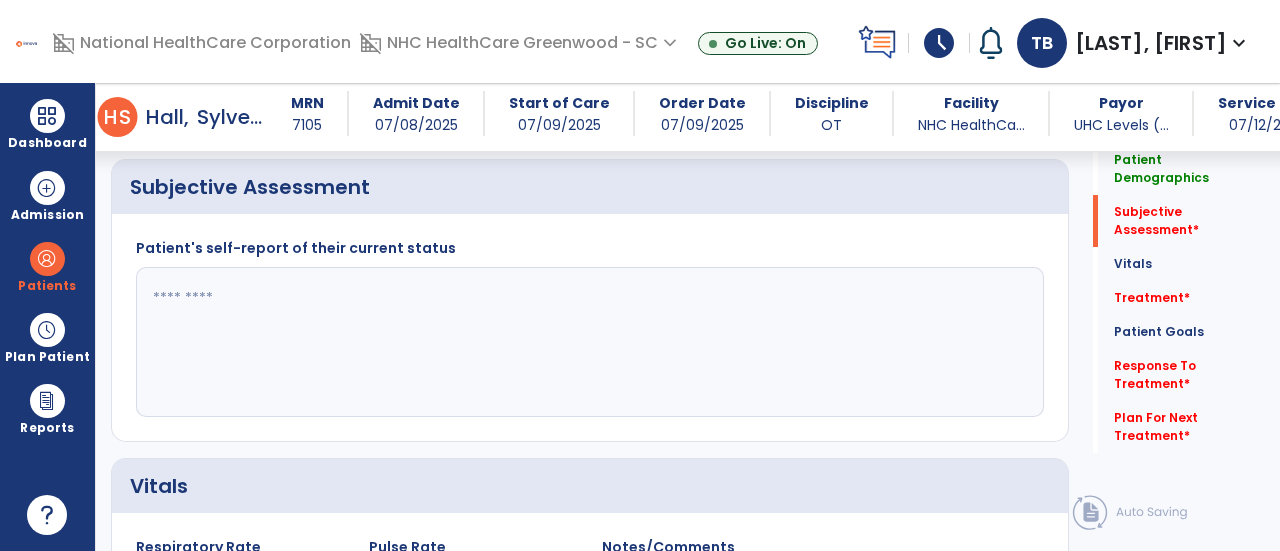 click 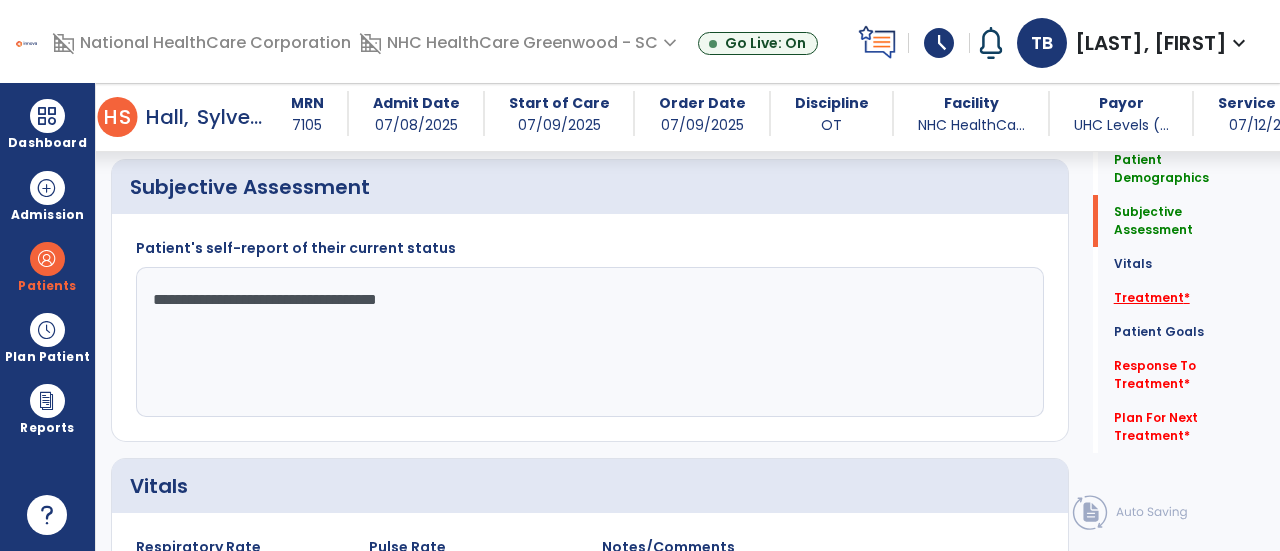 type on "**********" 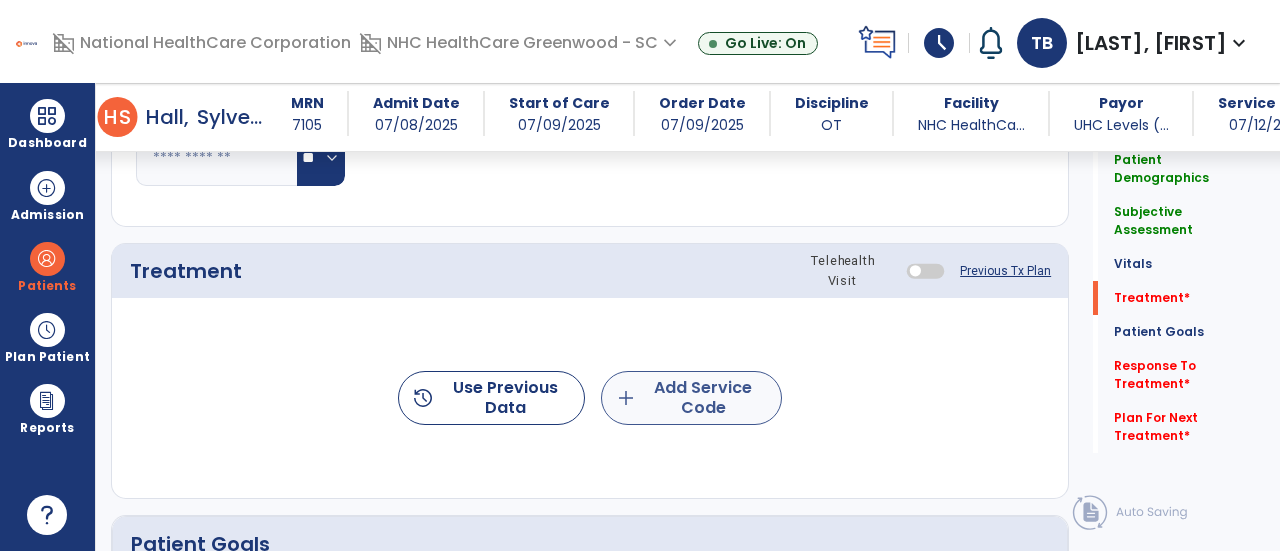 scroll, scrollTop: 1057, scrollLeft: 0, axis: vertical 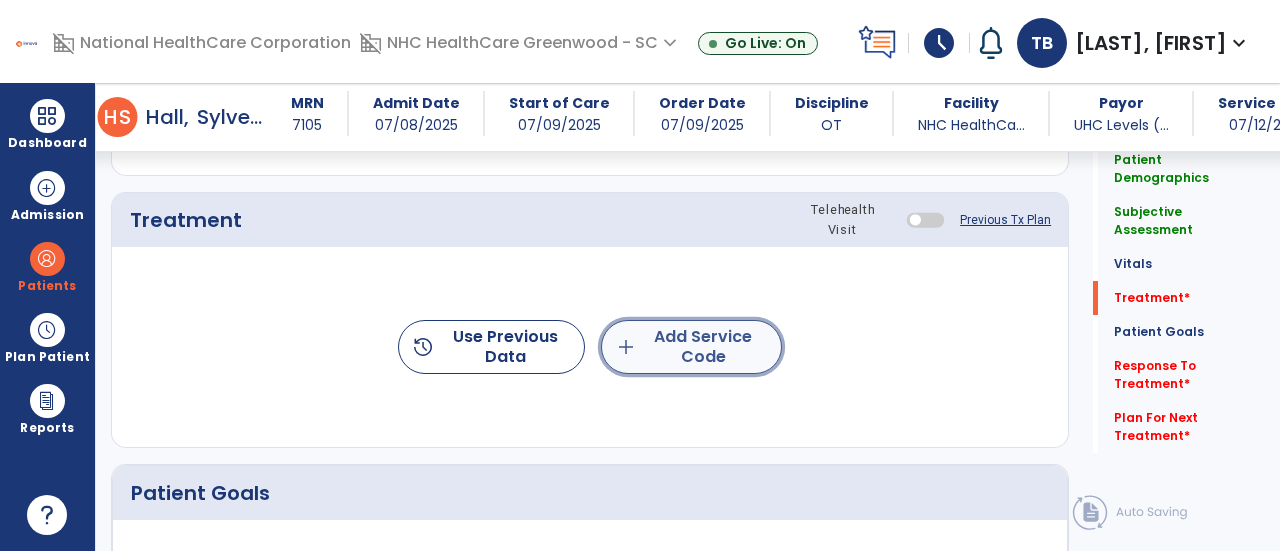click on "add  Add Service Code" 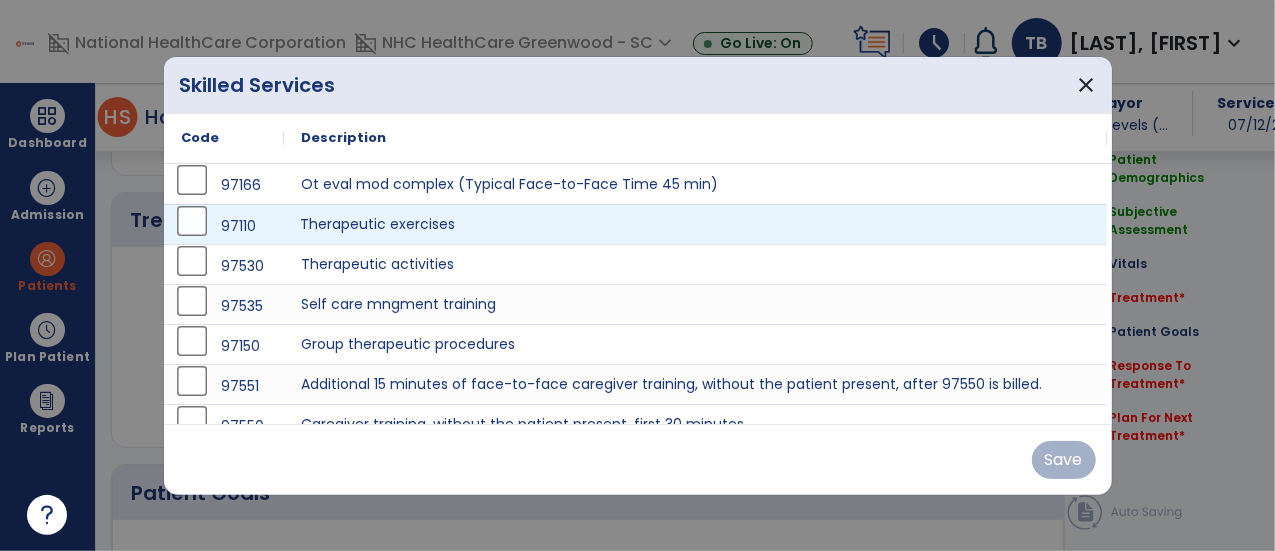 click on "Therapeutic exercises" at bounding box center [696, 224] 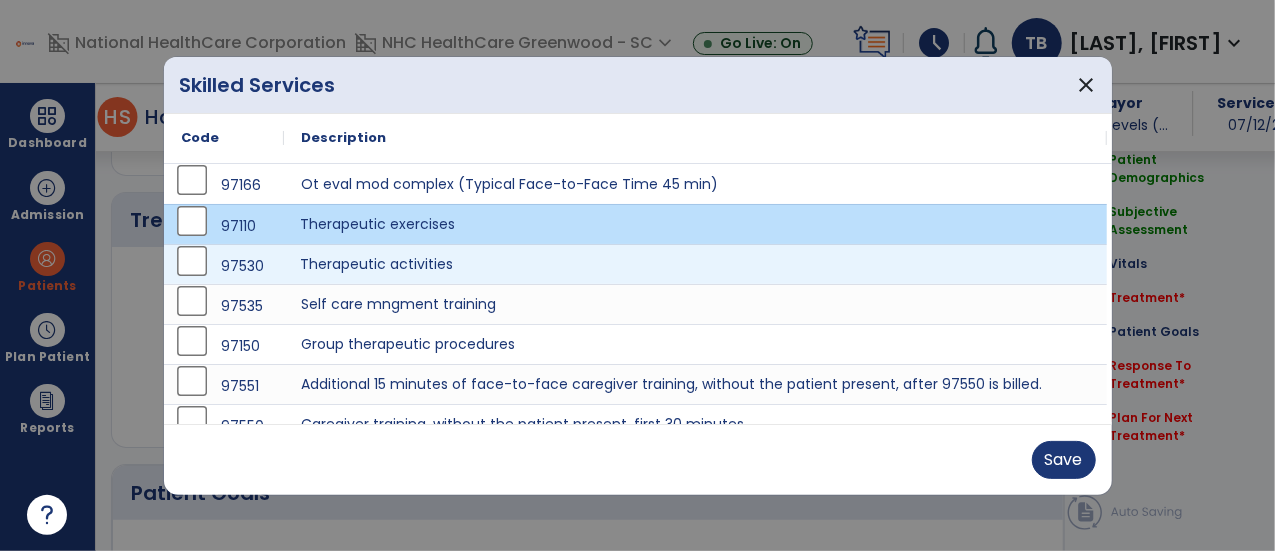 click on "Therapeutic activities" at bounding box center (696, 264) 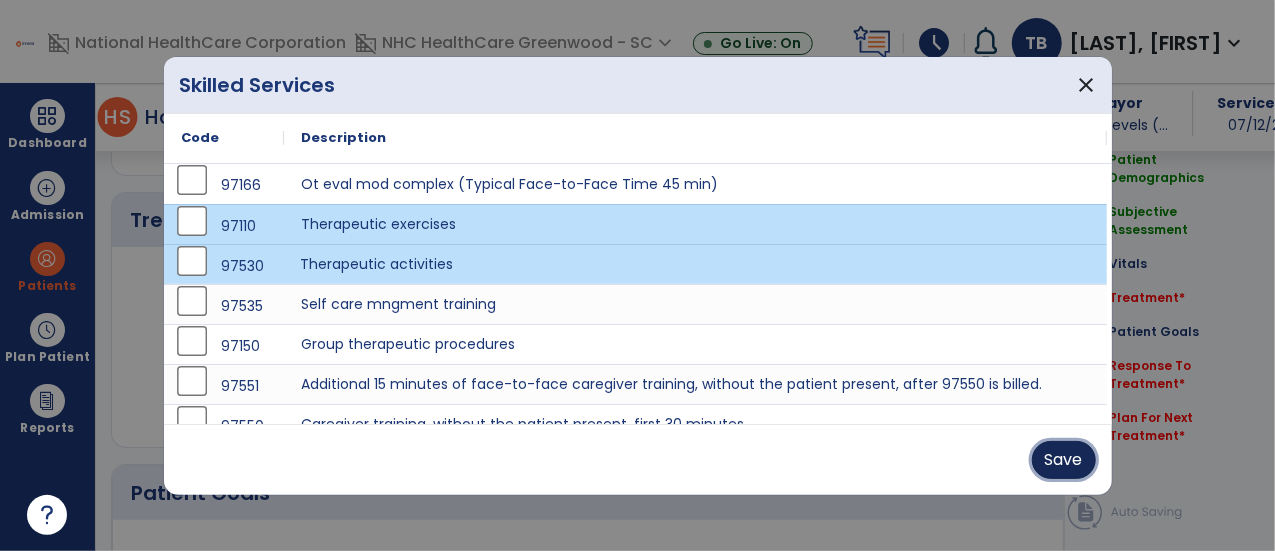 click on "Save" at bounding box center [1064, 460] 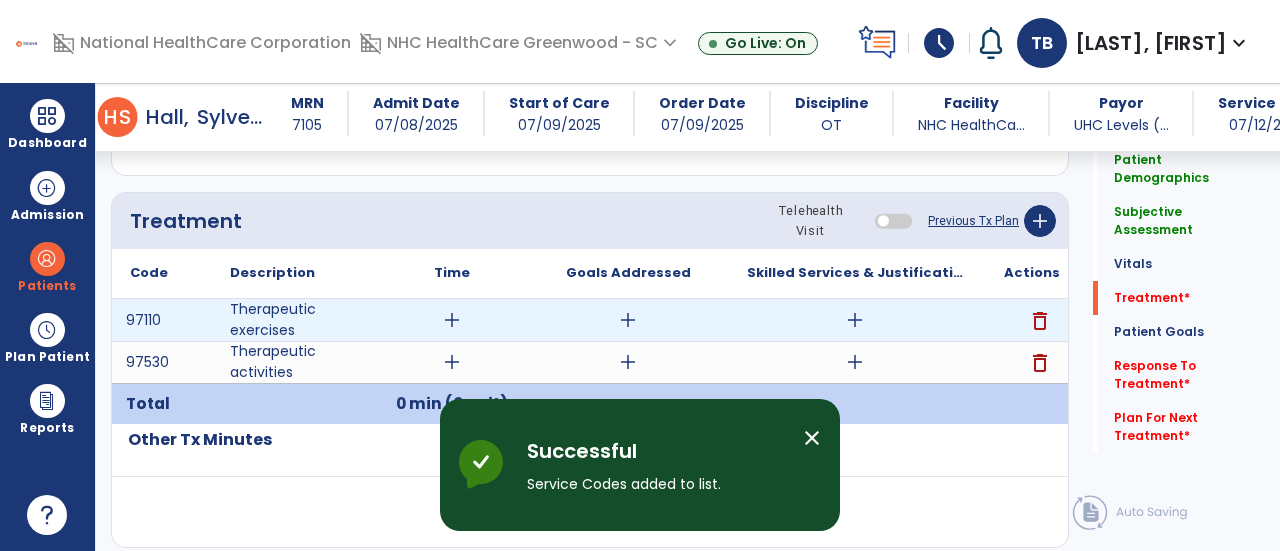 click on "add" at bounding box center [452, 320] 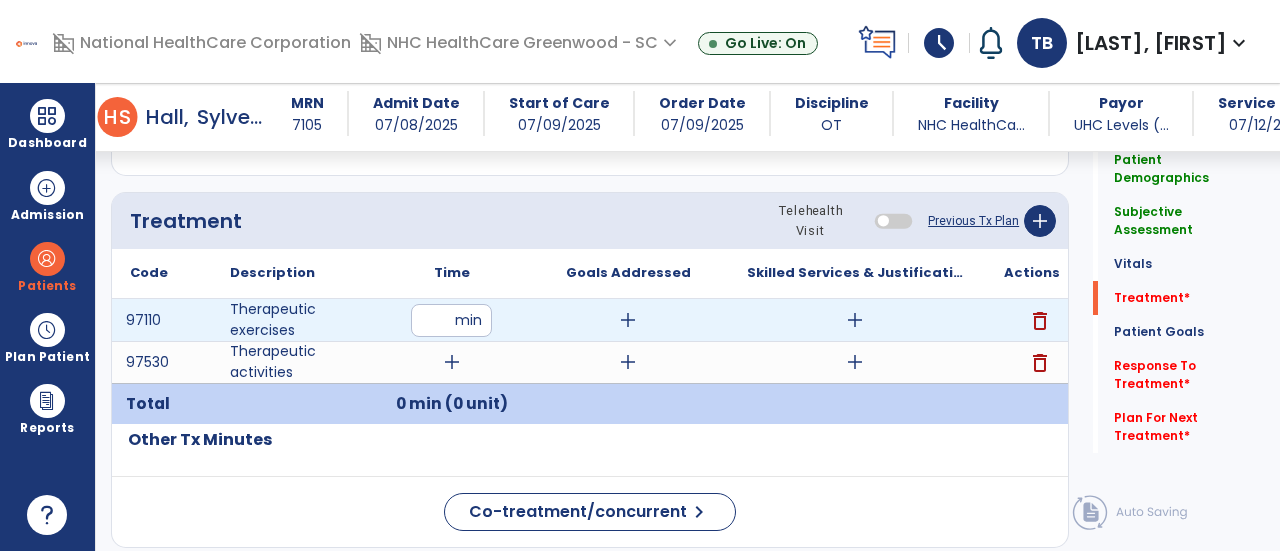 type on "**" 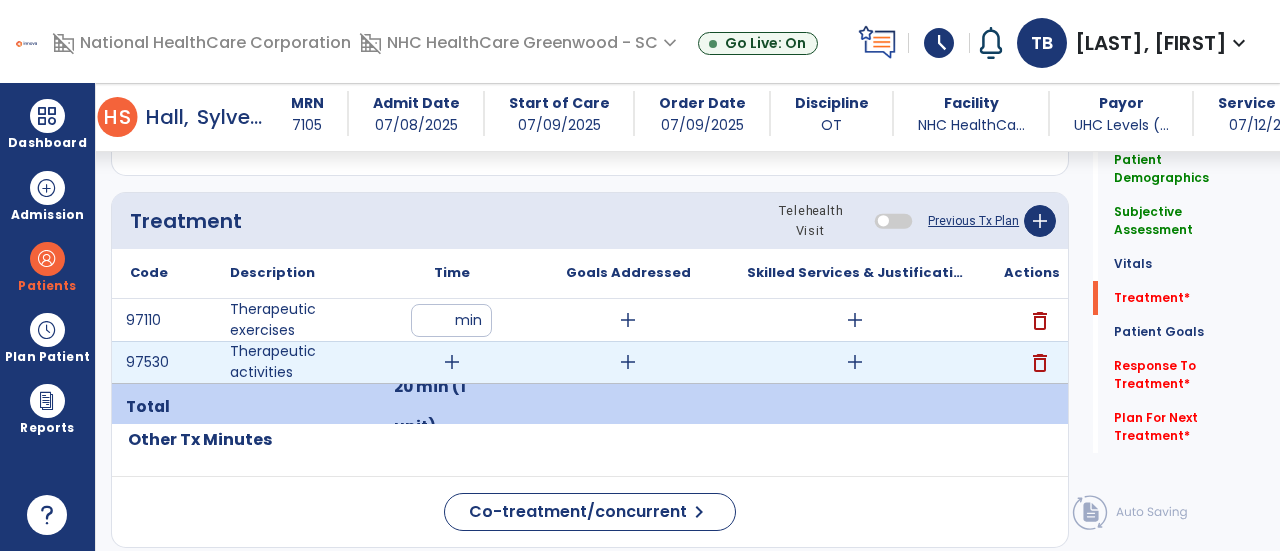 click on "add" at bounding box center [452, 362] 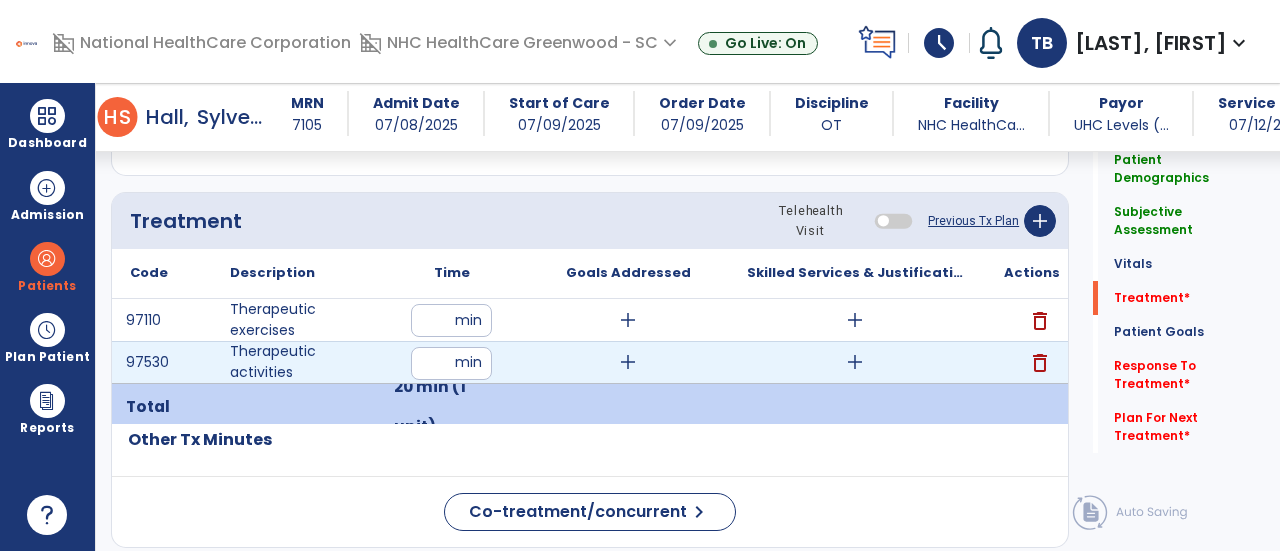 type on "**" 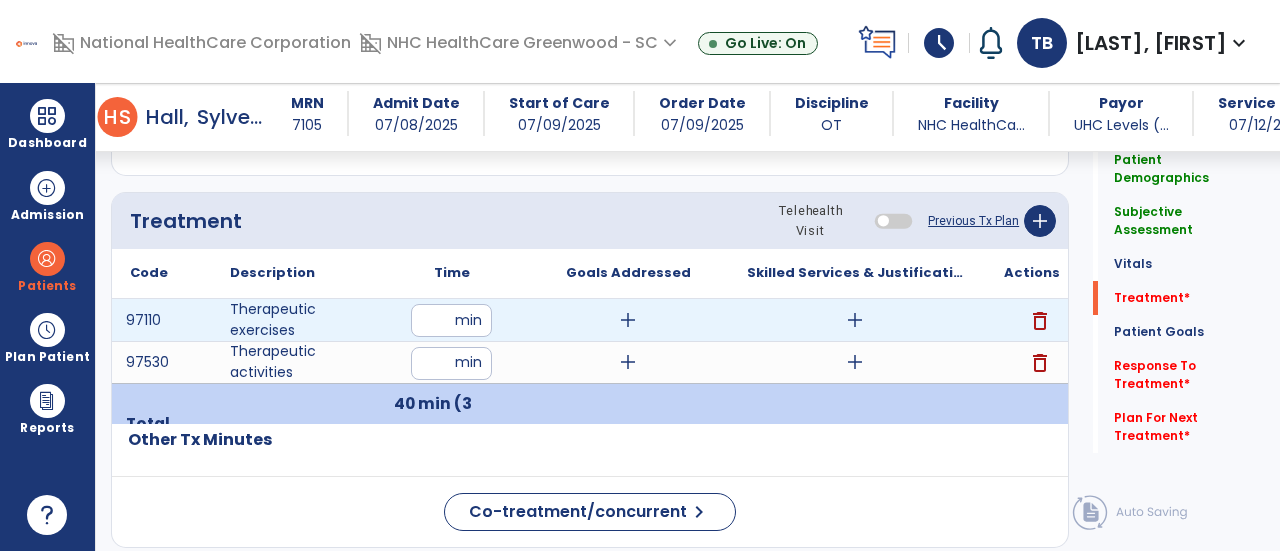 click on "add" at bounding box center [628, 320] 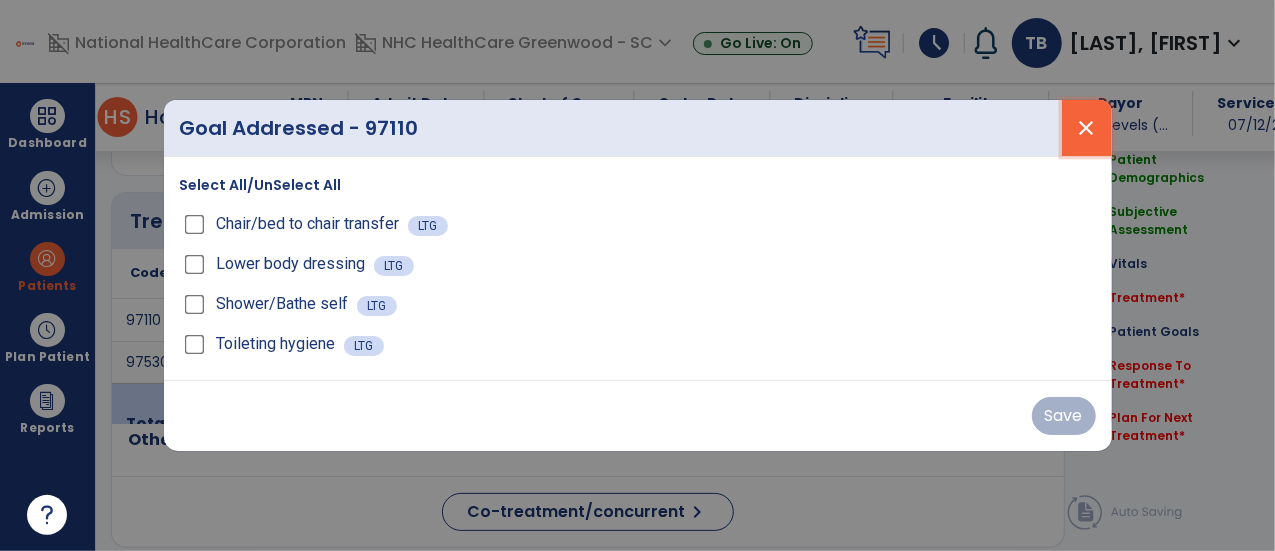 click on "close" at bounding box center (1087, 128) 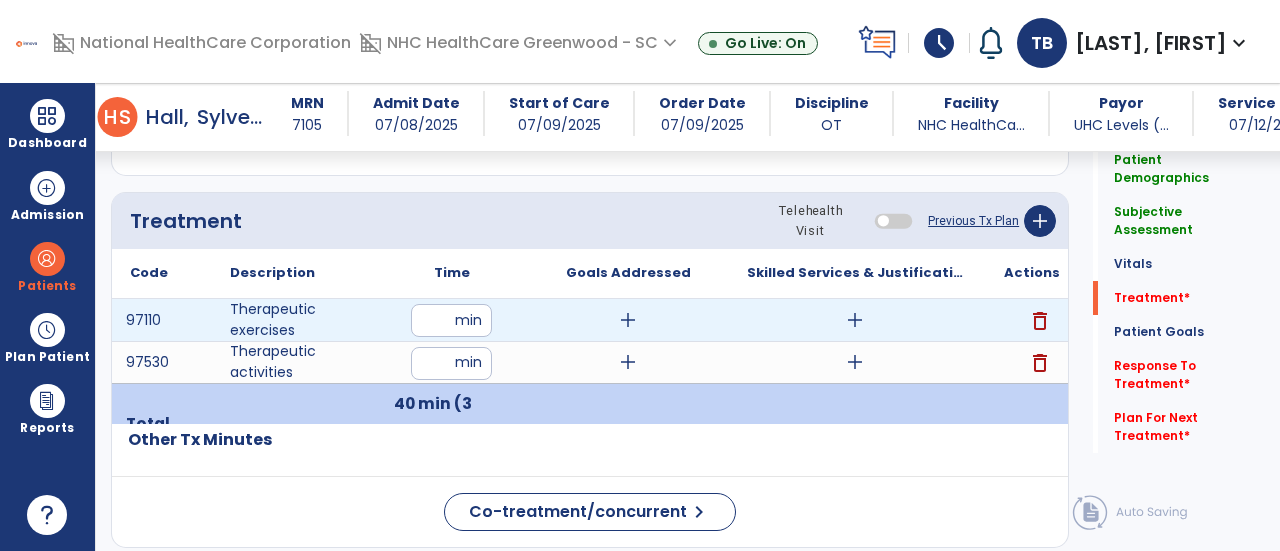 click on "add" at bounding box center [855, 320] 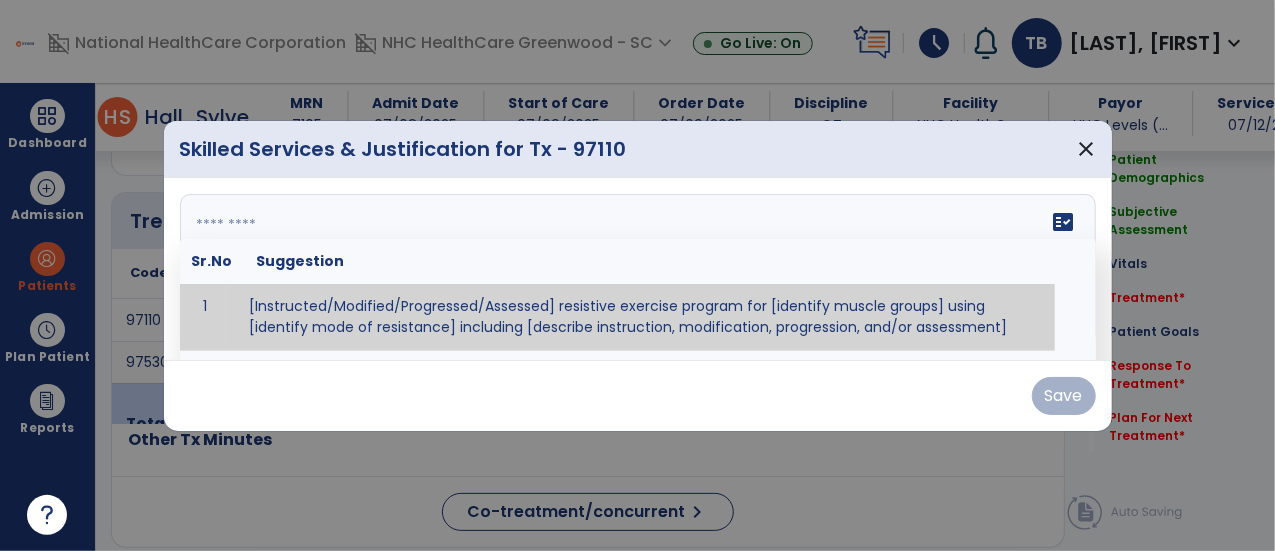 click on "fact_check  Sr.No Suggestion 1 [Instructed/Modified/Progressed/Assessed] resistive exercise program for [identify muscle groups] using [identify mode of resistance] including [describe instruction, modification, progression, and/or assessment] 2 [Instructed/Modified/Progressed/Assessed] aerobic exercise program using [identify equipment/mode] including [describe instruction, modification,progression, and/or assessment] 3 [Instructed/Modified/Progressed/Assessed] [PROM/A/AROM/AROM] program for [identify joint movements] using [contract-relax, over-pressure, inhibitory techniques, other] 4 [Assessed/Tested] aerobic capacity with administration of [aerobic capacity test]" at bounding box center [638, 269] 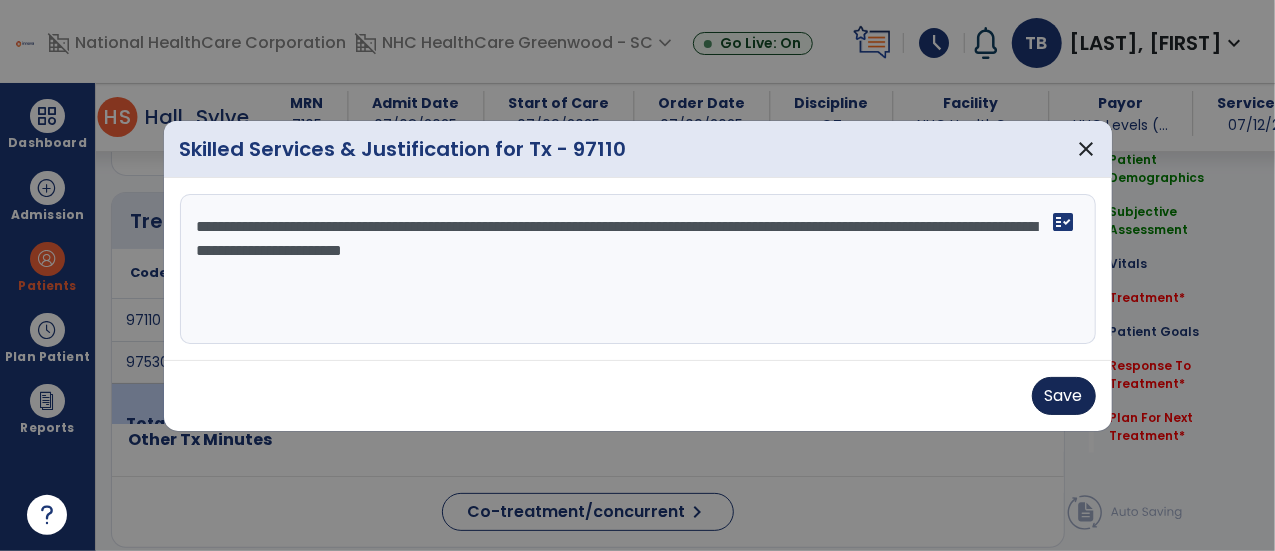 type on "**********" 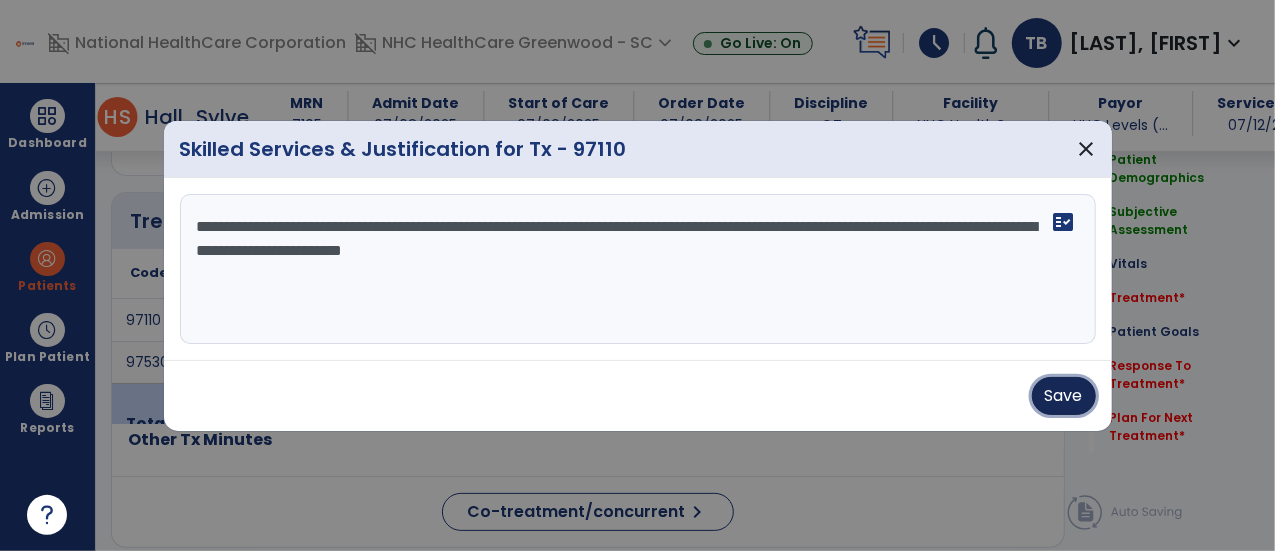 click on "Save" at bounding box center [1064, 396] 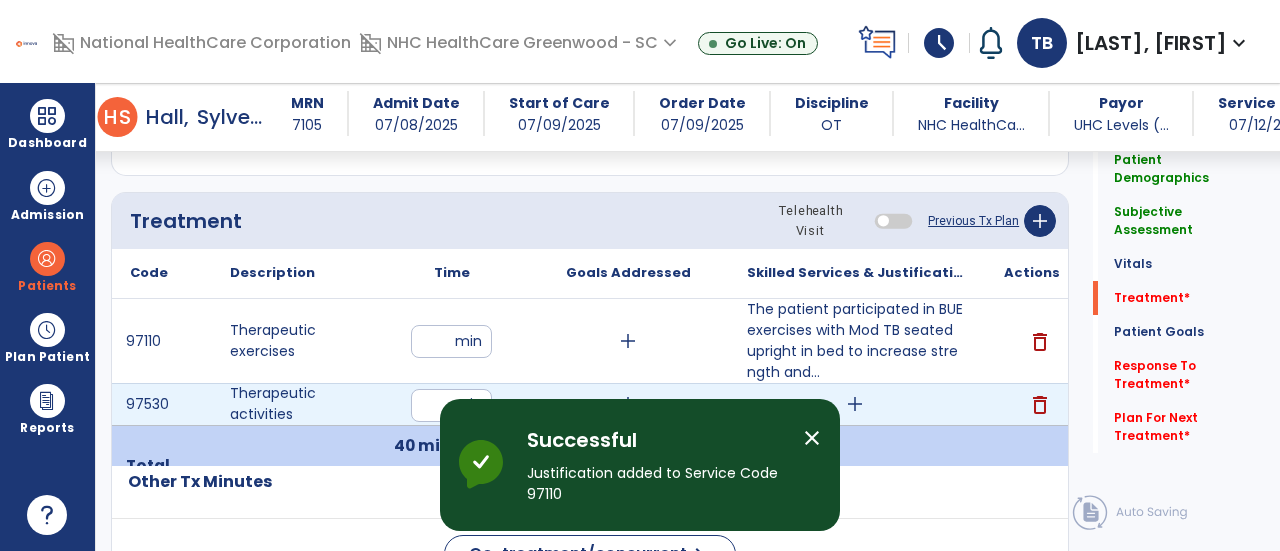 click on "add" at bounding box center (855, 404) 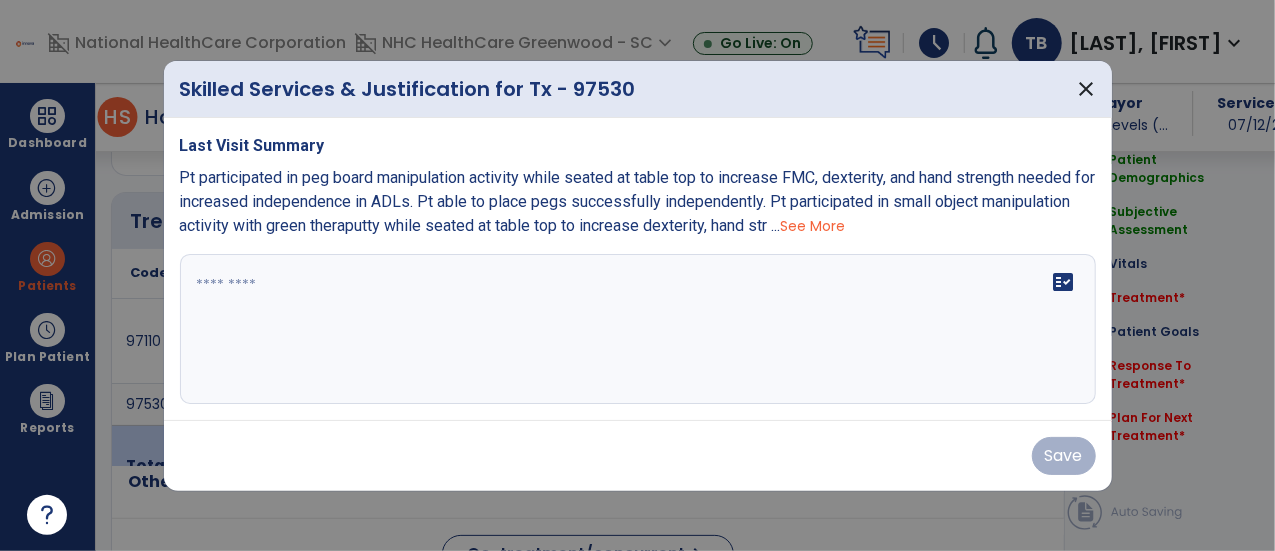 click on "fact_check" at bounding box center [638, 329] 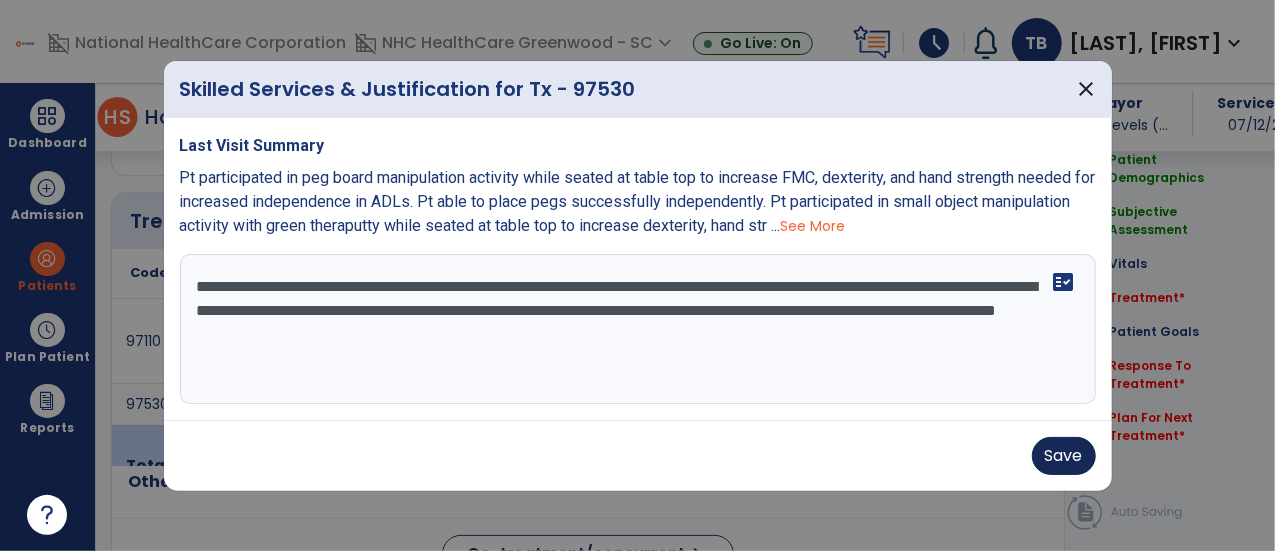 type on "**********" 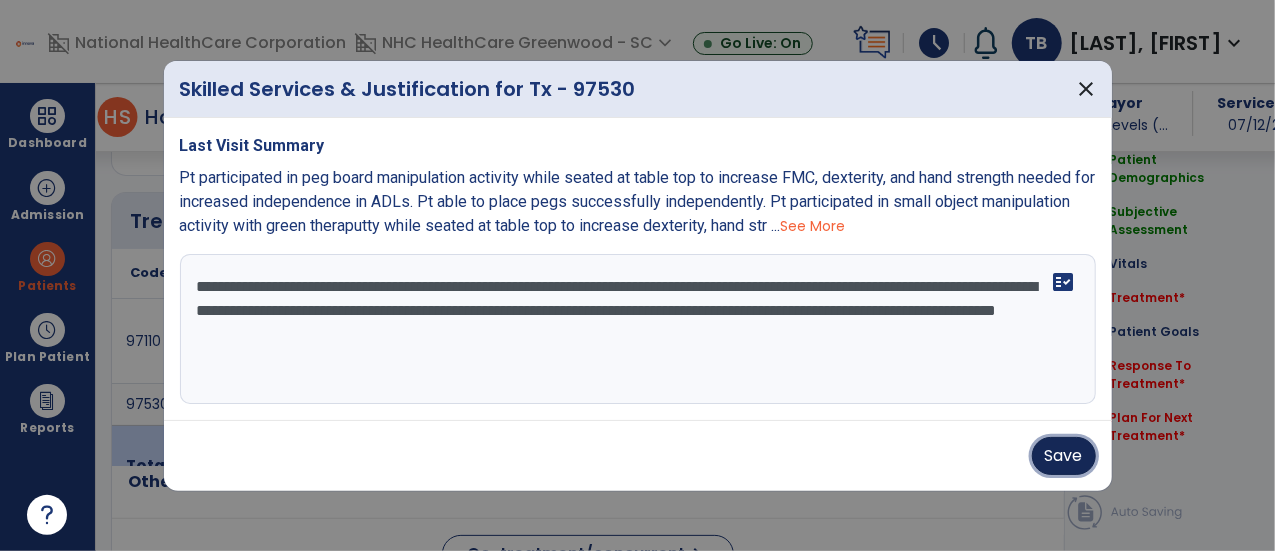 click on "Save" at bounding box center (1064, 456) 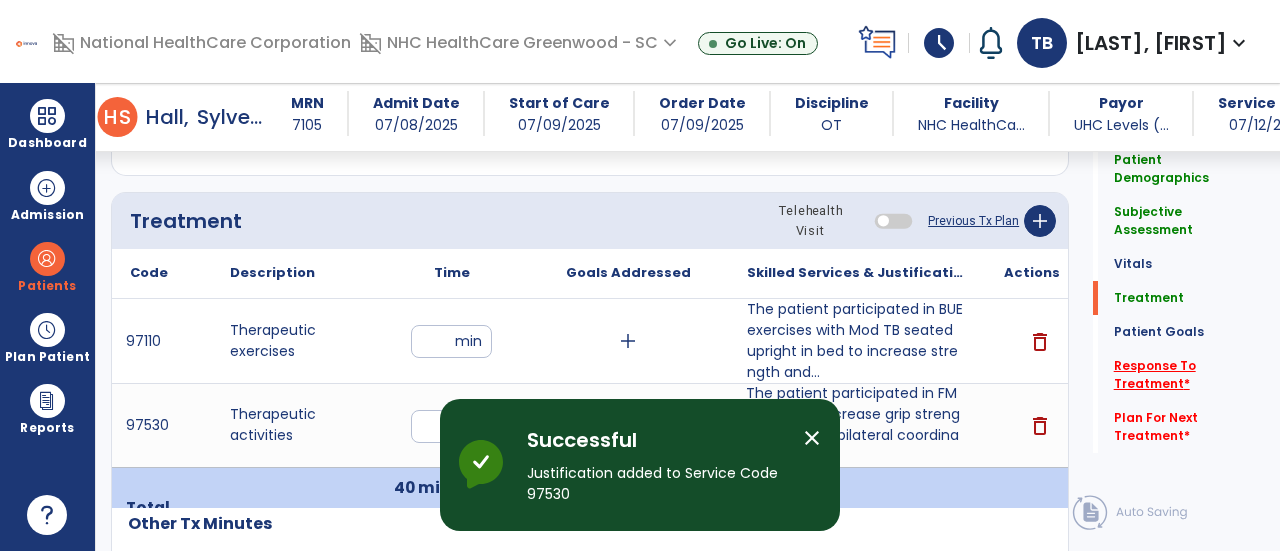 click on "Response To Treatment   *" 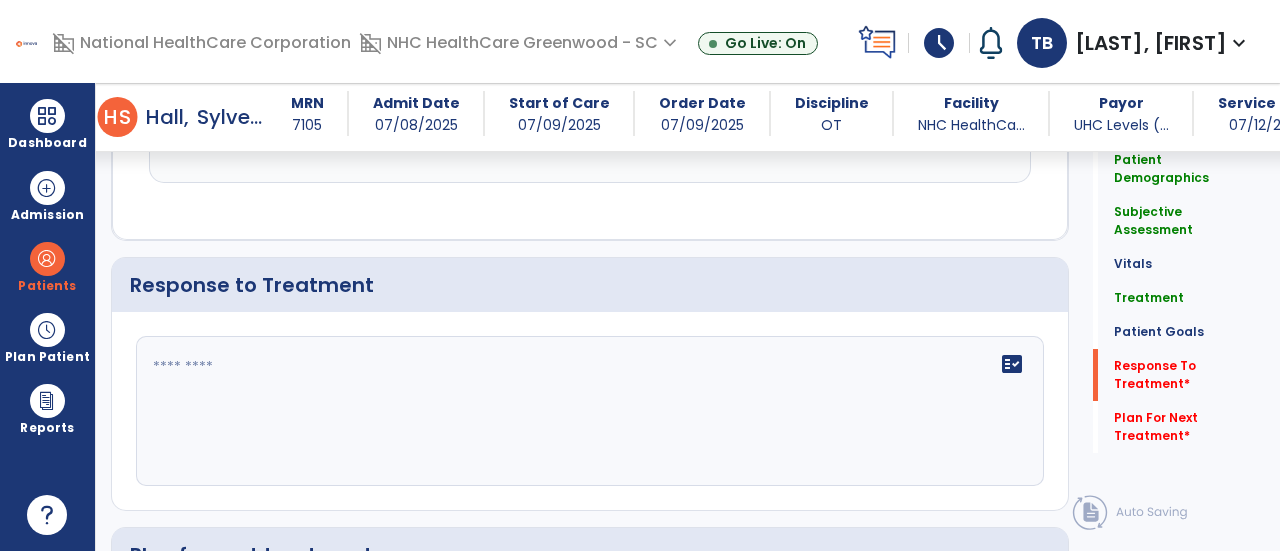 scroll, scrollTop: 2488, scrollLeft: 0, axis: vertical 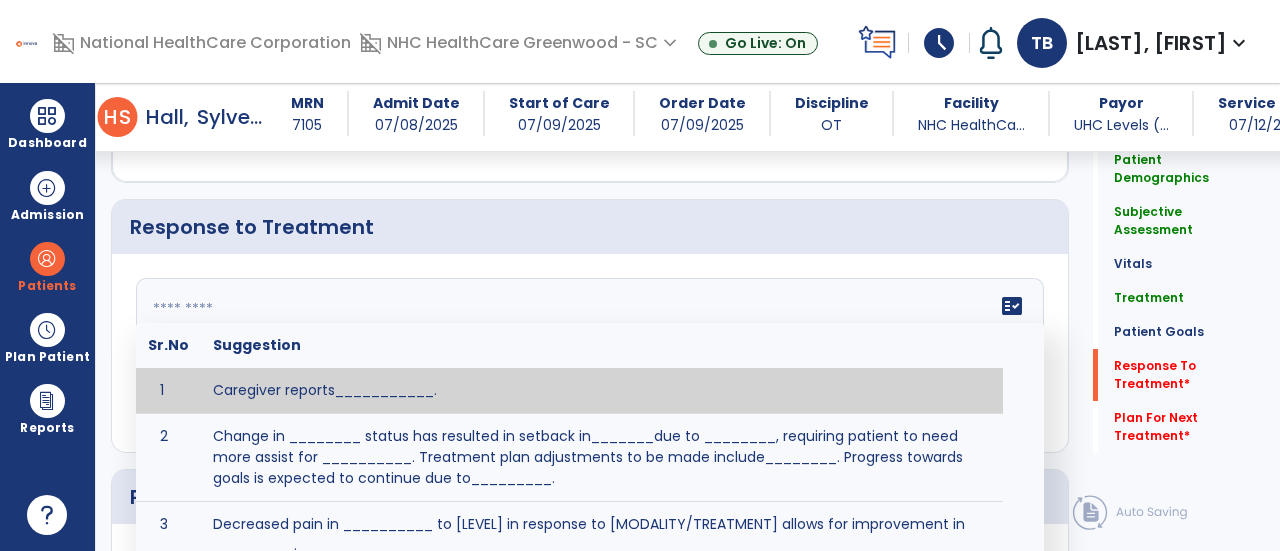 click on "fact_check  Sr.No Suggestion 1 Caregiver reports___________. 2 Change in ________ status has resulted in setback in_______due to ________, requiring patient to need more assist for __________.   Treatment plan adjustments to be made include________.  Progress towards goals is expected to continue due to_________. 3 Decreased pain in __________ to [LEVEL] in response to [MODALITY/TREATMENT] allows for improvement in _________. 4 Functional gains in _______ have impacted the patient's ability to perform_________ with a reduction in assist levels to_________. 5 Functional progress this week has been significant due to__________. 6 Gains in ________ have improved the patient's ability to perform ______with decreased levels of assist to___________. 7 Improvement in ________allows patient to tolerate higher levels of challenges in_________. 8 Pain in [AREA] has decreased to [LEVEL] in response to [TREATMENT/MODALITY], allowing fore ease in completing__________. 9 10 11 12 13 14 15 16 17 18 19 20 21" 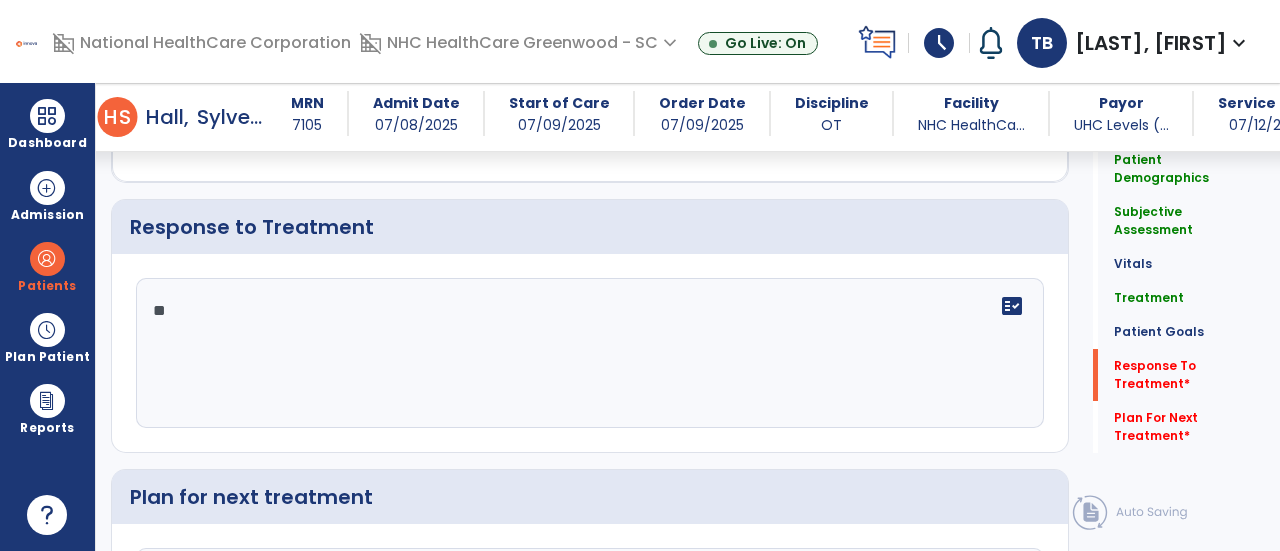 type on "*" 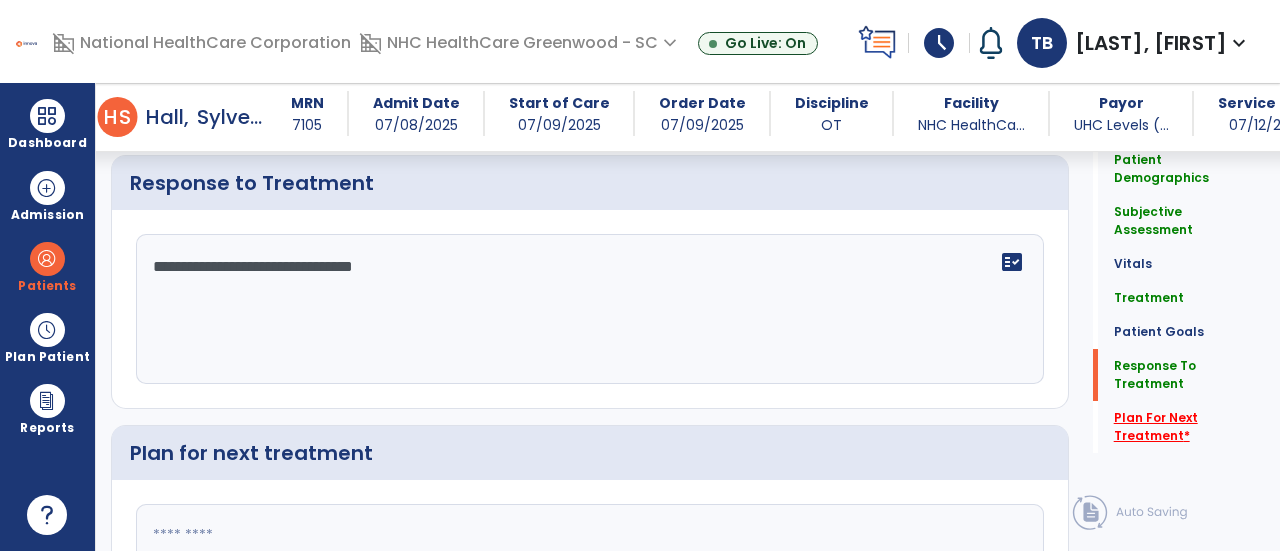type on "**********" 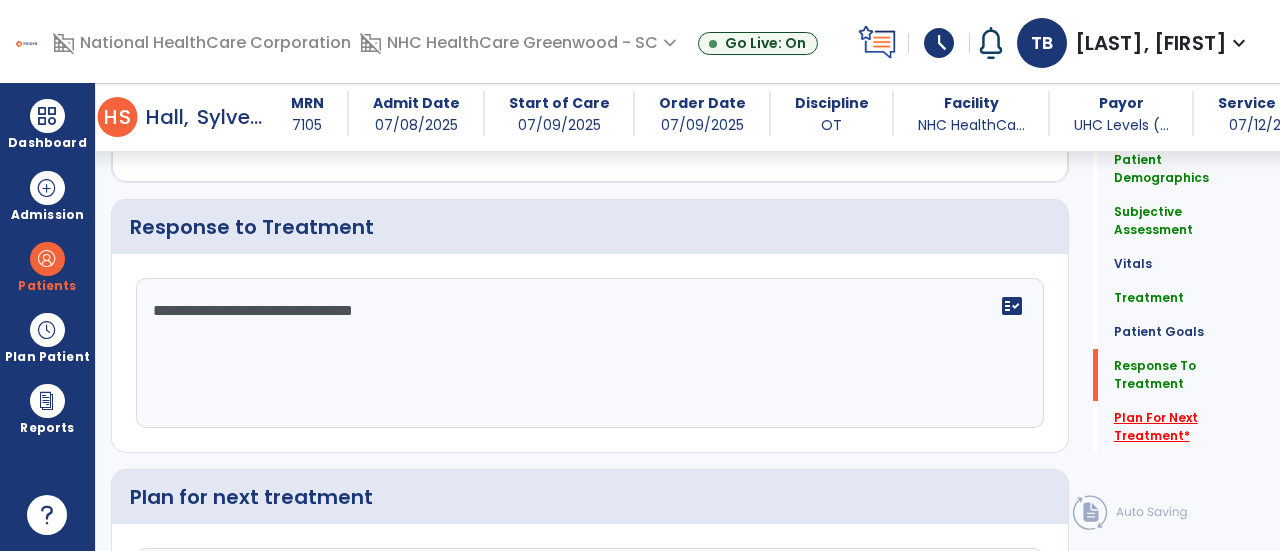 click on "Plan For Next Treatment   *" 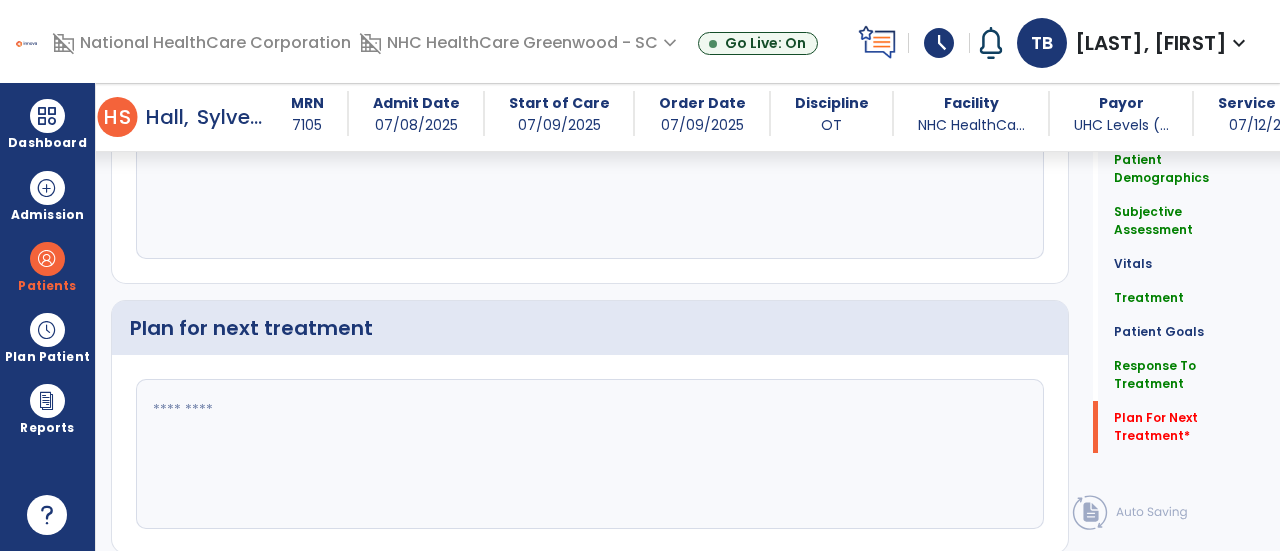 scroll, scrollTop: 2714, scrollLeft: 0, axis: vertical 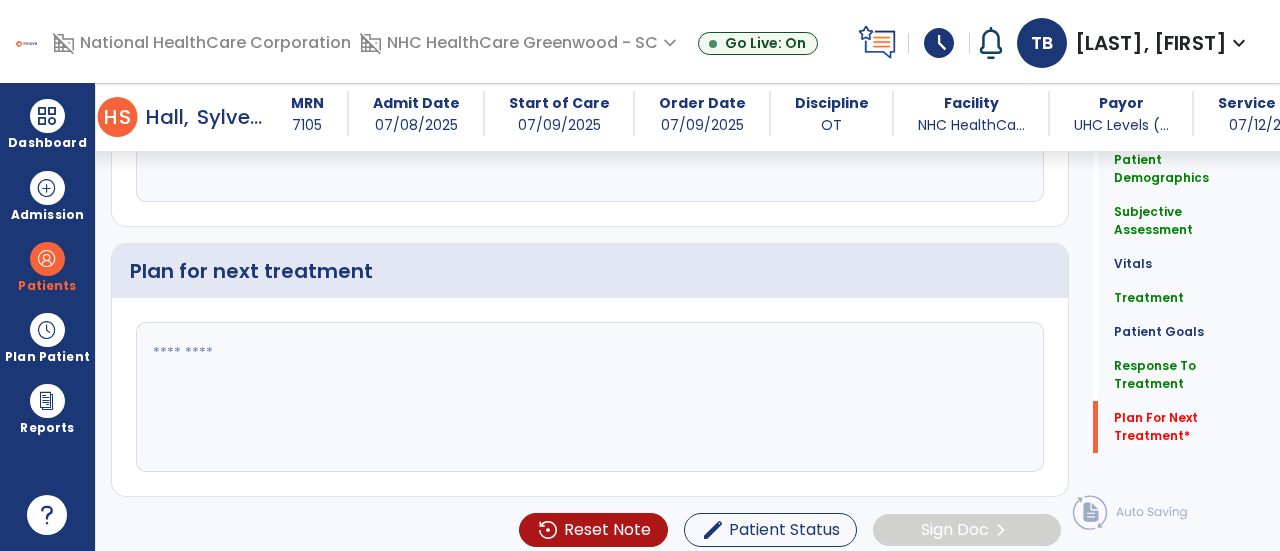 click 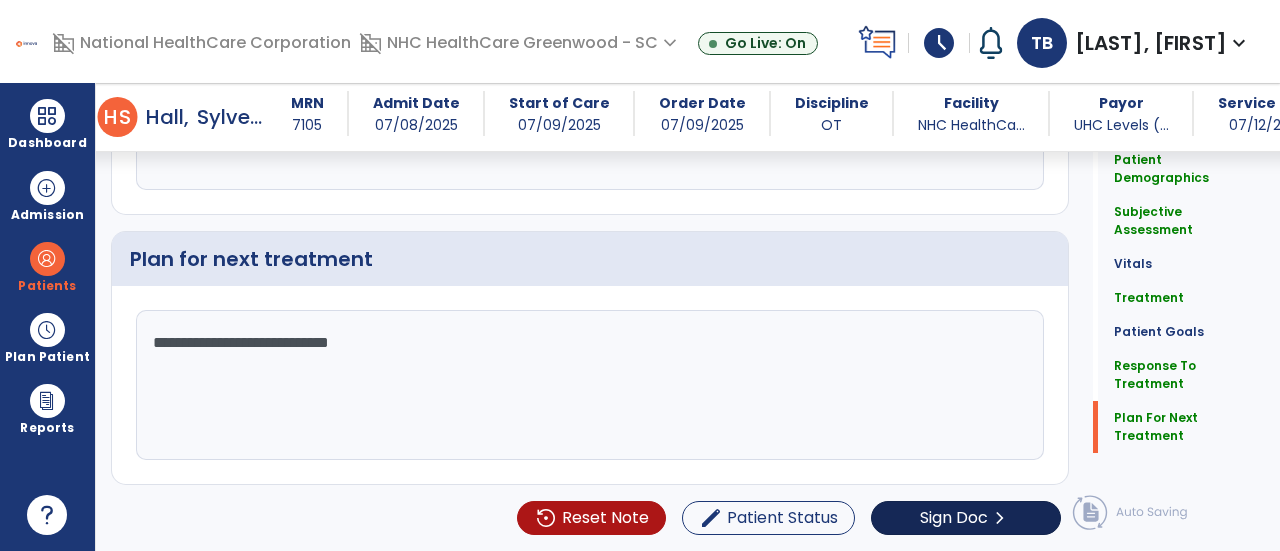scroll, scrollTop: 2714, scrollLeft: 0, axis: vertical 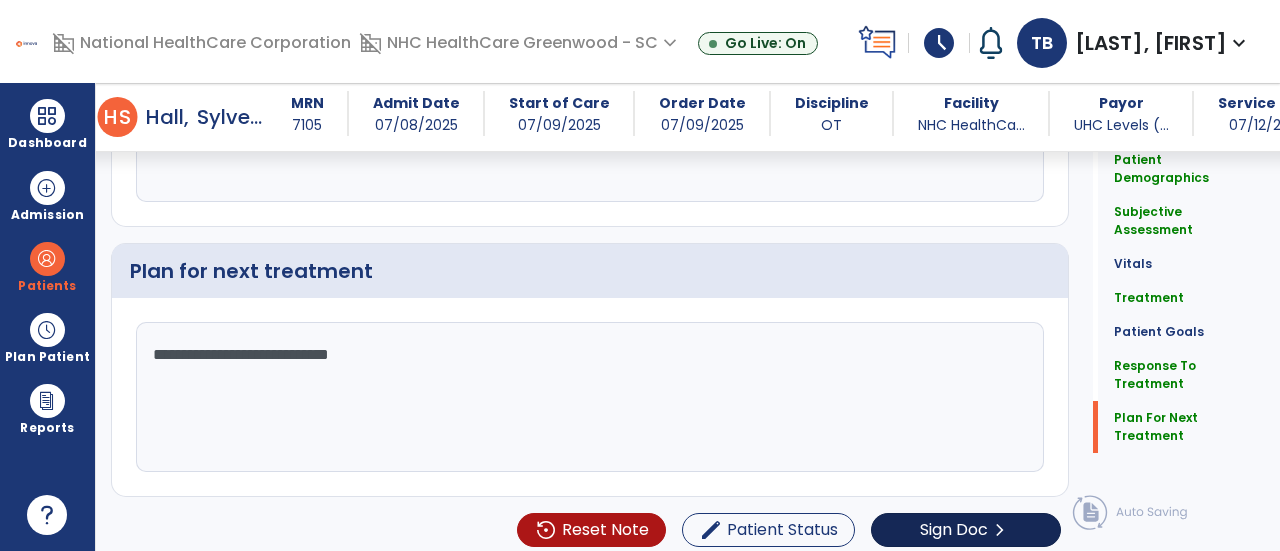 type on "**********" 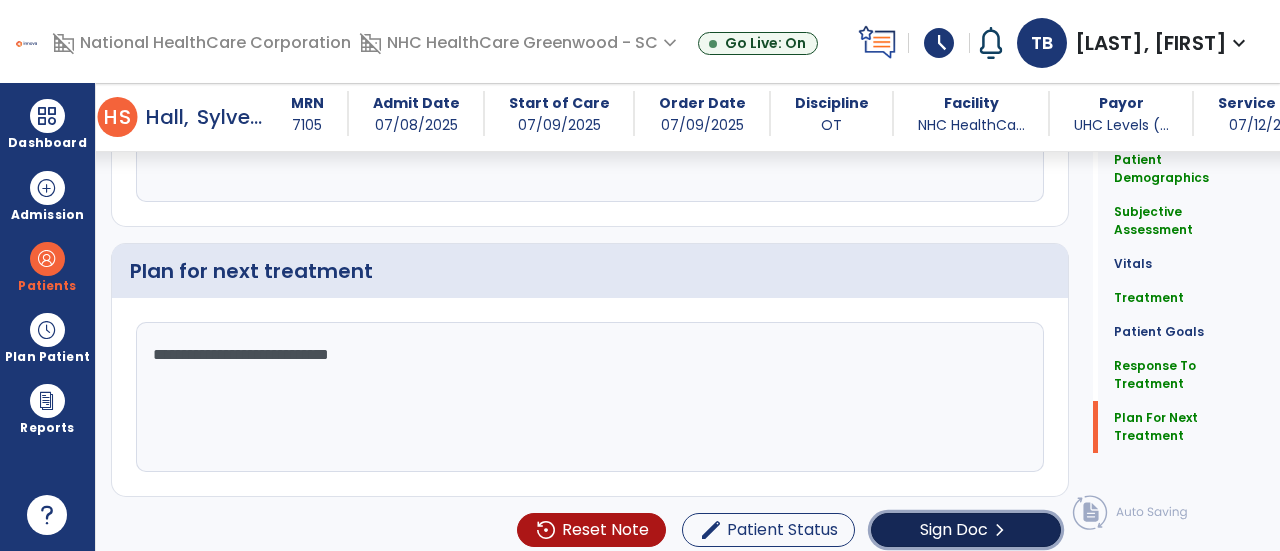 click on "Sign Doc" 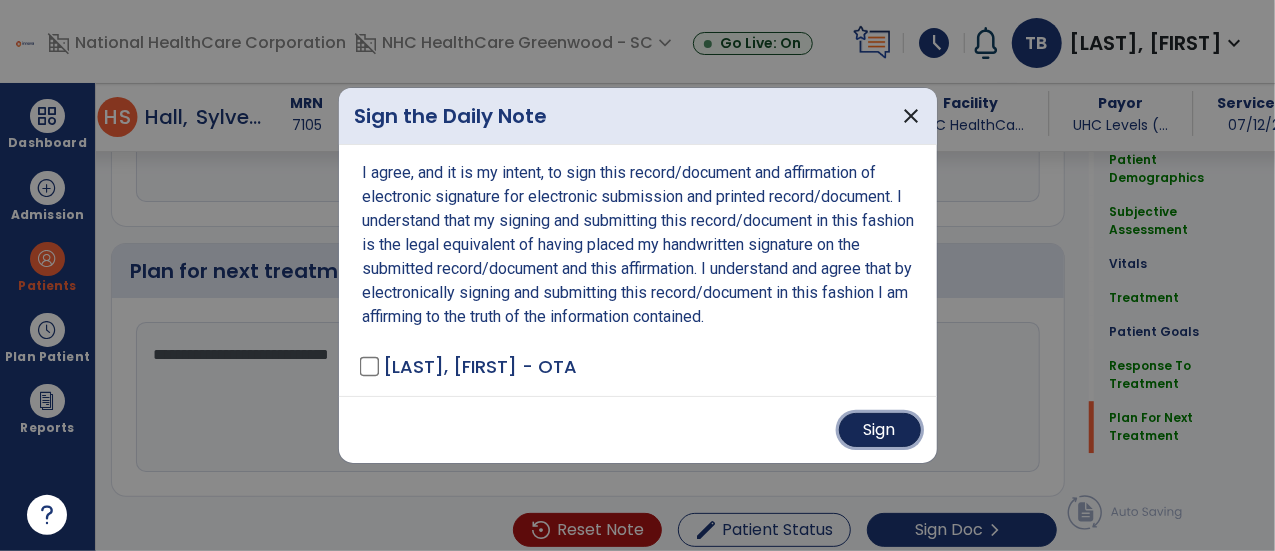 click on "Sign" at bounding box center [880, 430] 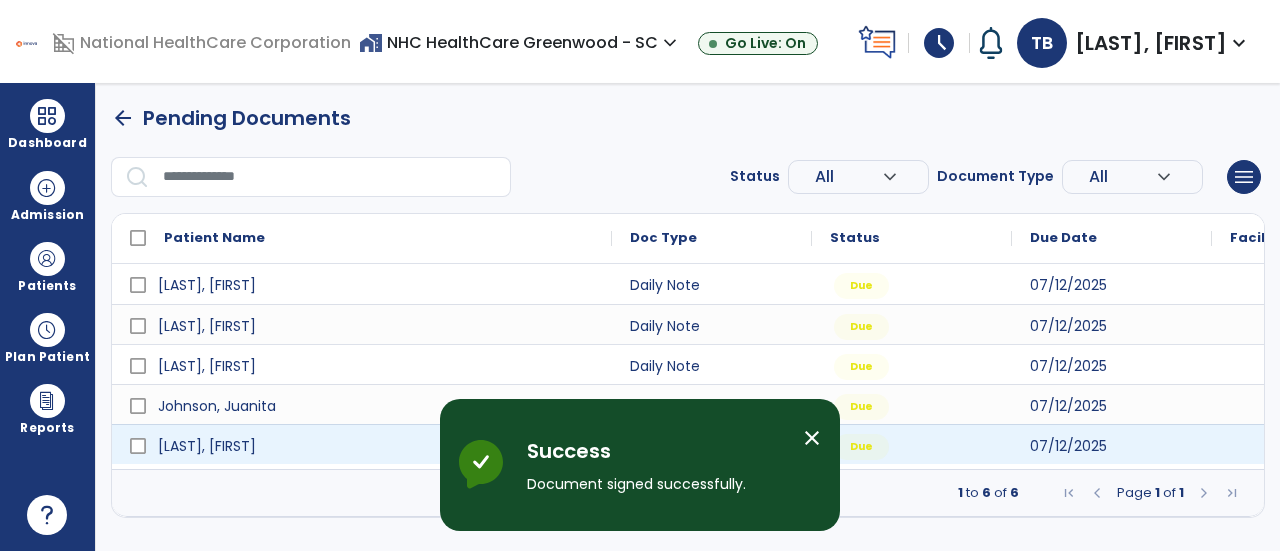 scroll, scrollTop: 0, scrollLeft: 0, axis: both 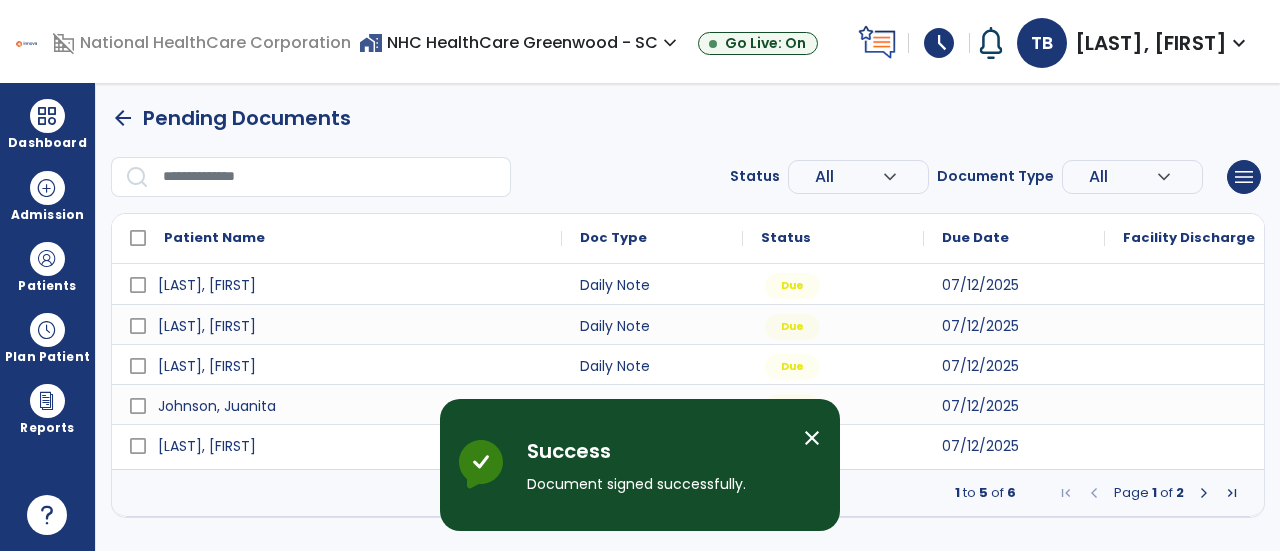 click on "close" at bounding box center [812, 438] 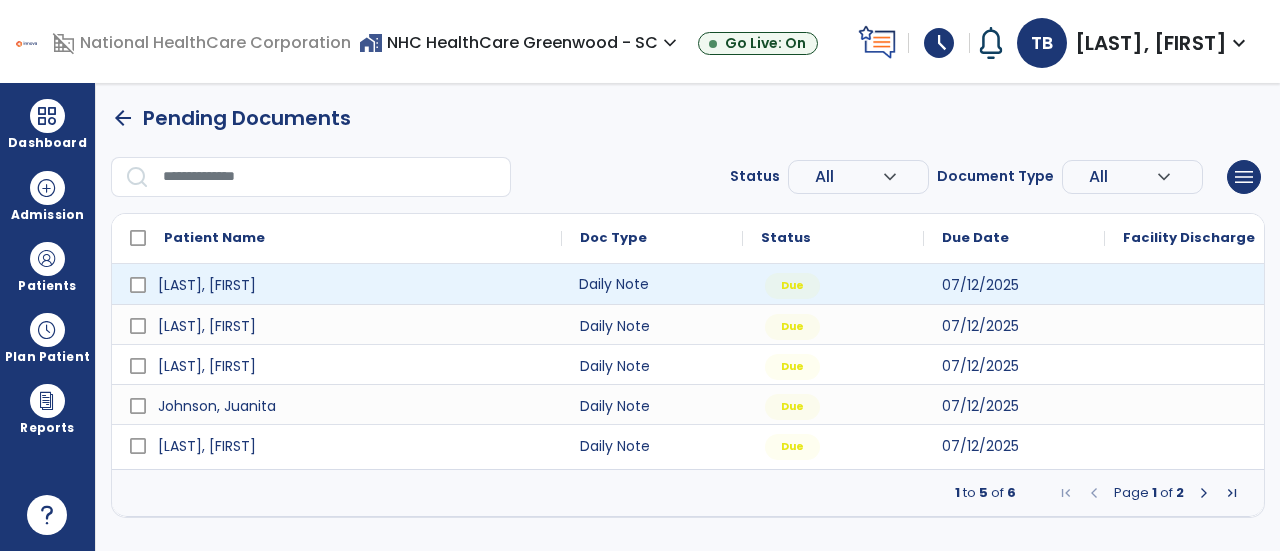 click on "Daily Note" at bounding box center (652, 284) 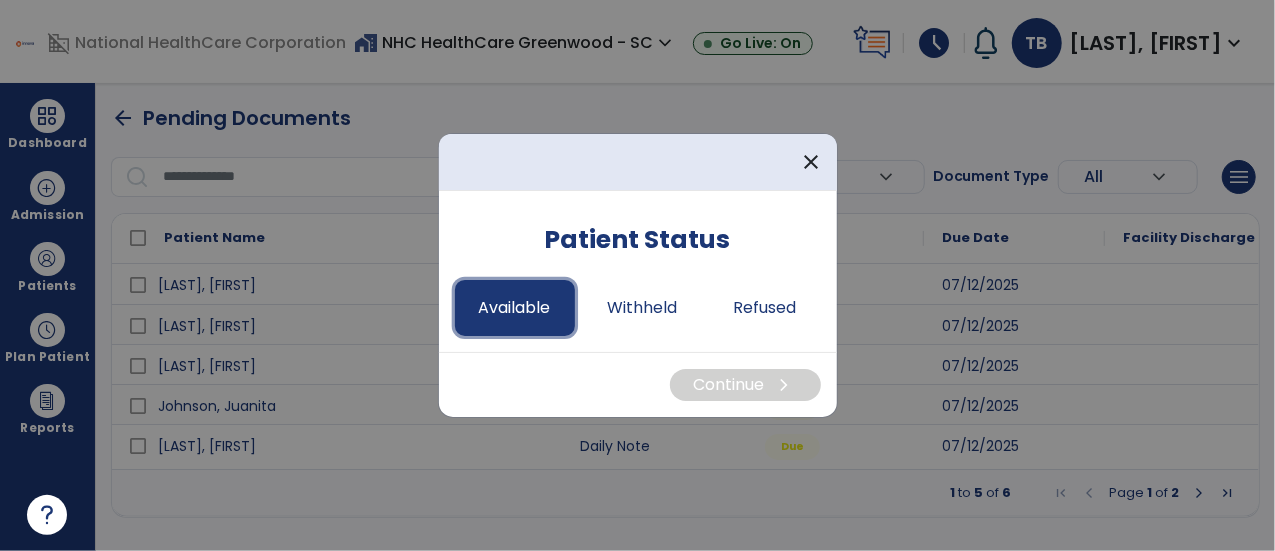click on "Available" at bounding box center (515, 308) 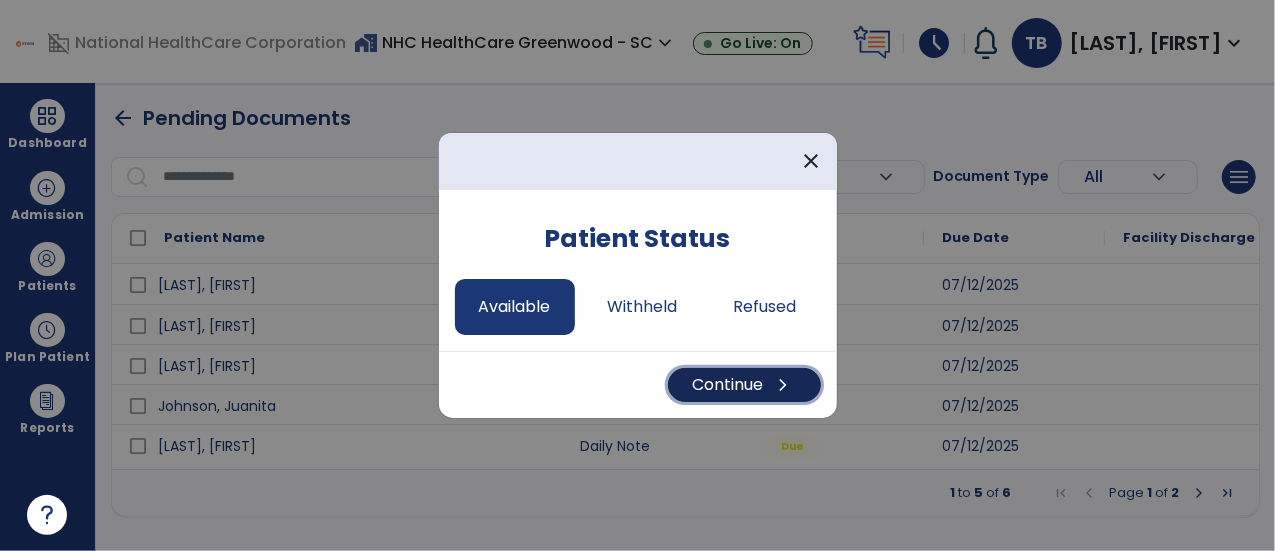 click on "Continue   chevron_right" at bounding box center [744, 385] 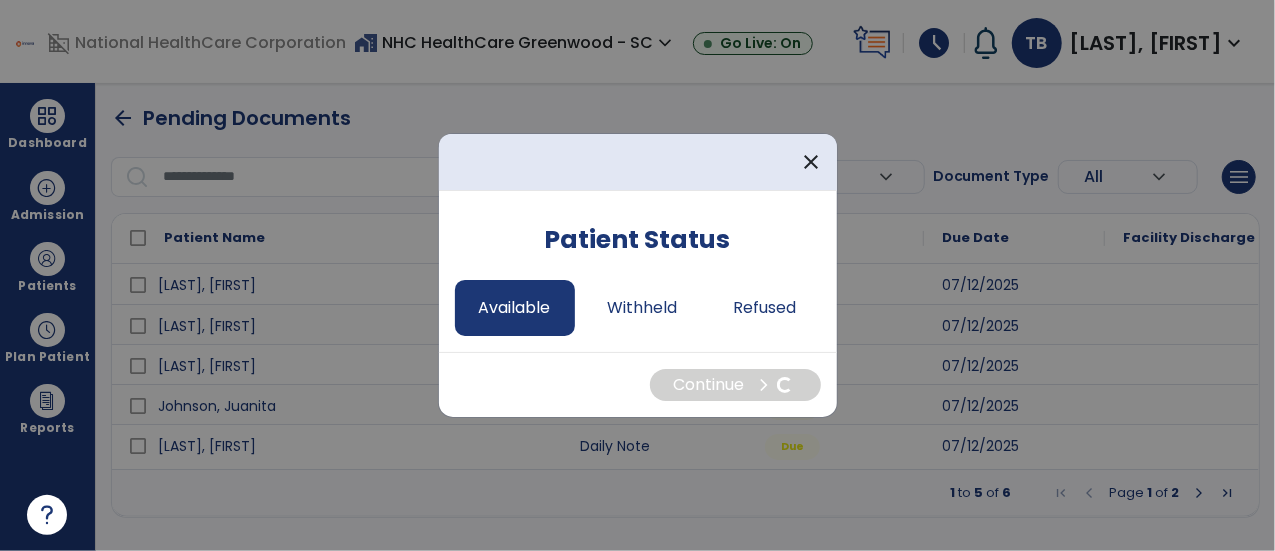 select on "*" 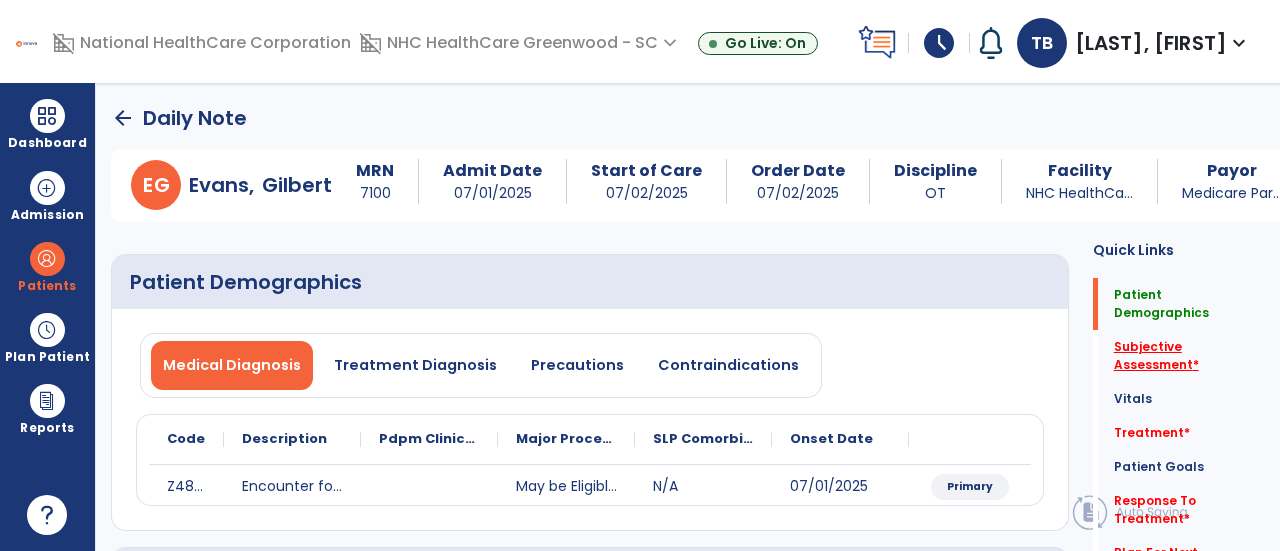 click on "Subjective Assessment   *" 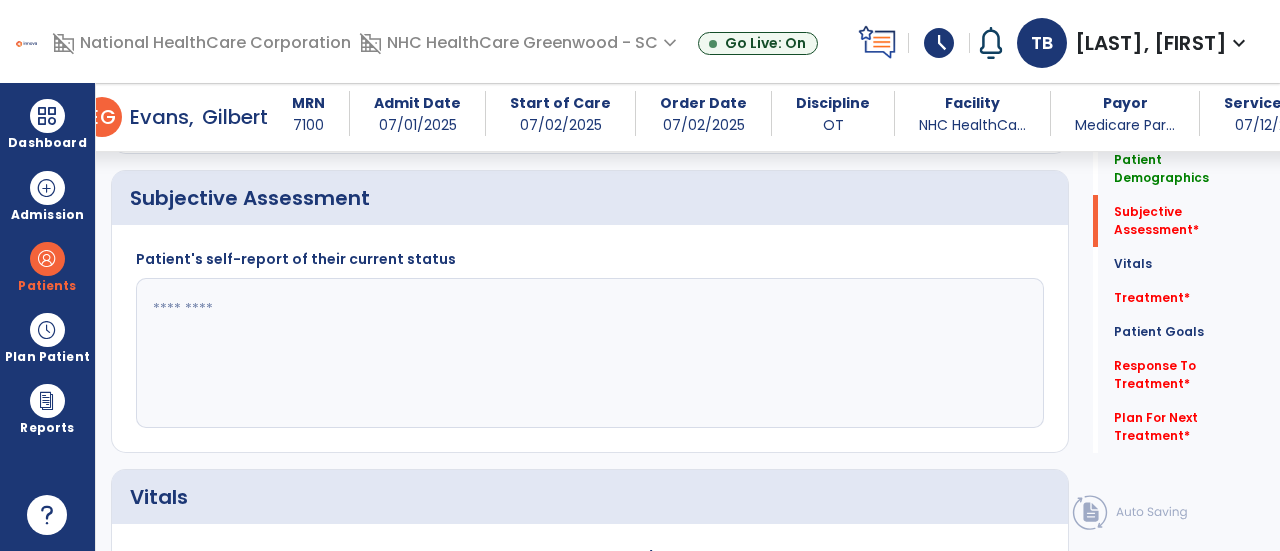 scroll, scrollTop: 369, scrollLeft: 0, axis: vertical 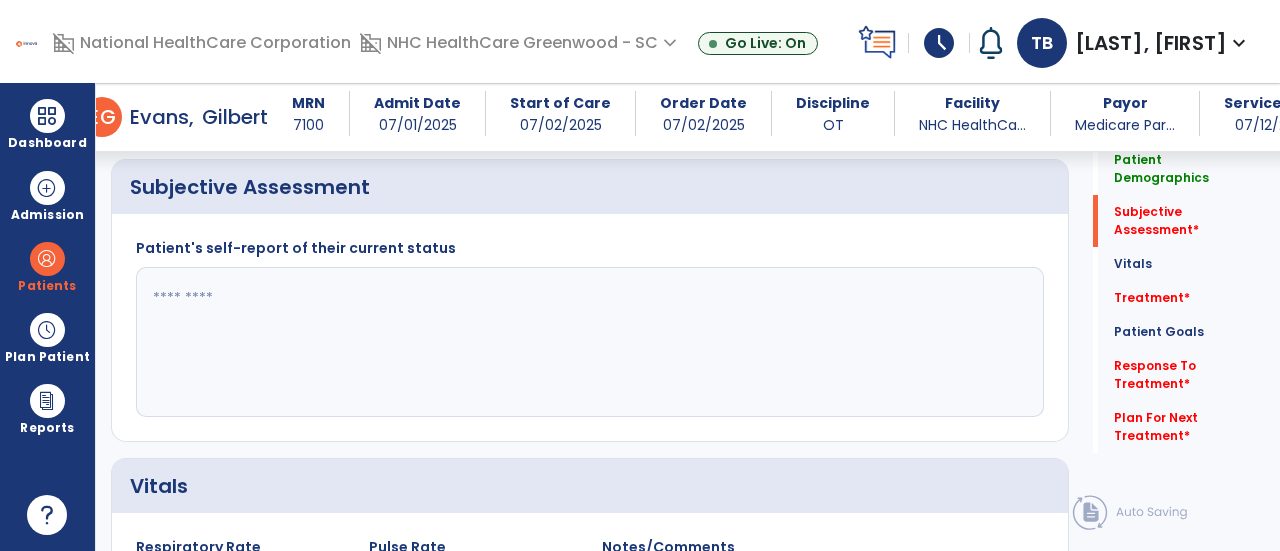 click 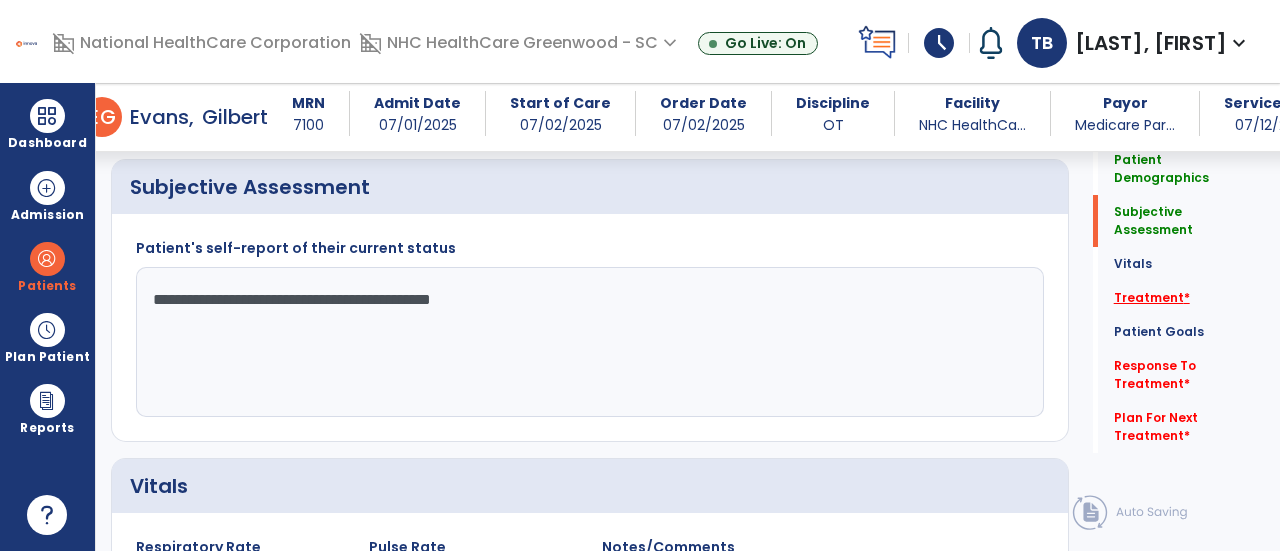 type on "**********" 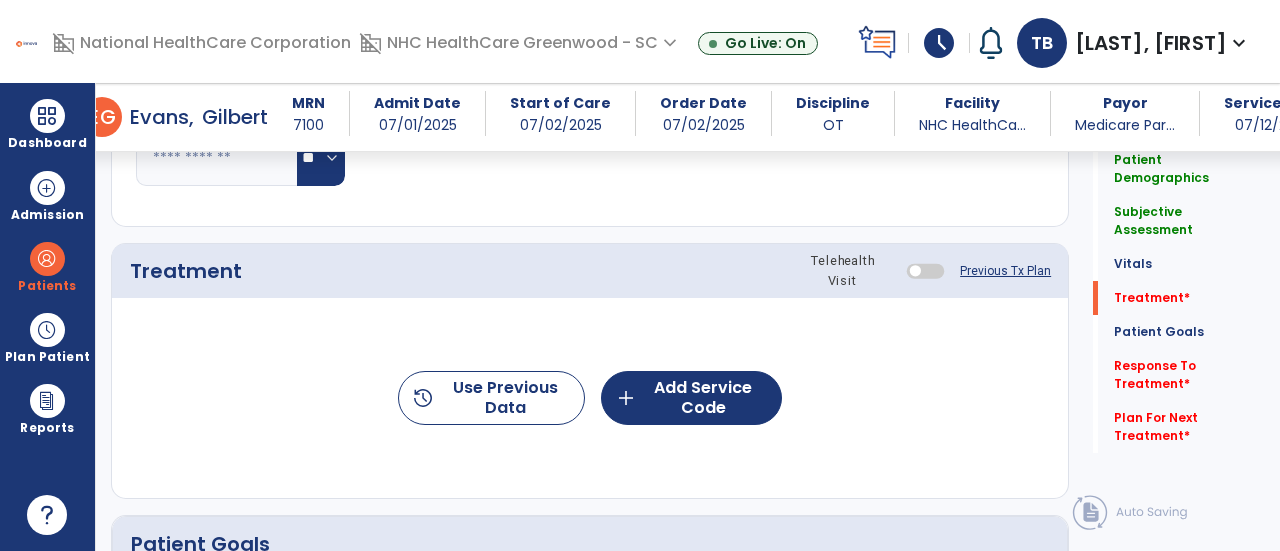 scroll, scrollTop: 1057, scrollLeft: 0, axis: vertical 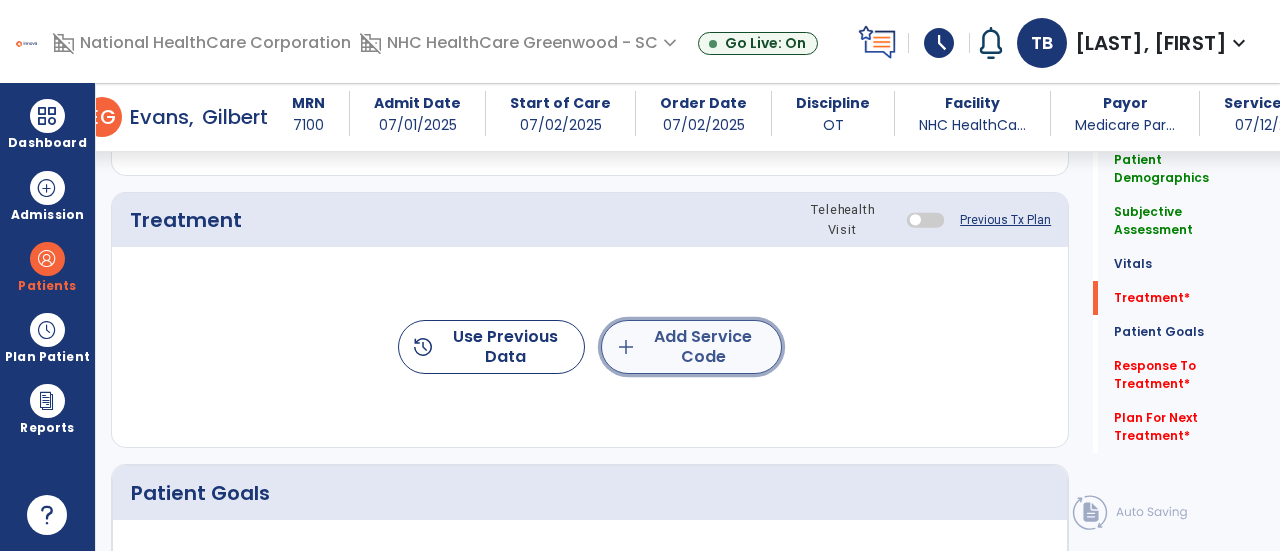 click on "add  Add Service Code" 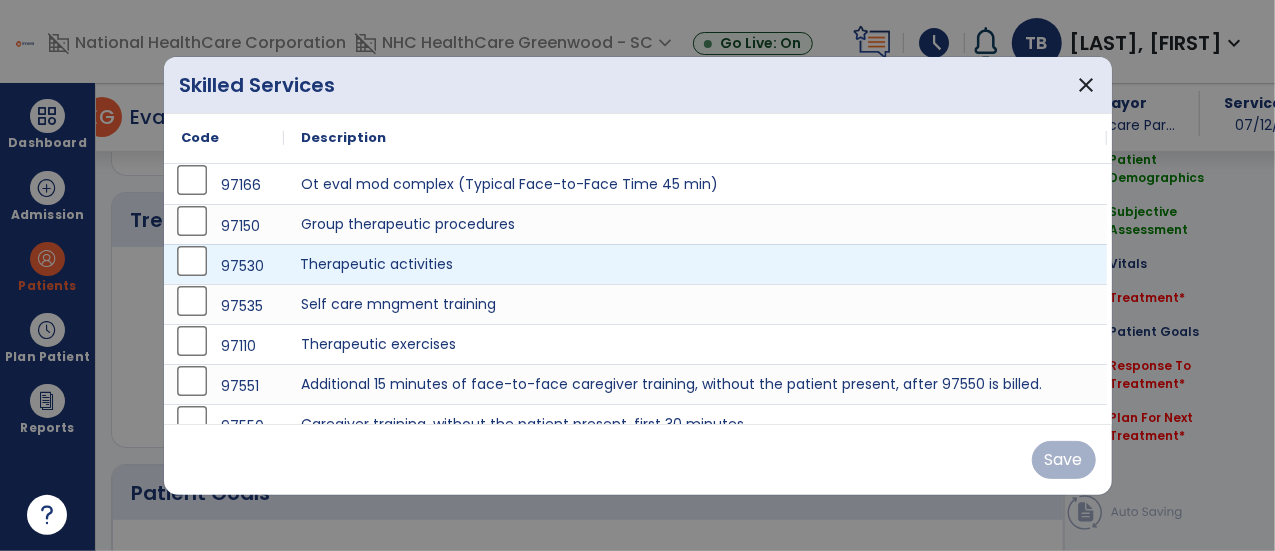 click on "Therapeutic activities" at bounding box center [696, 264] 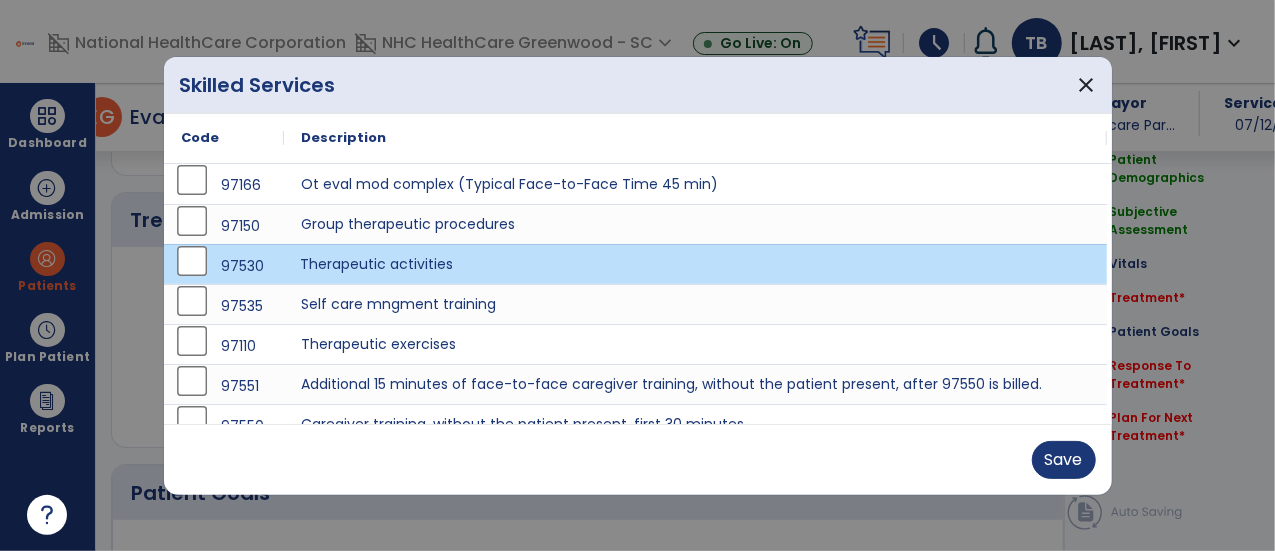click on "Therapeutic activities" at bounding box center (696, 264) 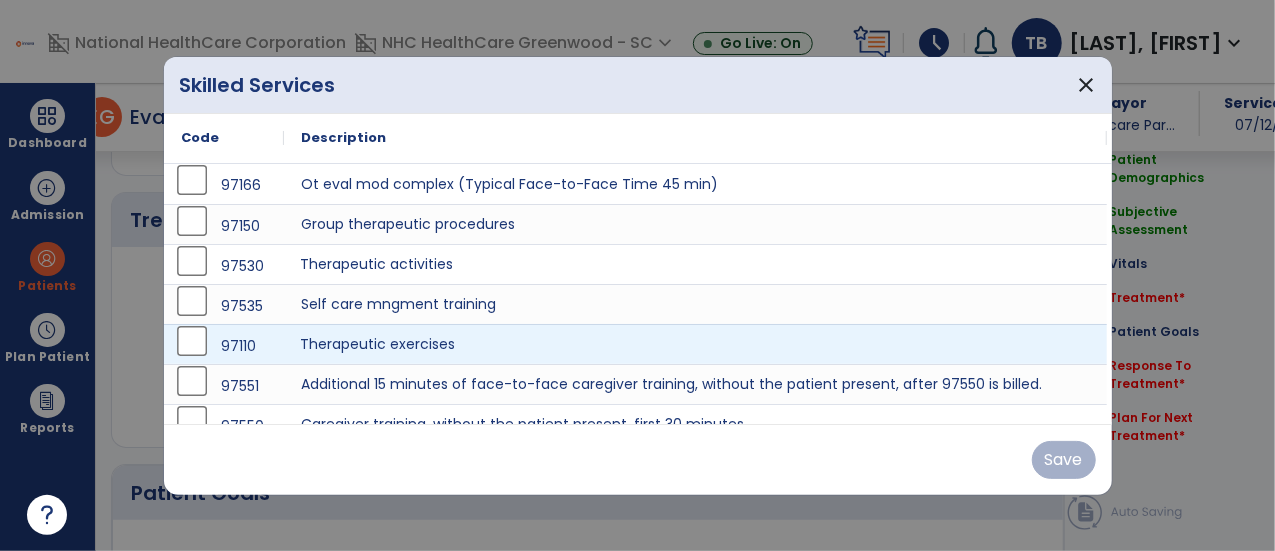 click on "Therapeutic exercises" at bounding box center [696, 344] 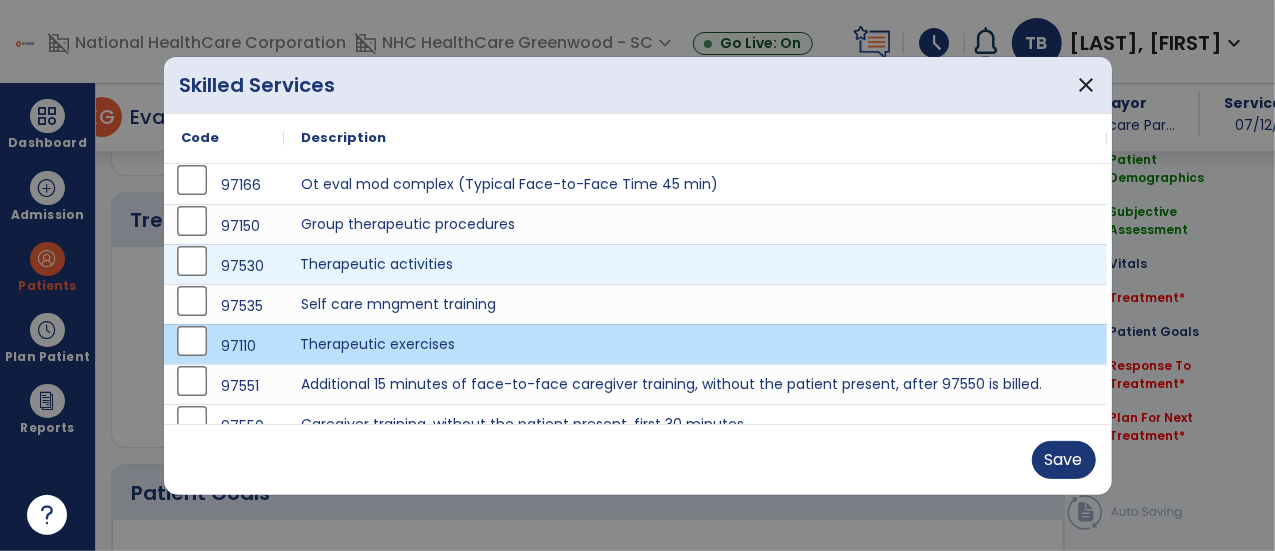 click on "Therapeutic activities" at bounding box center (696, 264) 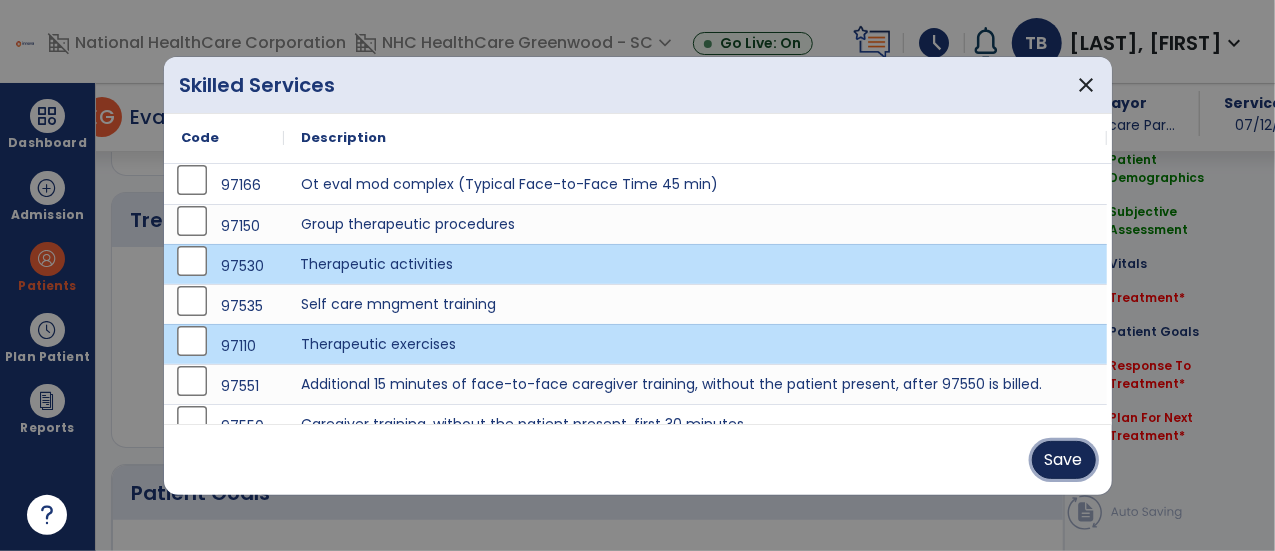 click on "Save" at bounding box center (1064, 460) 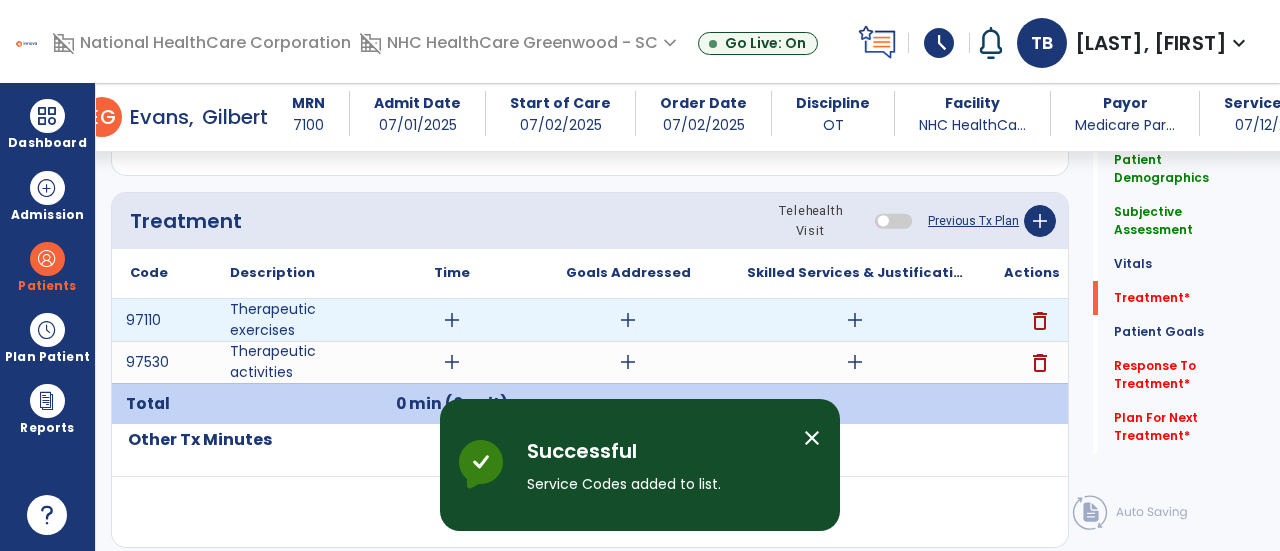 click on "add" at bounding box center (452, 320) 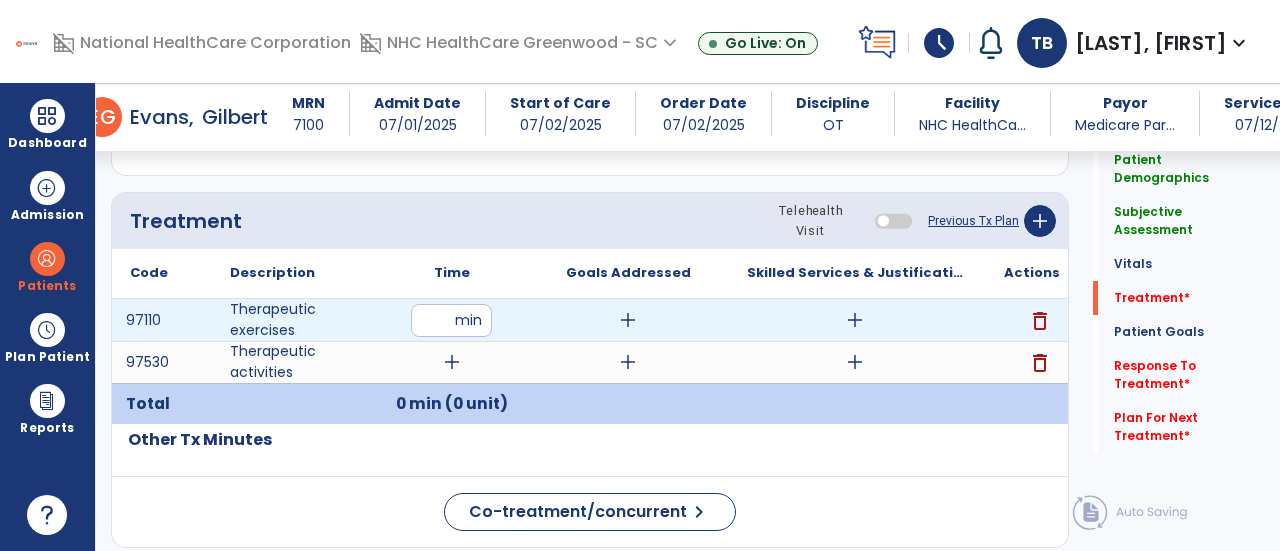 type on "*" 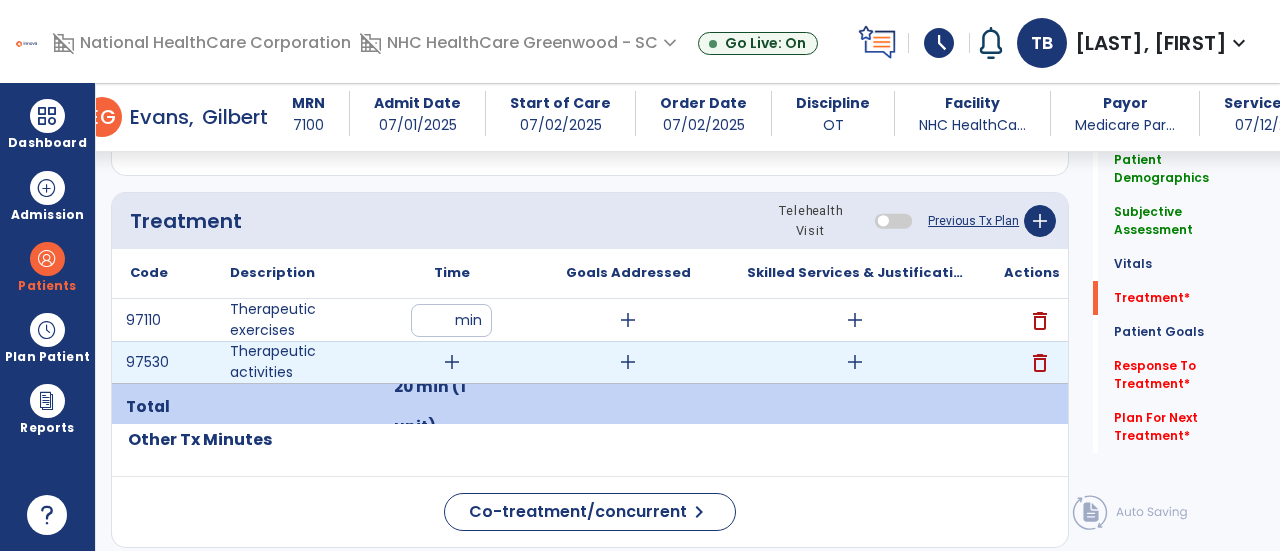 click on "add" at bounding box center (452, 362) 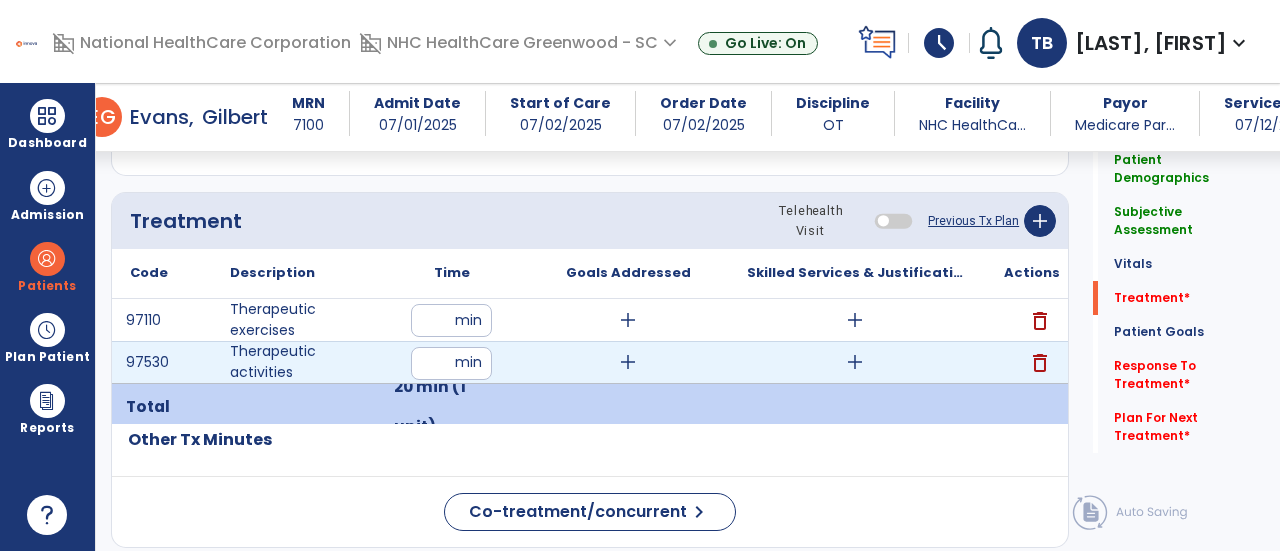 type on "**" 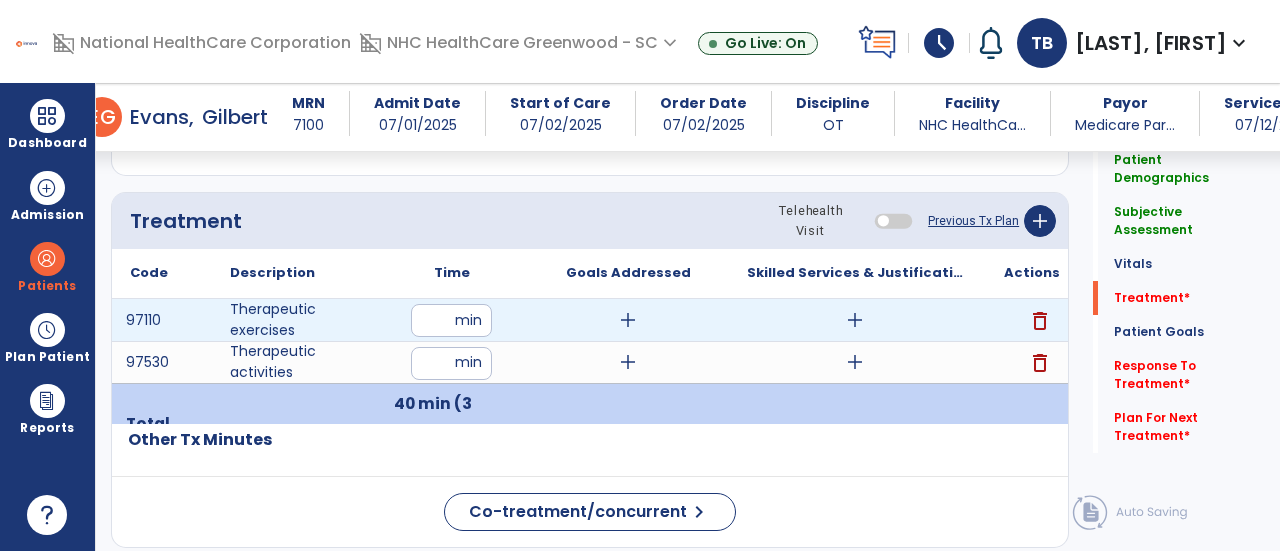 click on "add" at bounding box center (628, 320) 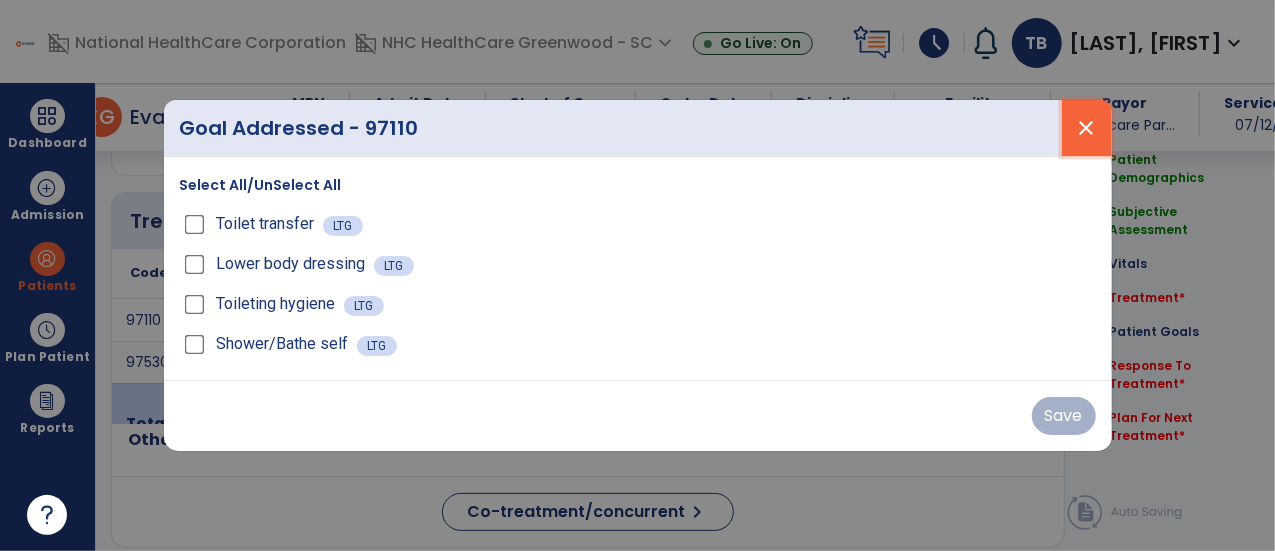 click on "close" at bounding box center [1087, 128] 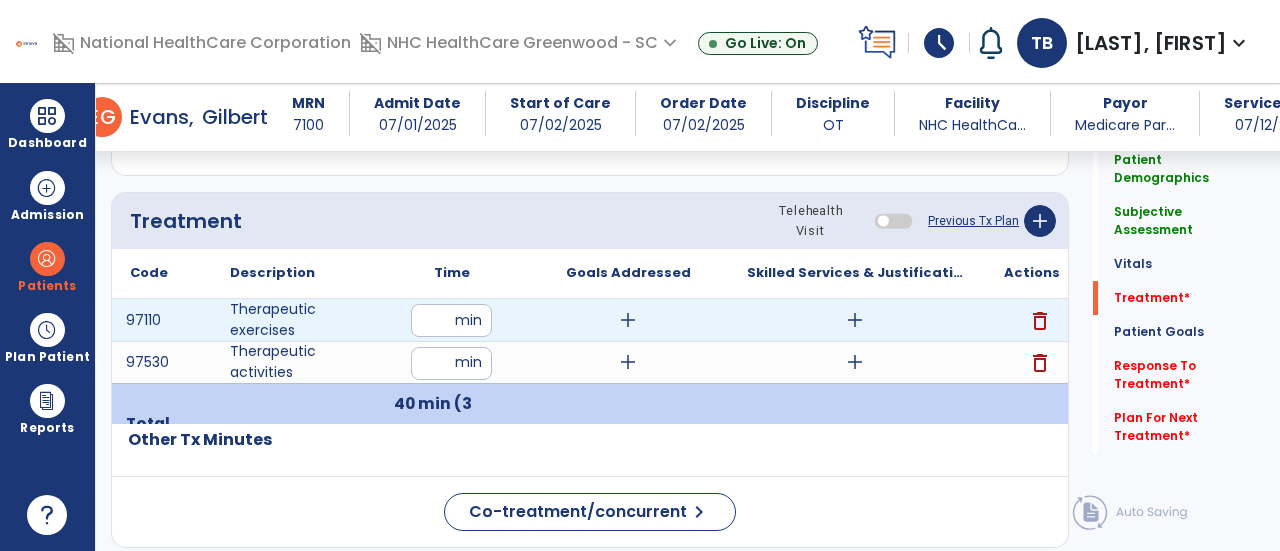 click on "add" at bounding box center [855, 320] 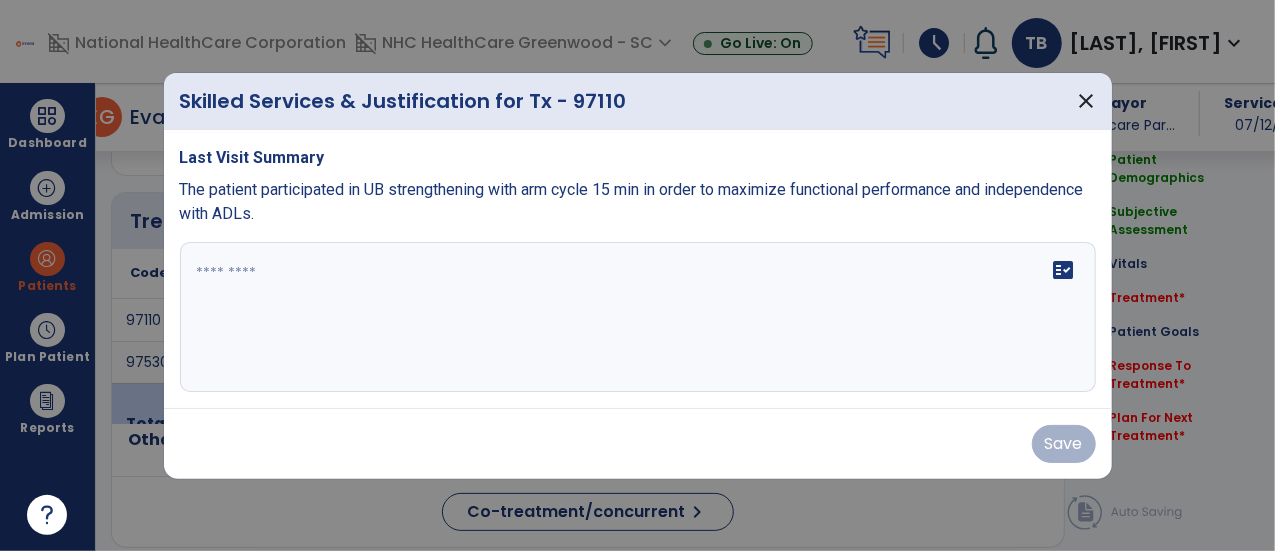 click on "fact_check" at bounding box center (638, 317) 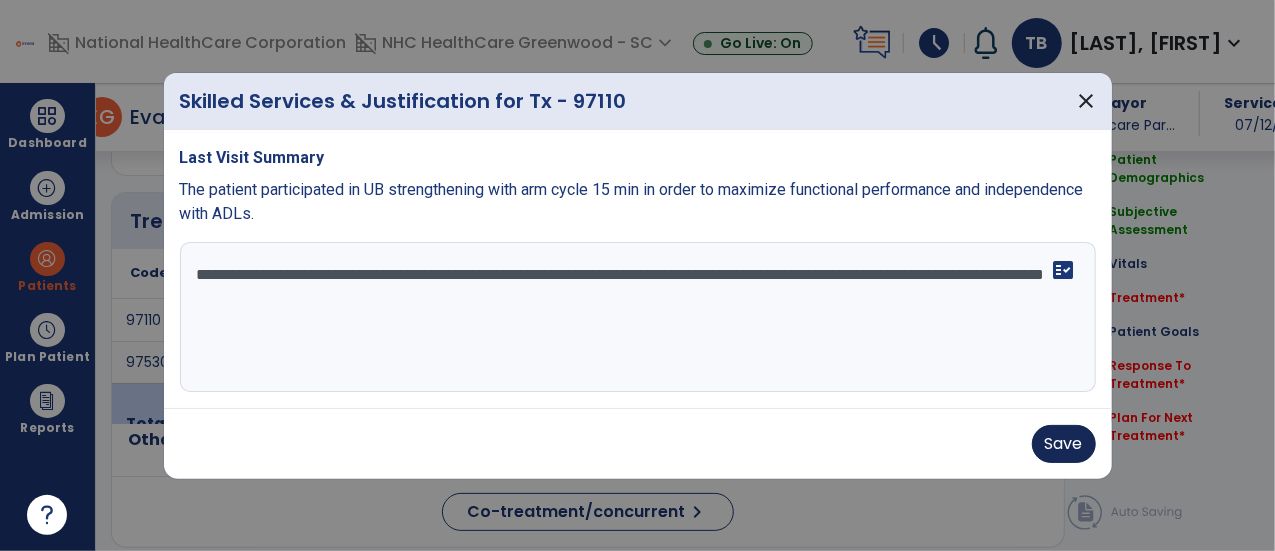 type on "**********" 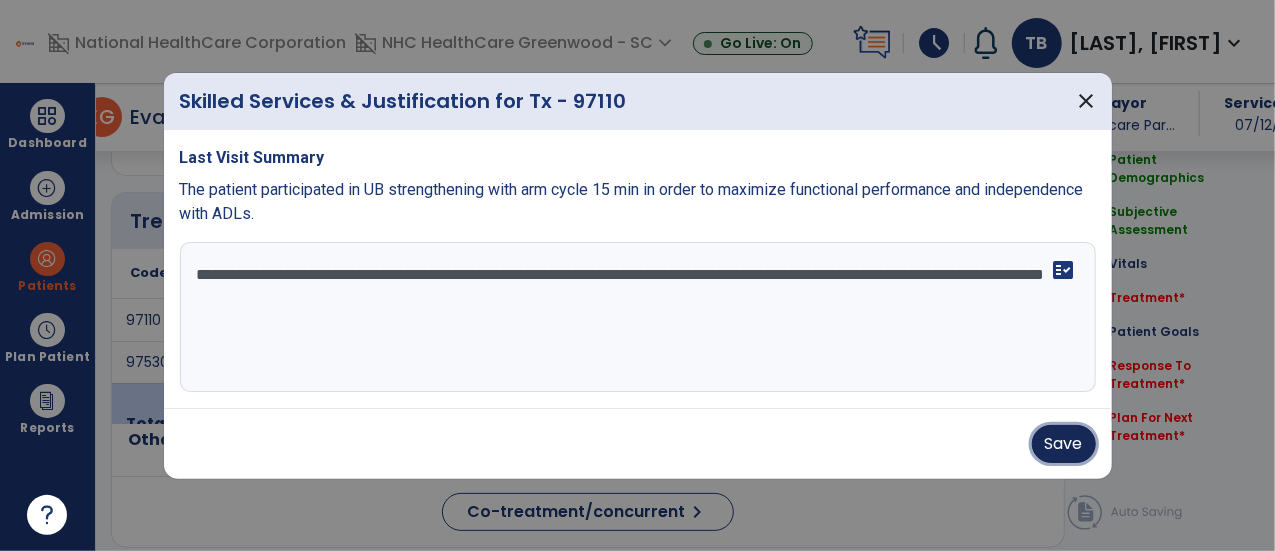 click on "Save" at bounding box center (1064, 444) 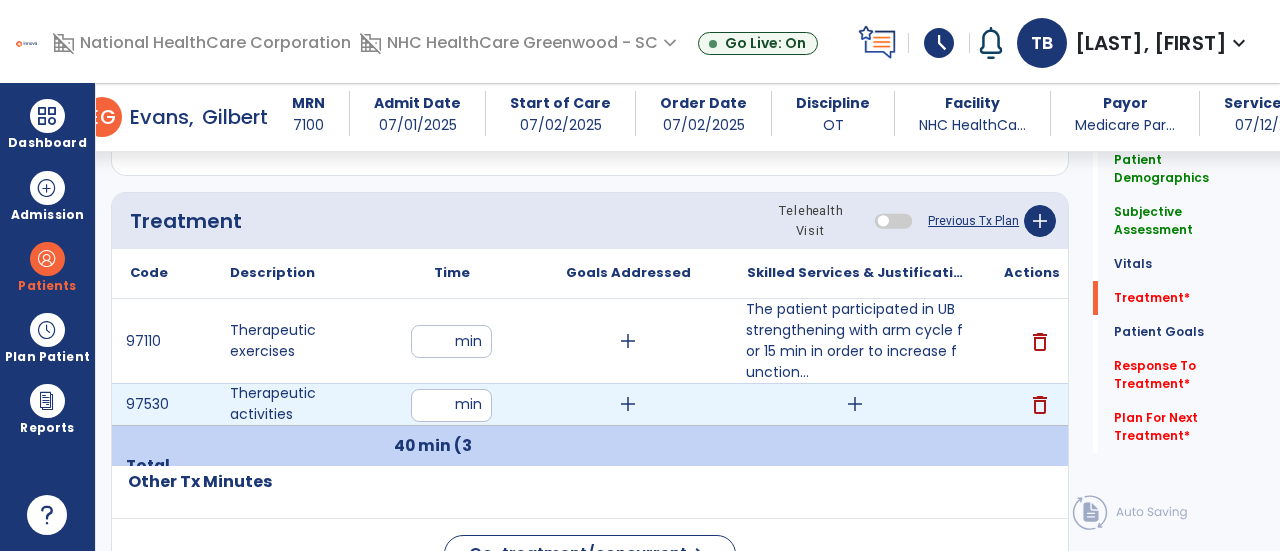 click on "add" at bounding box center [855, 404] 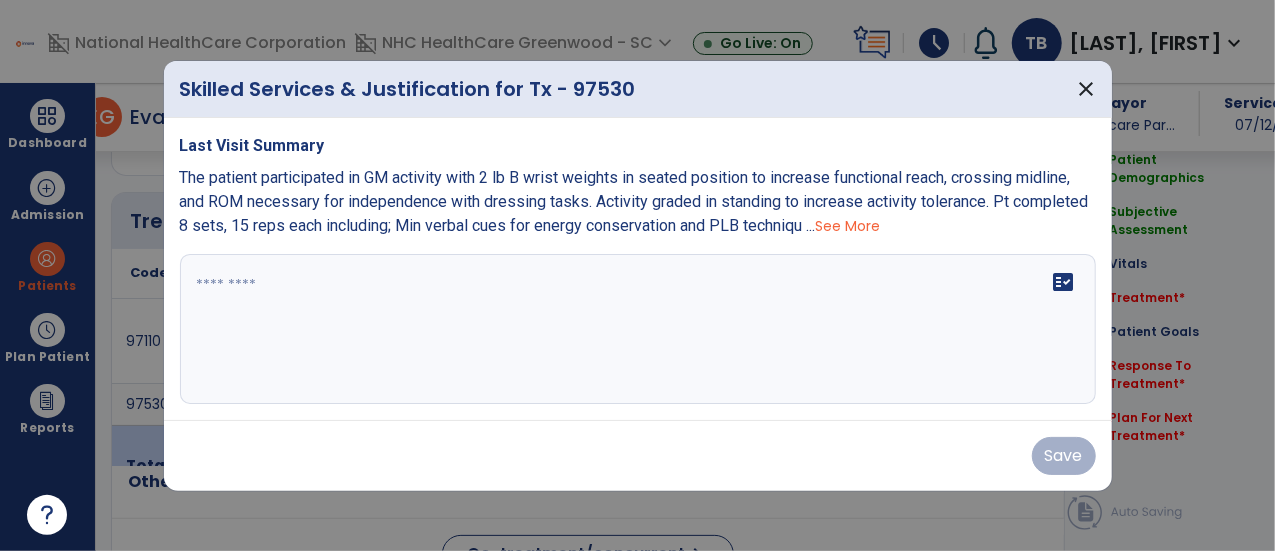 click on "fact_check" at bounding box center (638, 329) 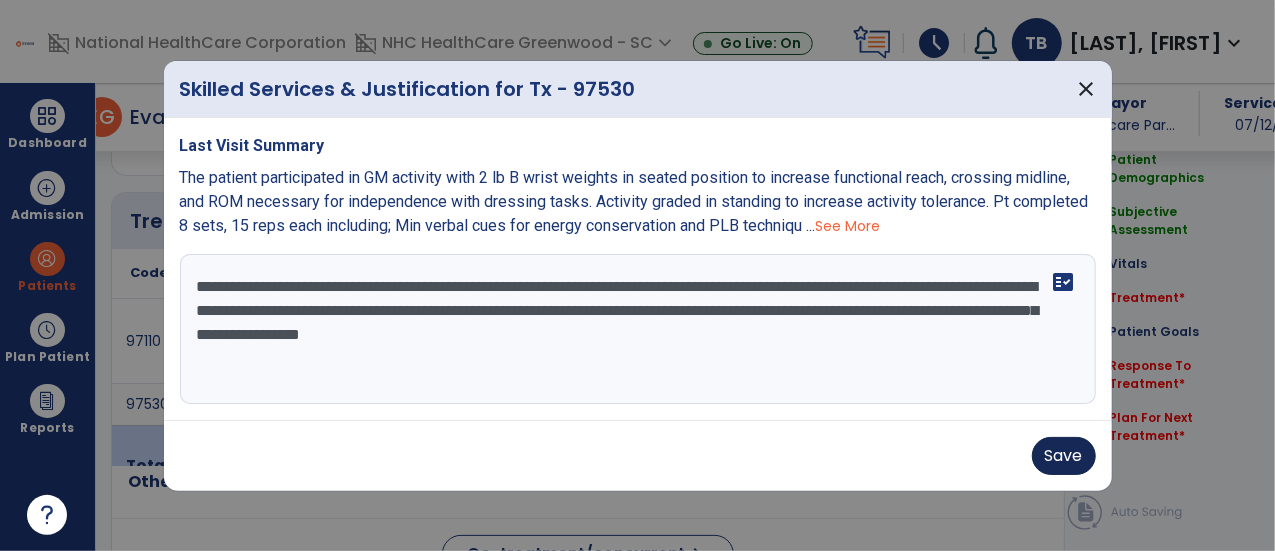 type on "**********" 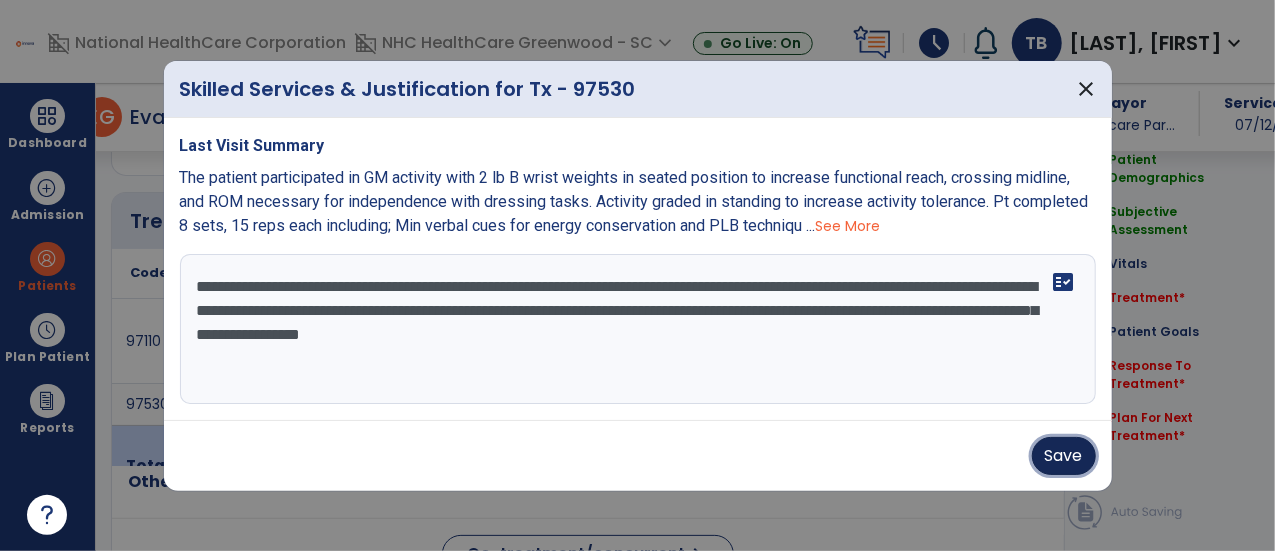 click on "Save" at bounding box center [1064, 456] 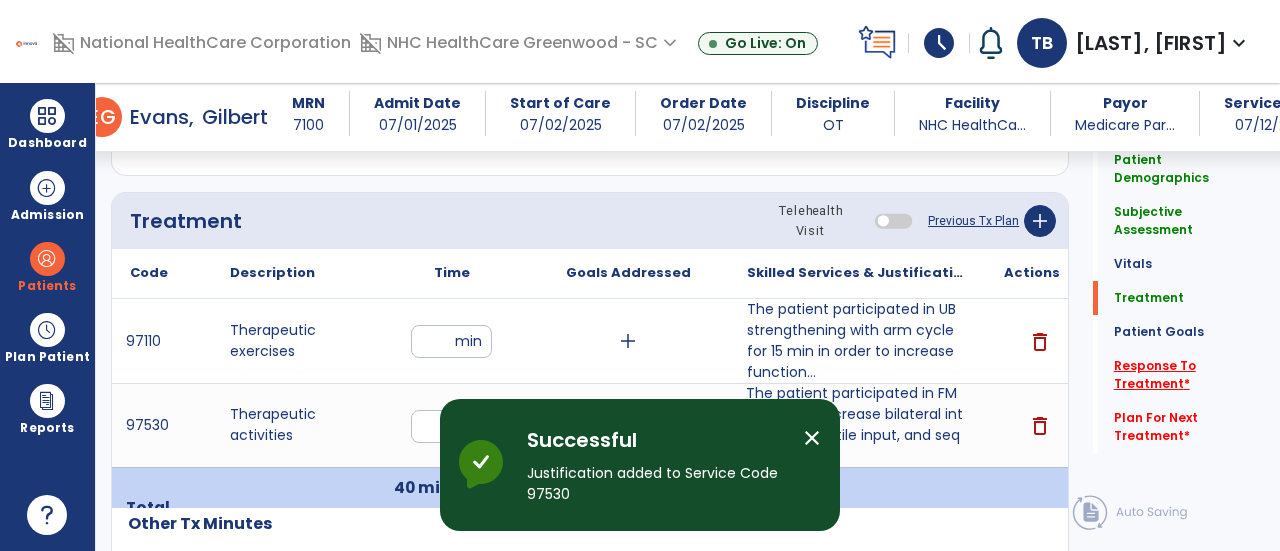 click on "Response To Treatment   *" 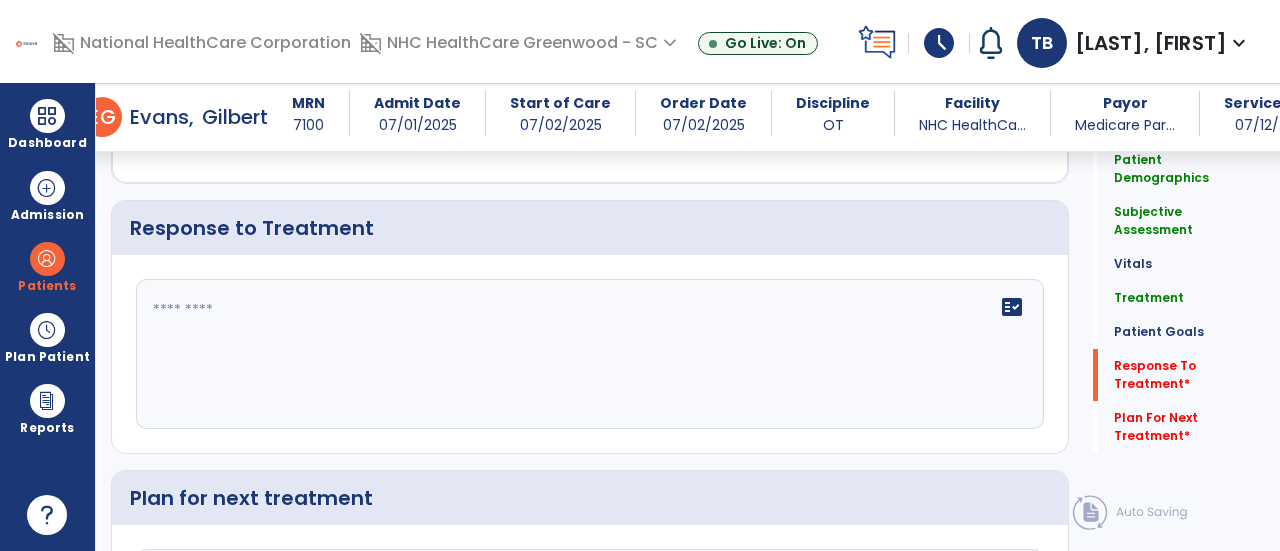 scroll, scrollTop: 2488, scrollLeft: 0, axis: vertical 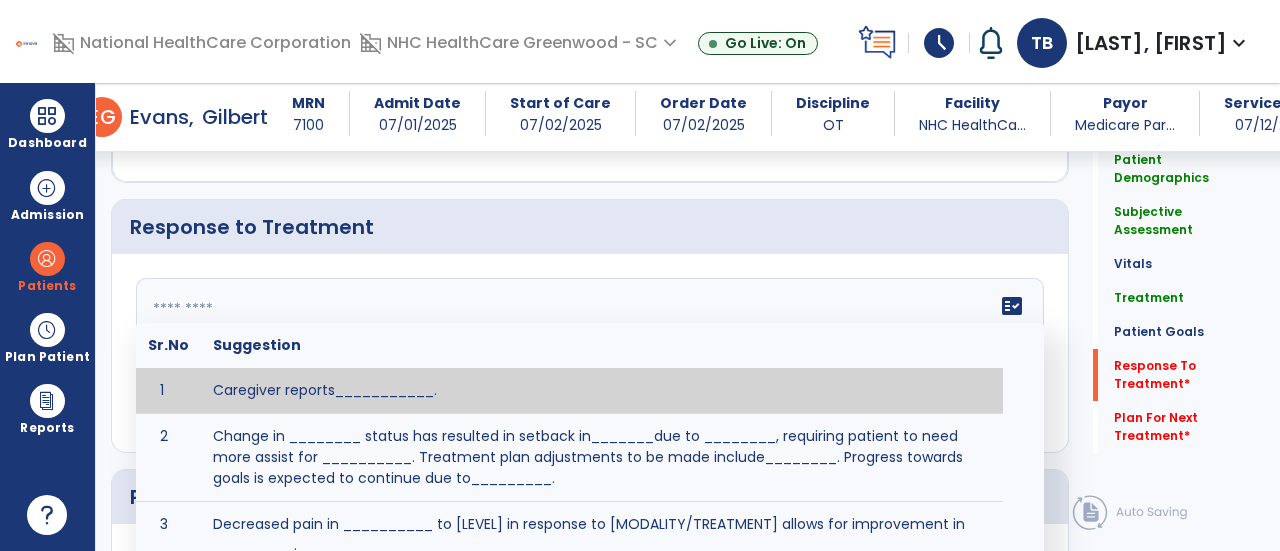 click 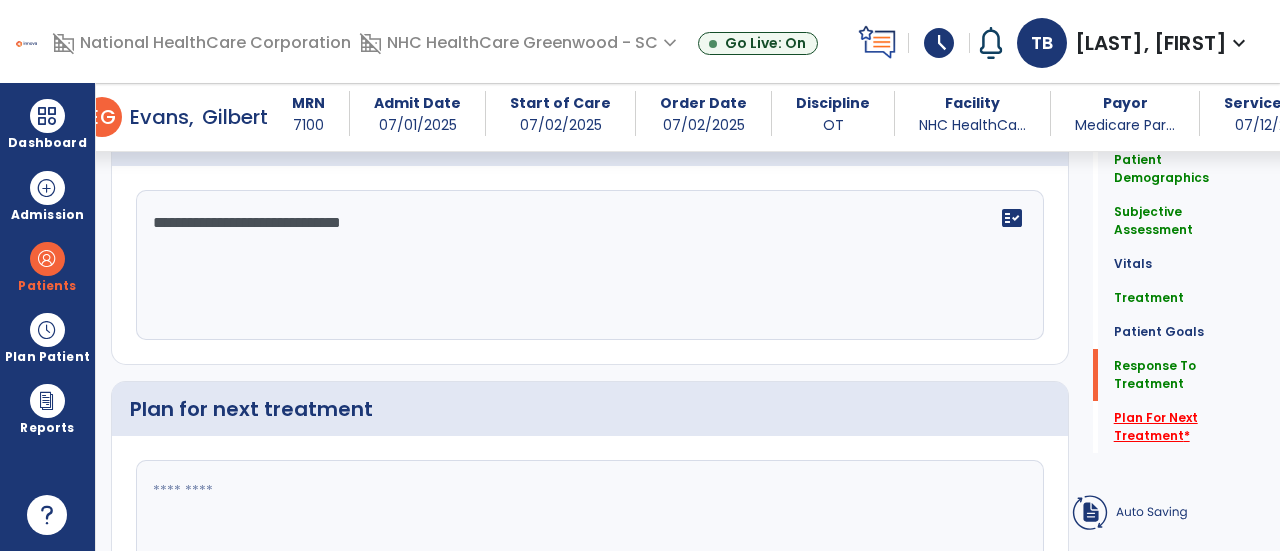 type on "**********" 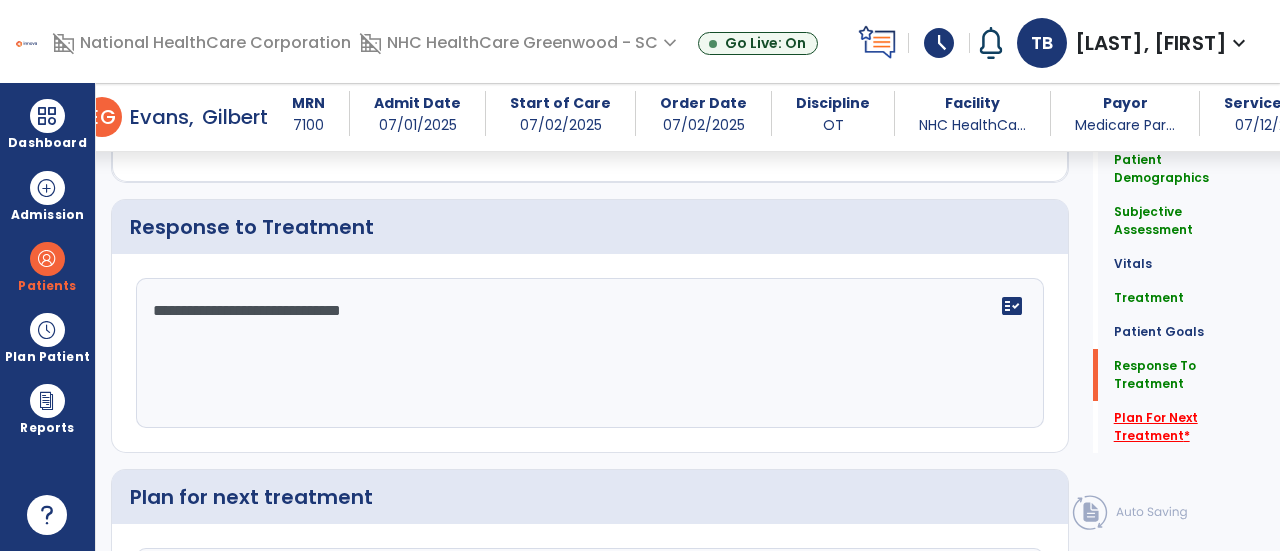 click on "Plan For Next Treatment   *" 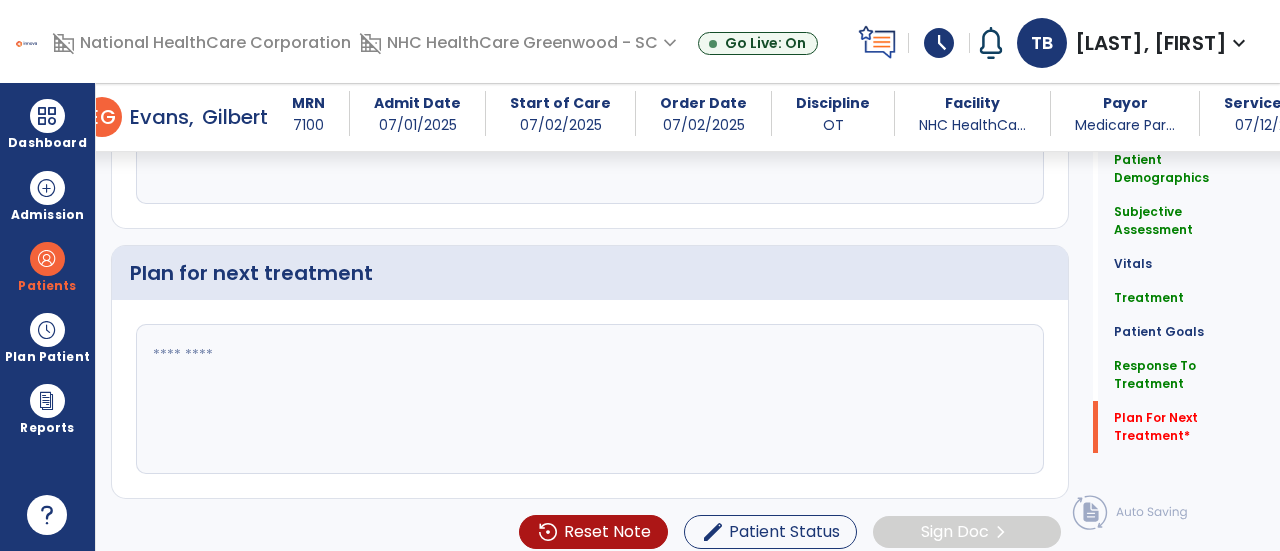 scroll, scrollTop: 2714, scrollLeft: 0, axis: vertical 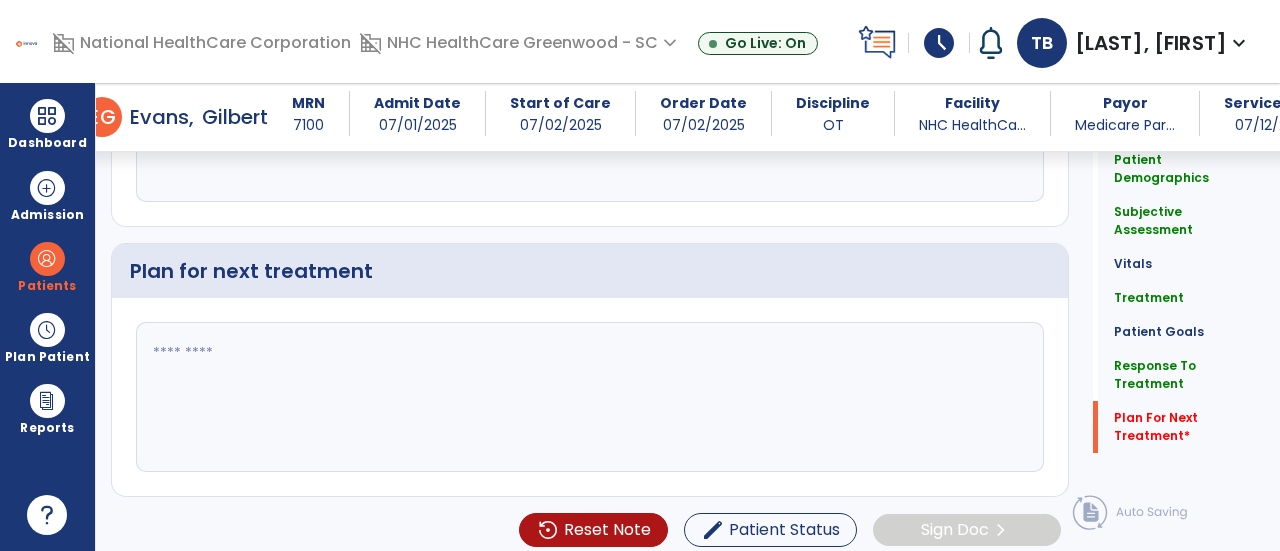 click 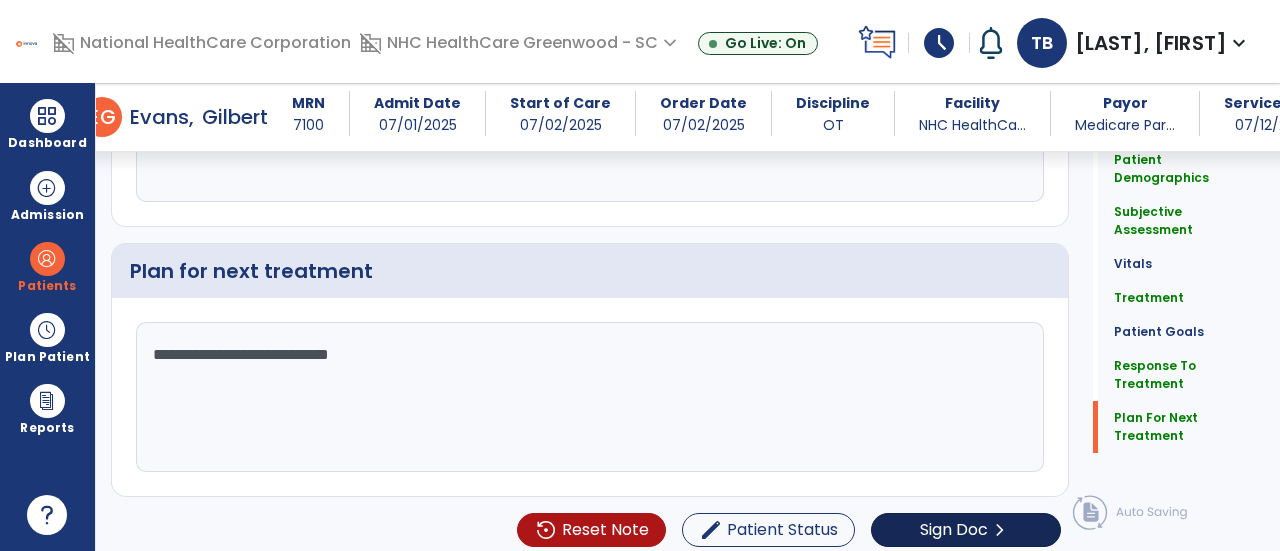 type on "**********" 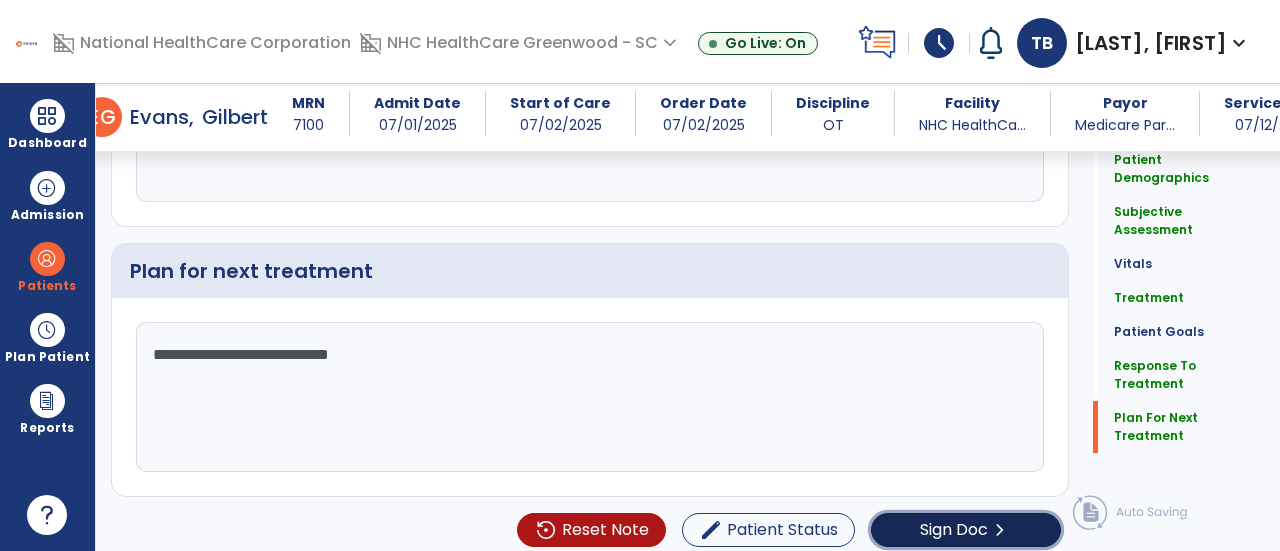 scroll, scrollTop: 2714, scrollLeft: 0, axis: vertical 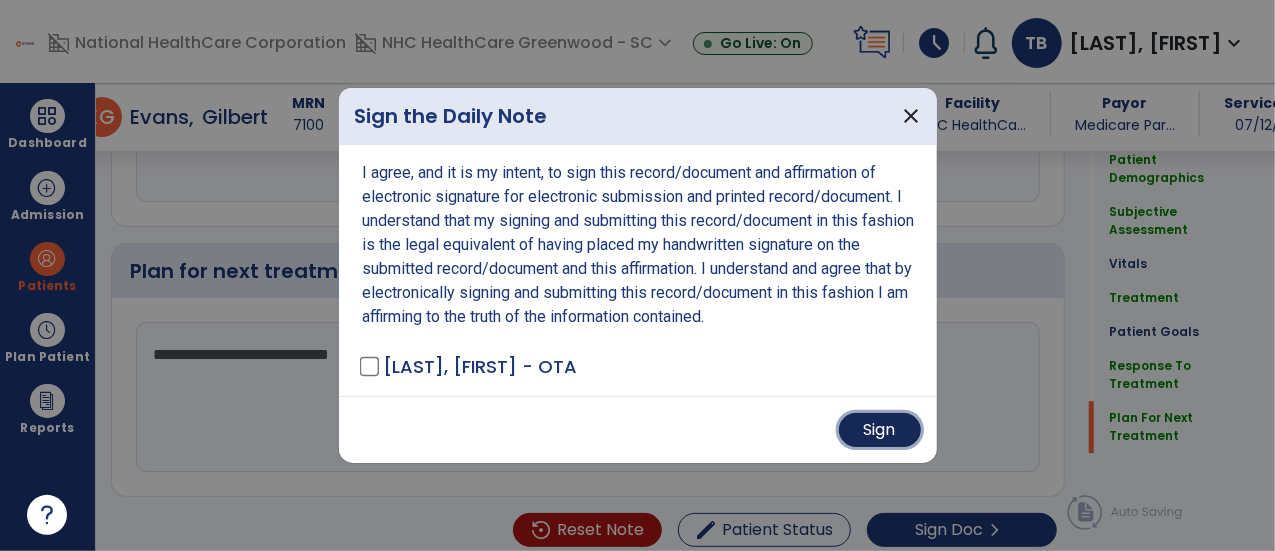 click on "Sign" at bounding box center (880, 430) 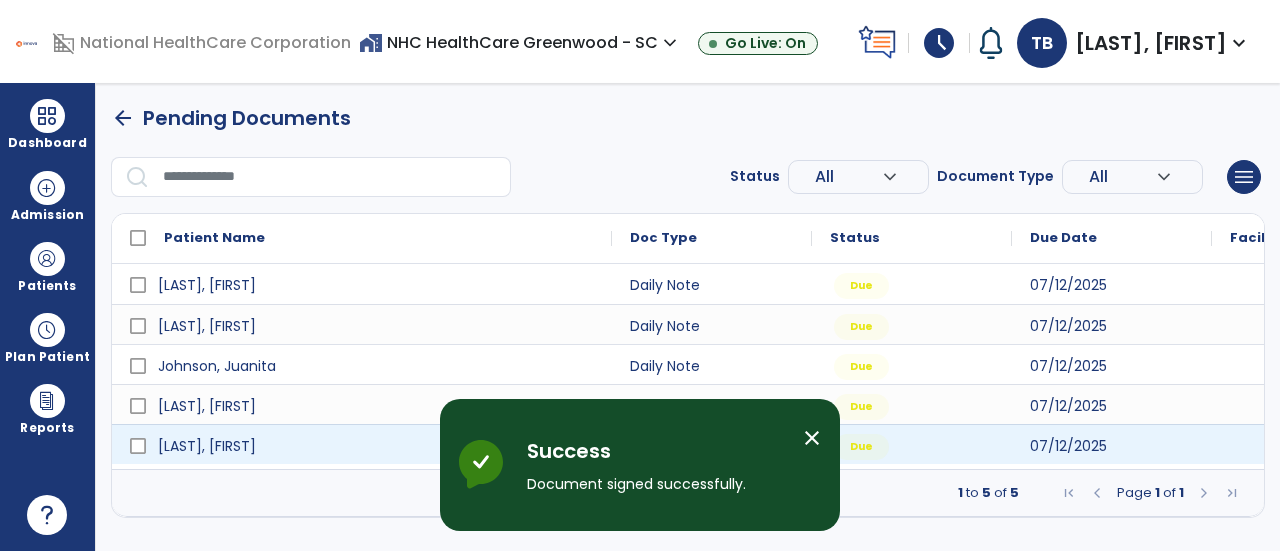 scroll, scrollTop: 0, scrollLeft: 0, axis: both 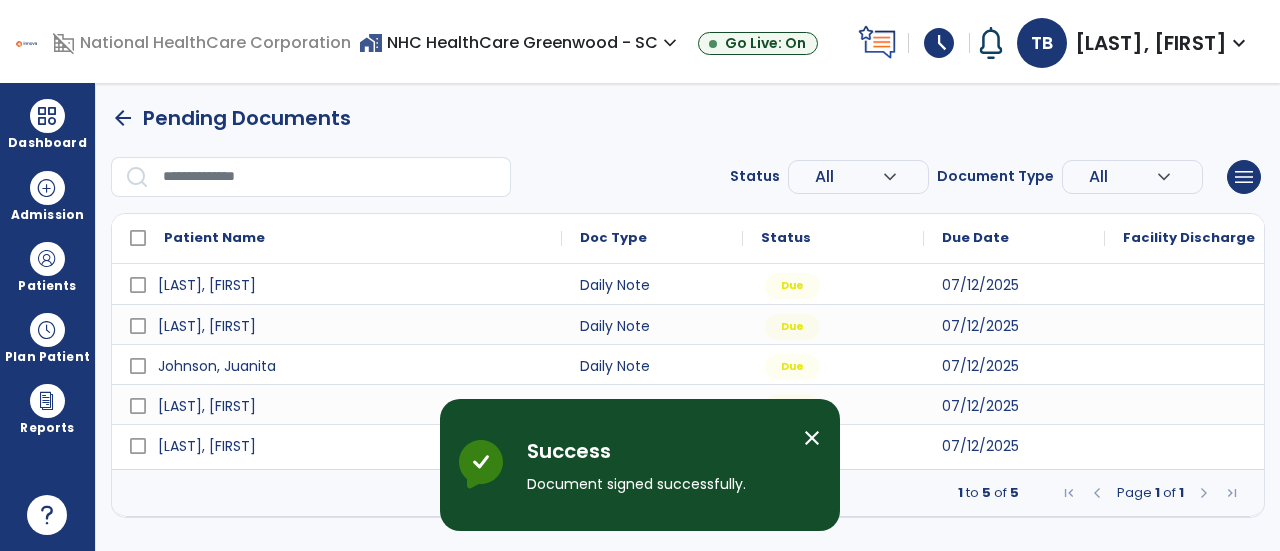 click on "close" at bounding box center (812, 438) 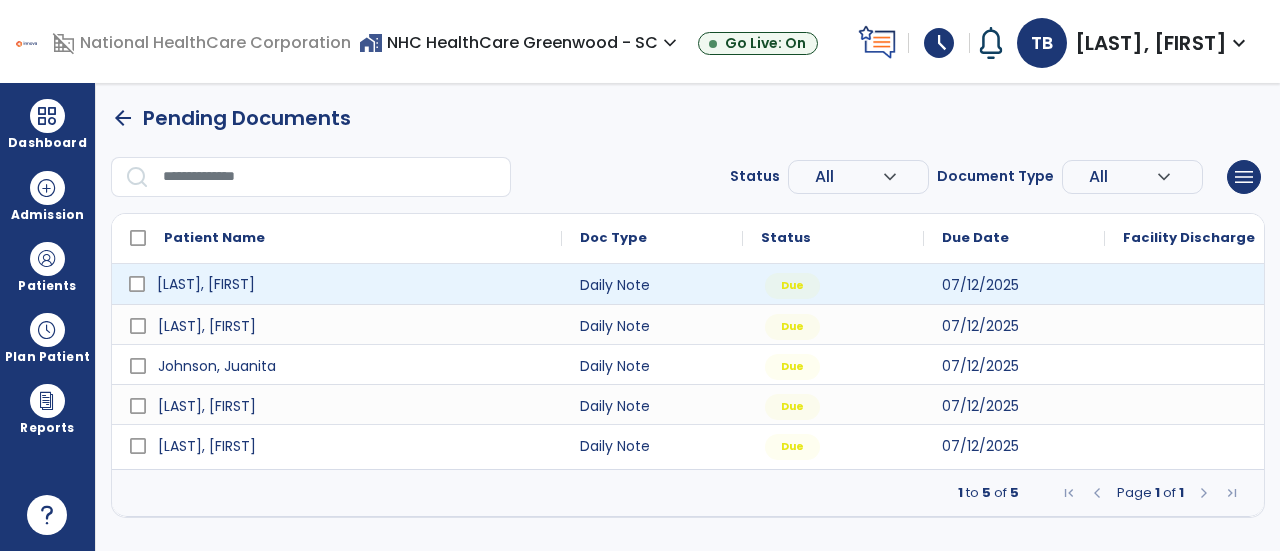 click on "[LAST], [FIRST]" at bounding box center [351, 284] 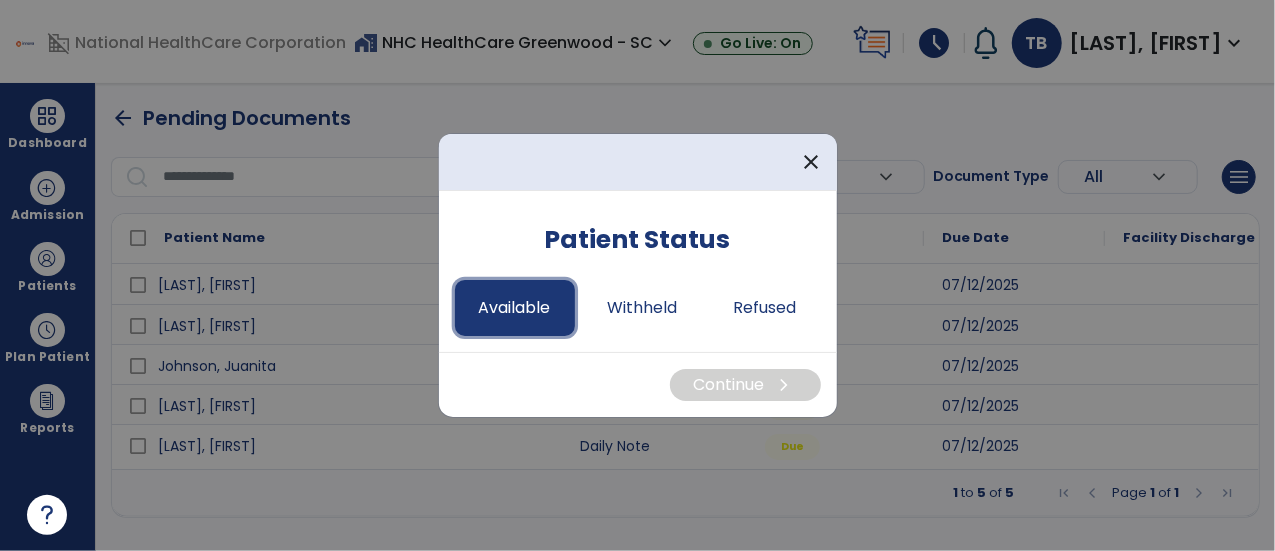 click on "Available" at bounding box center [515, 308] 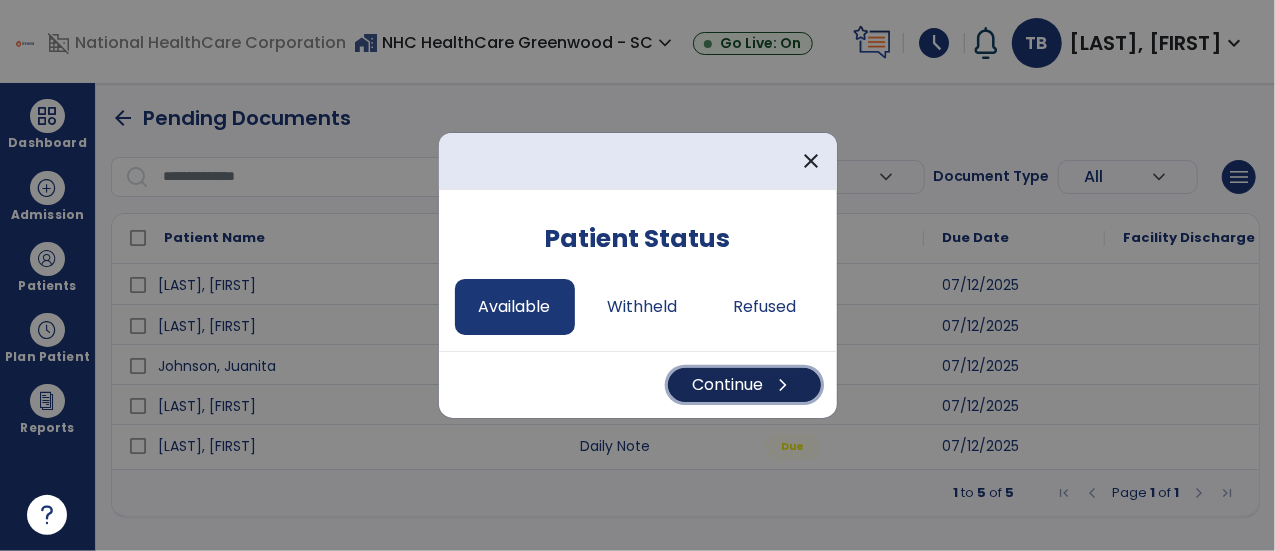 click on "Continue   chevron_right" at bounding box center (744, 385) 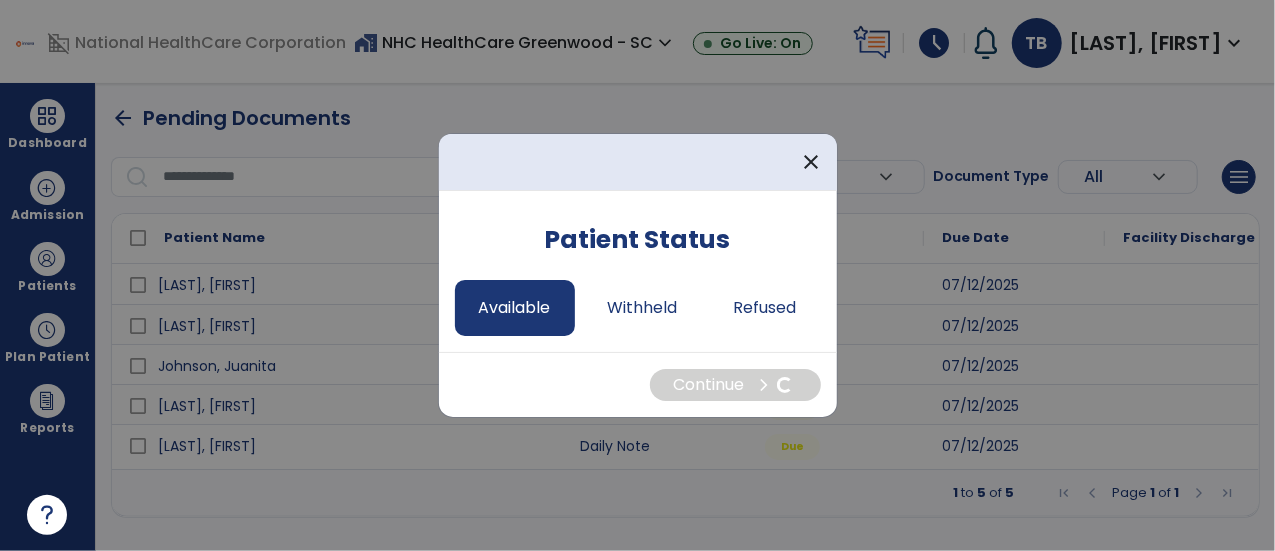 select on "*" 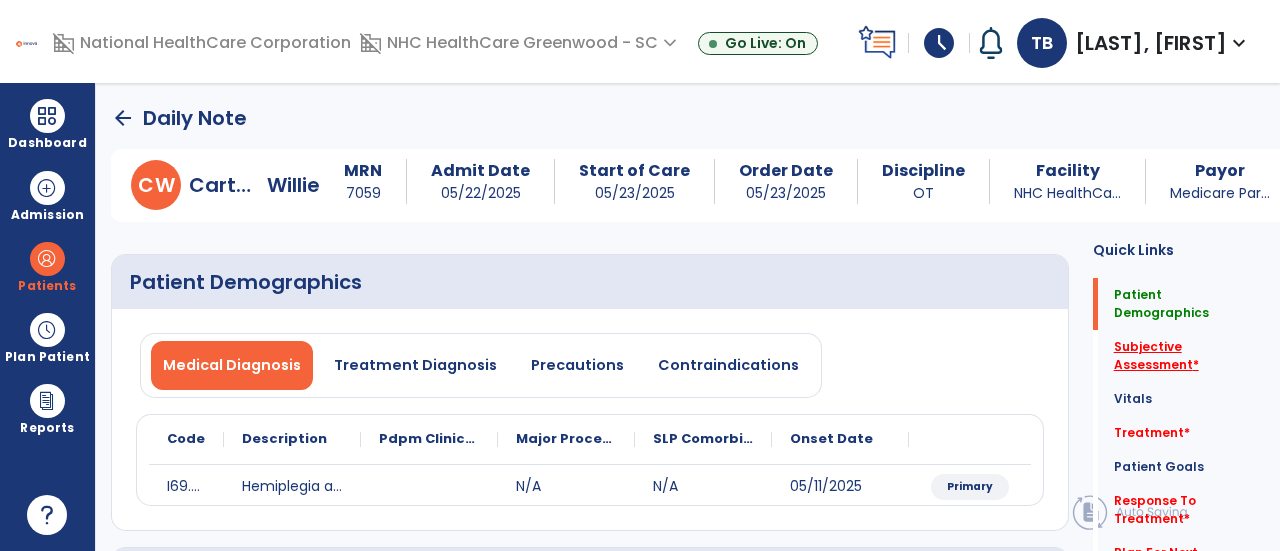 click on "Subjective Assessment   *" 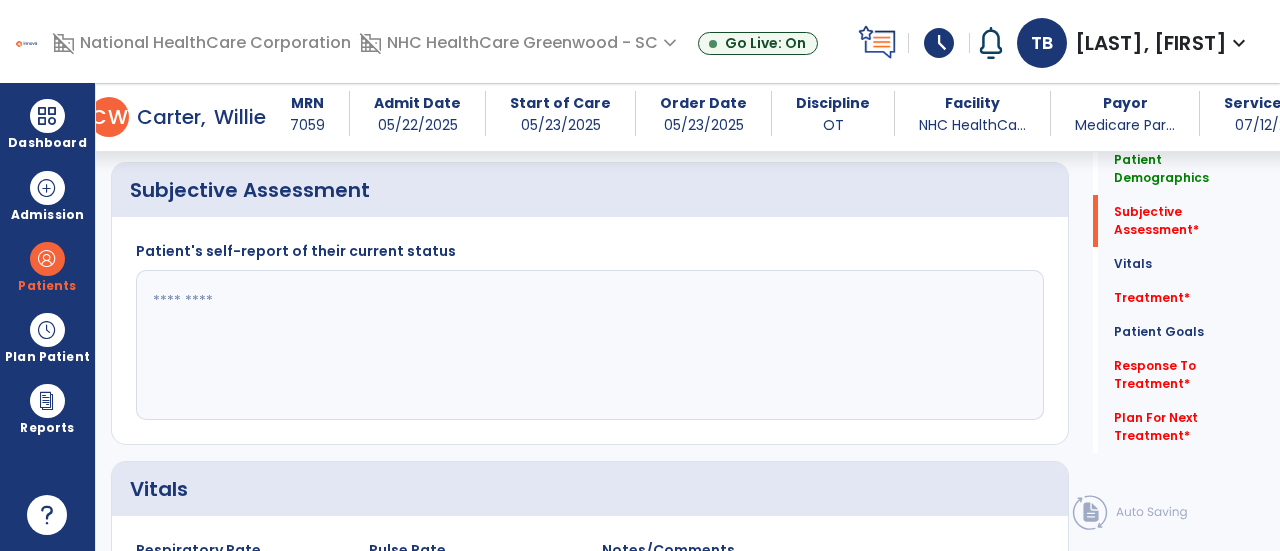 scroll, scrollTop: 369, scrollLeft: 0, axis: vertical 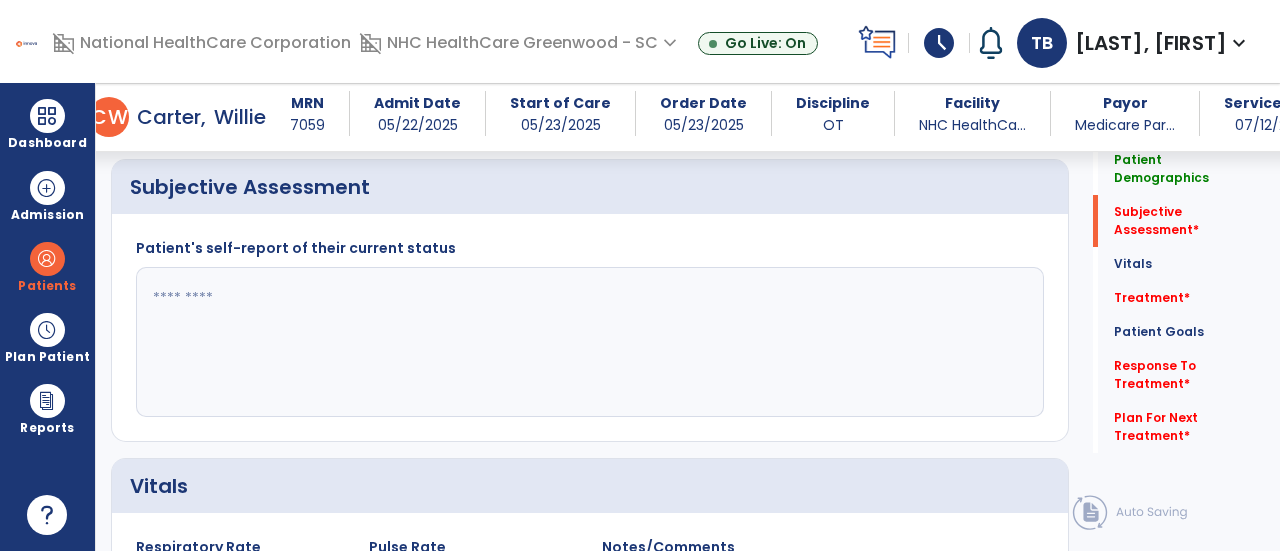click 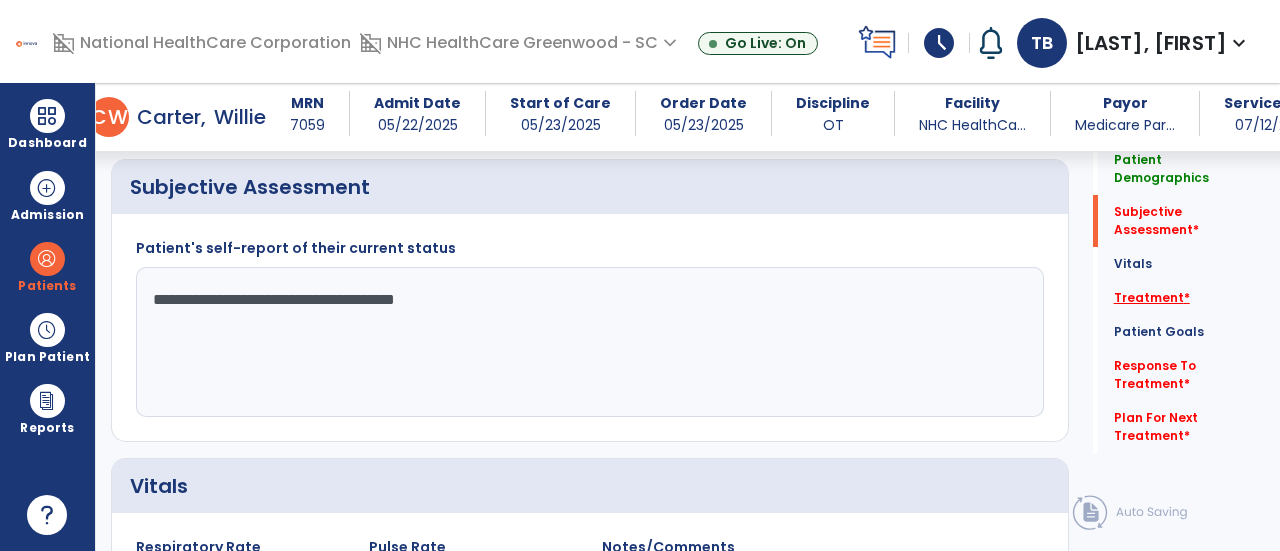 type on "**********" 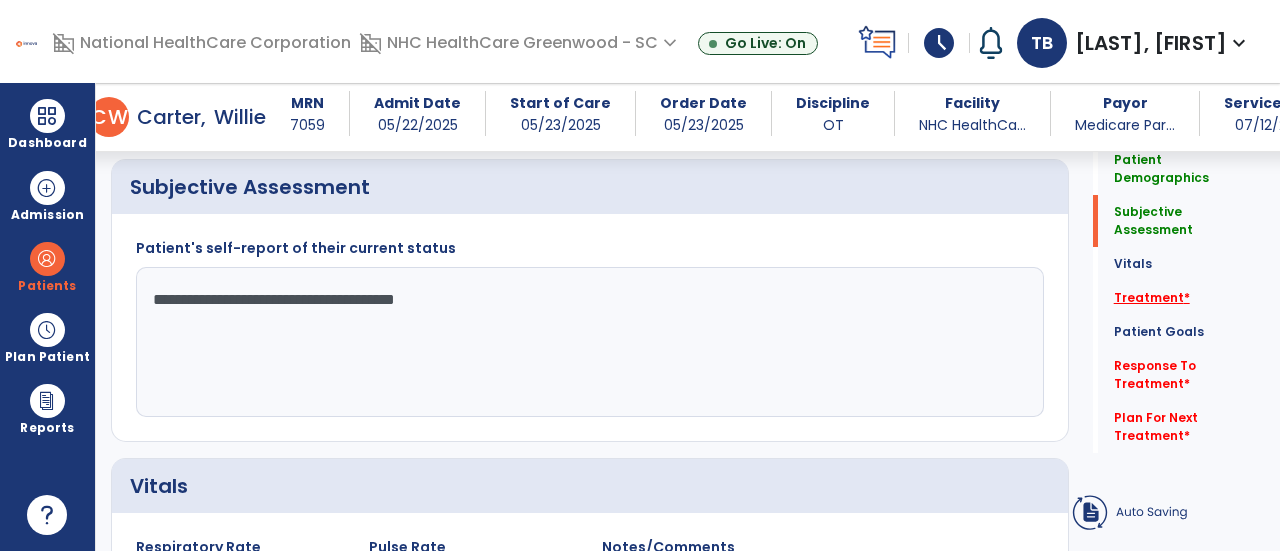 click on "Treatment   *" 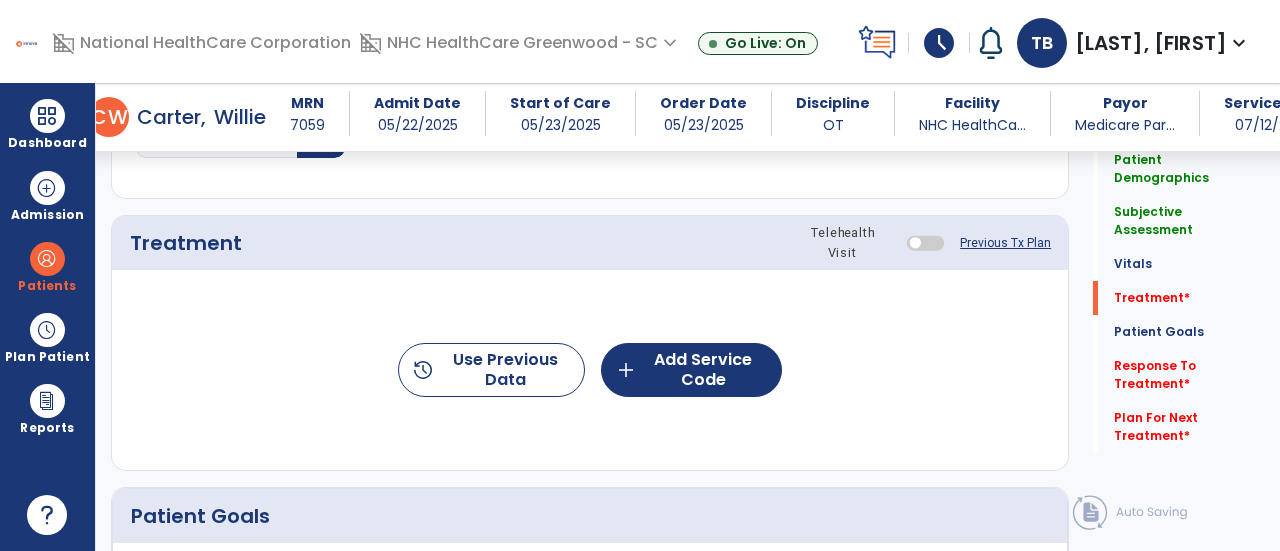 scroll, scrollTop: 1057, scrollLeft: 0, axis: vertical 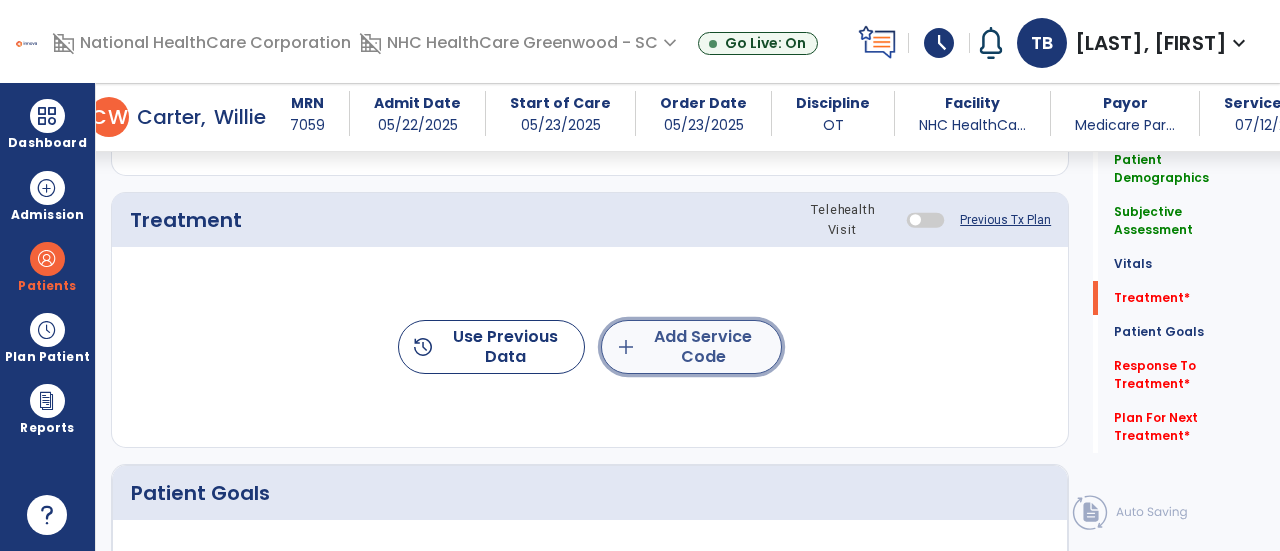 click on "add  Add Service Code" 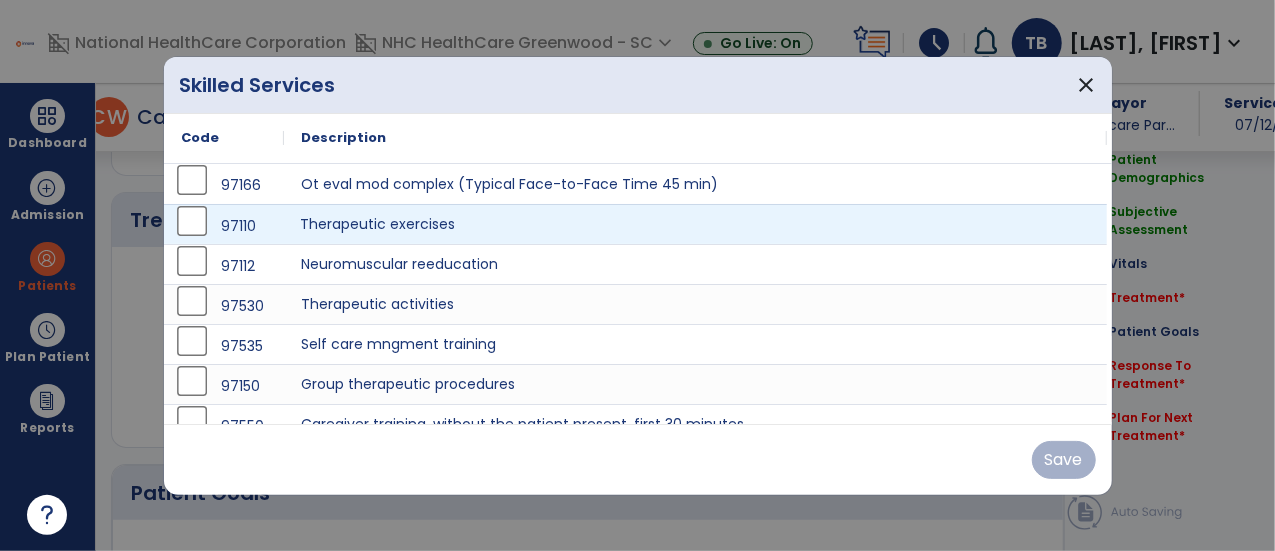 click on "Therapeutic exercises" at bounding box center [696, 224] 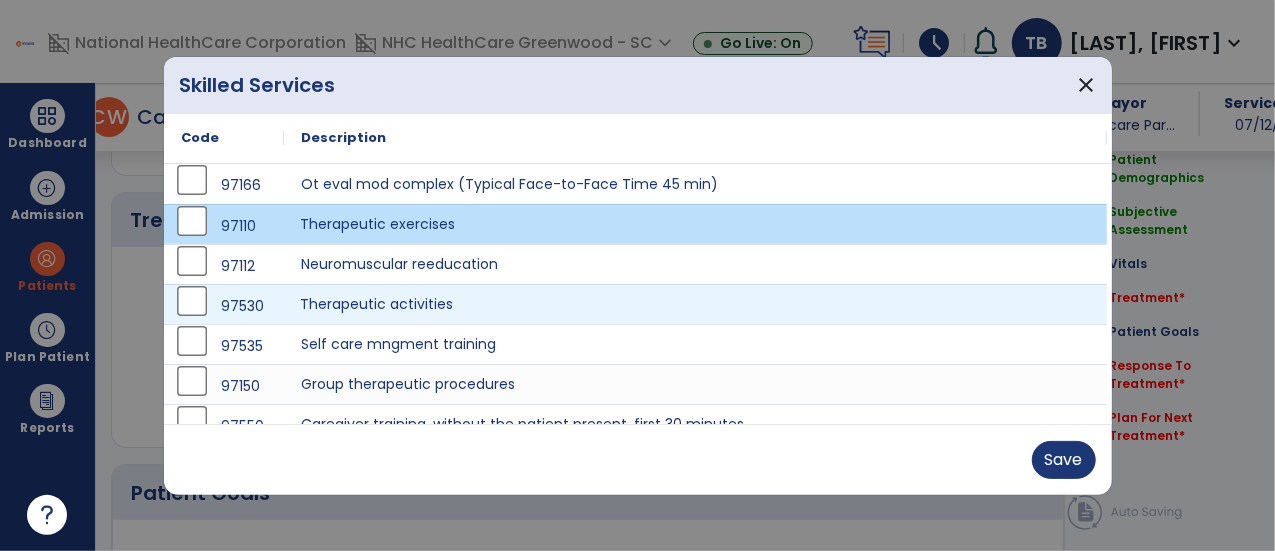 click on "Therapeutic activities" at bounding box center [696, 304] 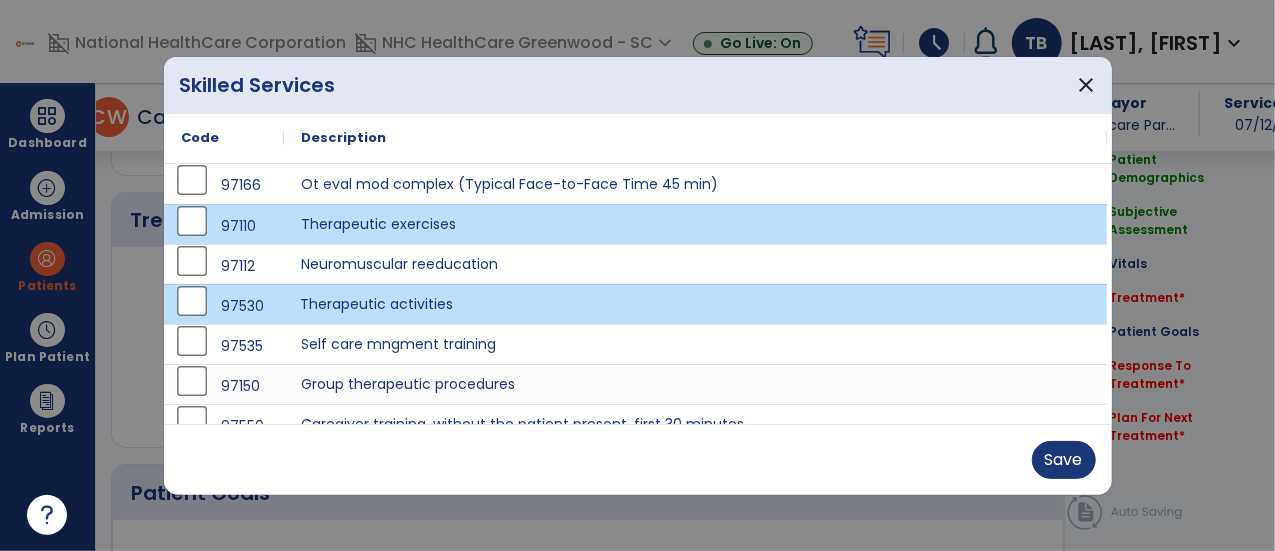 click on "Save" at bounding box center [638, 460] 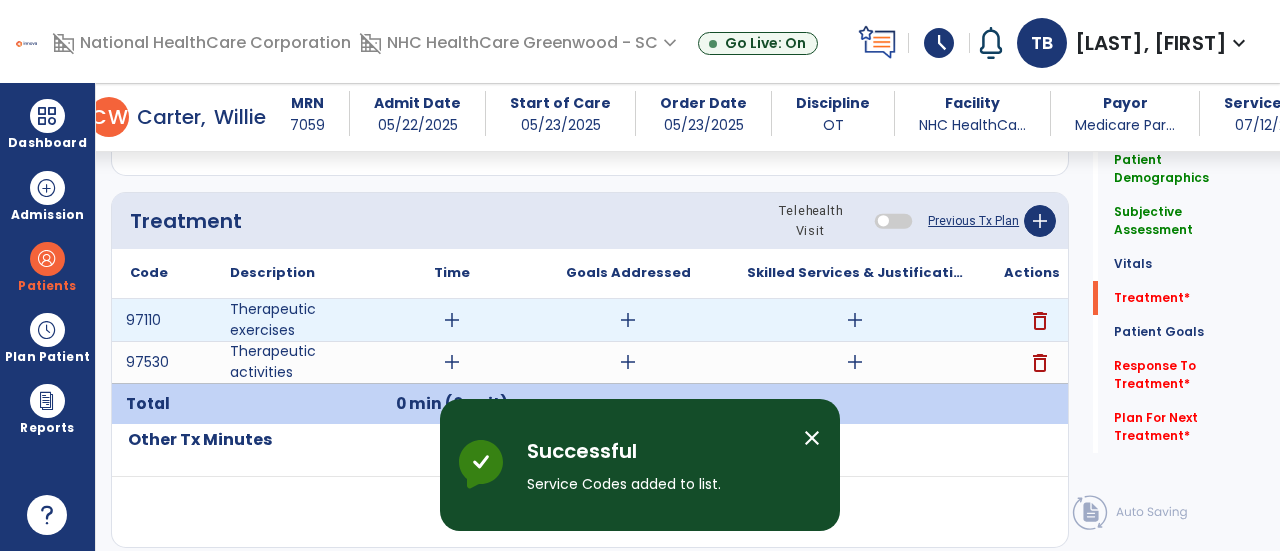click on "add" at bounding box center [452, 320] 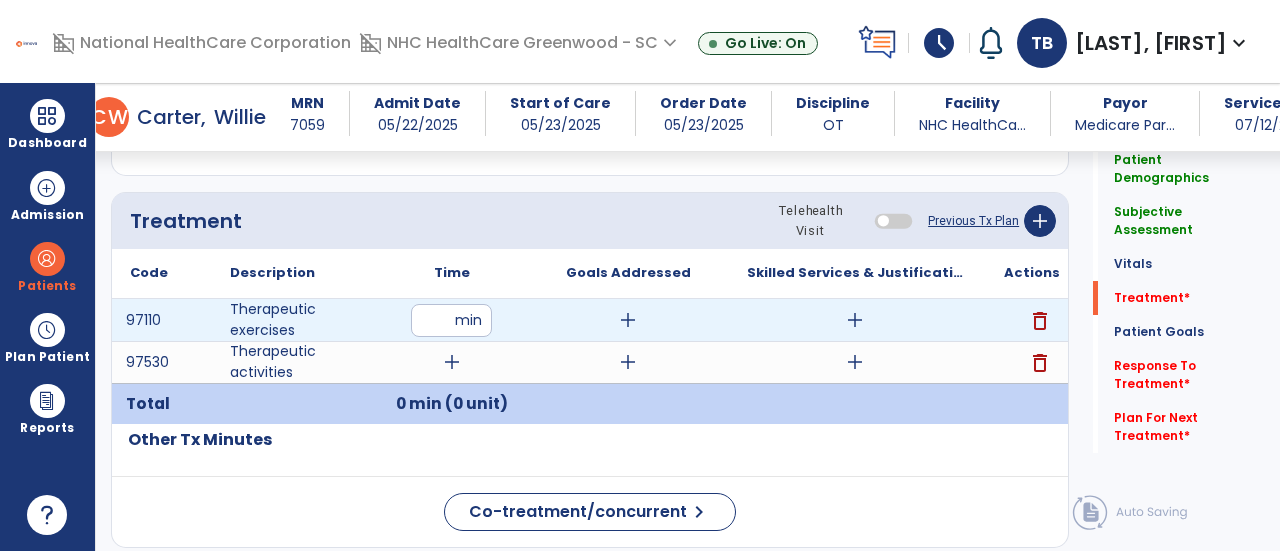 type on "**" 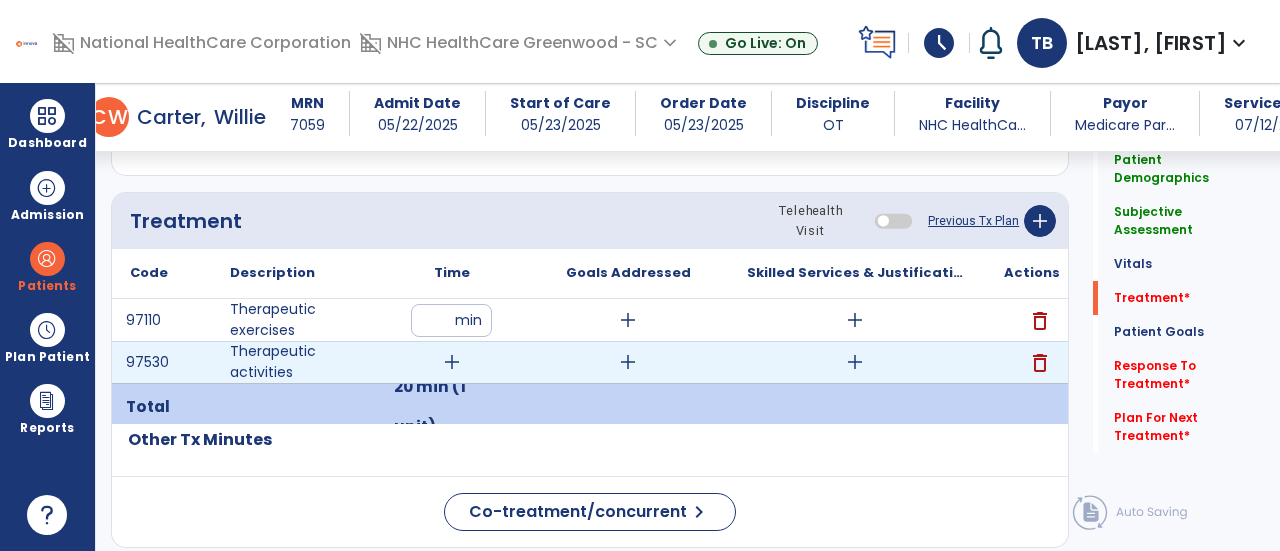 click on "add" at bounding box center [452, 362] 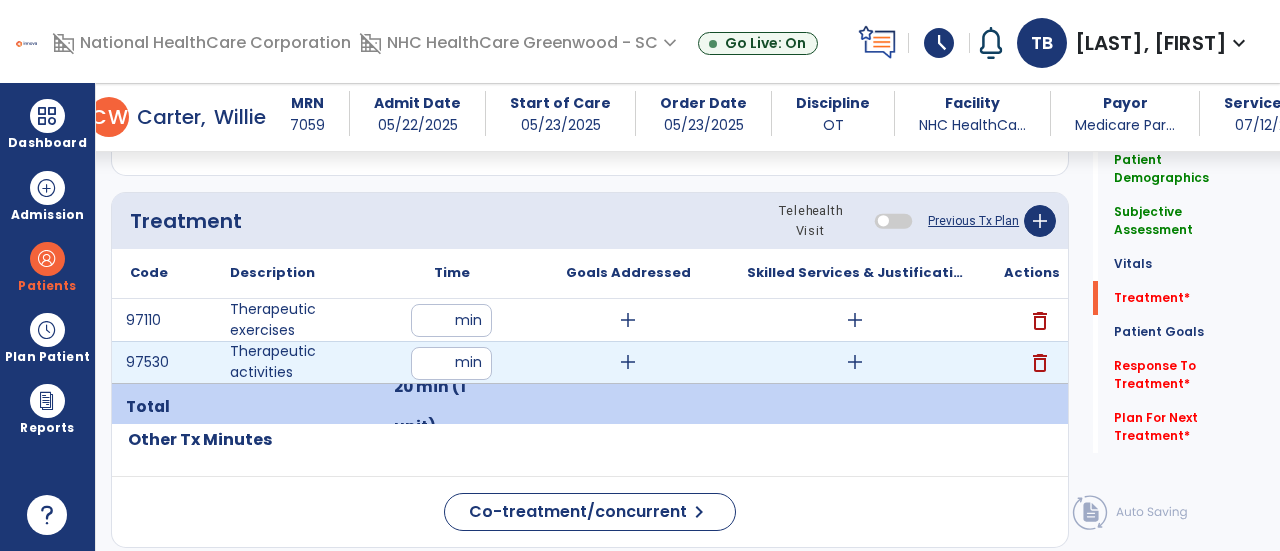 type on "**" 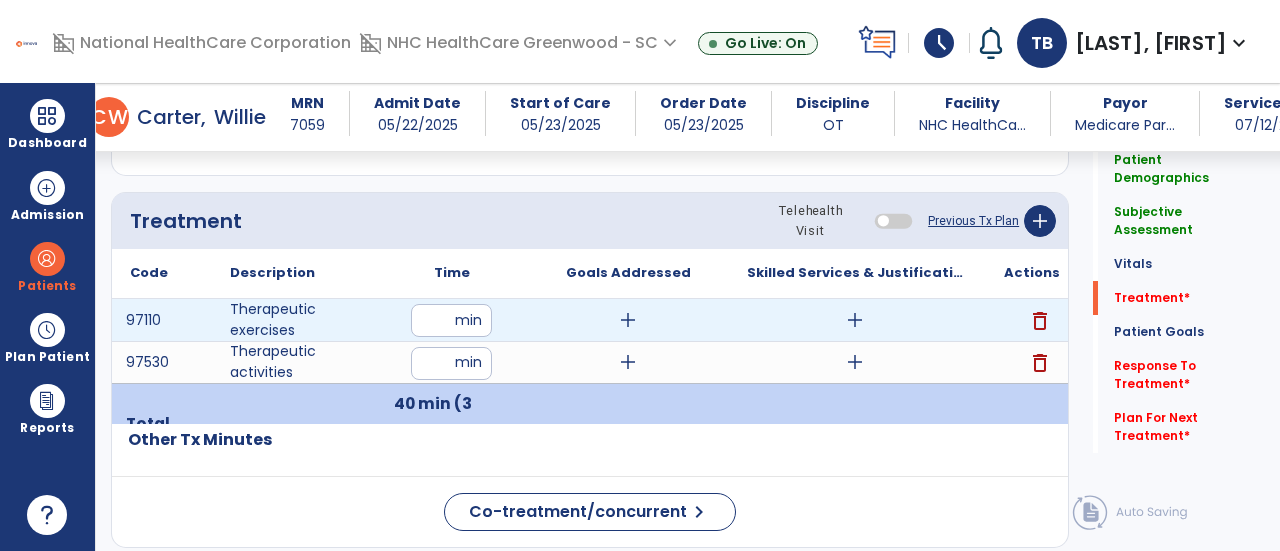 click on "add" at bounding box center (855, 320) 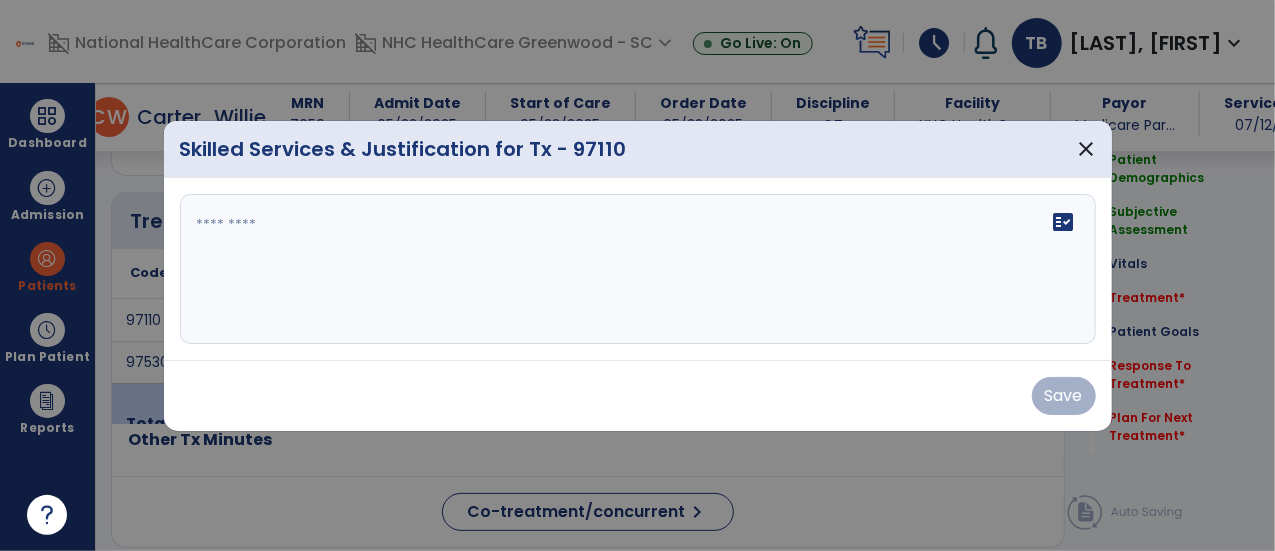 click on "fact_check" at bounding box center [638, 269] 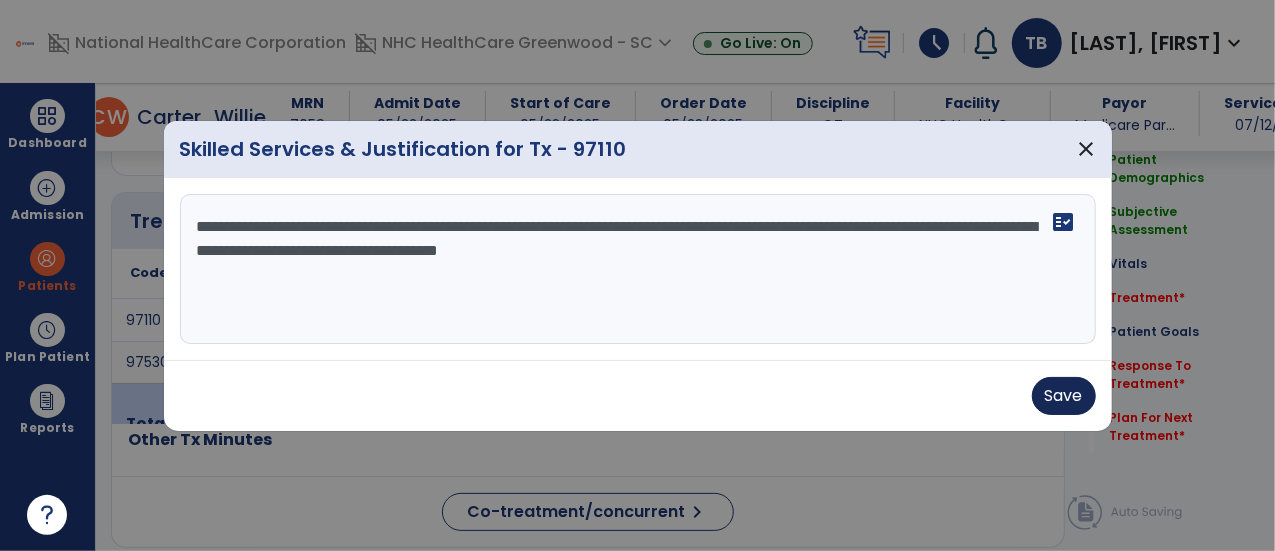 type on "**********" 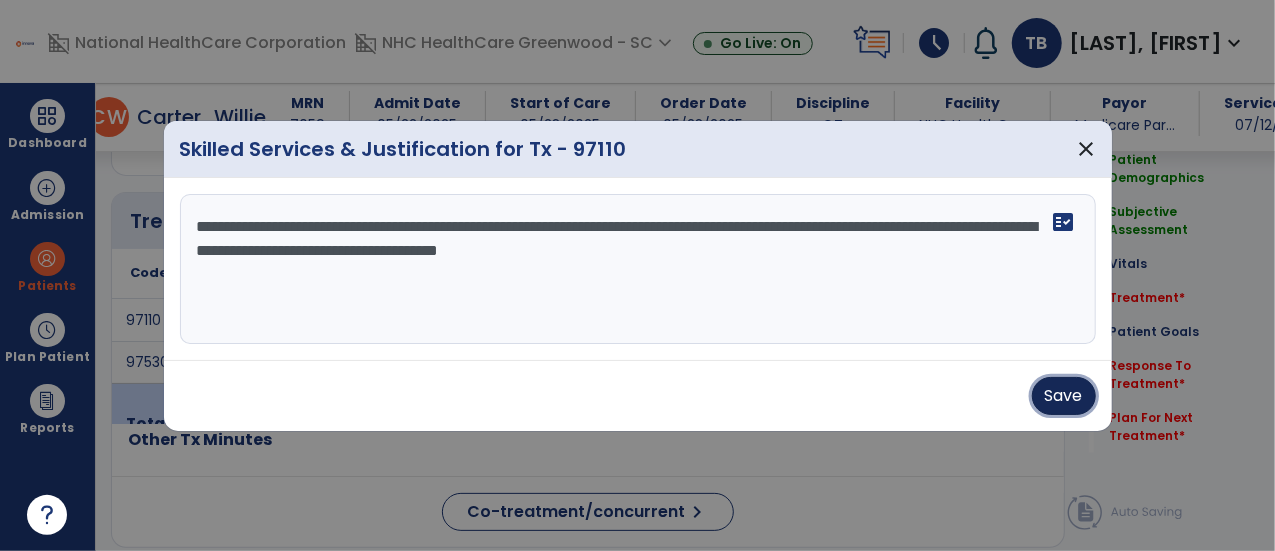 click on "Save" at bounding box center [1064, 396] 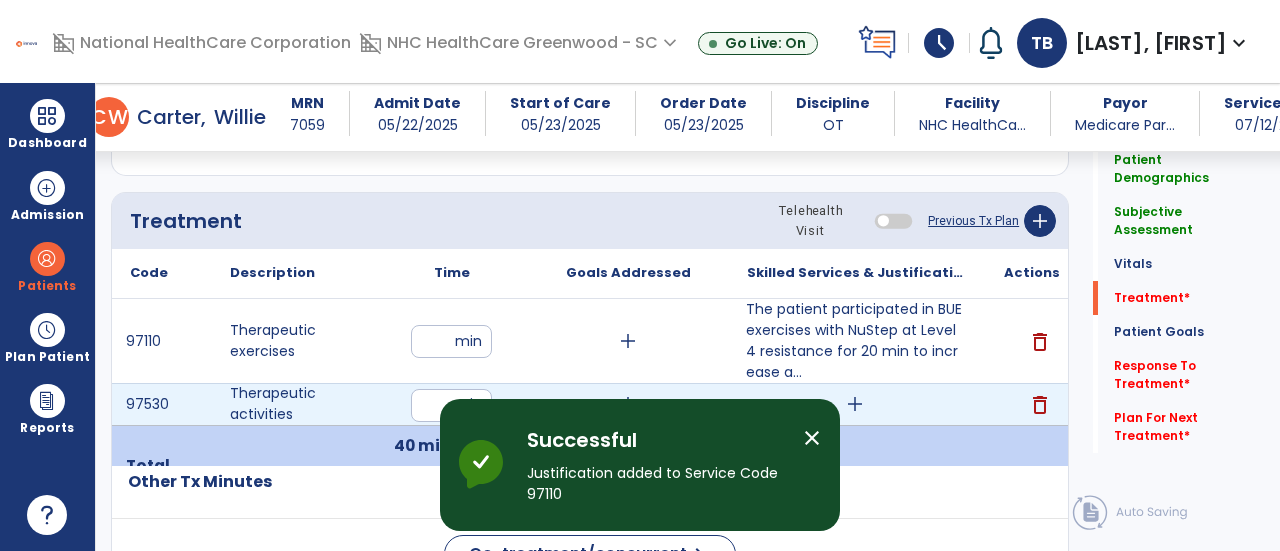 click on "add" at bounding box center (855, 404) 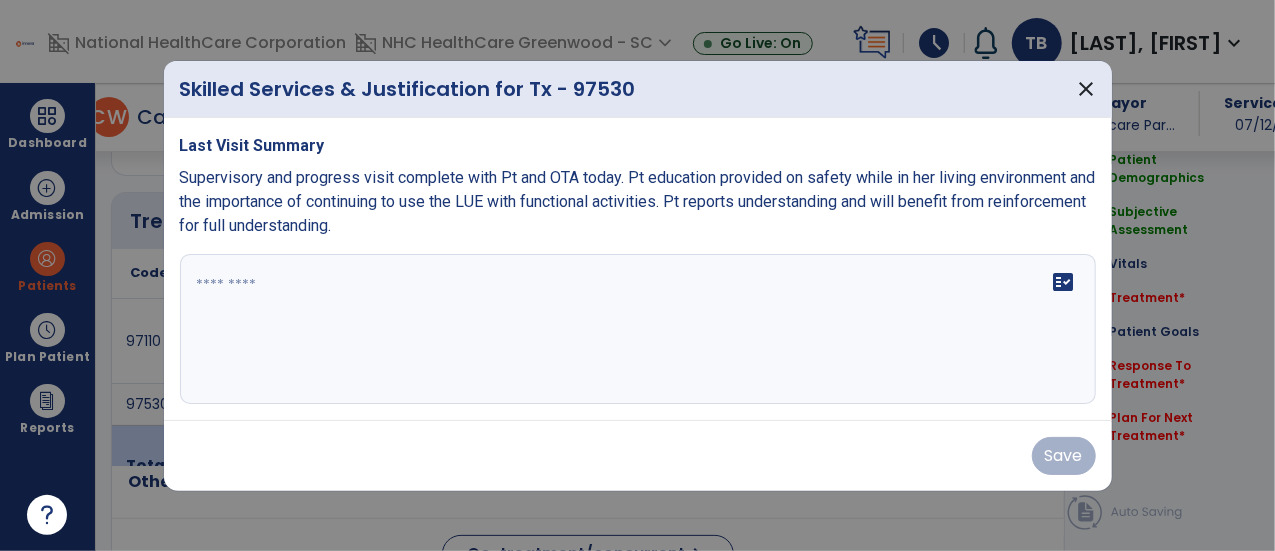 click on "fact_check" at bounding box center (638, 329) 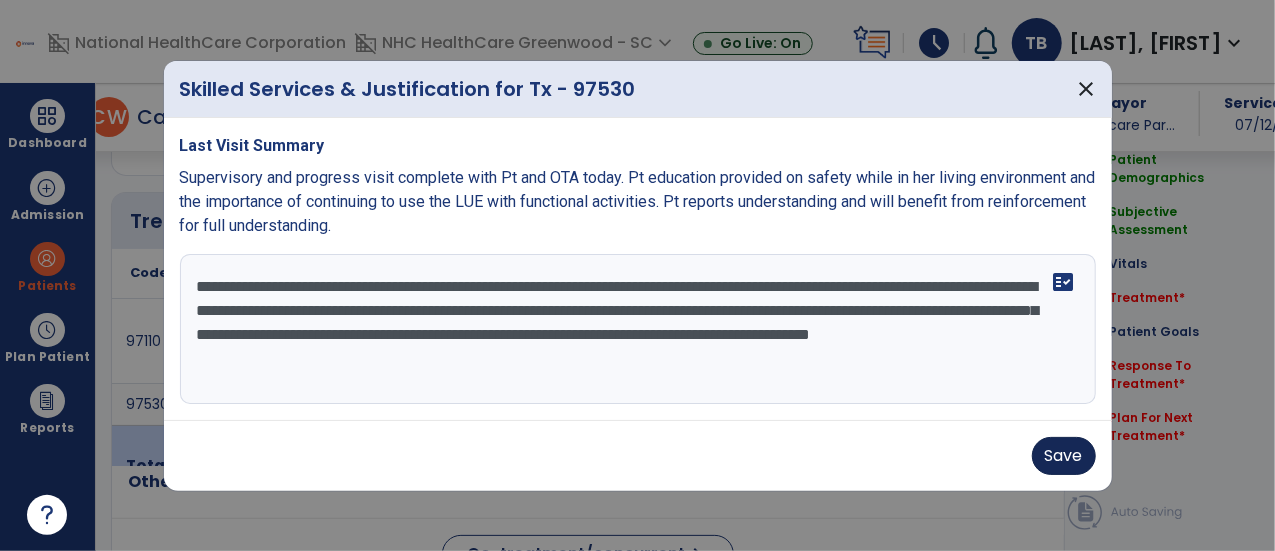 type on "**********" 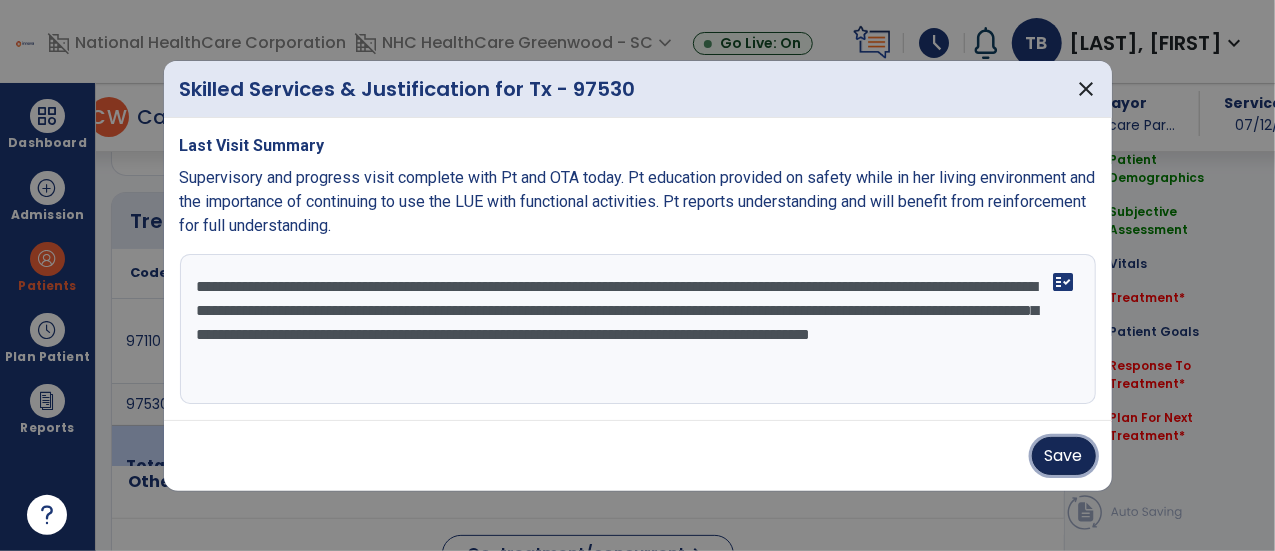 click on "Save" at bounding box center [1064, 456] 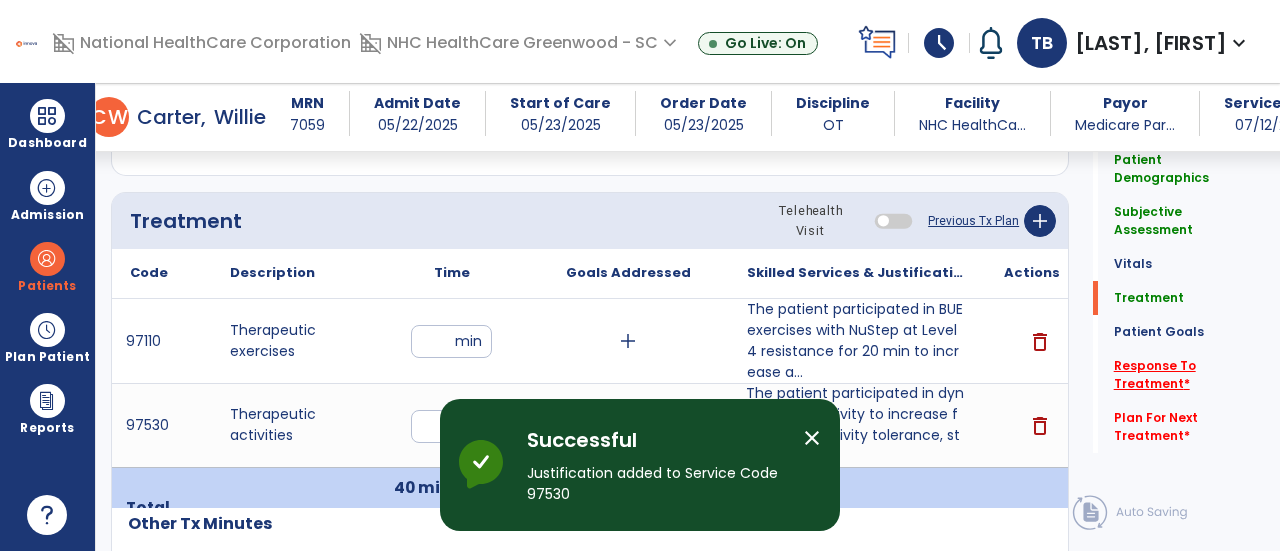 click on "Response To Treatment   *" 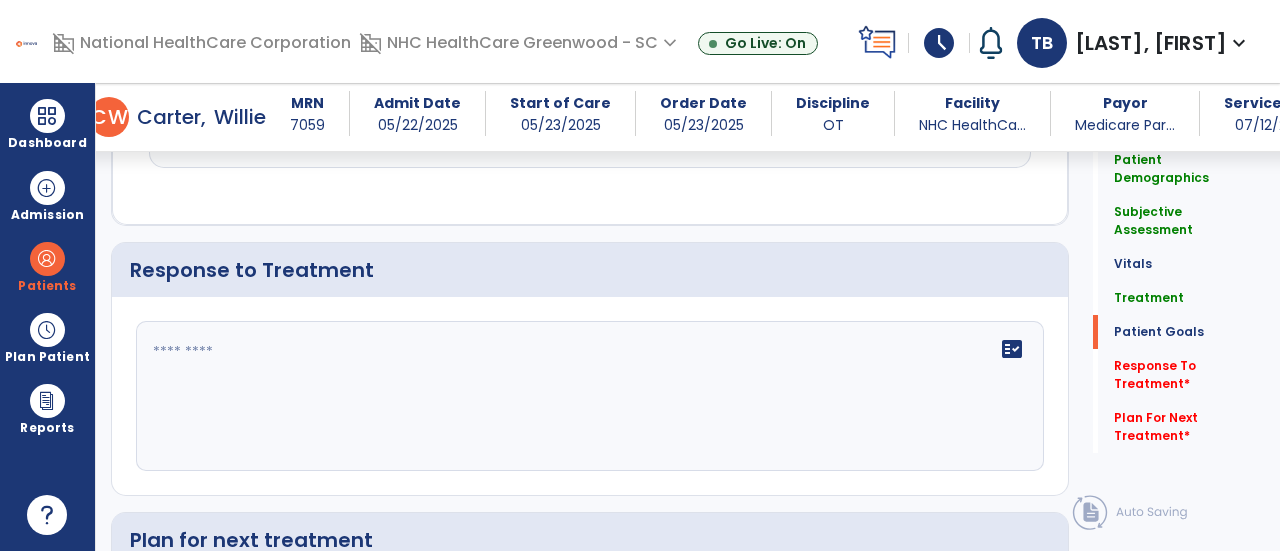 scroll, scrollTop: 2590, scrollLeft: 0, axis: vertical 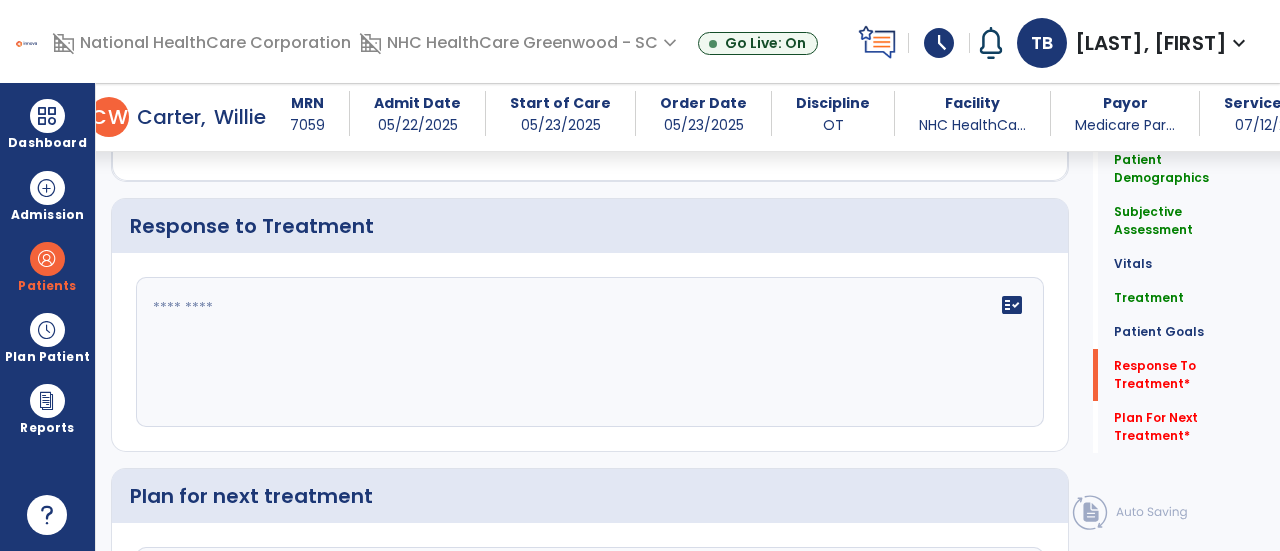 click on "fact_check" 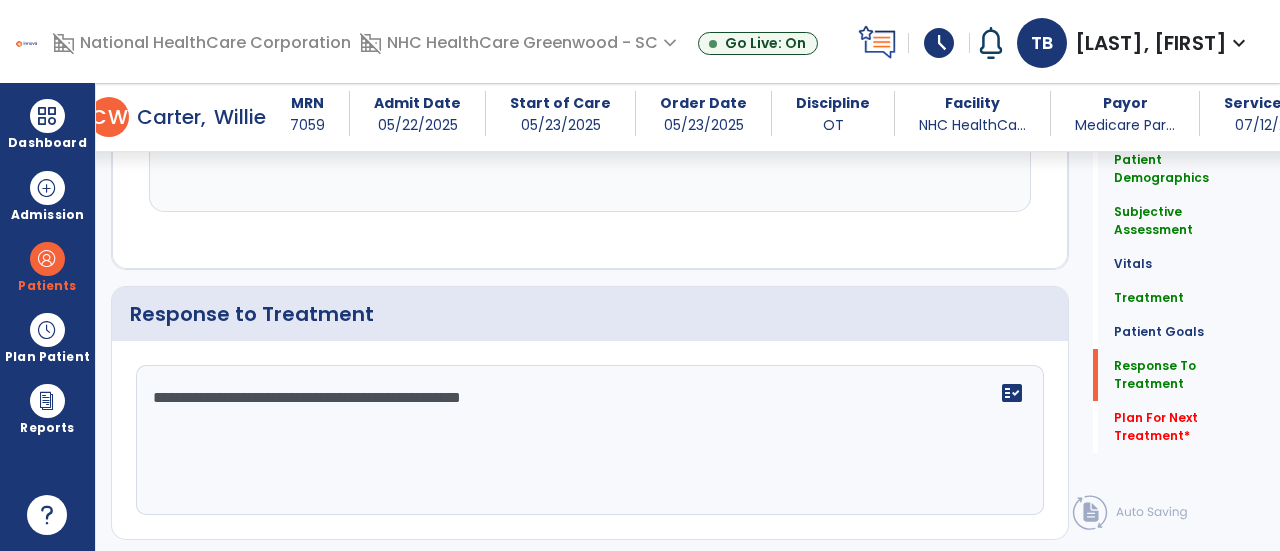 scroll, scrollTop: 2590, scrollLeft: 0, axis: vertical 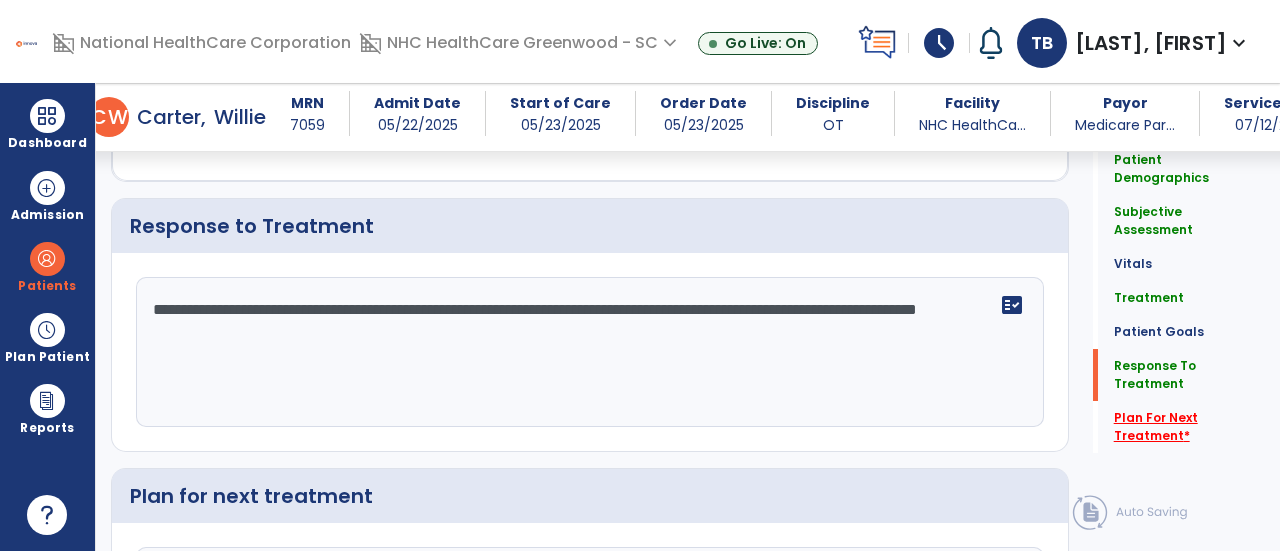 type on "**********" 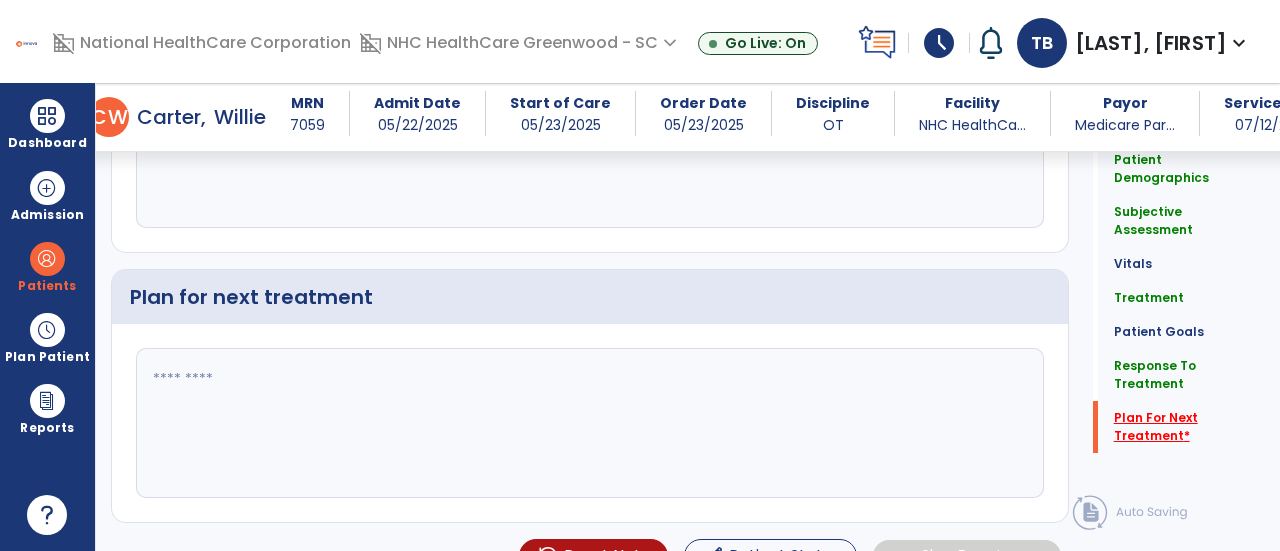 scroll, scrollTop: 2816, scrollLeft: 0, axis: vertical 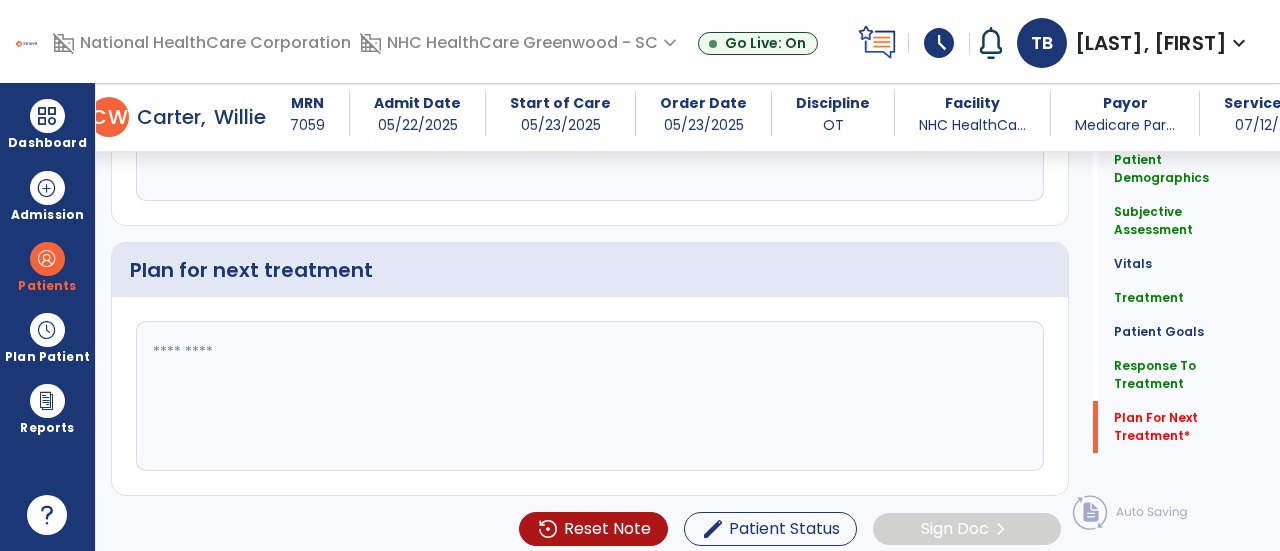 click 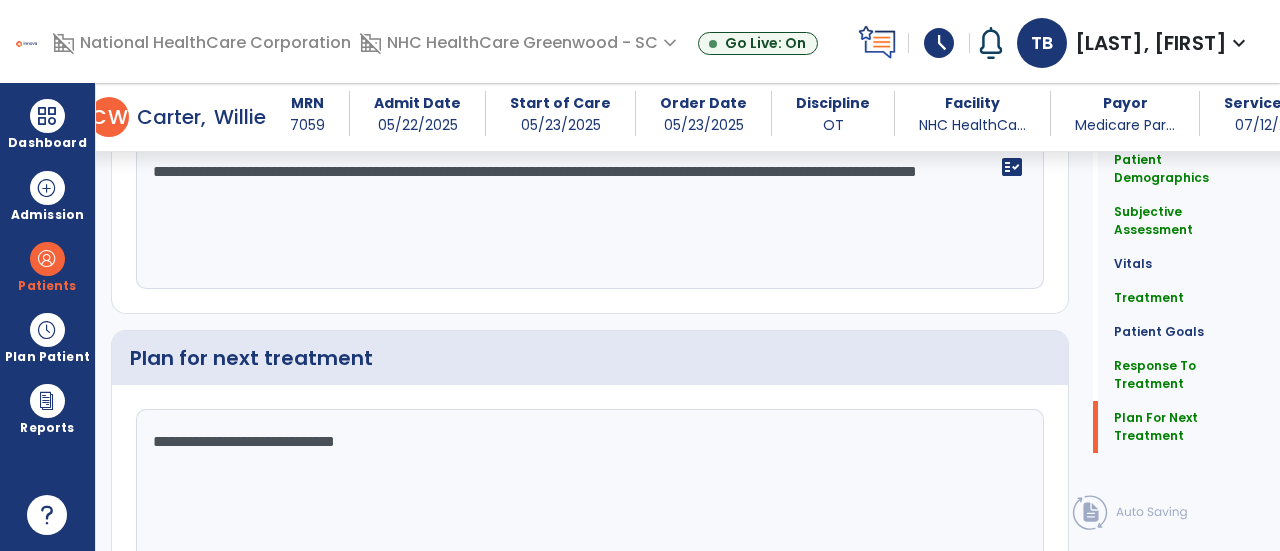 scroll, scrollTop: 2816, scrollLeft: 0, axis: vertical 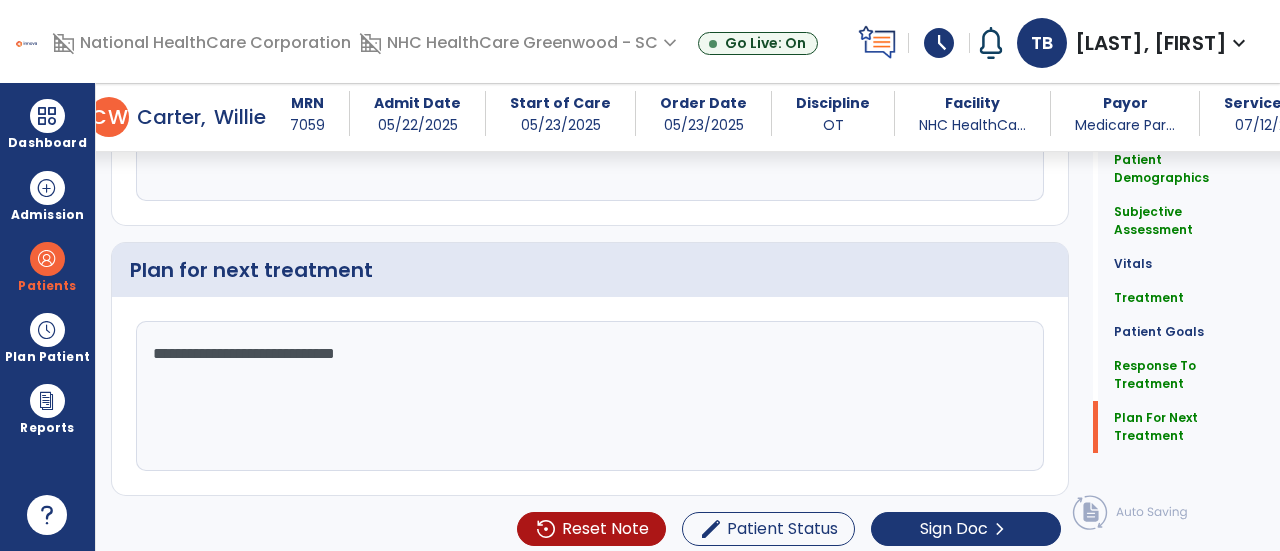 type on "**********" 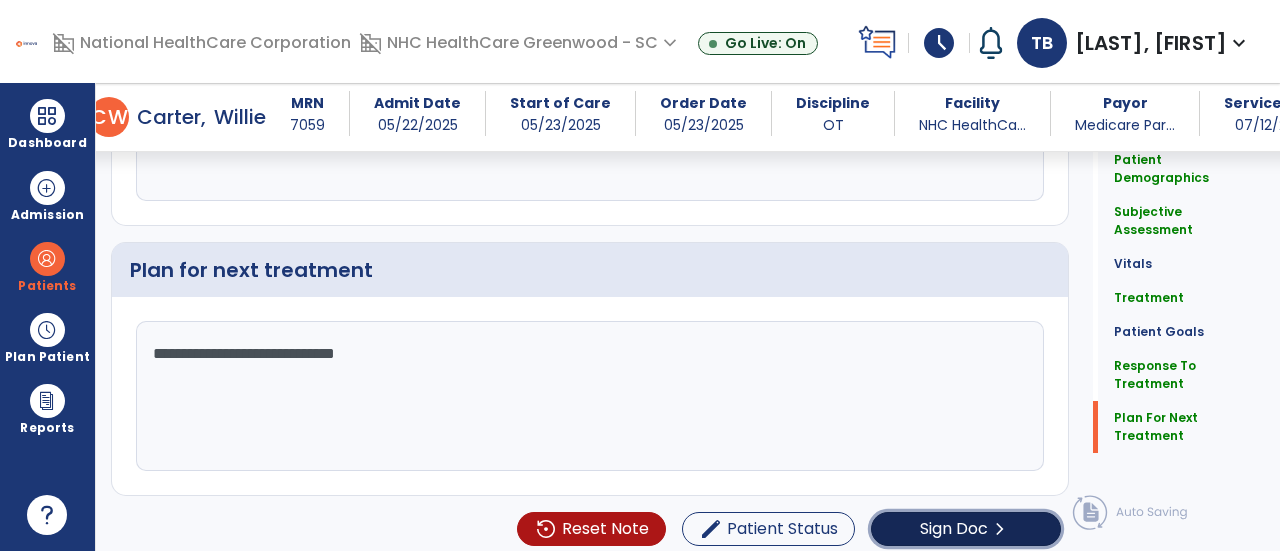 click on "Sign Doc  chevron_right" 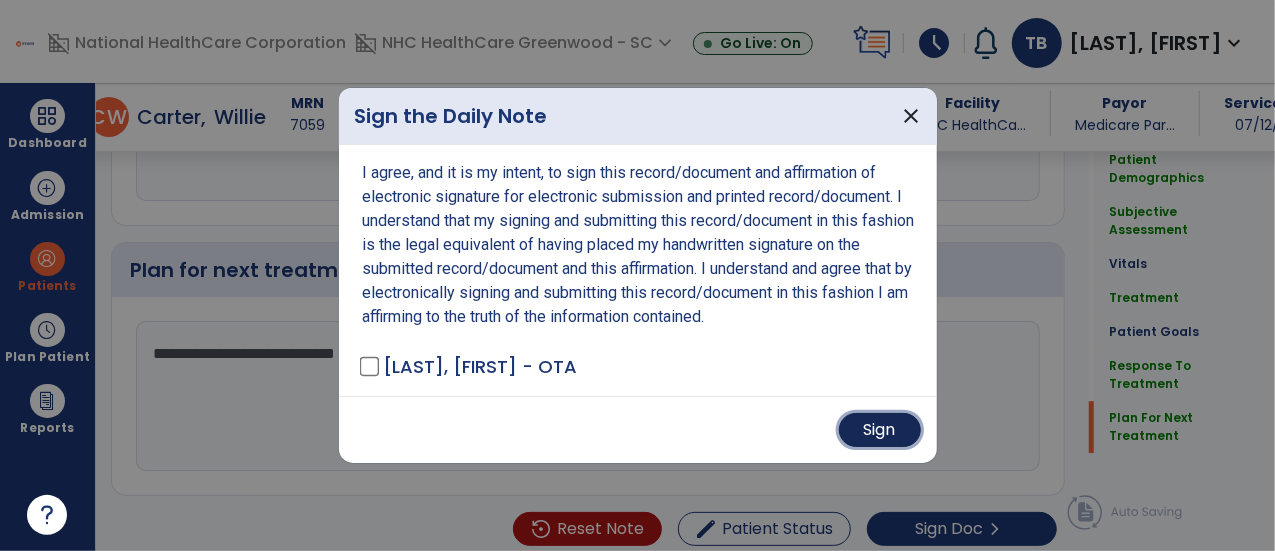 click on "Sign" at bounding box center (880, 430) 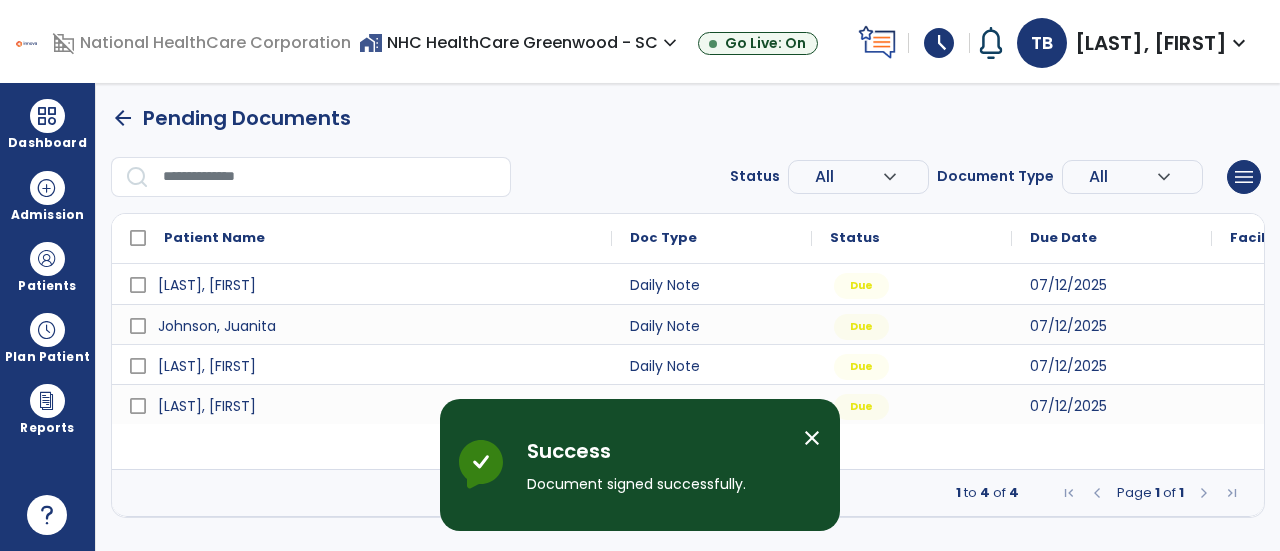 scroll, scrollTop: 0, scrollLeft: 0, axis: both 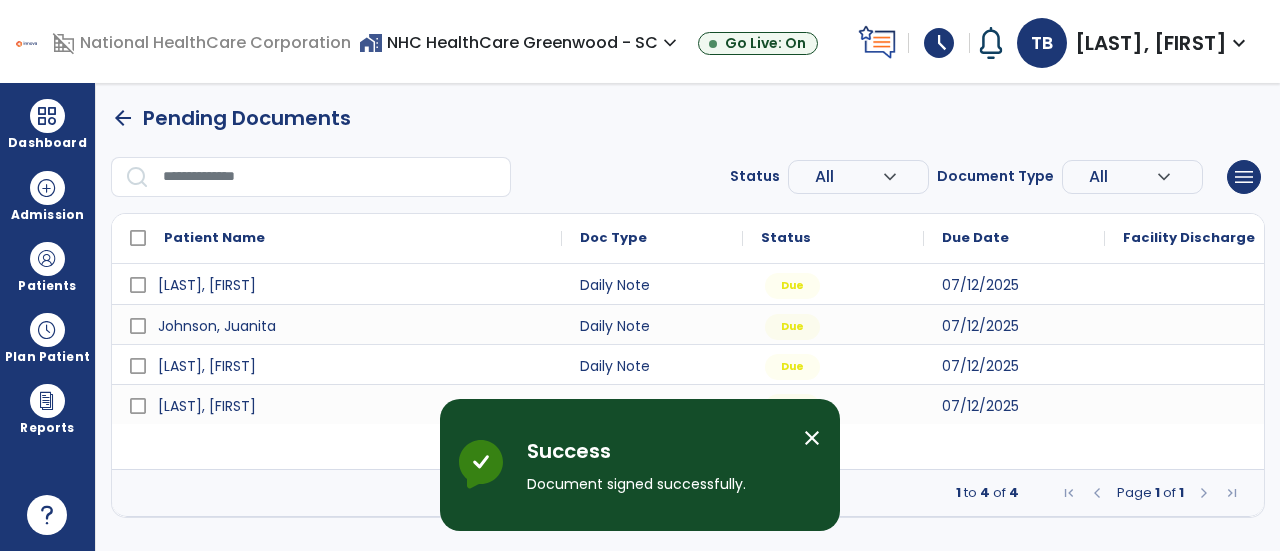 click on "close" at bounding box center [812, 438] 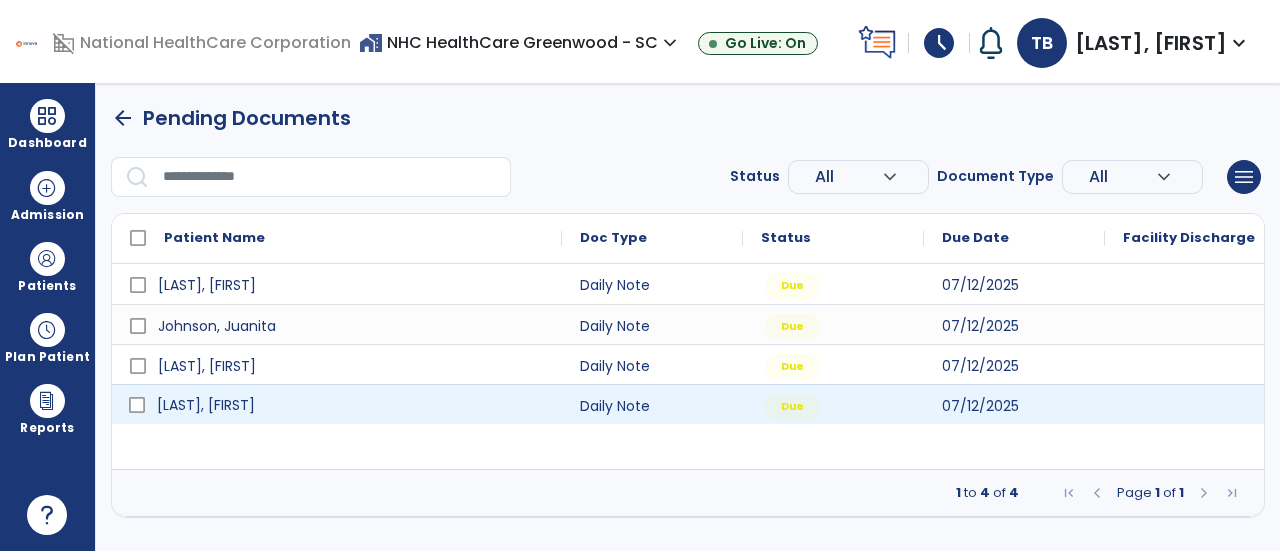 click on "[LAST], [FIRST]" at bounding box center [351, 405] 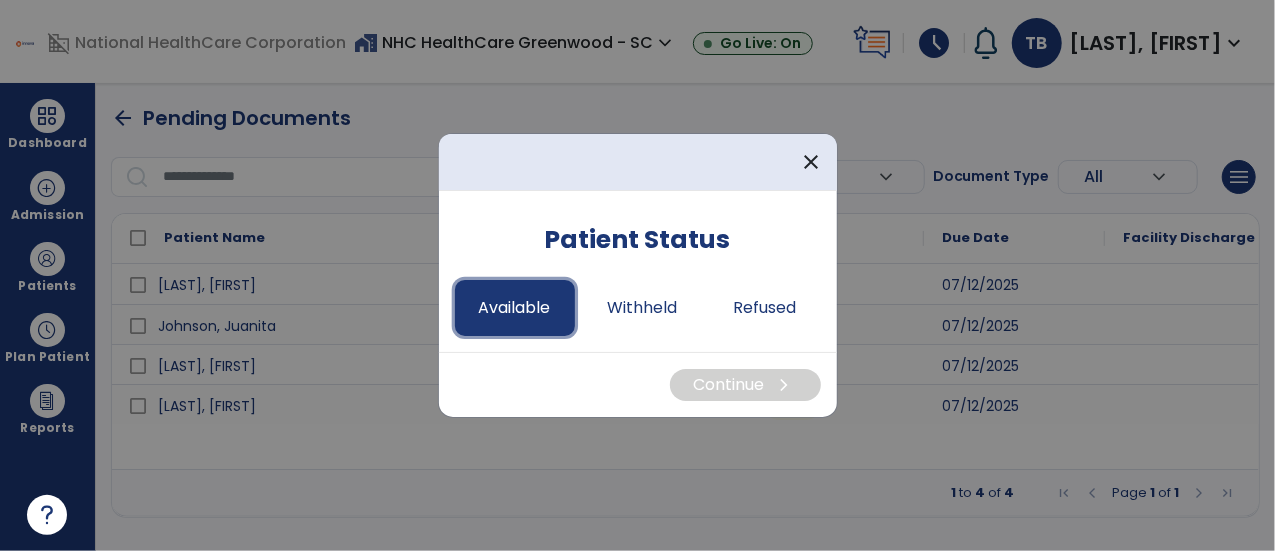 click on "Available" at bounding box center (515, 308) 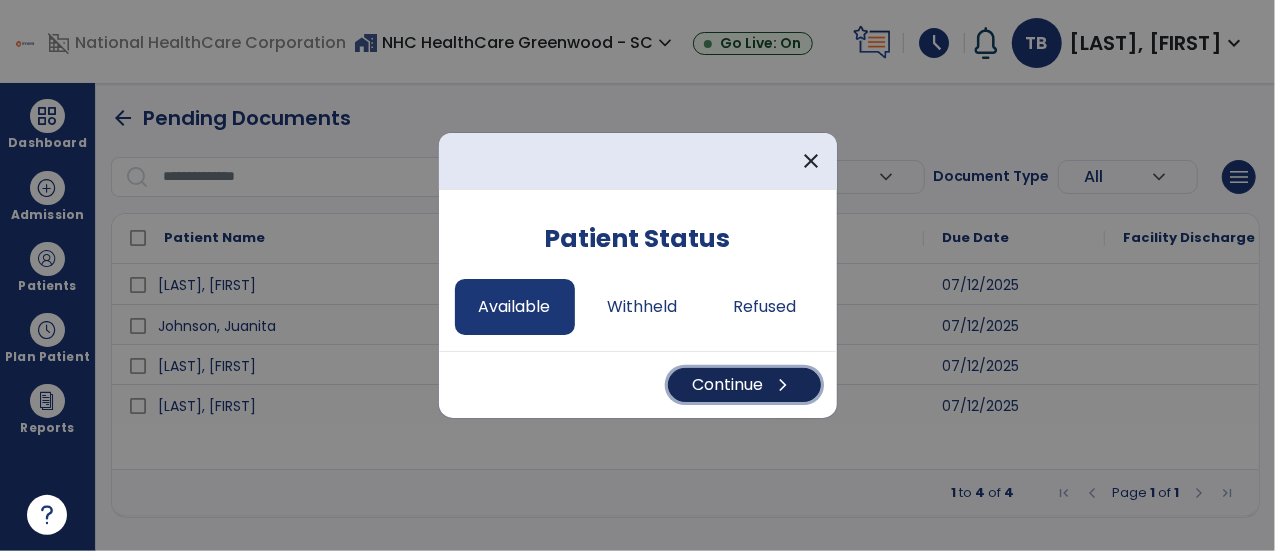 click on "Continue   chevron_right" at bounding box center [744, 385] 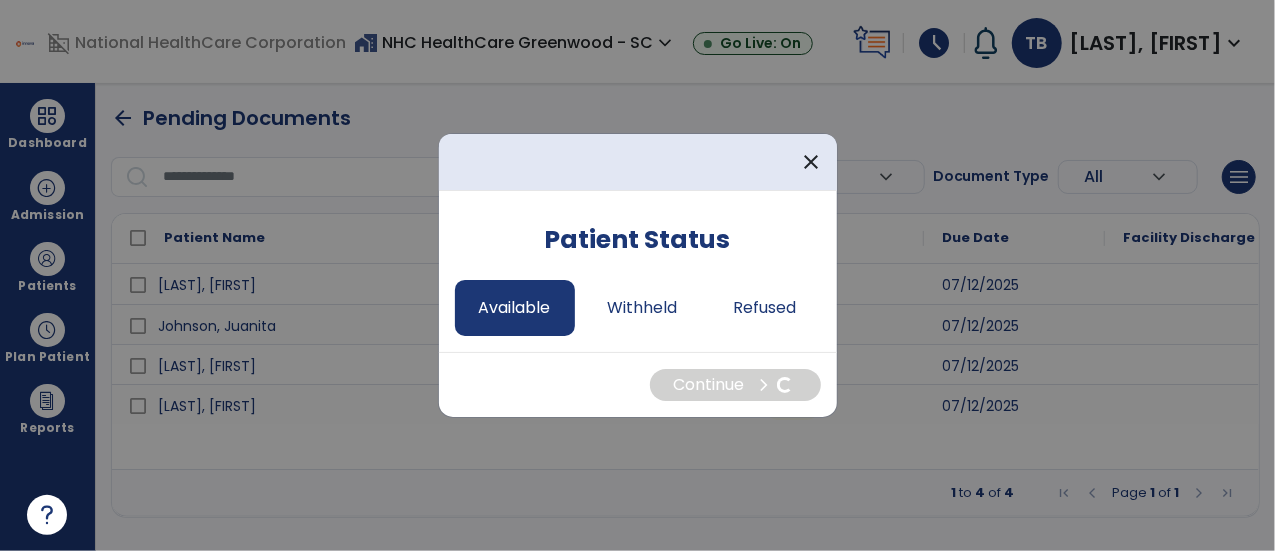 select on "*" 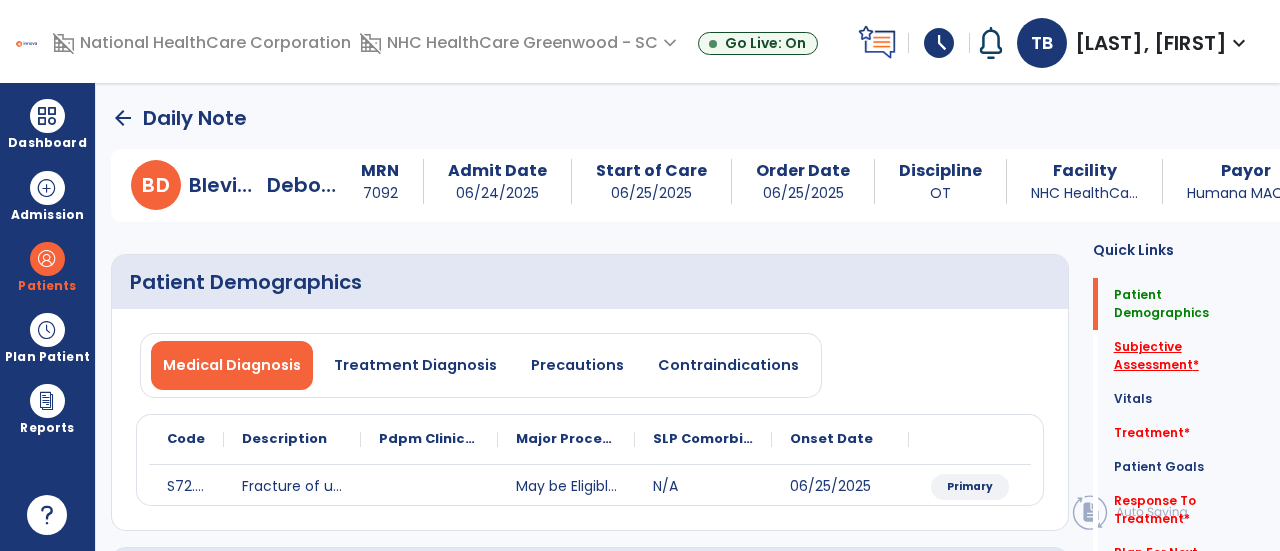click on "Subjective Assessment   *" 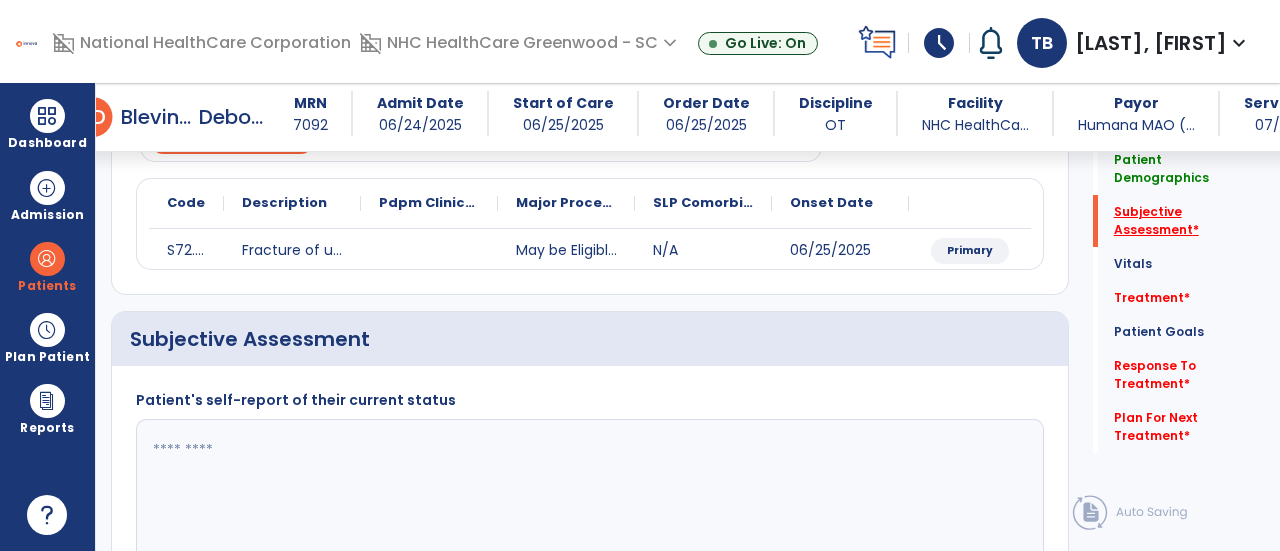 scroll, scrollTop: 369, scrollLeft: 0, axis: vertical 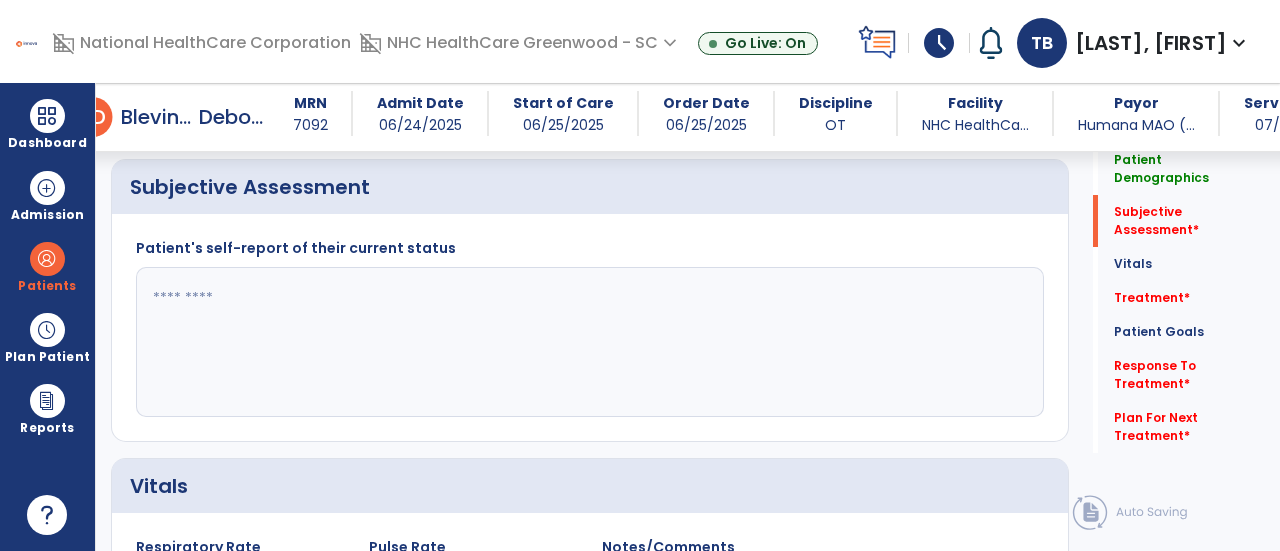 click 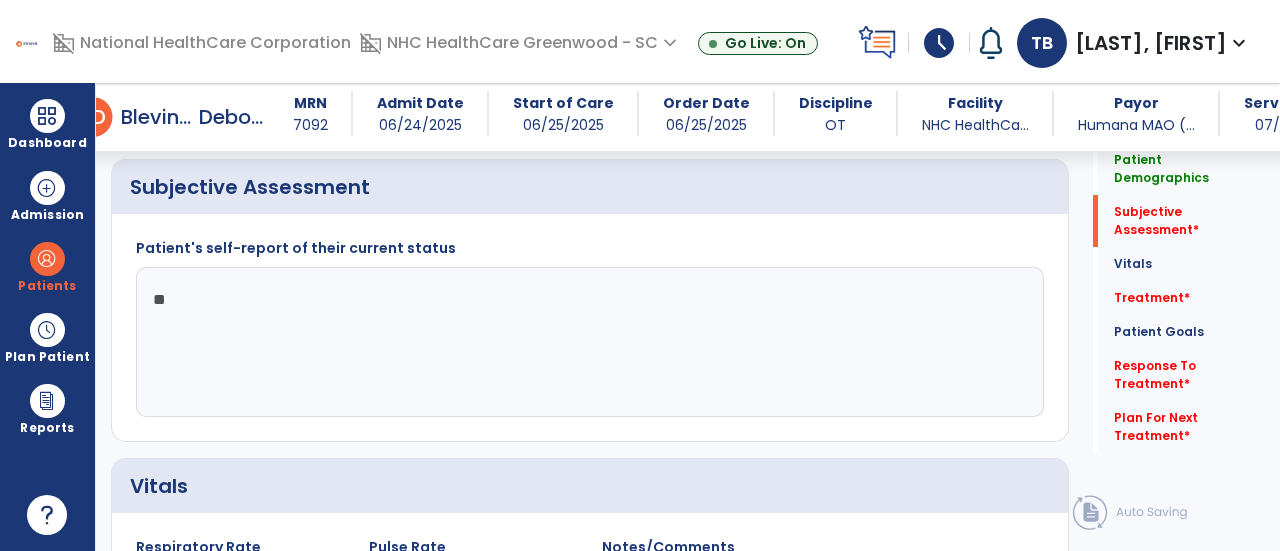 type on "*" 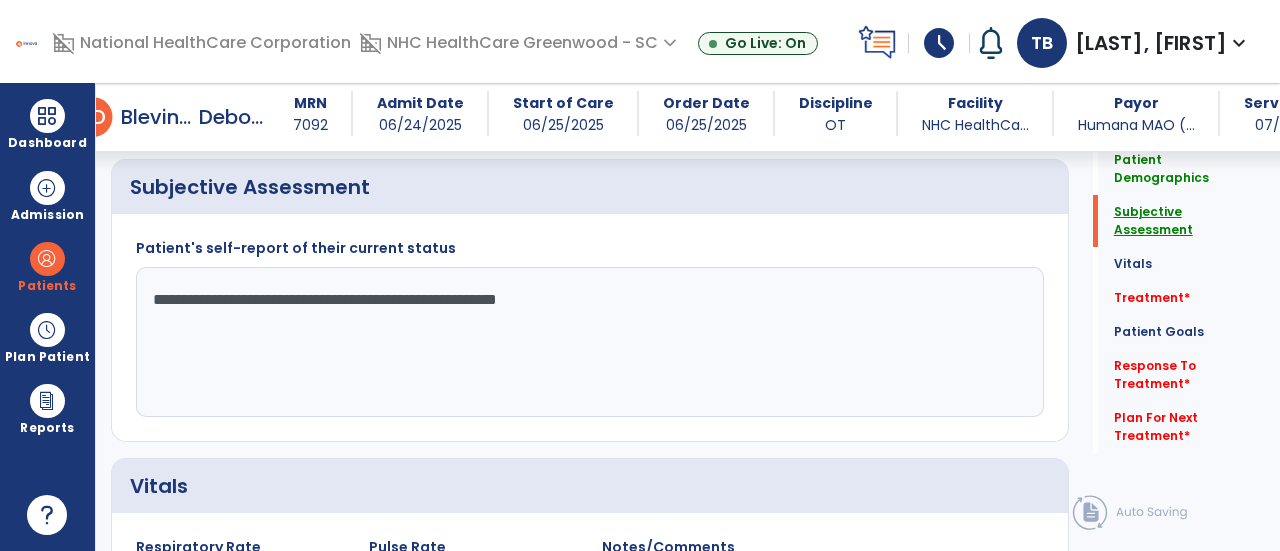 type on "**********" 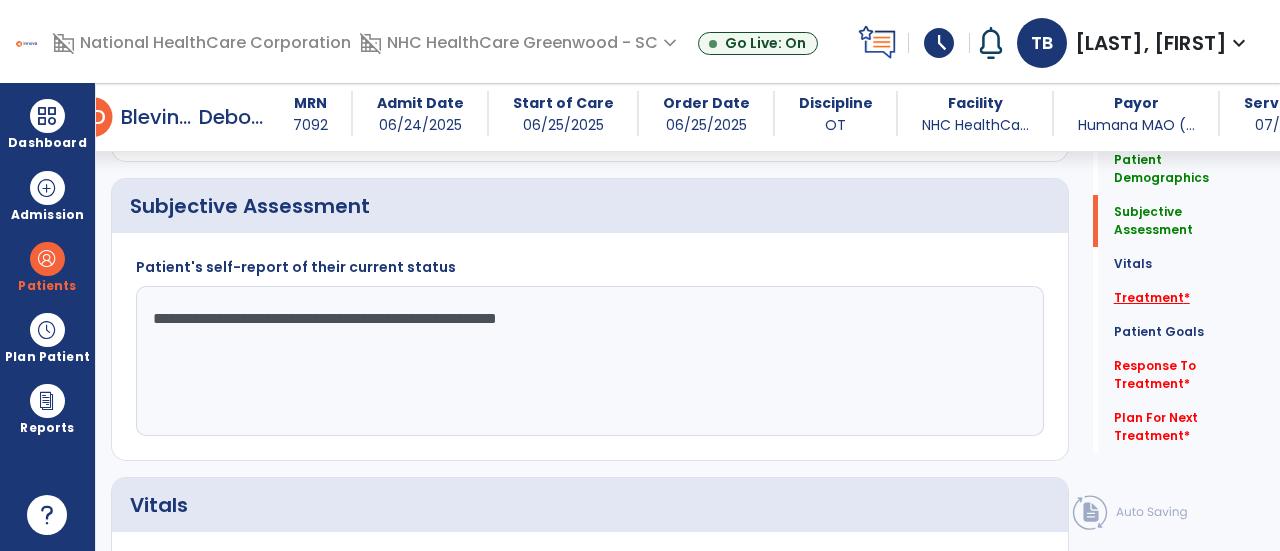 click on "Treatment   *" 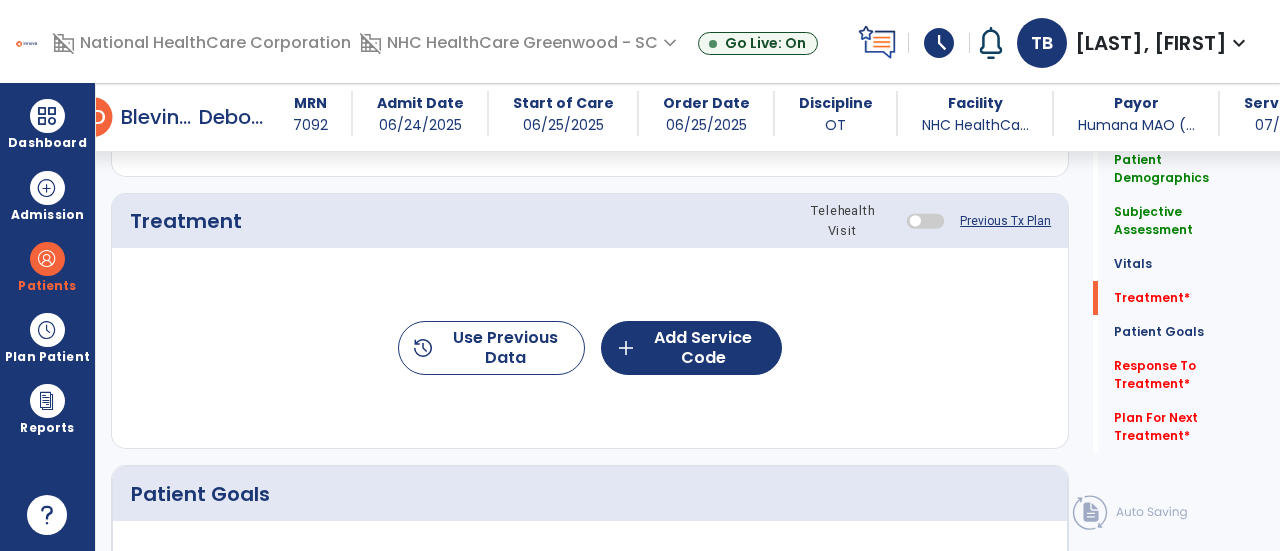 scroll, scrollTop: 1057, scrollLeft: 0, axis: vertical 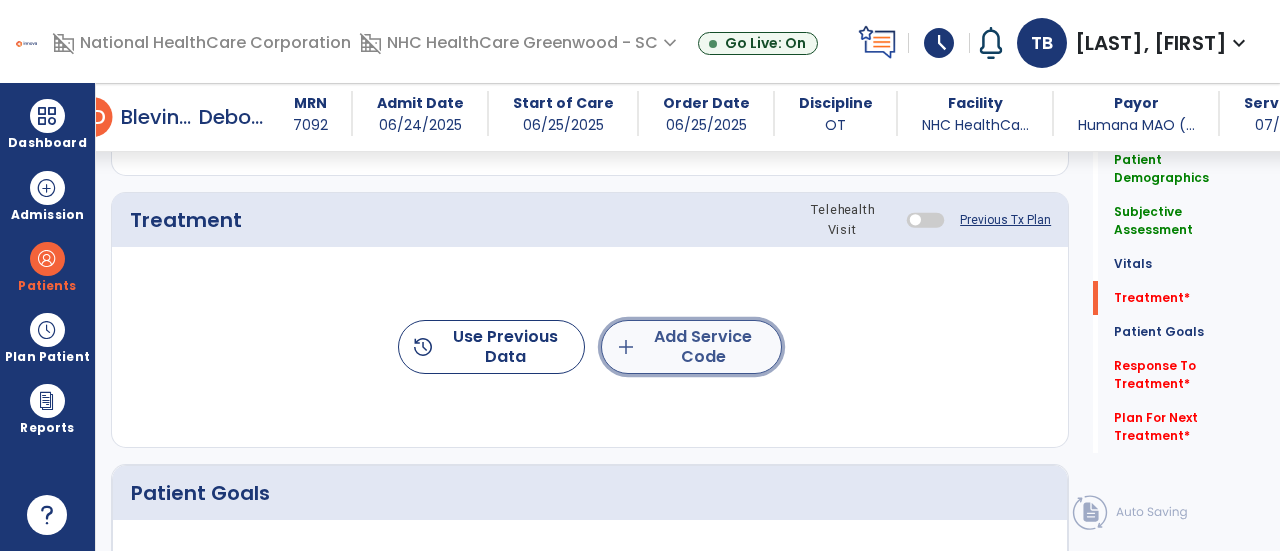 click on "add" 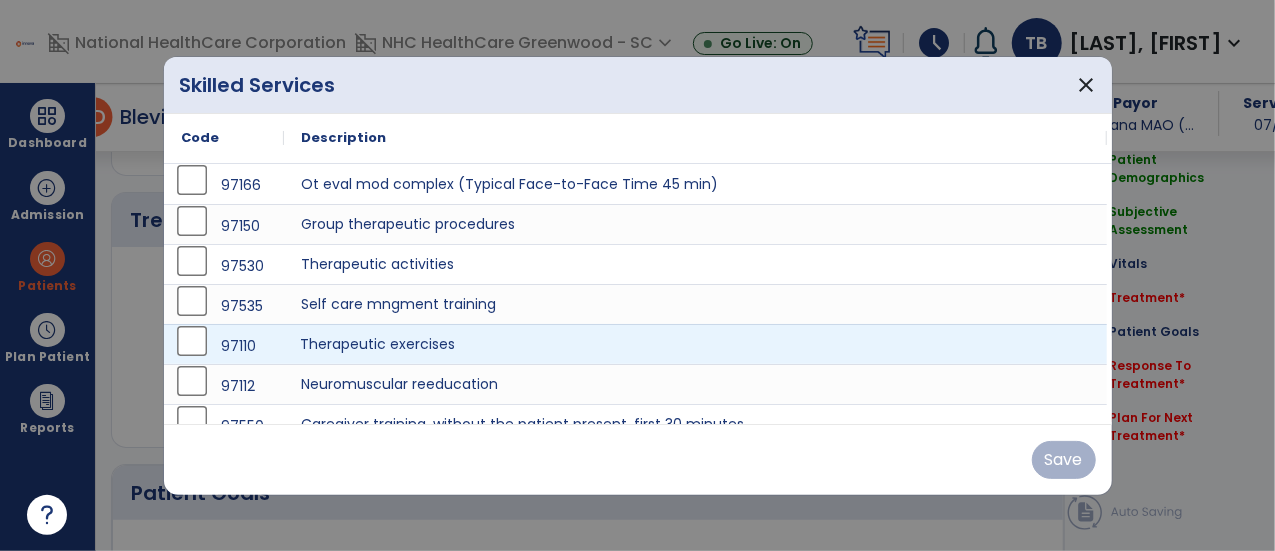 click on "Therapeutic exercises" at bounding box center (696, 344) 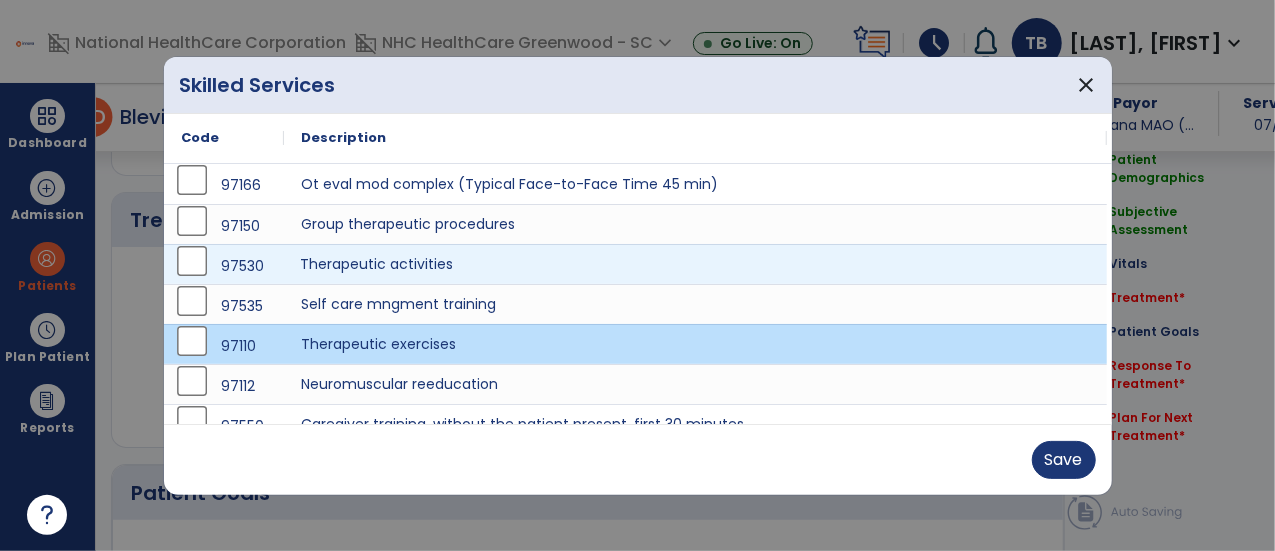 click on "Therapeutic activities" at bounding box center (696, 264) 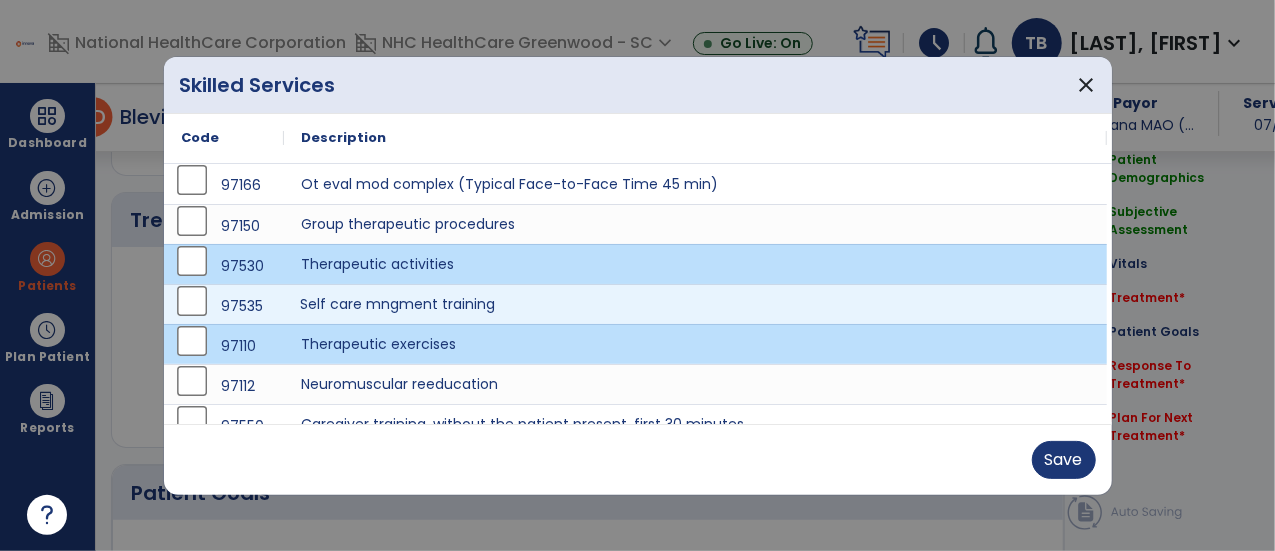 click on "Self care mngment training" at bounding box center (696, 304) 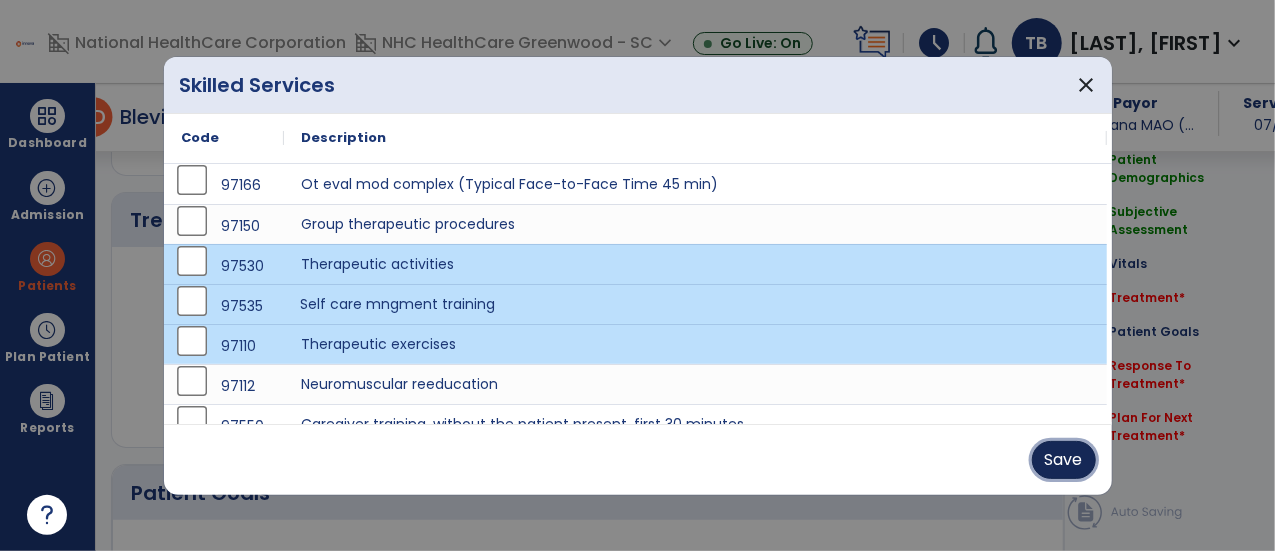 click on "Save" at bounding box center [1064, 460] 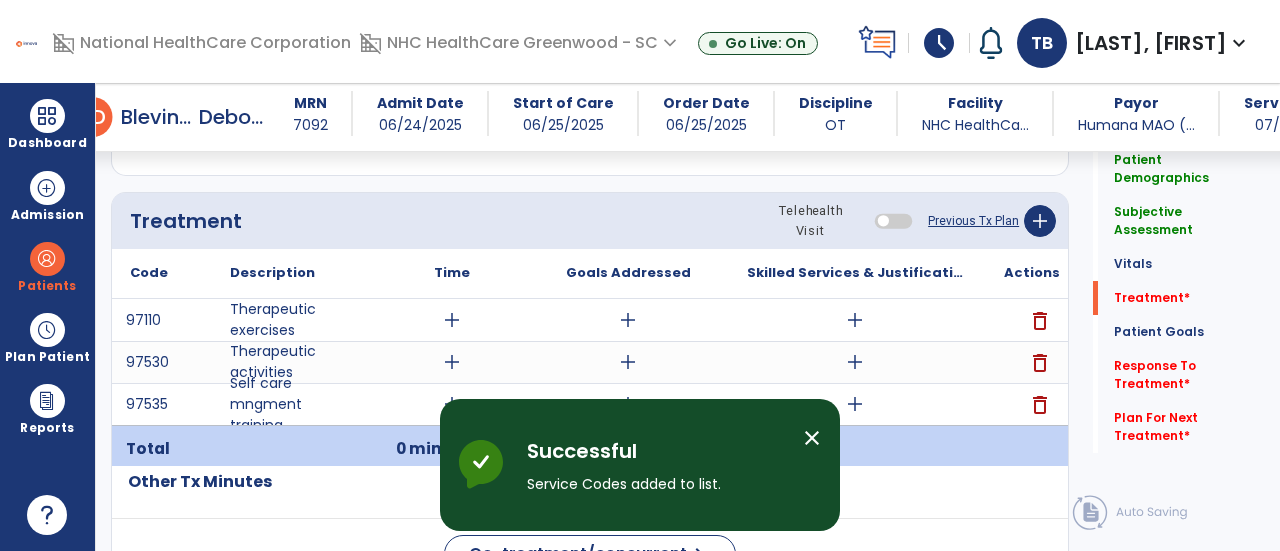click on "close" at bounding box center [812, 438] 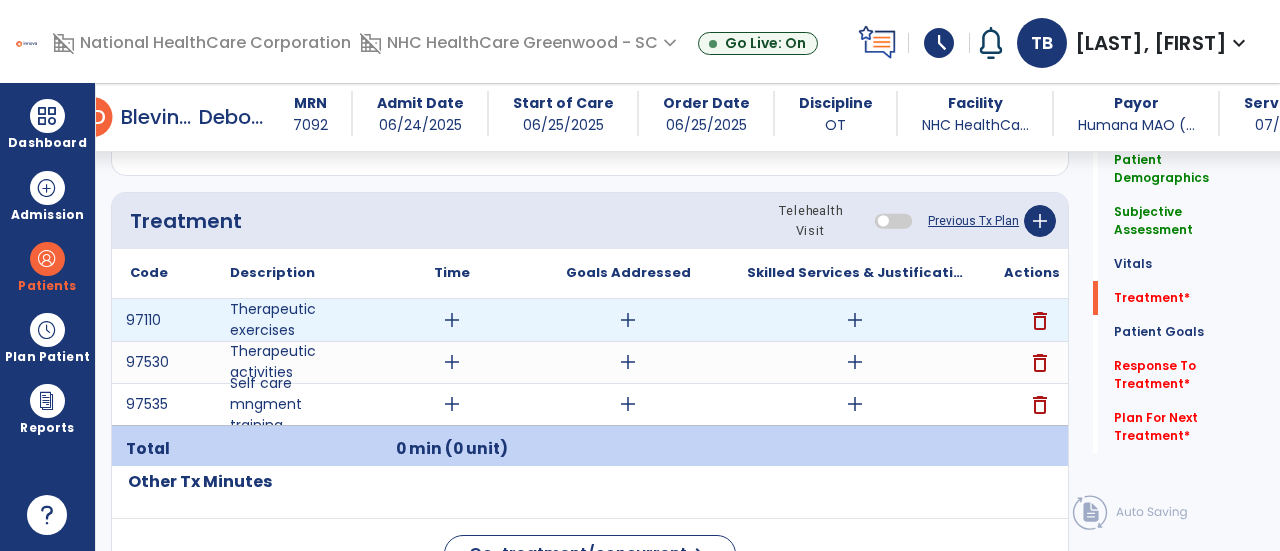 click on "add" at bounding box center [452, 320] 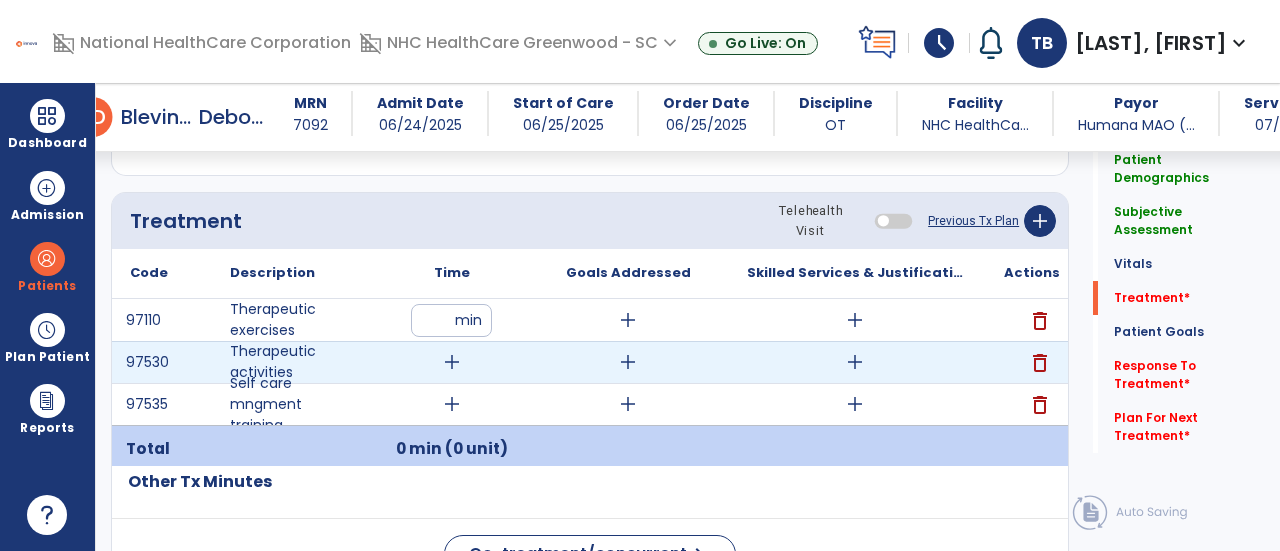 type on "*" 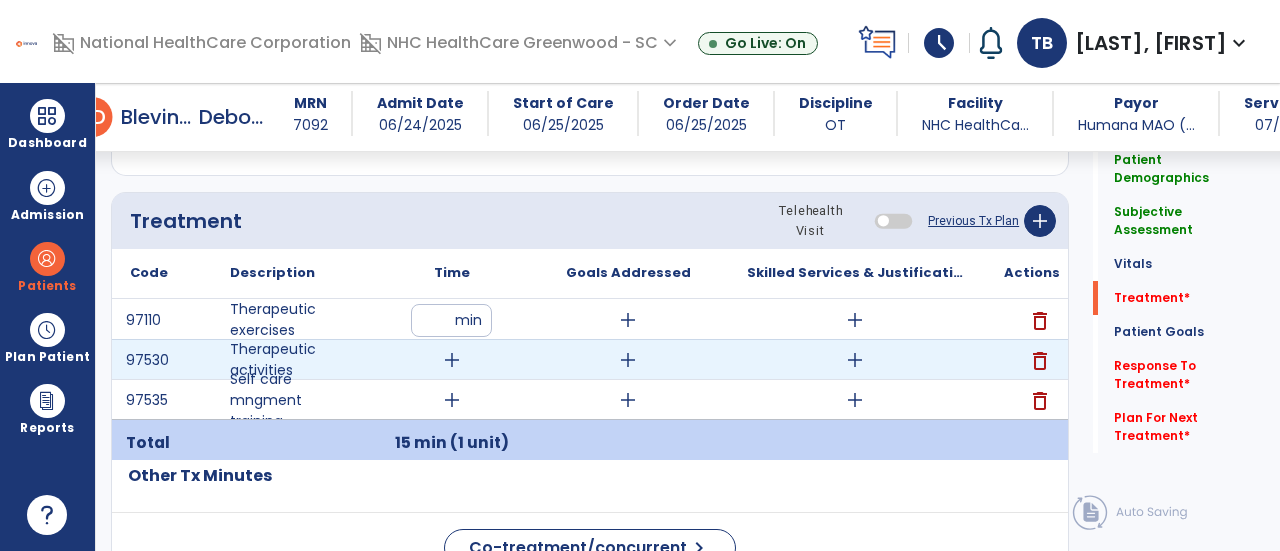 click on "add" at bounding box center [452, 360] 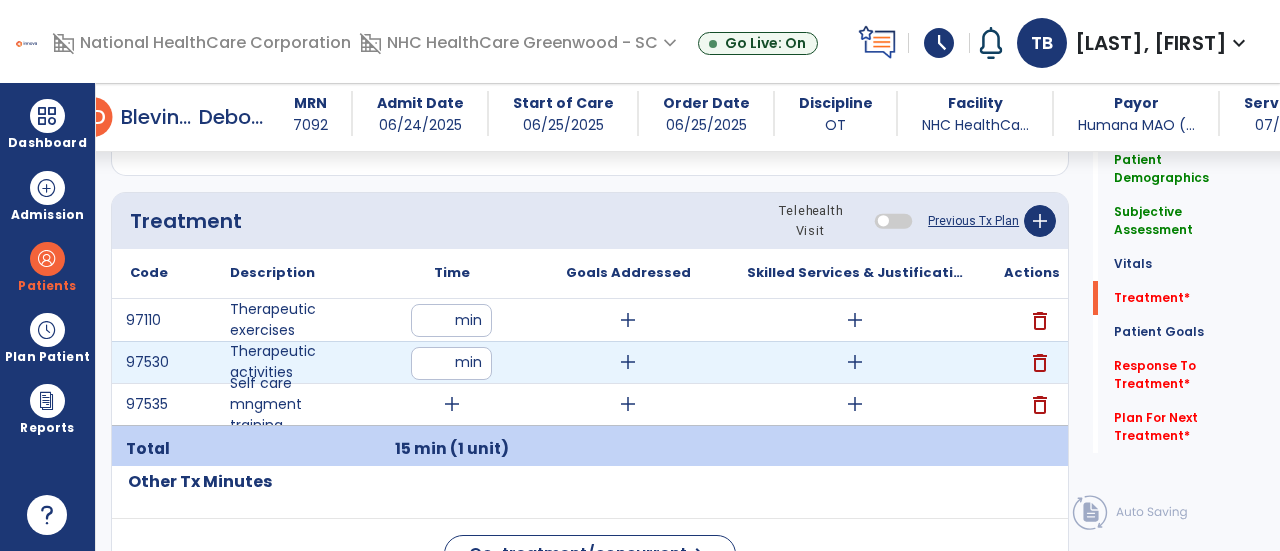 type on "**" 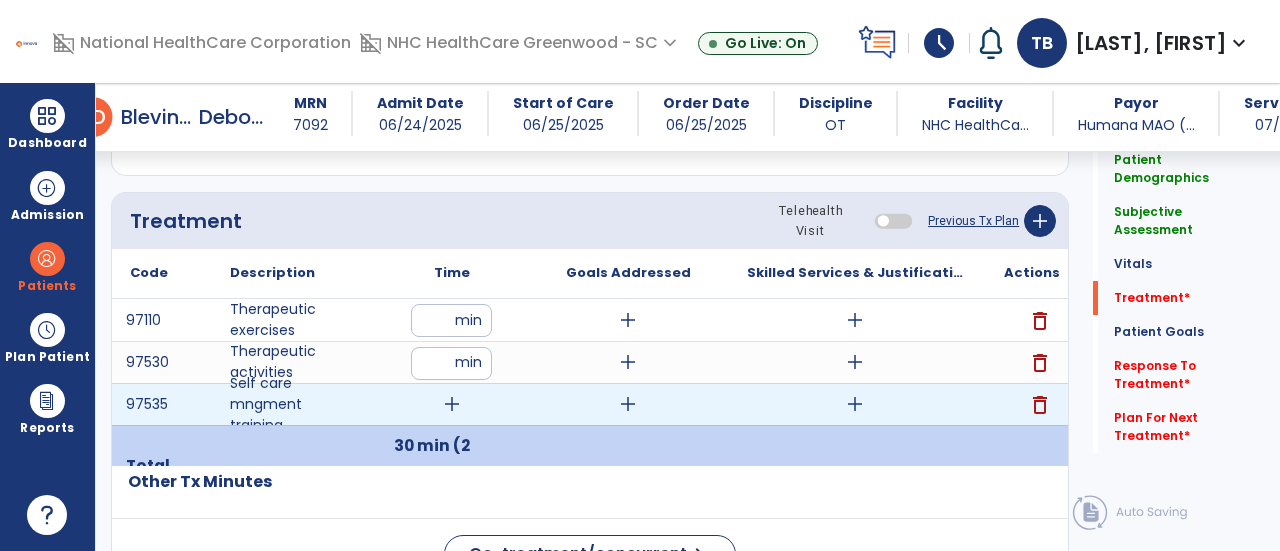 click on "add" at bounding box center (452, 404) 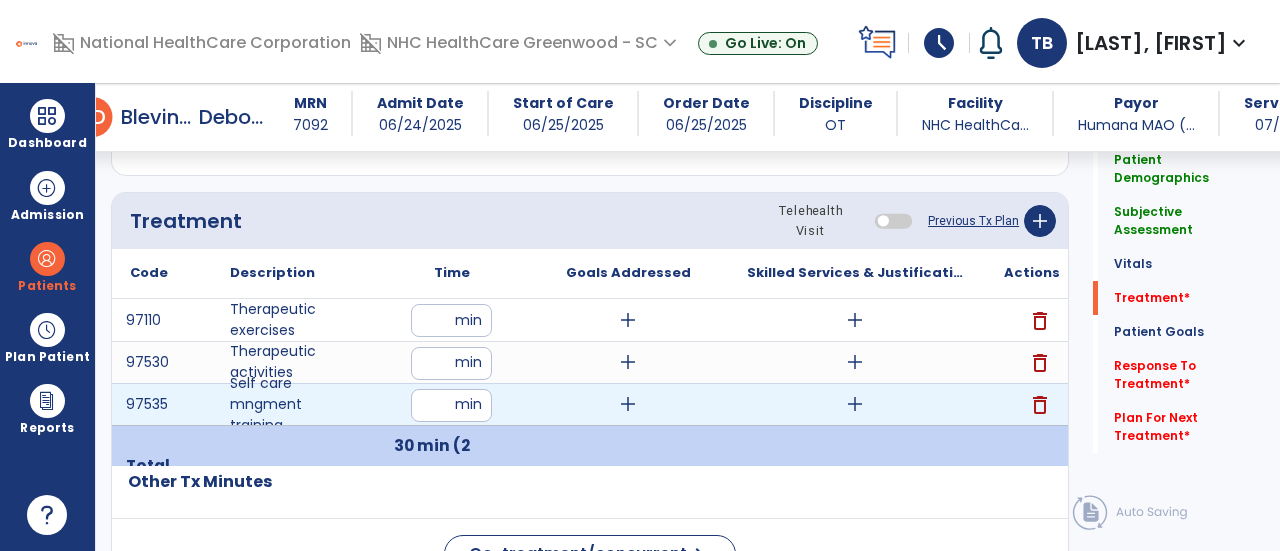 type on "**" 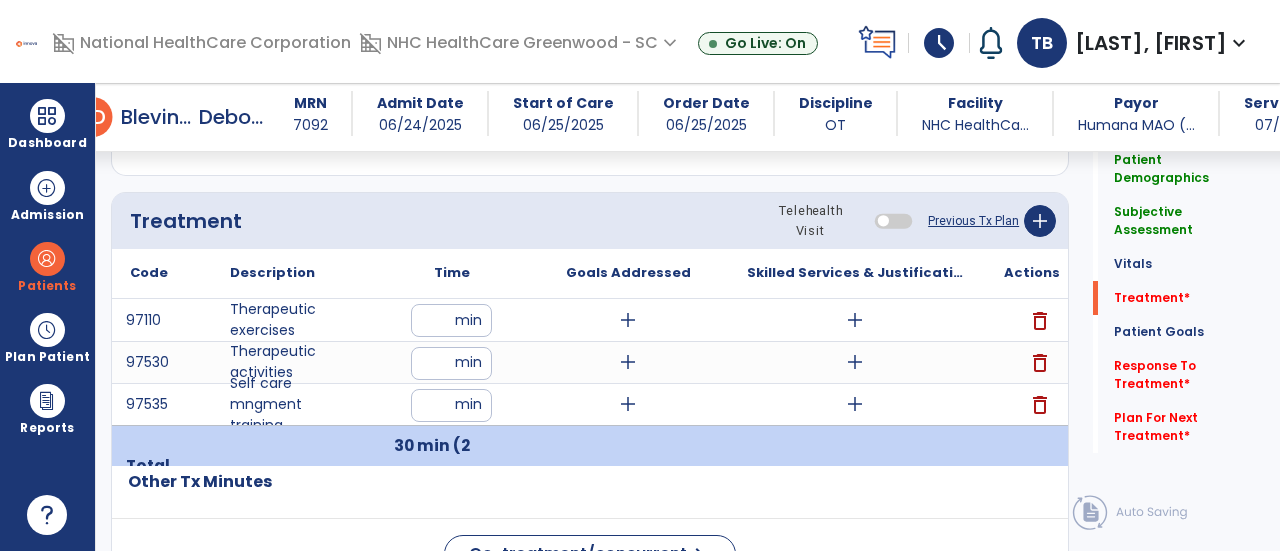 click on "Other Tx Minutes" 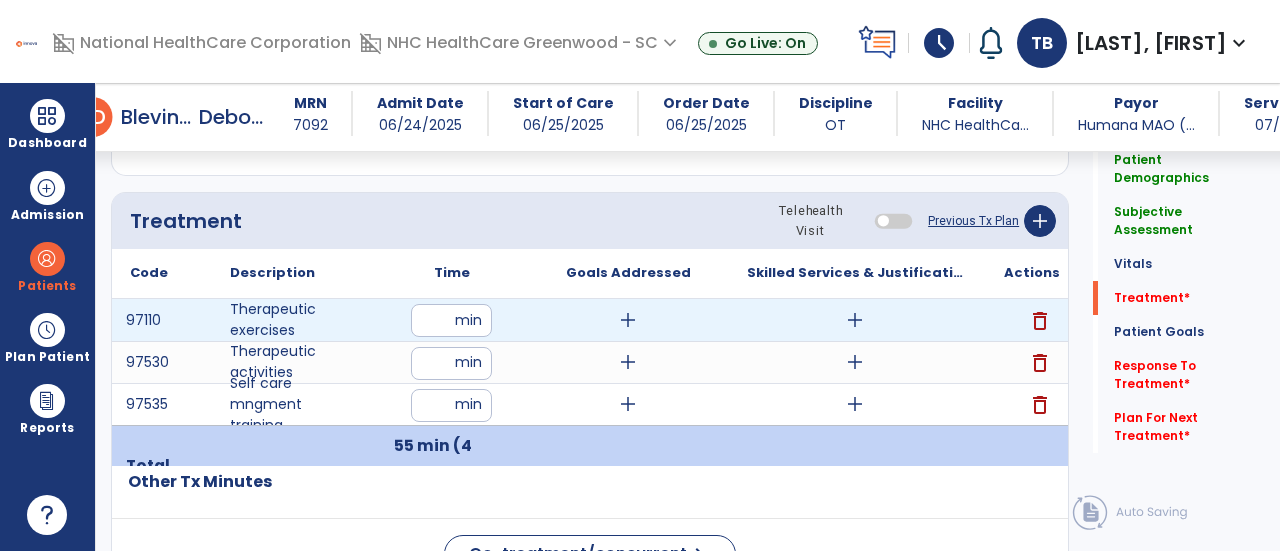 click on "add" at bounding box center (855, 320) 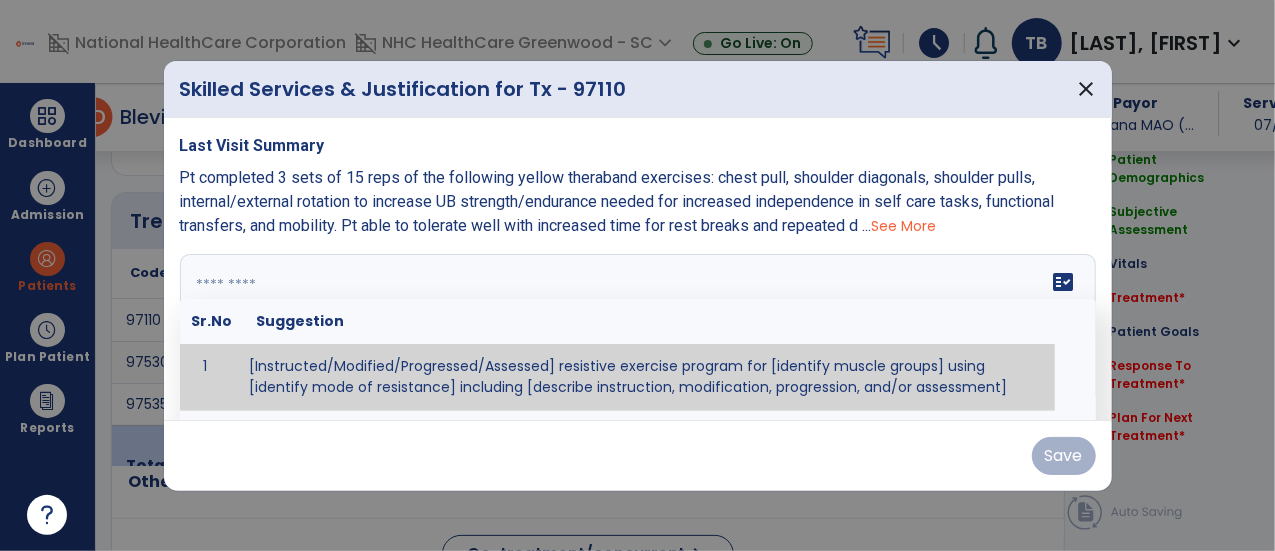 click on "fact_check  Sr.No Suggestion 1 [Instructed/Modified/Progressed/Assessed] resistive exercise program for [identify muscle groups] using [identify mode of resistance] including [describe instruction, modification, progression, and/or assessment] 2 [Instructed/Modified/Progressed/Assessed] aerobic exercise program using [identify equipment/mode] including [describe instruction, modification,progression, and/or assessment] 3 [Instructed/Modified/Progressed/Assessed] [PROM/A/AROM/AROM] program for [identify joint movements] using [contract-relax, over-pressure, inhibitory techniques, other] 4 [Assessed/Tested] aerobic capacity with administration of [aerobic capacity test]" at bounding box center (638, 329) 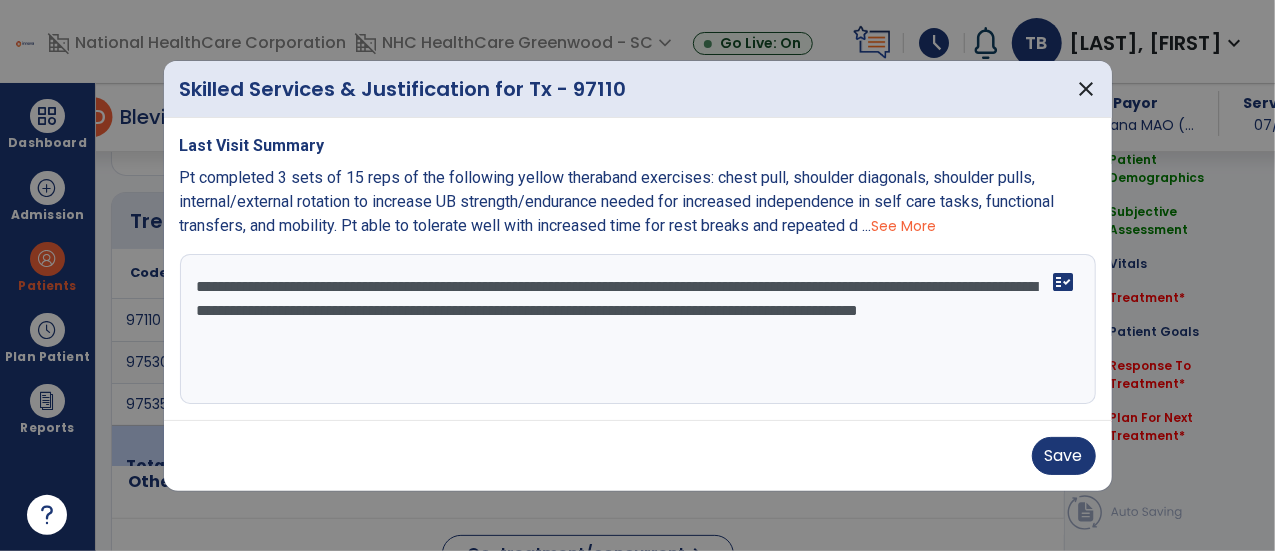 click on "**********" at bounding box center [638, 329] 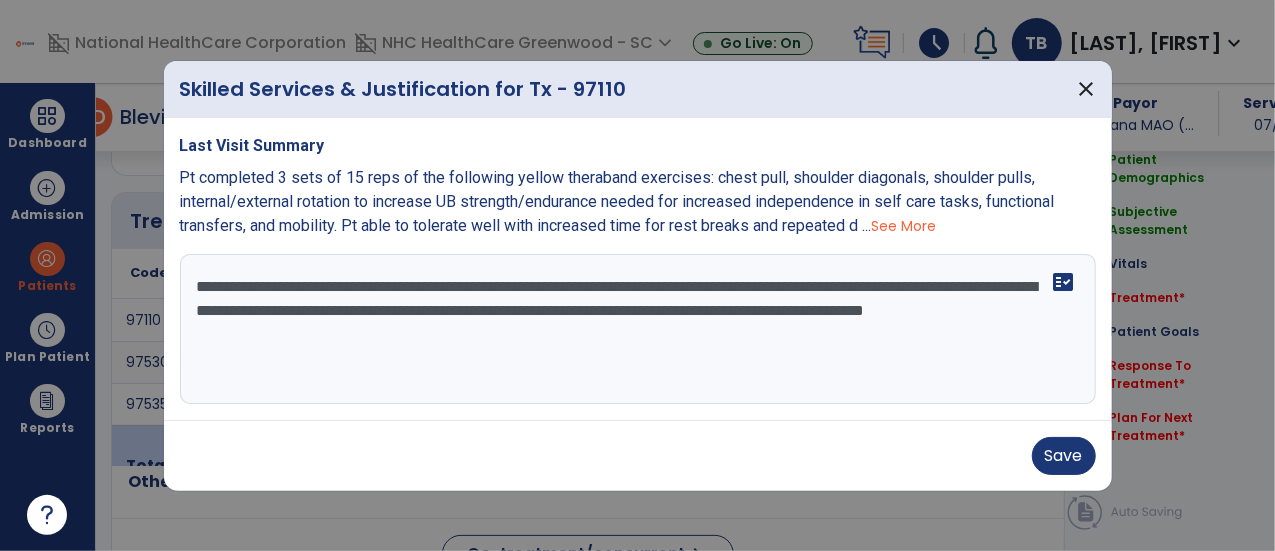 click on "**********" at bounding box center (638, 329) 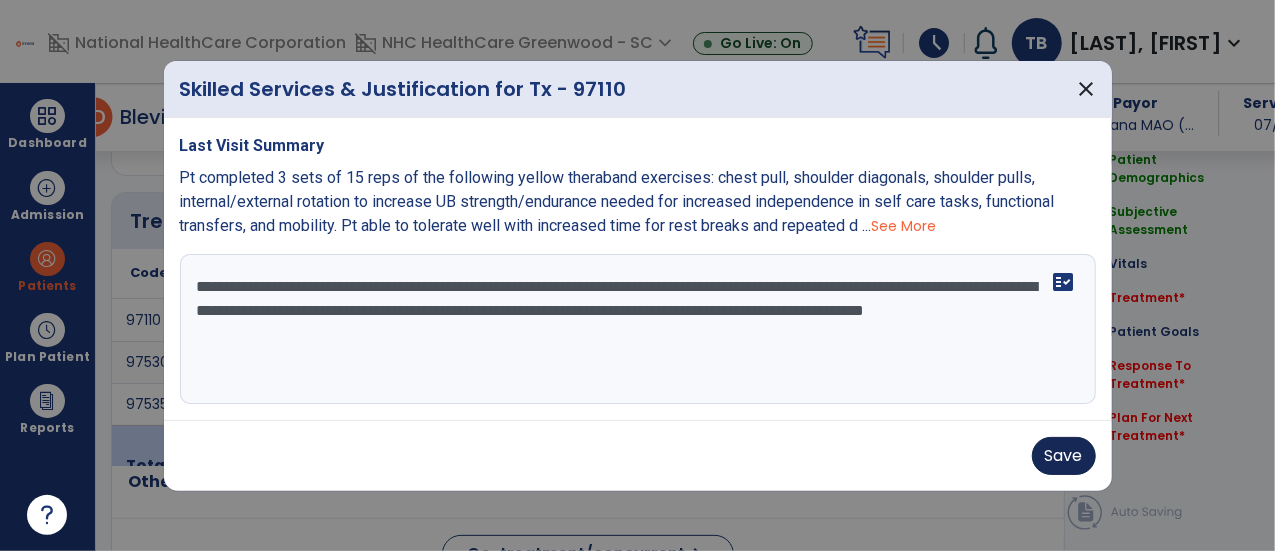 type on "**********" 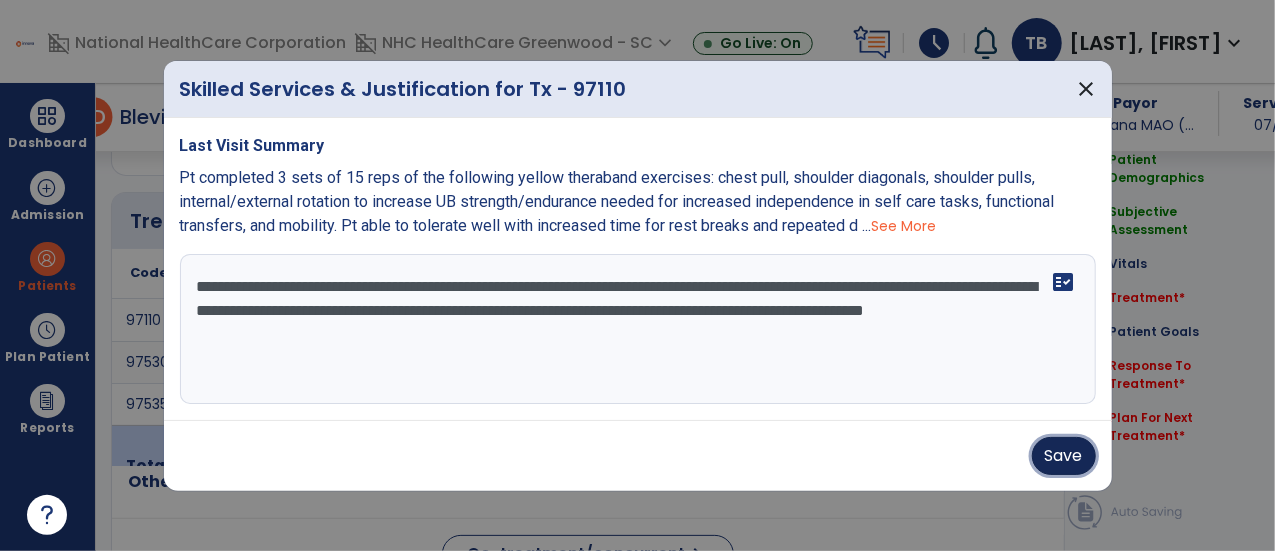 click on "Save" at bounding box center [1064, 456] 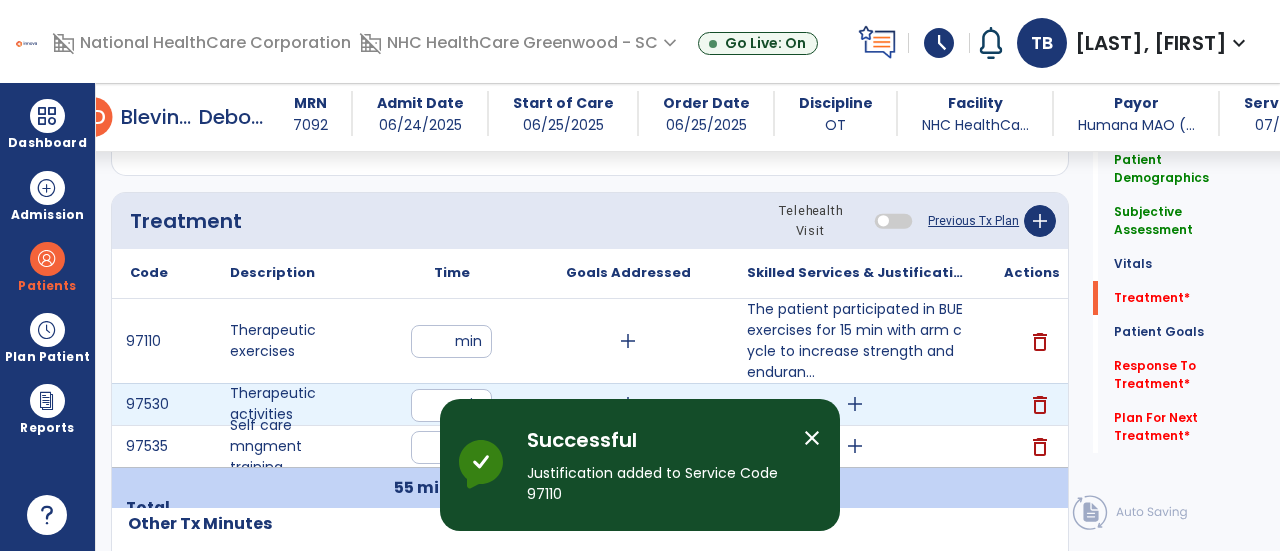 click on "add" at bounding box center [855, 404] 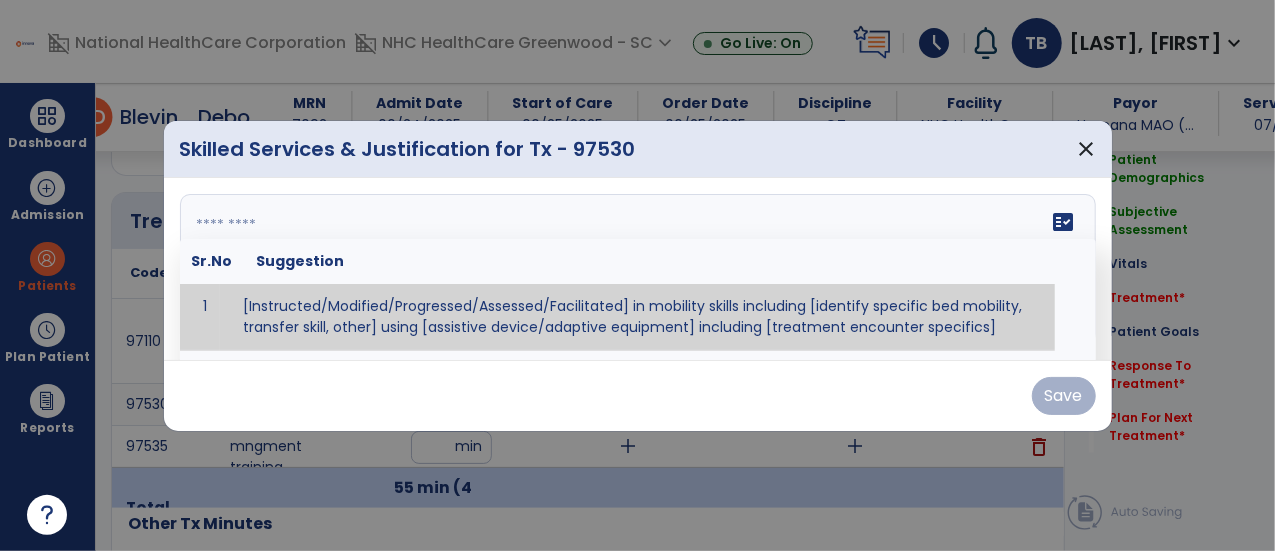 click on "fact_check  Sr.No Suggestion 1 [Instructed/Modified/Progressed/Assessed/Facilitated] in mobility skills including [identify specific bed mobility, transfer skill, other] using [assistive device/adaptive equipment] including [treatment encounter specifics]" at bounding box center (638, 269) 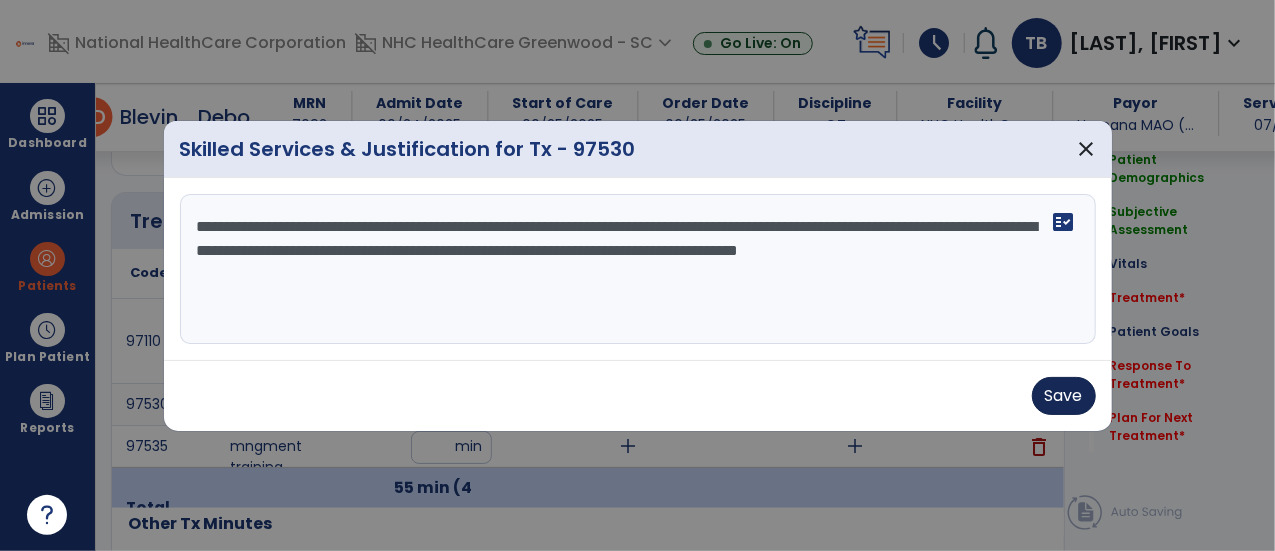 type on "**********" 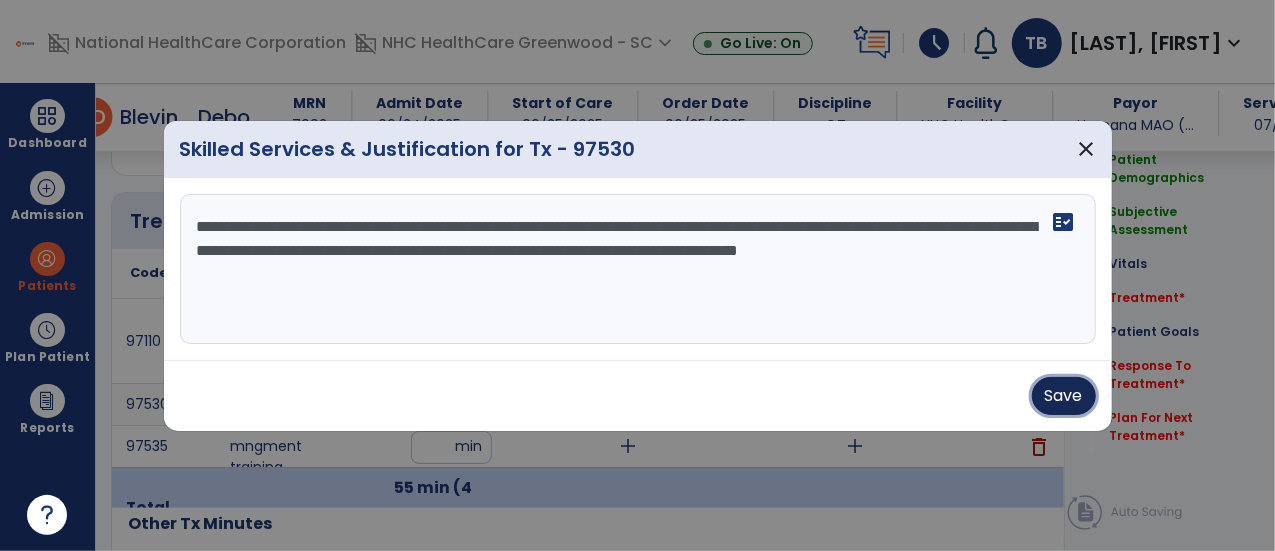 click on "Save" at bounding box center (1064, 396) 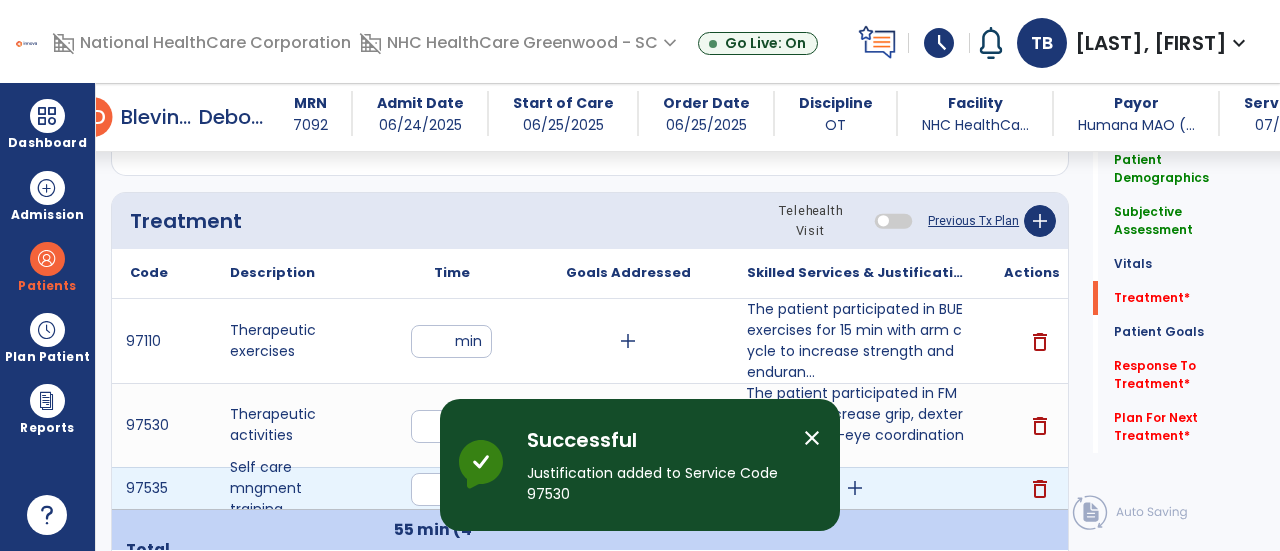 click on "add" at bounding box center [855, 488] 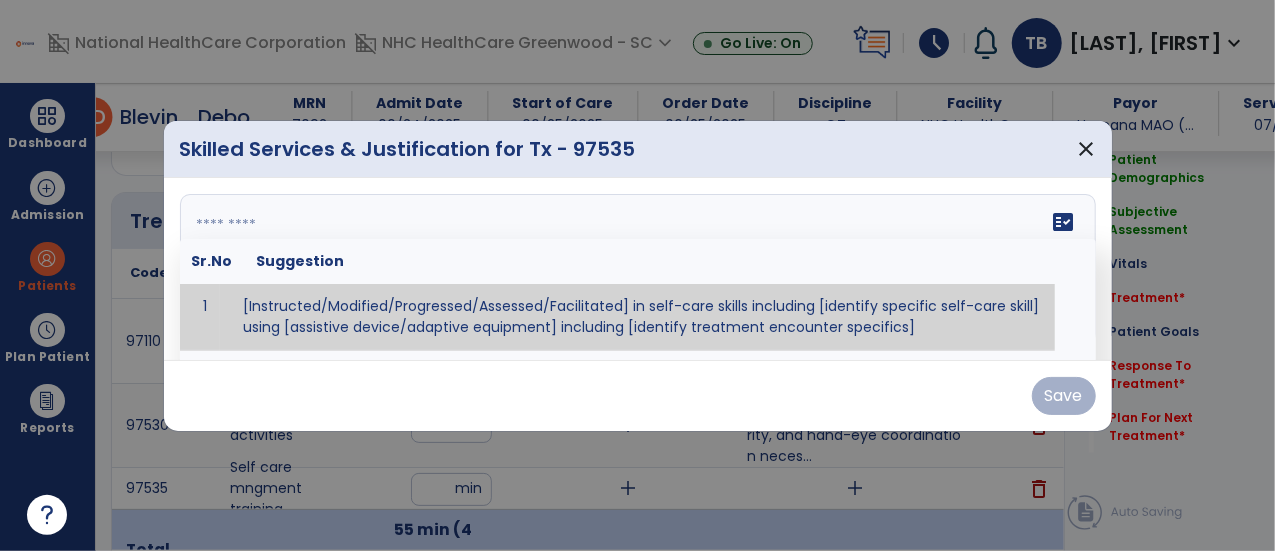 click on "fact_check  Sr.No Suggestion 1 [Instructed/Modified/Progressed/Assessed/Facilitated] in self-care skills including [identify specific self-care skill] using [assistive device/adaptive equipment] including [identify treatment encounter specifics]" at bounding box center [638, 269] 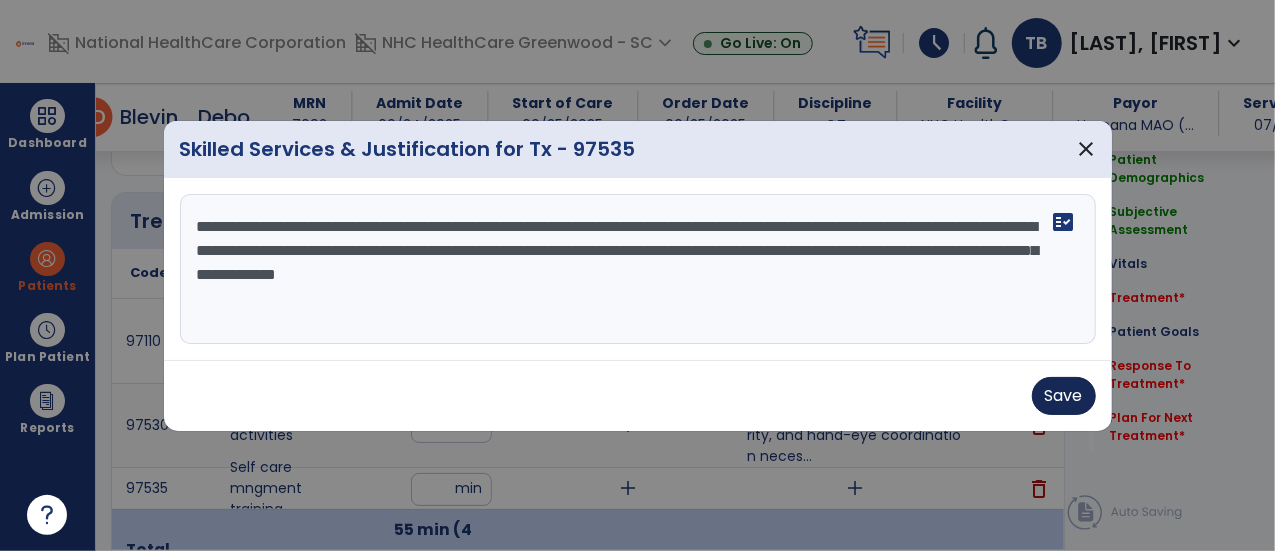 type on "**********" 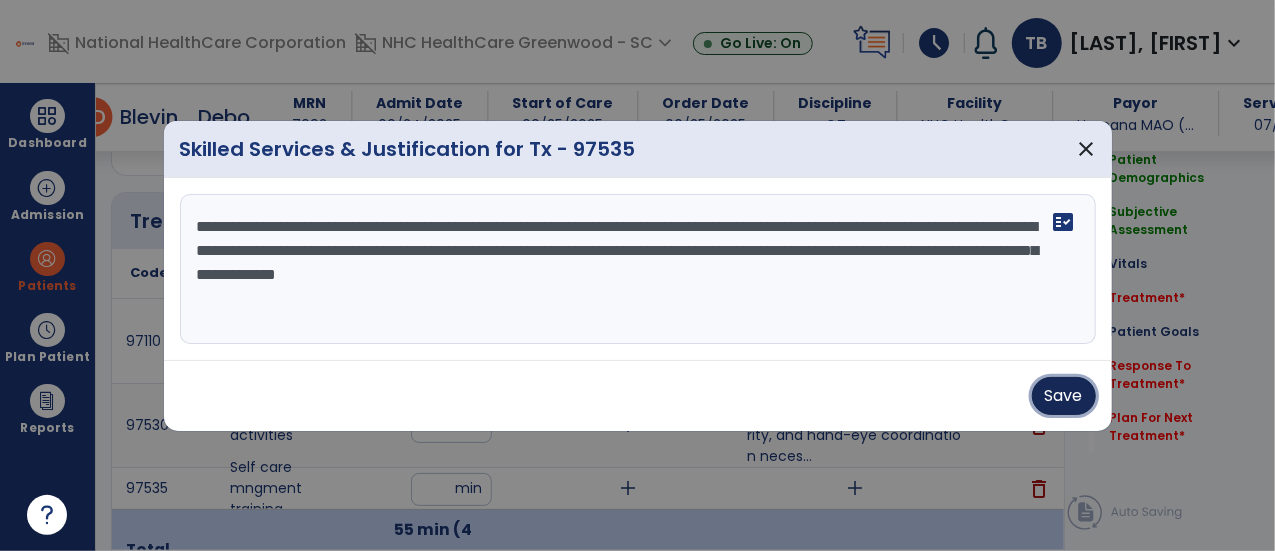 click on "Save" at bounding box center (1064, 396) 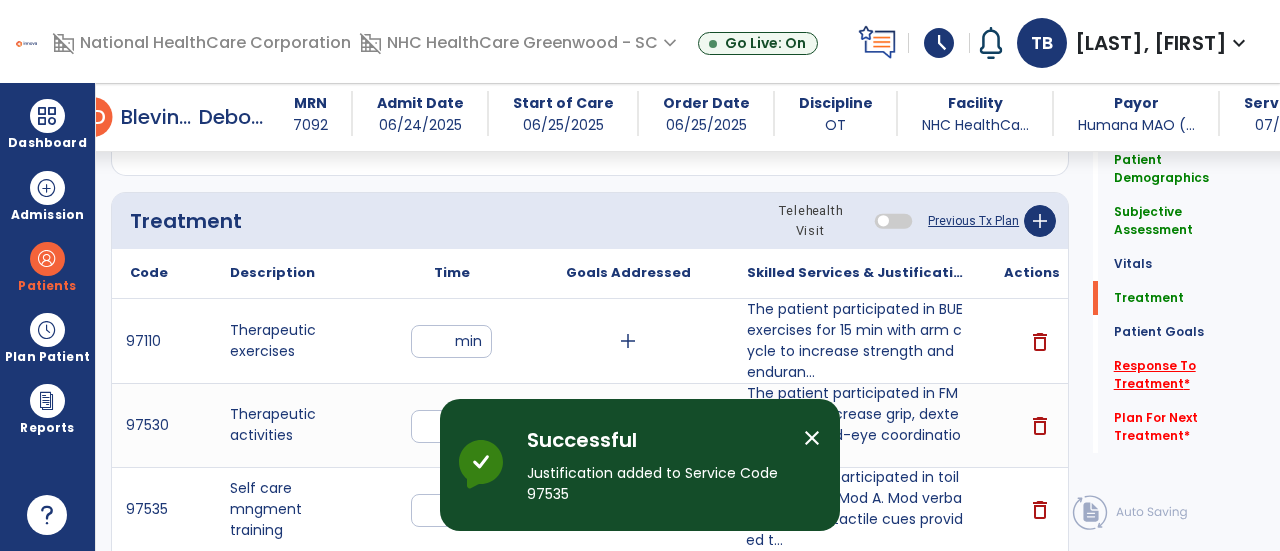 click on "Response To Treatment   *" 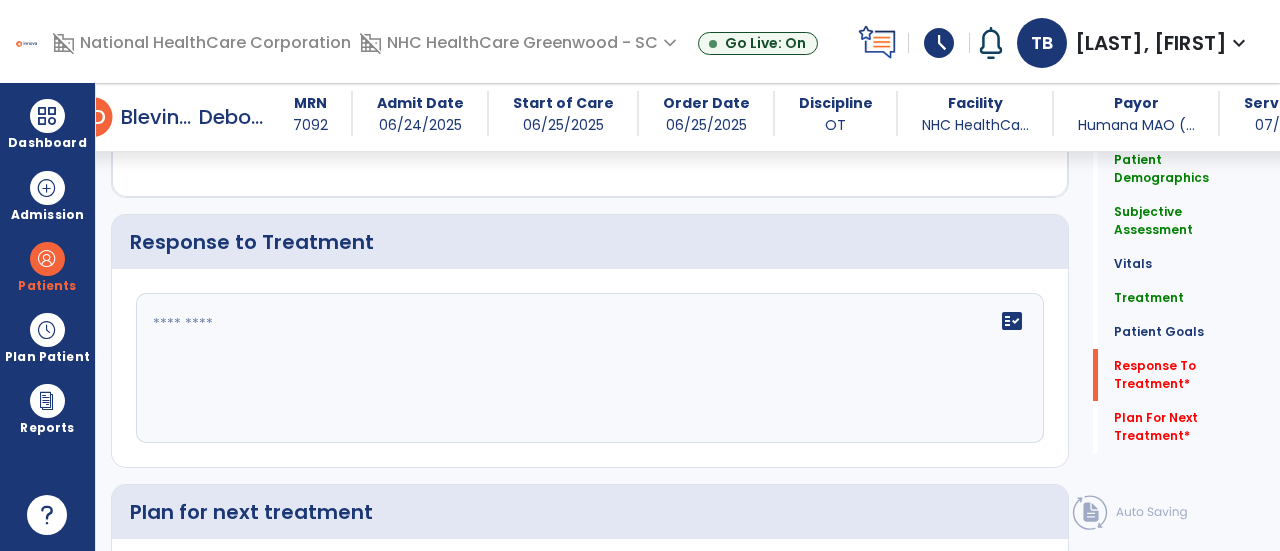 scroll, scrollTop: 2572, scrollLeft: 0, axis: vertical 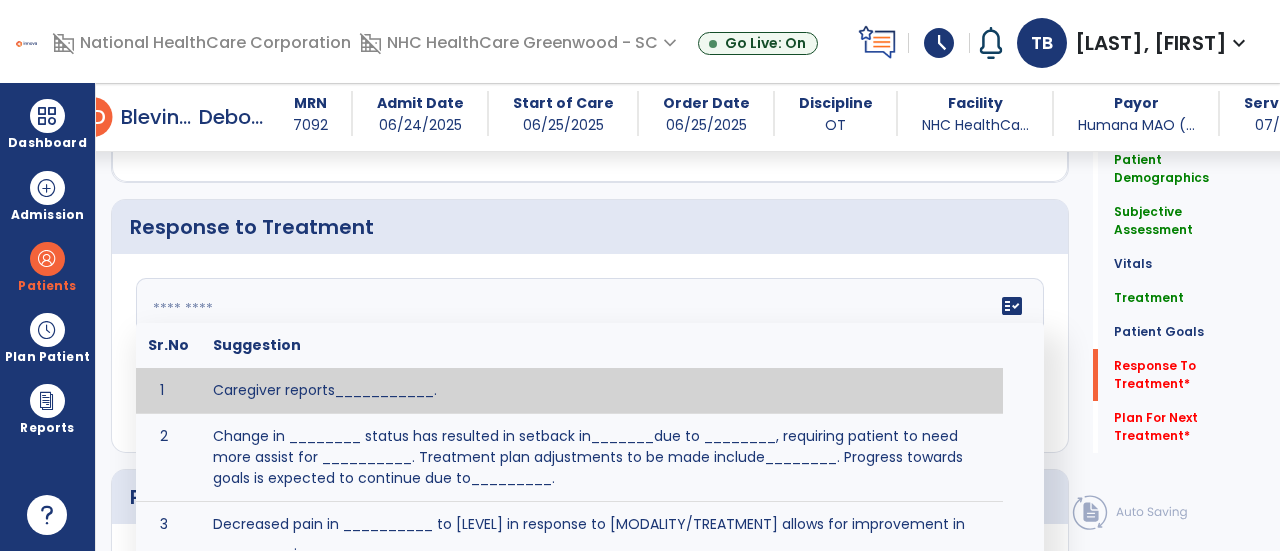 click on "fact_check  Sr.No Suggestion 1 Caregiver reports___________. 2 Change in ________ status has resulted in setback in_______due to ________, requiring patient to need more assist for __________.   Treatment plan adjustments to be made include________.  Progress towards goals is expected to continue due to_________. 3 Decreased pain in __________ to [LEVEL] in response to [MODALITY/TREATMENT] allows for improvement in _________. 4 Functional gains in _______ have impacted the patient's ability to perform_________ with a reduction in assist levels to_________. 5 Functional progress this week has been significant due to__________. 6 Gains in ________ have improved the patient's ability to perform ______with decreased levels of assist to___________. 7 Improvement in ________allows patient to tolerate higher levels of challenges in_________. 8 Pain in [AREA] has decreased to [LEVEL] in response to [TREATMENT/MODALITY], allowing fore ease in completing__________. 9 10 11 12 13 14 15 16 17 18 19 20 21" 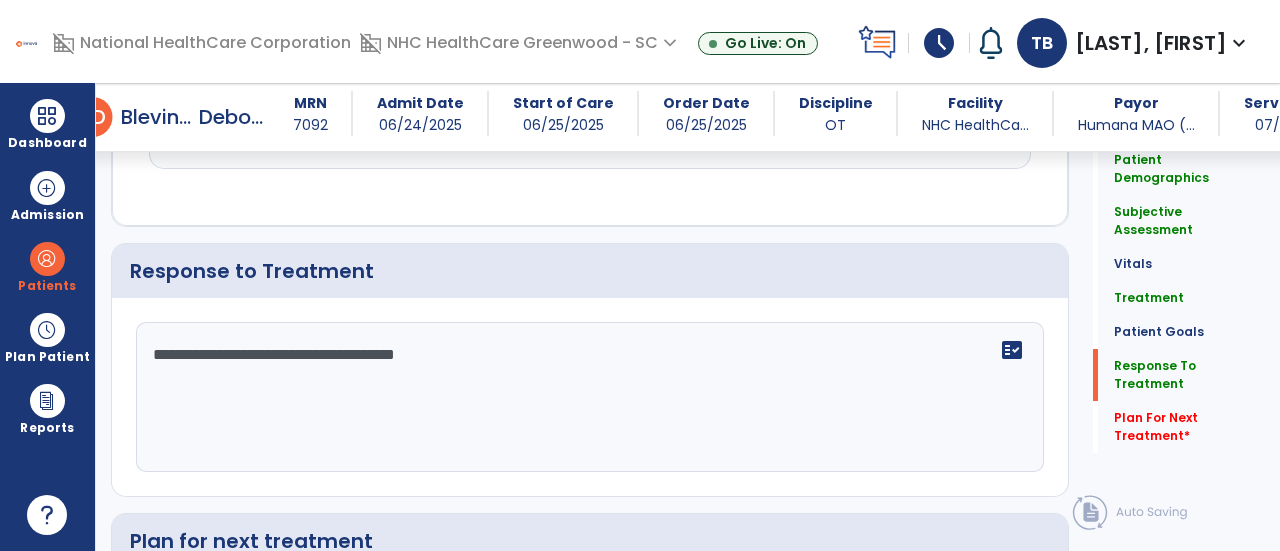 scroll, scrollTop: 2572, scrollLeft: 0, axis: vertical 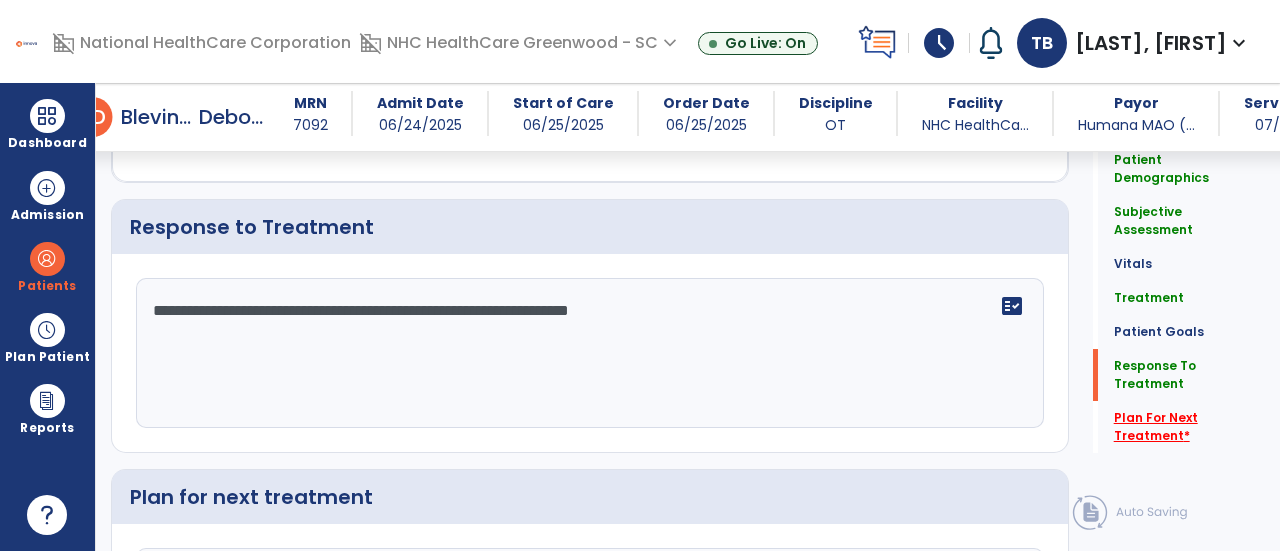type on "**********" 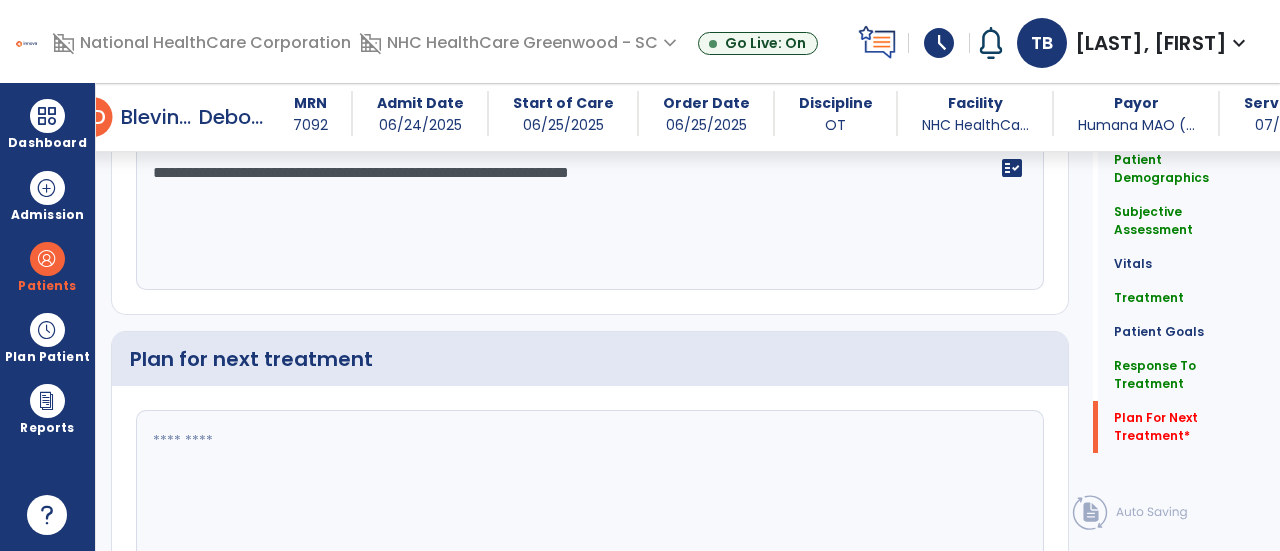 scroll, scrollTop: 2798, scrollLeft: 0, axis: vertical 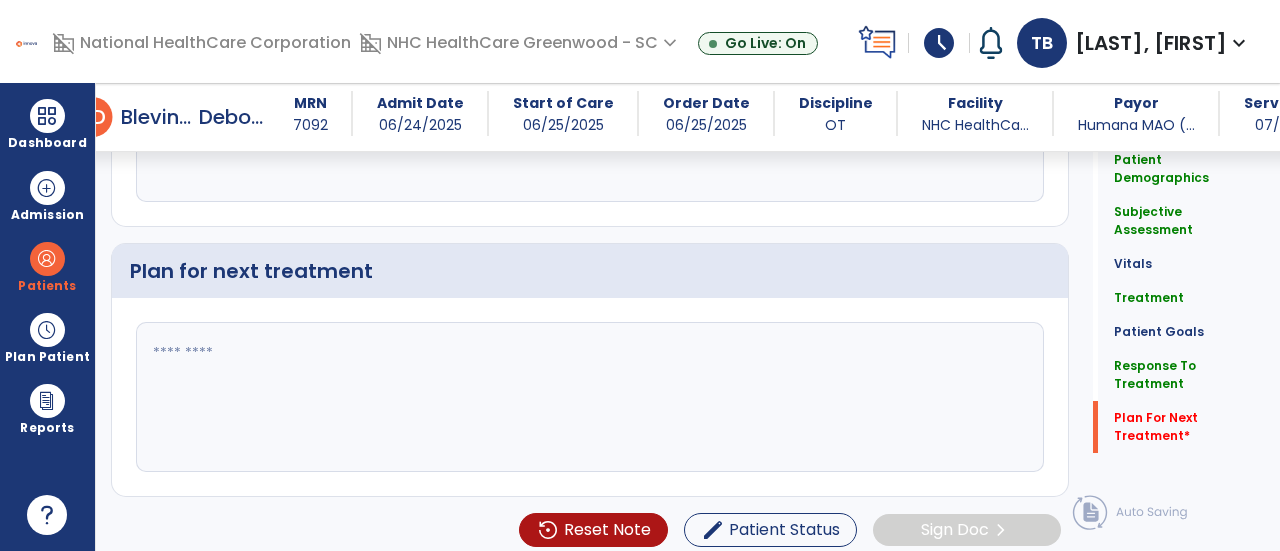 click 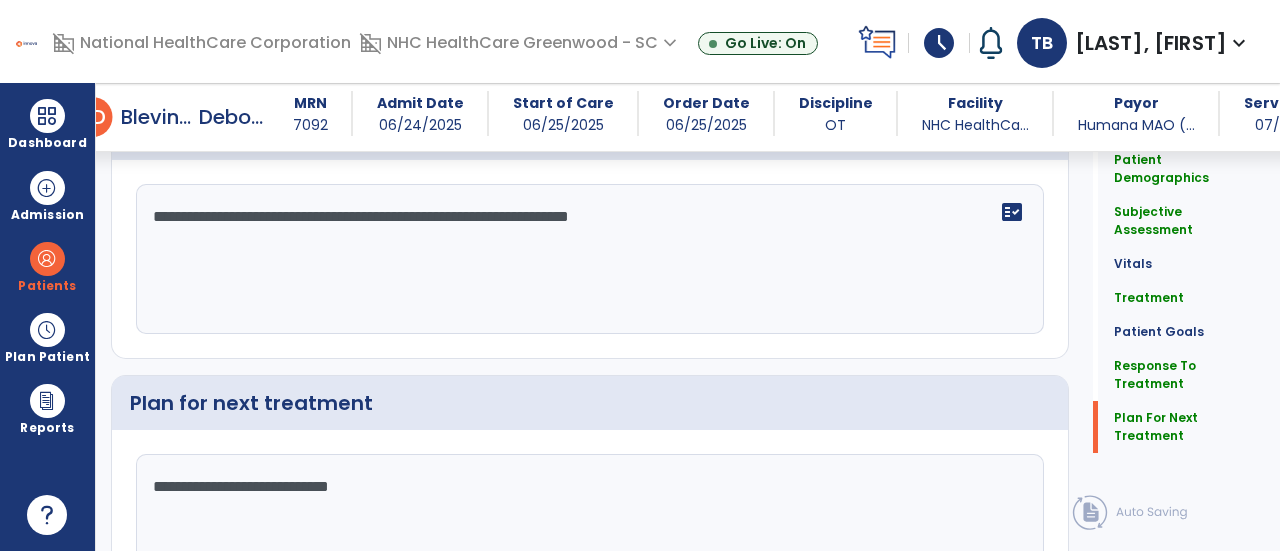 scroll, scrollTop: 2798, scrollLeft: 0, axis: vertical 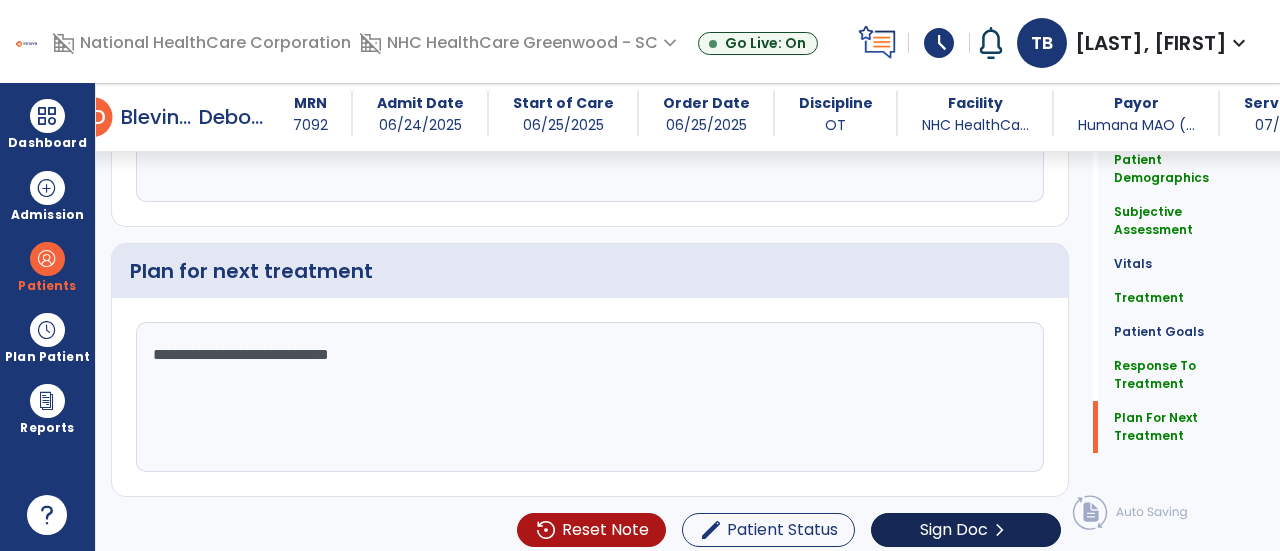 type on "**********" 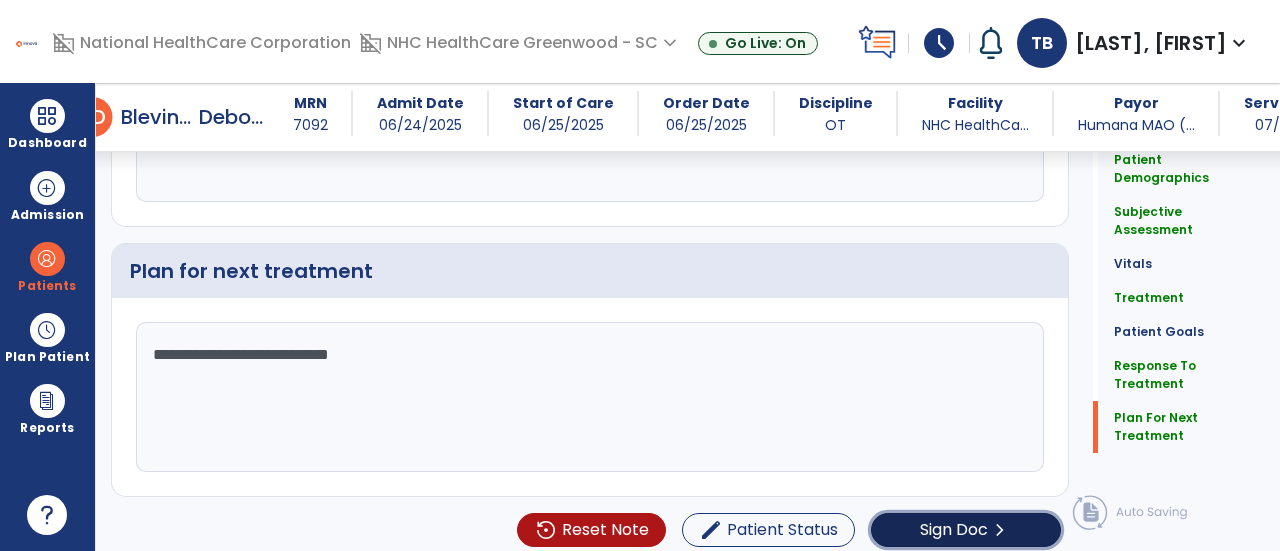 click on "Sign Doc  chevron_right" 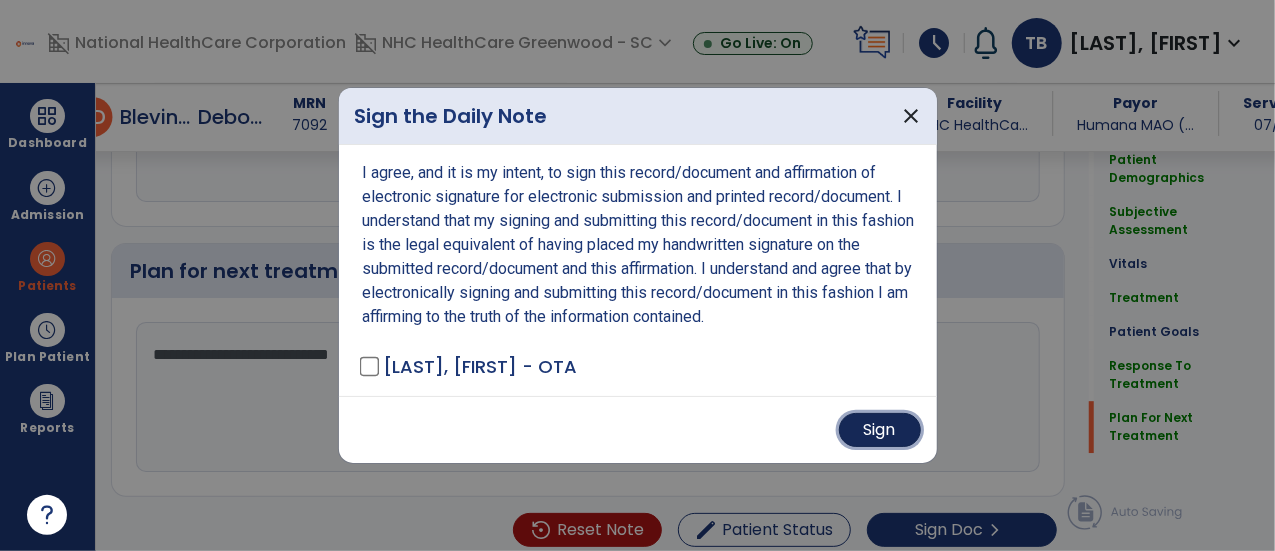 click on "Sign" at bounding box center (880, 430) 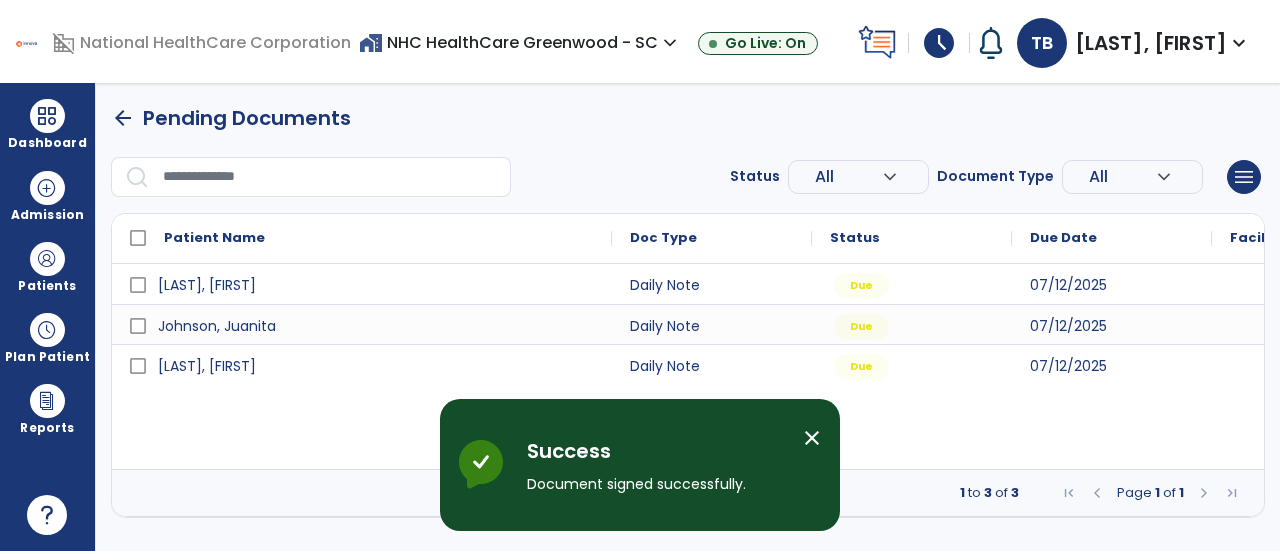 scroll, scrollTop: 0, scrollLeft: 0, axis: both 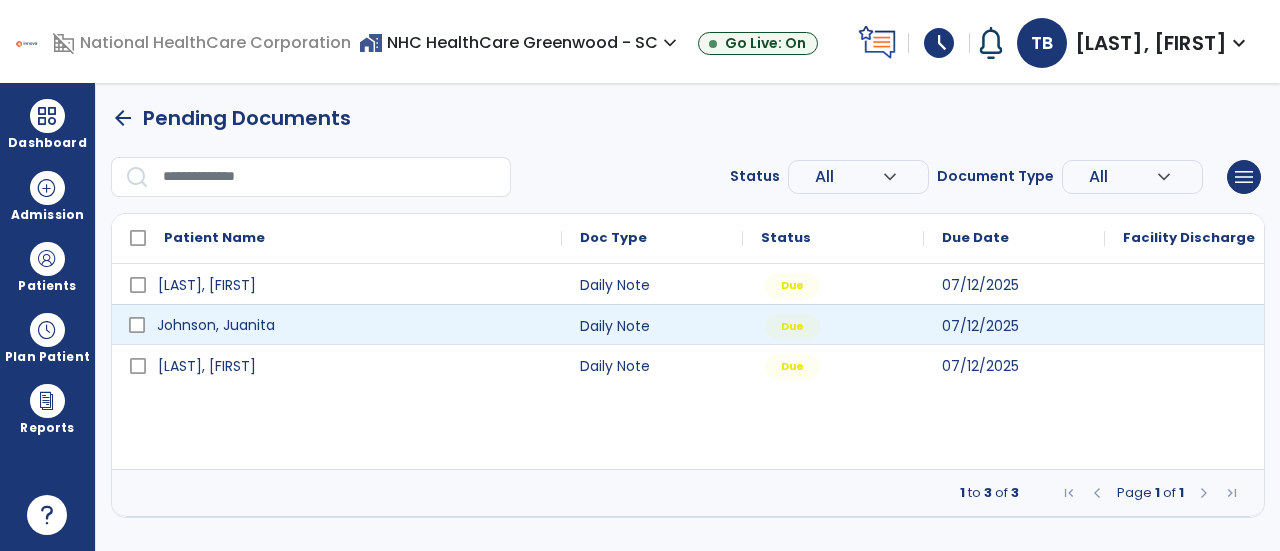 click on "Johnson, Juanita" at bounding box center (351, 325) 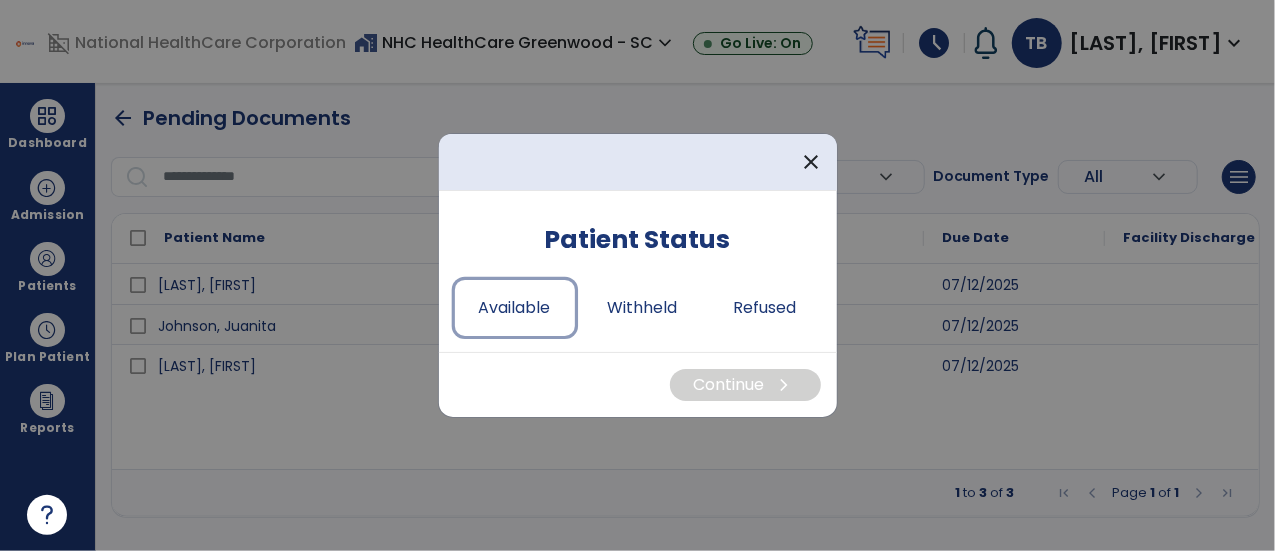 click on "Available" at bounding box center (515, 308) 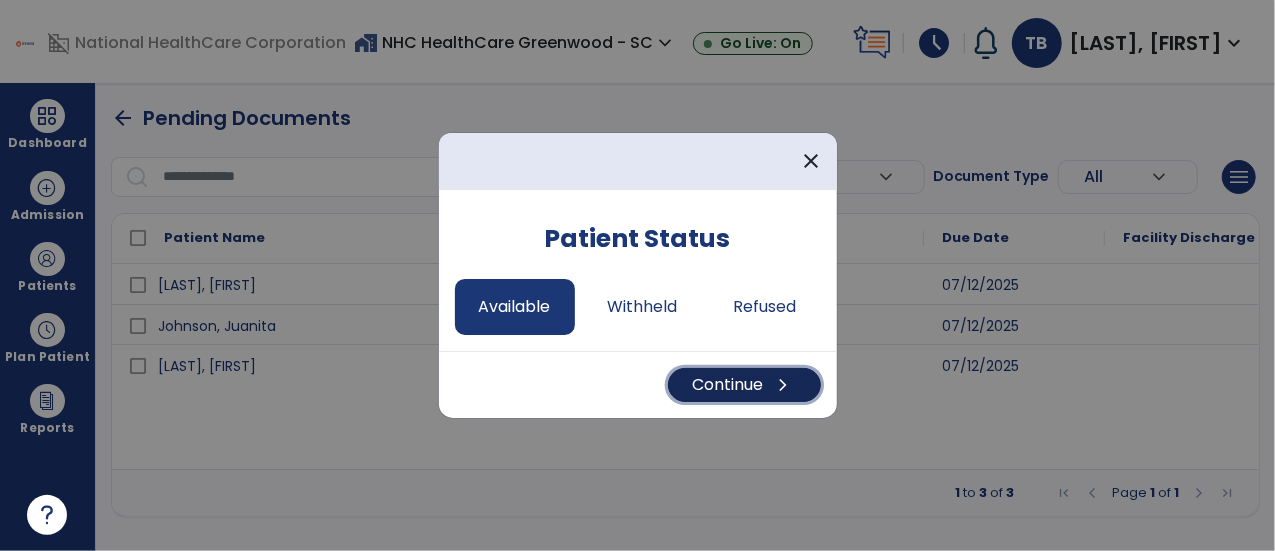 click on "chevron_right" at bounding box center [784, 385] 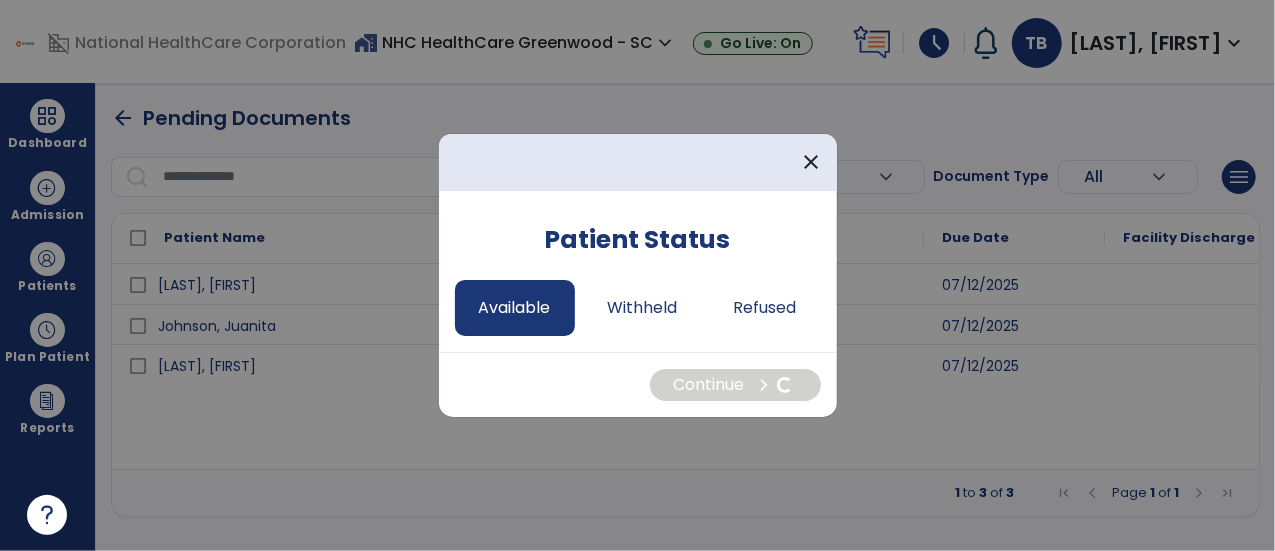 select on "*" 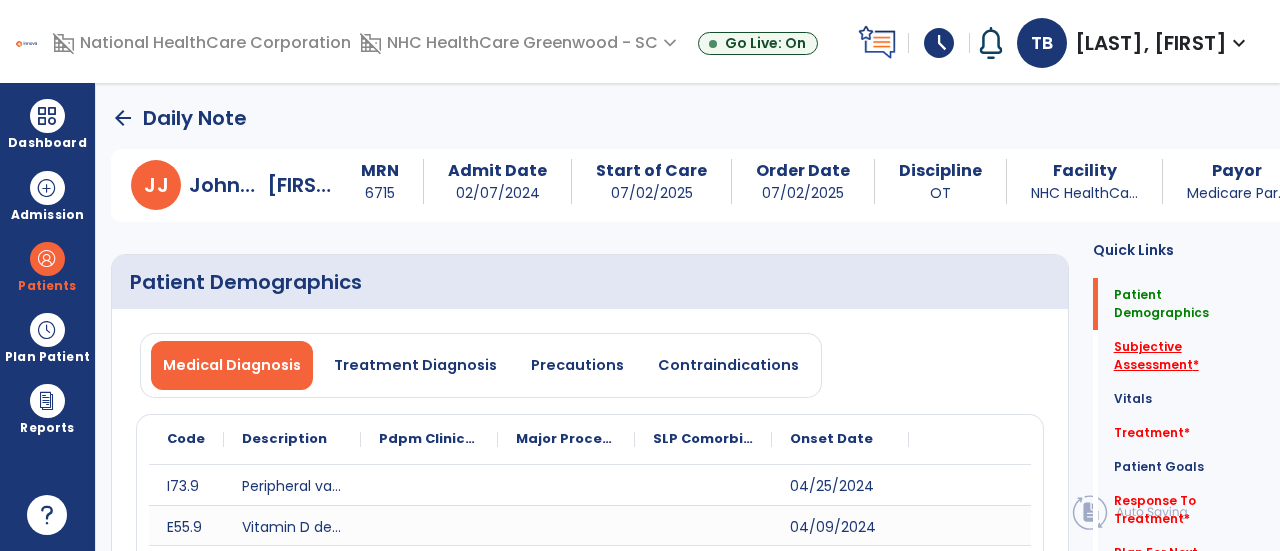 click on "Subjective Assessment   *" 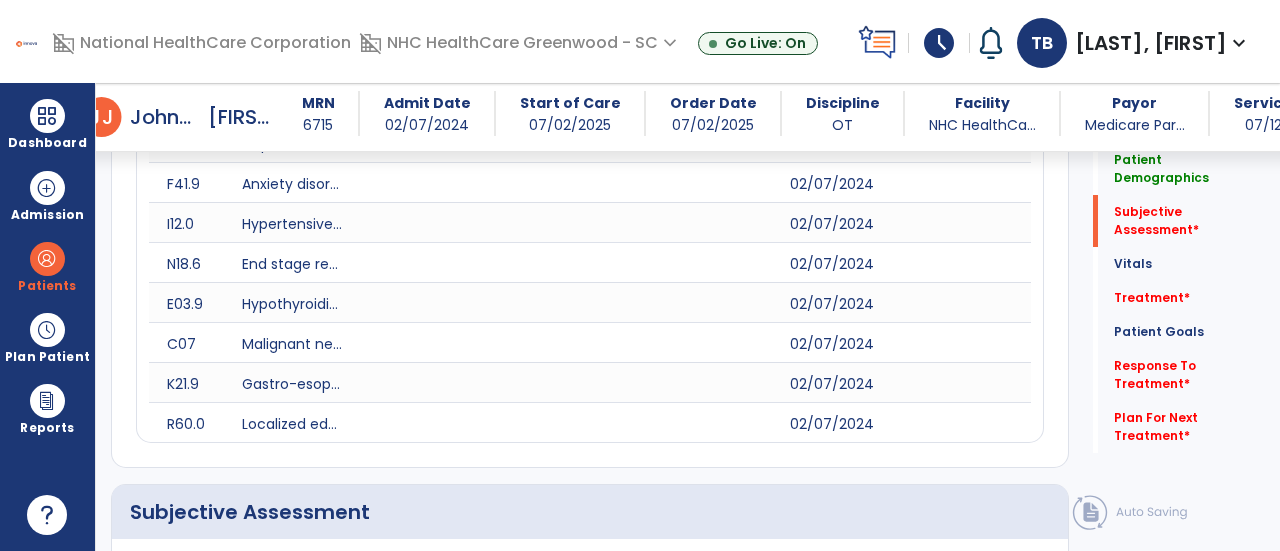 scroll, scrollTop: 929, scrollLeft: 0, axis: vertical 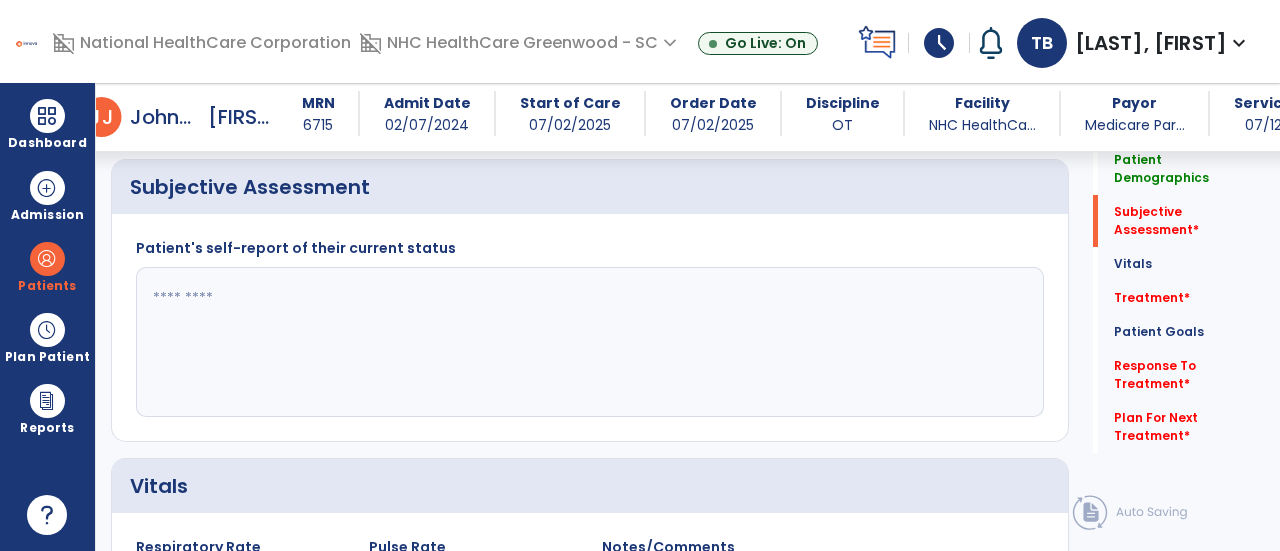 click 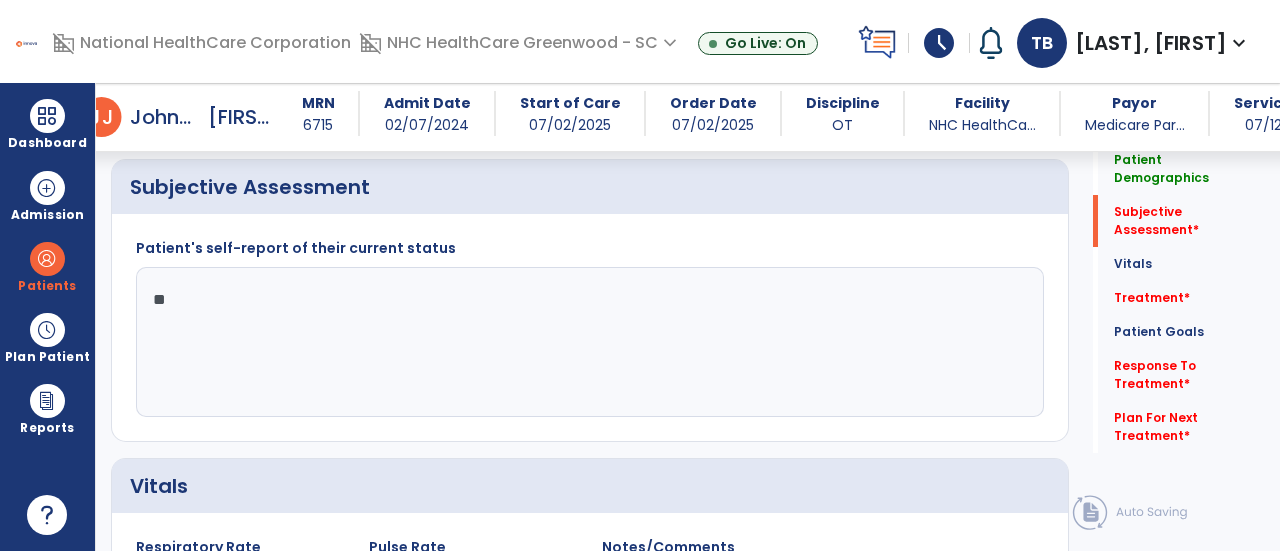 type on "*" 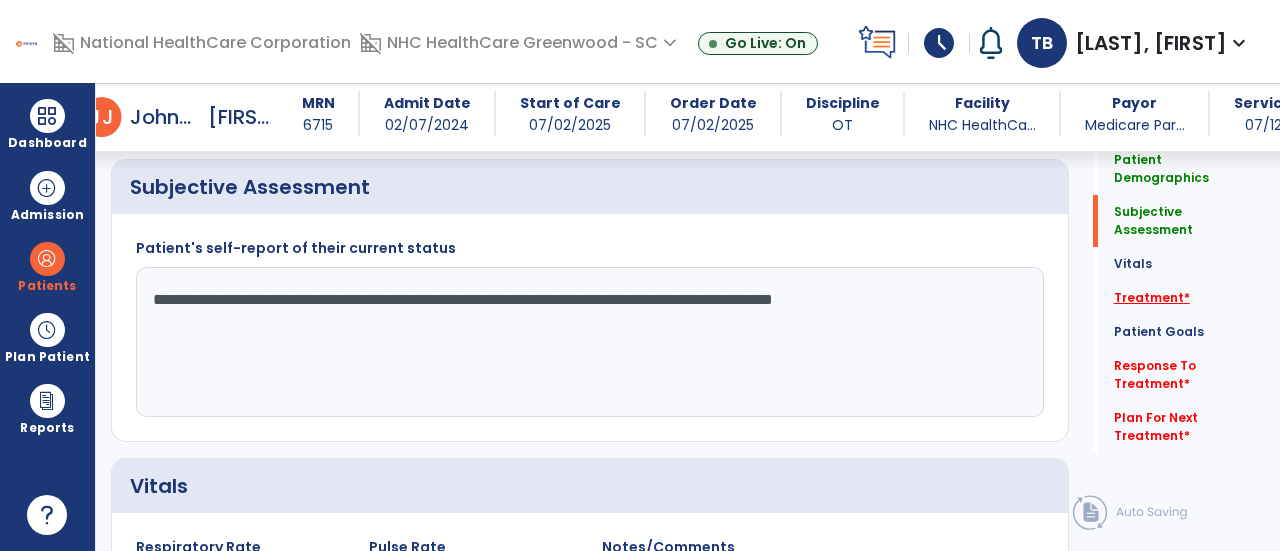 type on "**********" 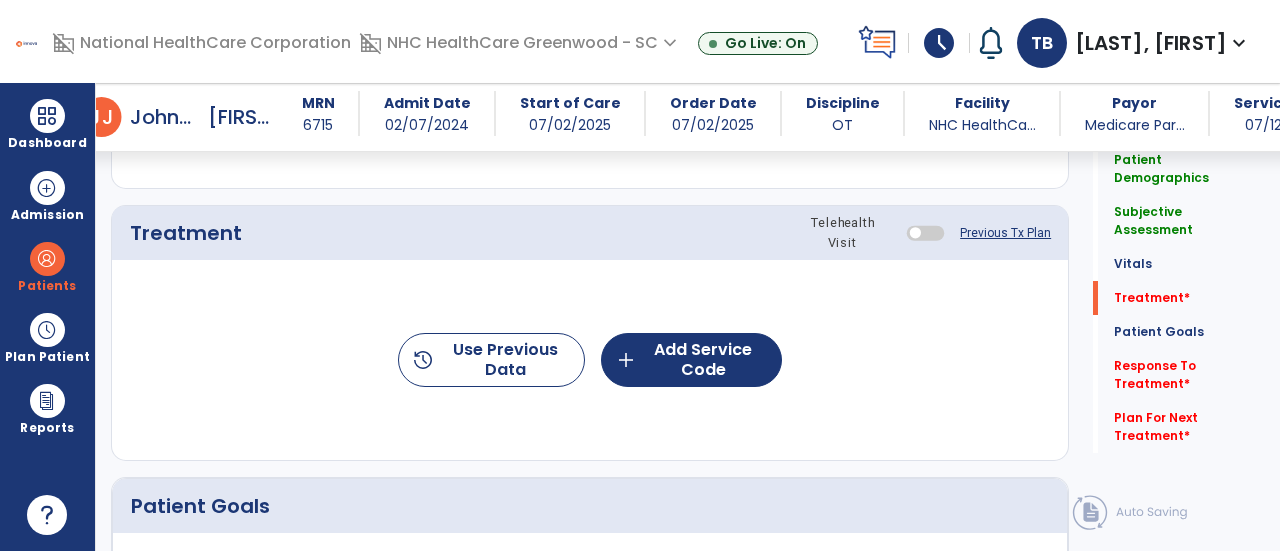 scroll, scrollTop: 1617, scrollLeft: 0, axis: vertical 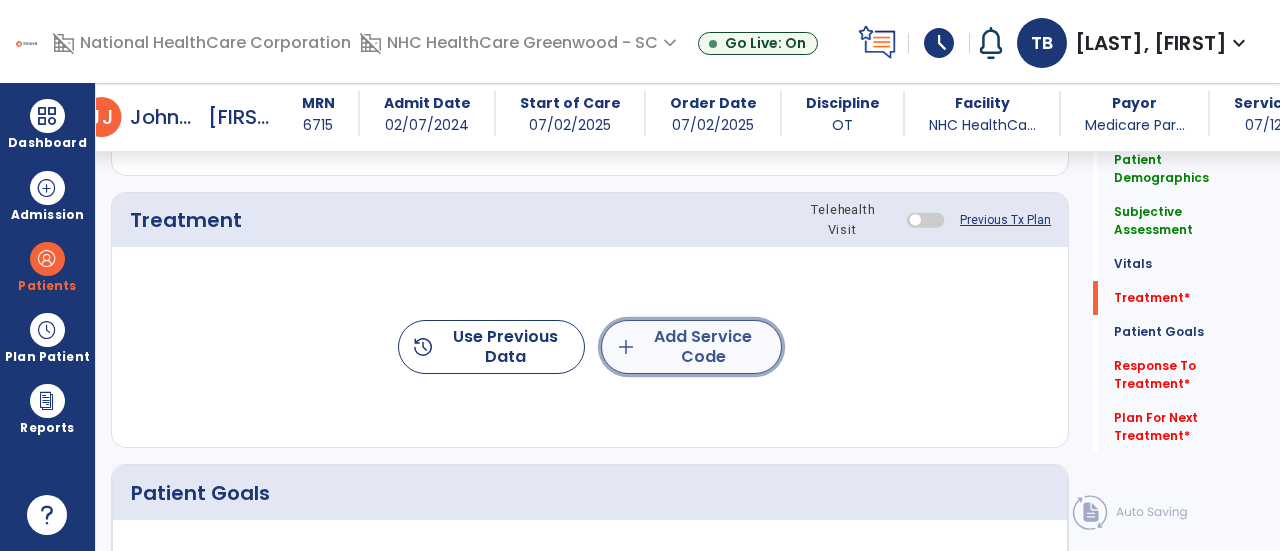 click on "add  Add Service Code" 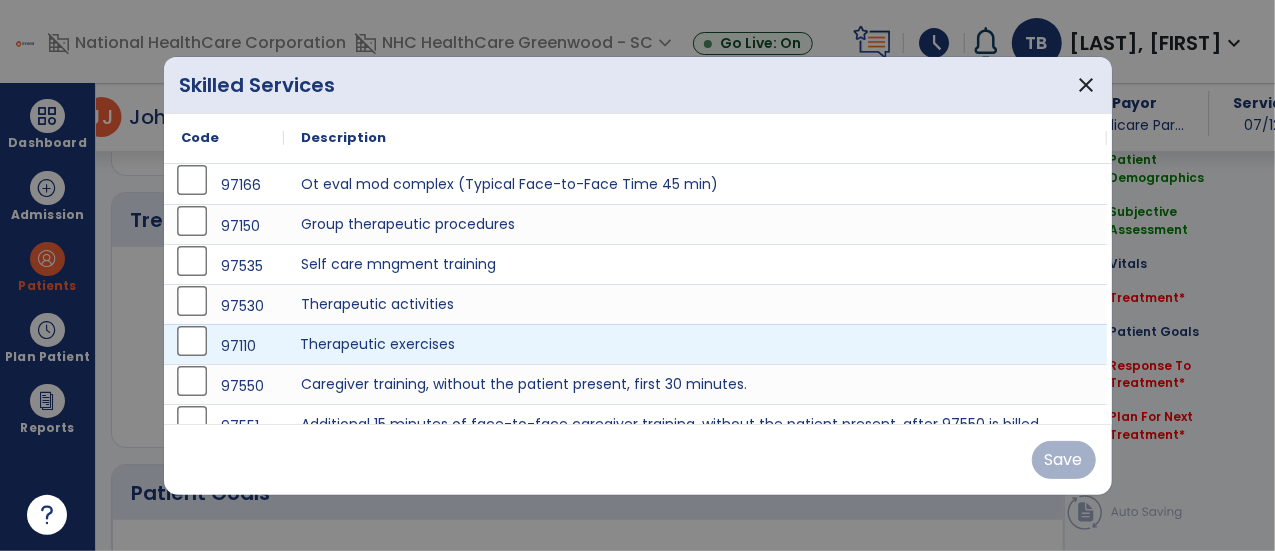 click on "Therapeutic exercises" at bounding box center (696, 344) 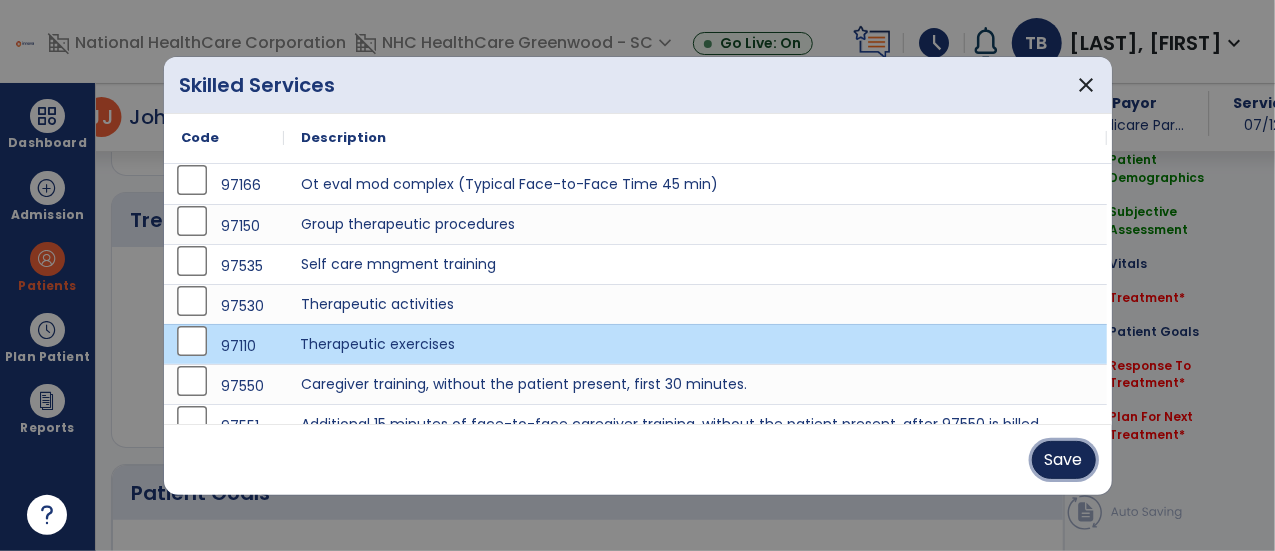 click on "Save" at bounding box center (1064, 460) 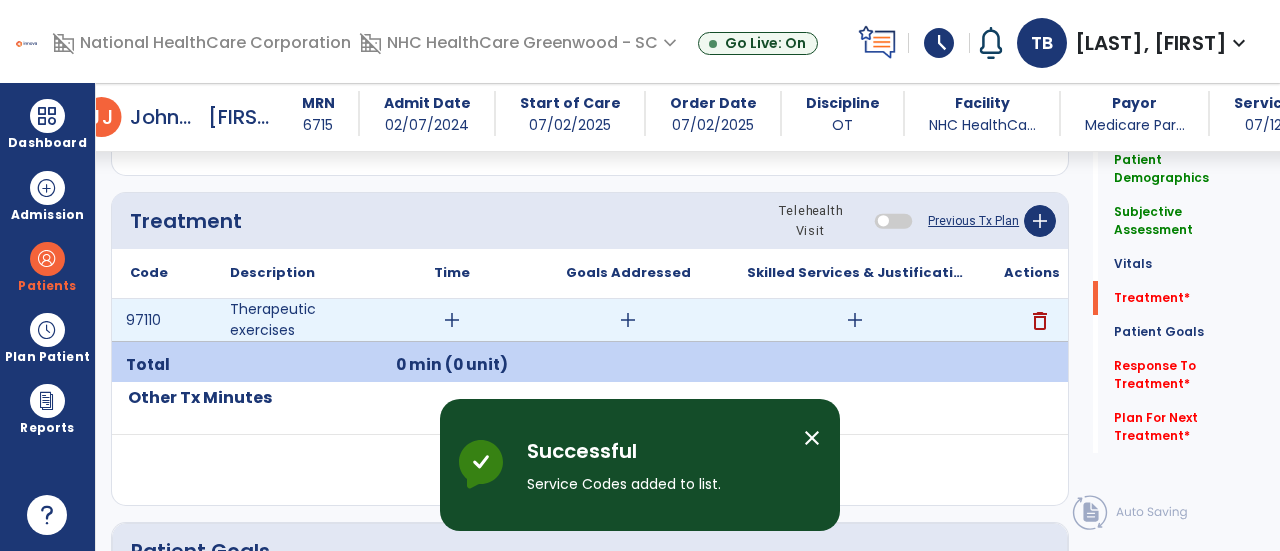 click on "add" at bounding box center [452, 320] 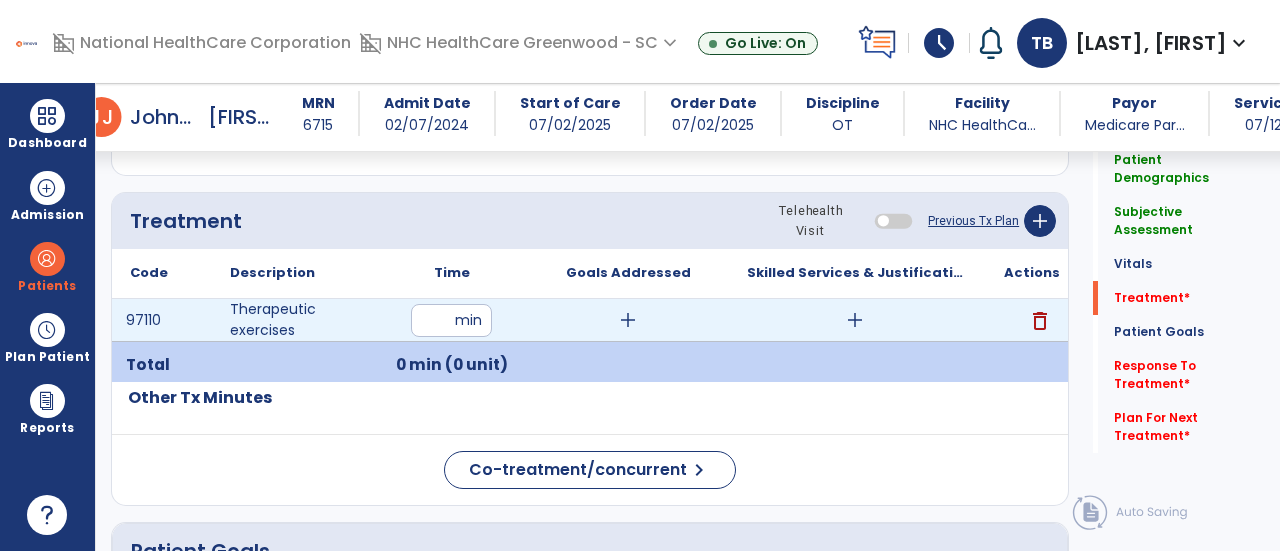 type on "**" 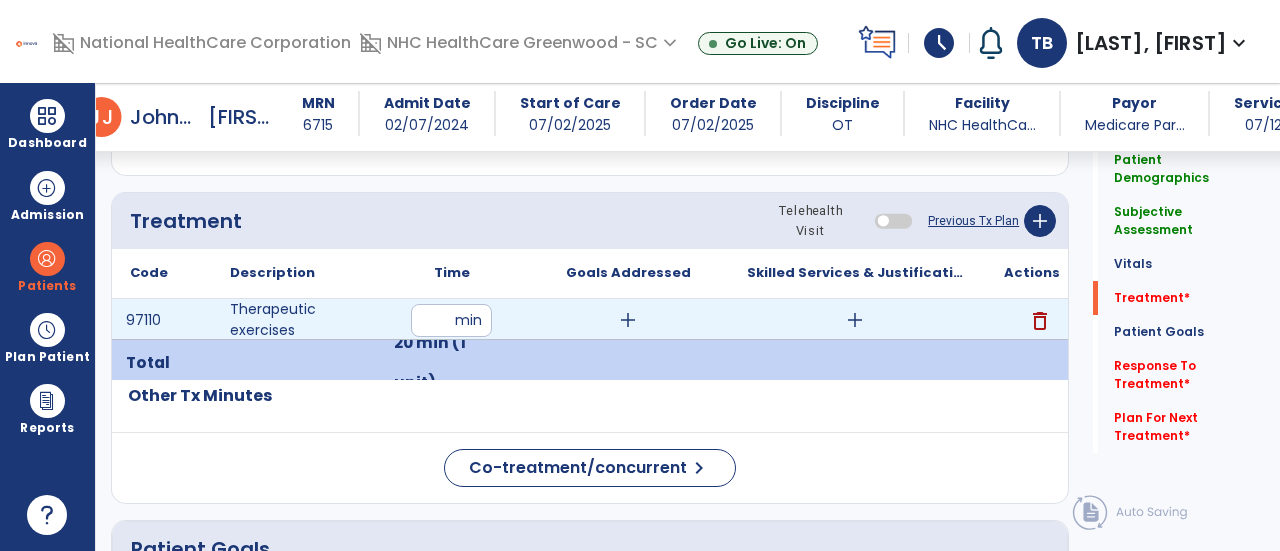 click on "add" at bounding box center [855, 320] 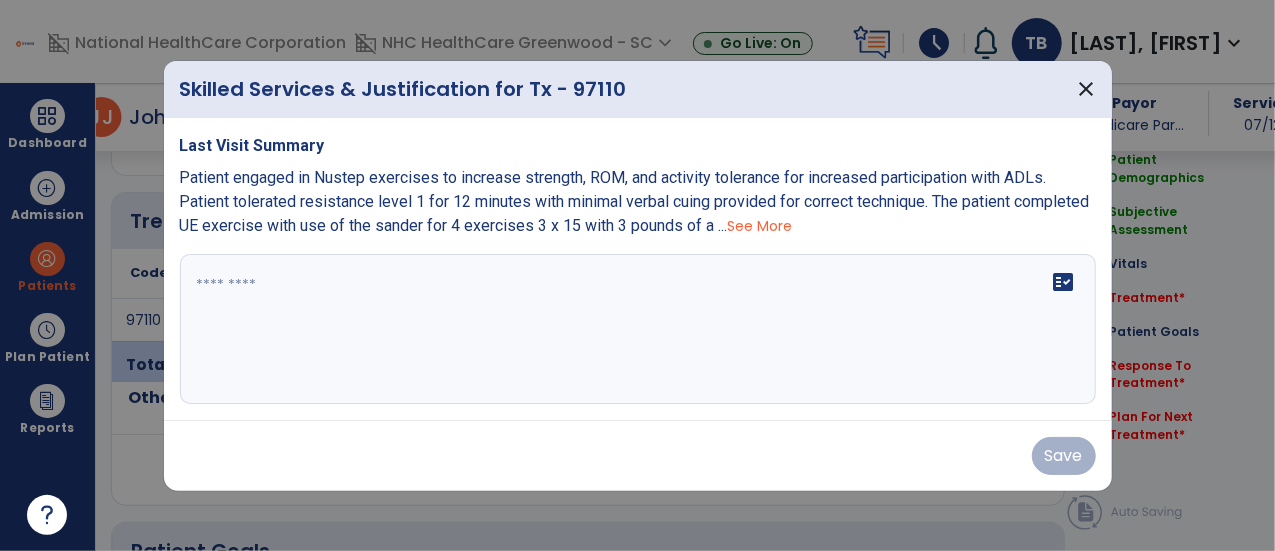 click on "fact_check" at bounding box center [638, 329] 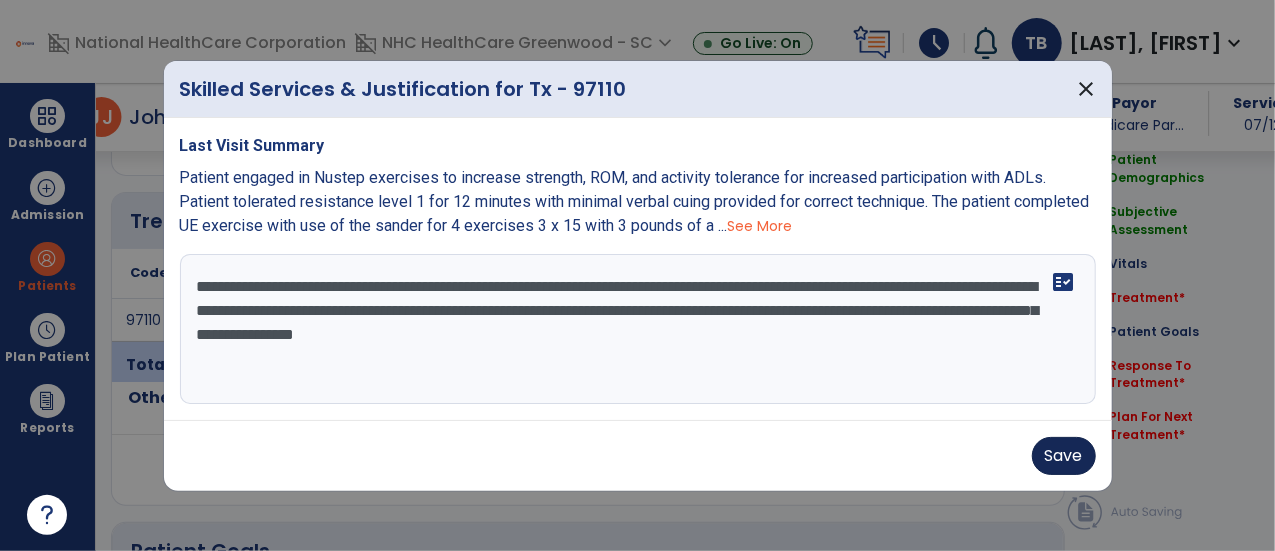 type on "**********" 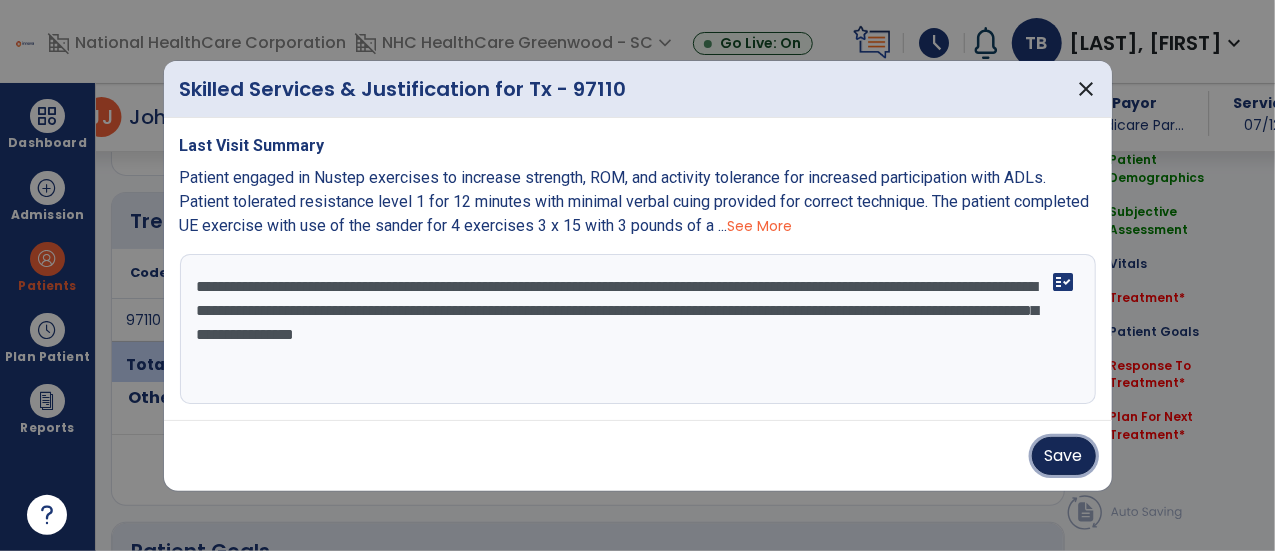 click on "Save" at bounding box center [1064, 456] 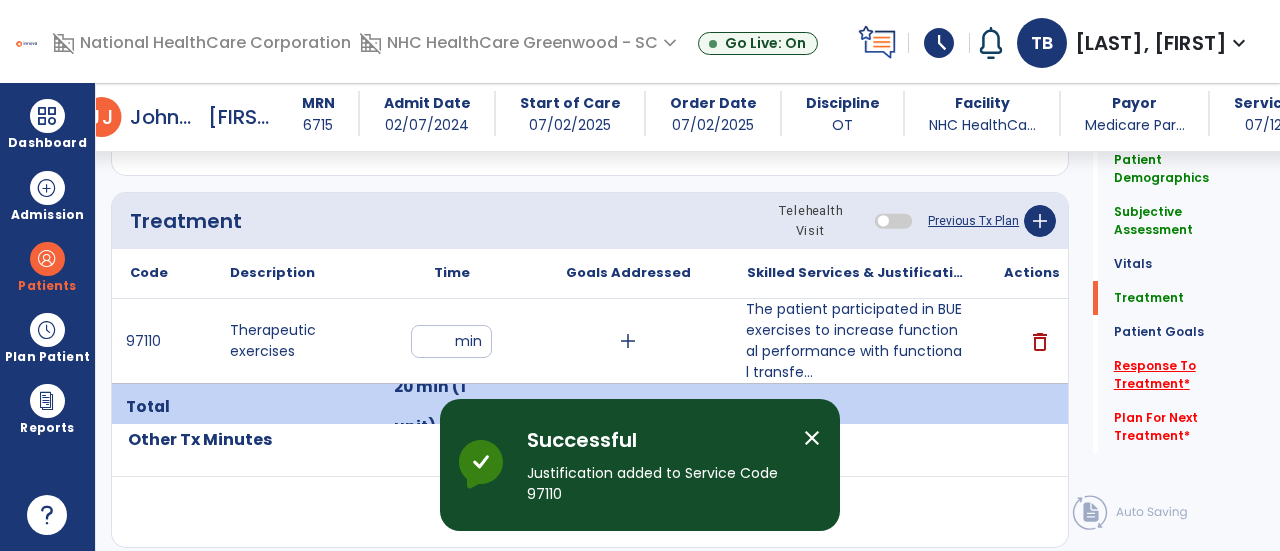 click on "Response To Treatment   *" 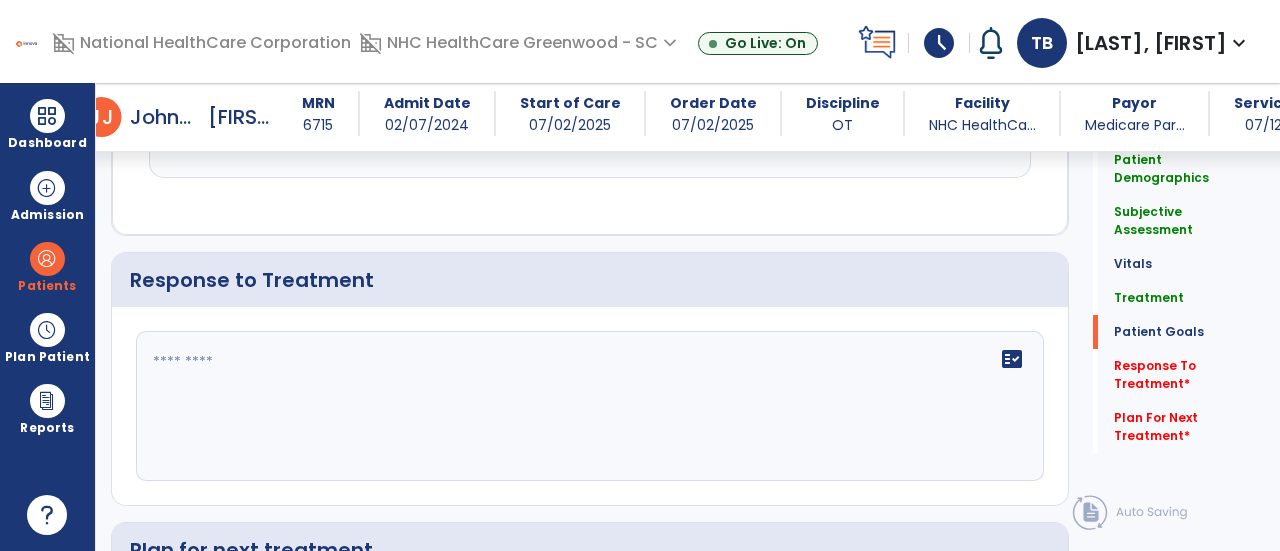 scroll, scrollTop: 2922, scrollLeft: 0, axis: vertical 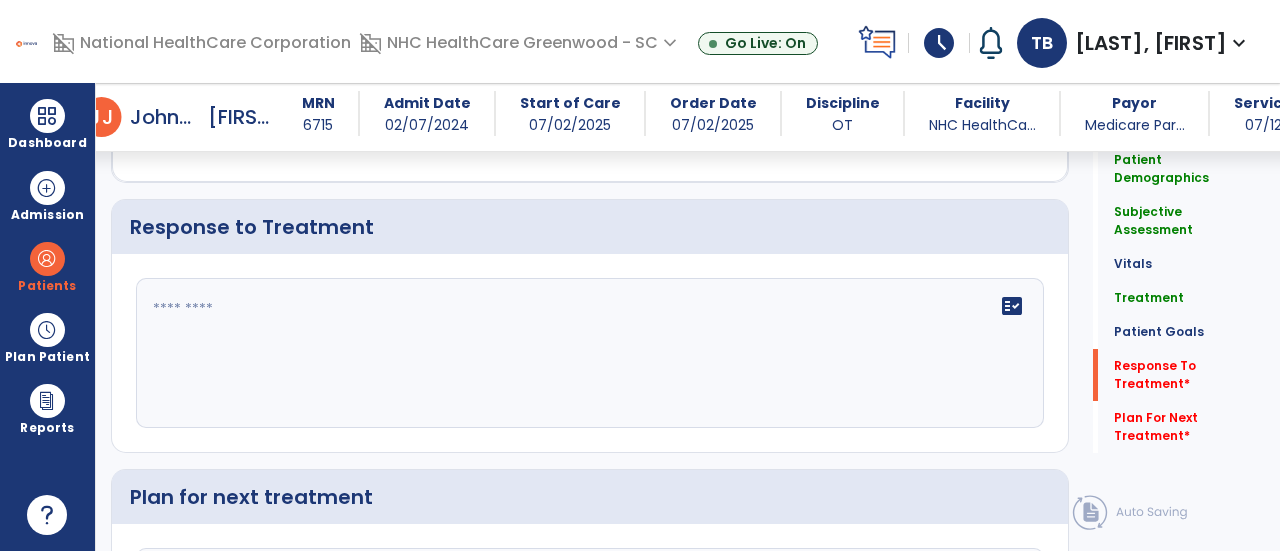 click on "fact_check" 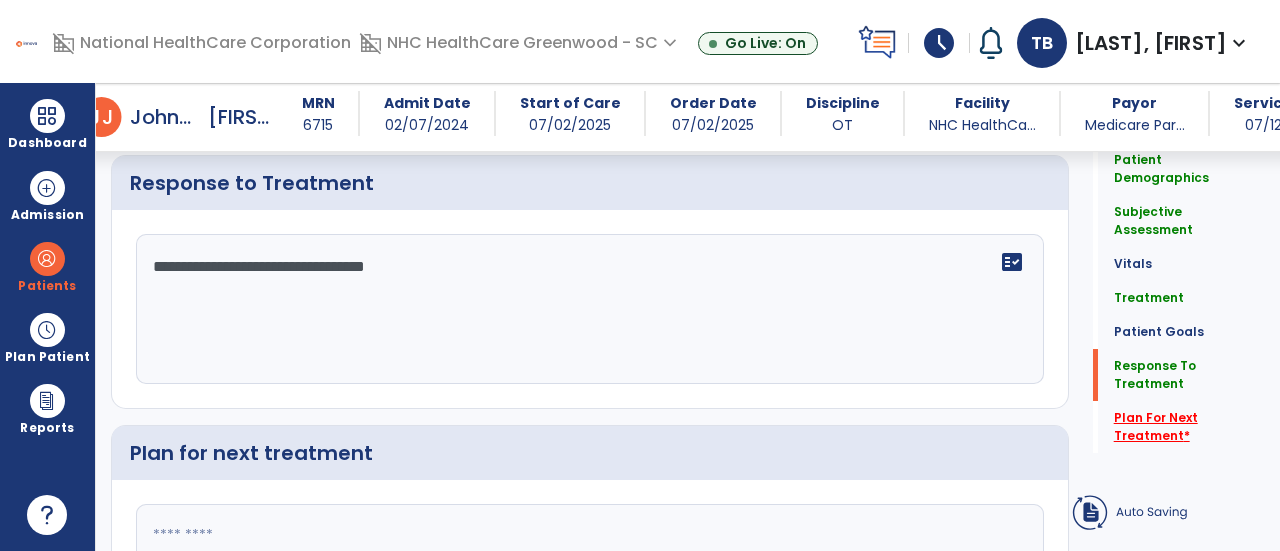 type on "**********" 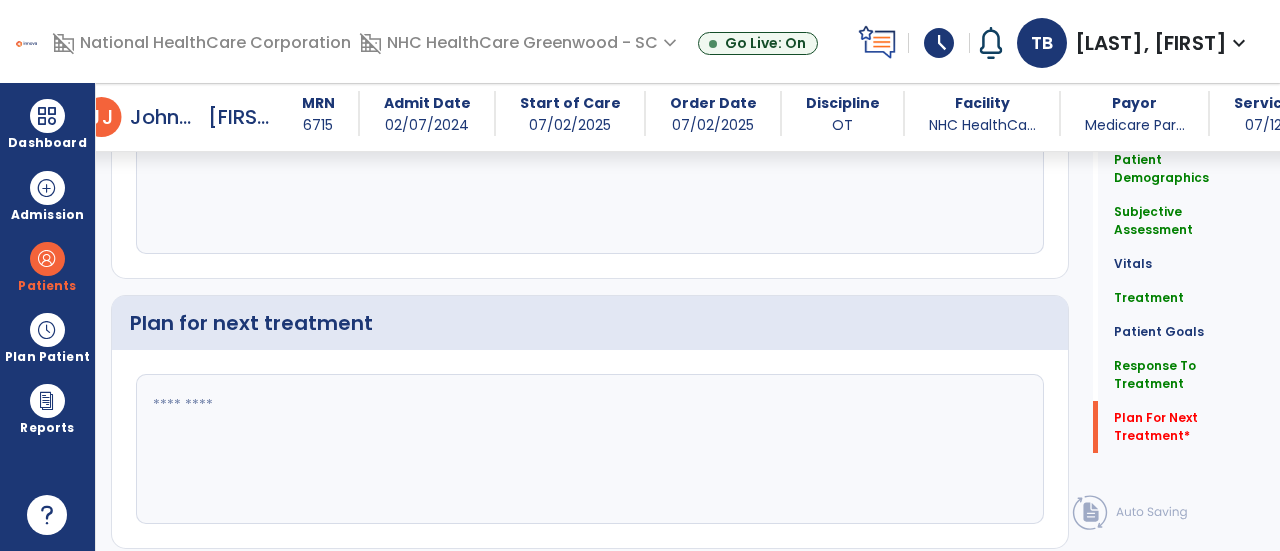 scroll, scrollTop: 3104, scrollLeft: 0, axis: vertical 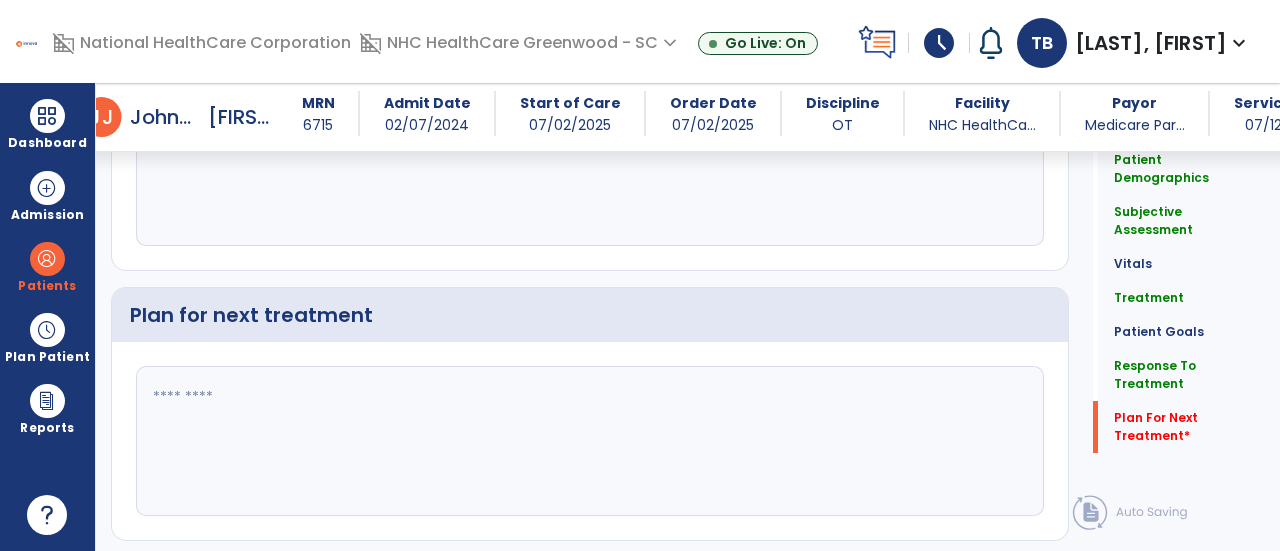 click 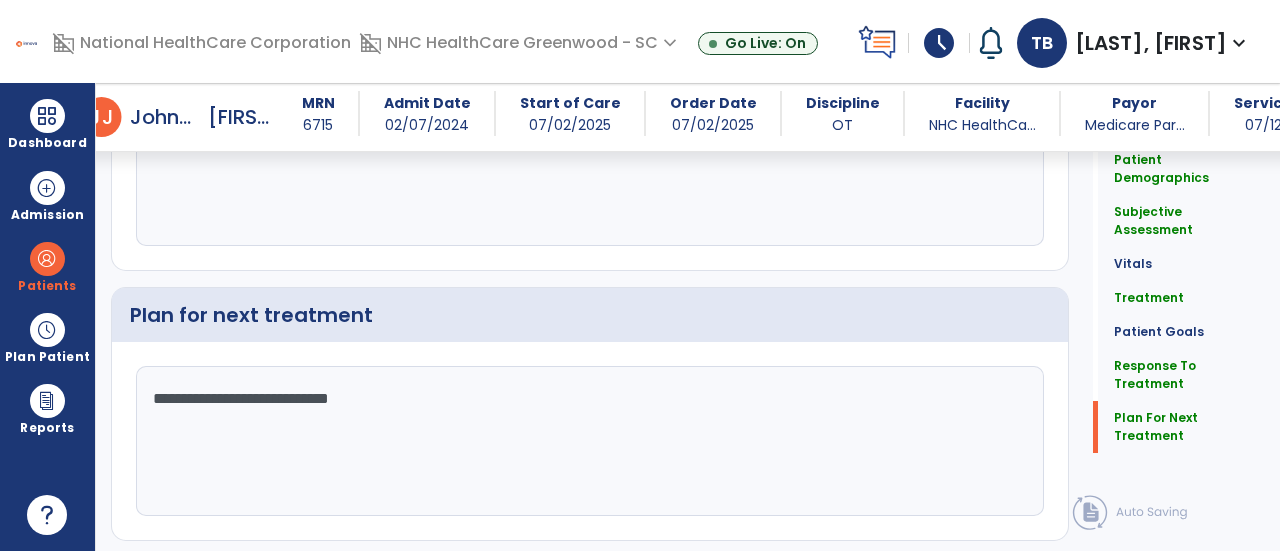 scroll, scrollTop: 3104, scrollLeft: 0, axis: vertical 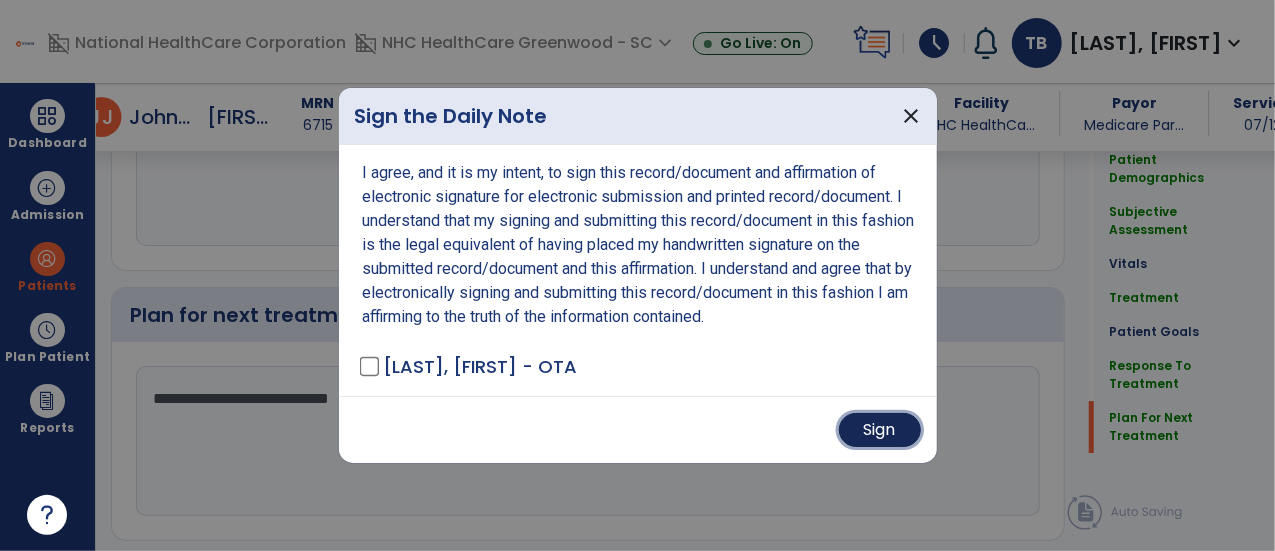 click on "Sign" at bounding box center (880, 430) 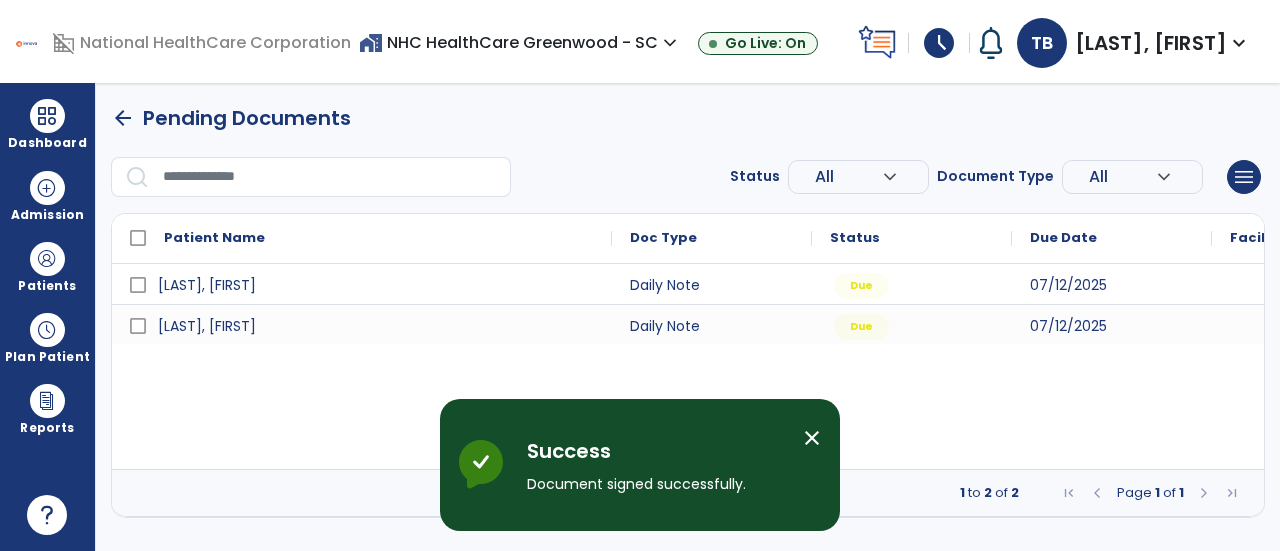 scroll, scrollTop: 0, scrollLeft: 0, axis: both 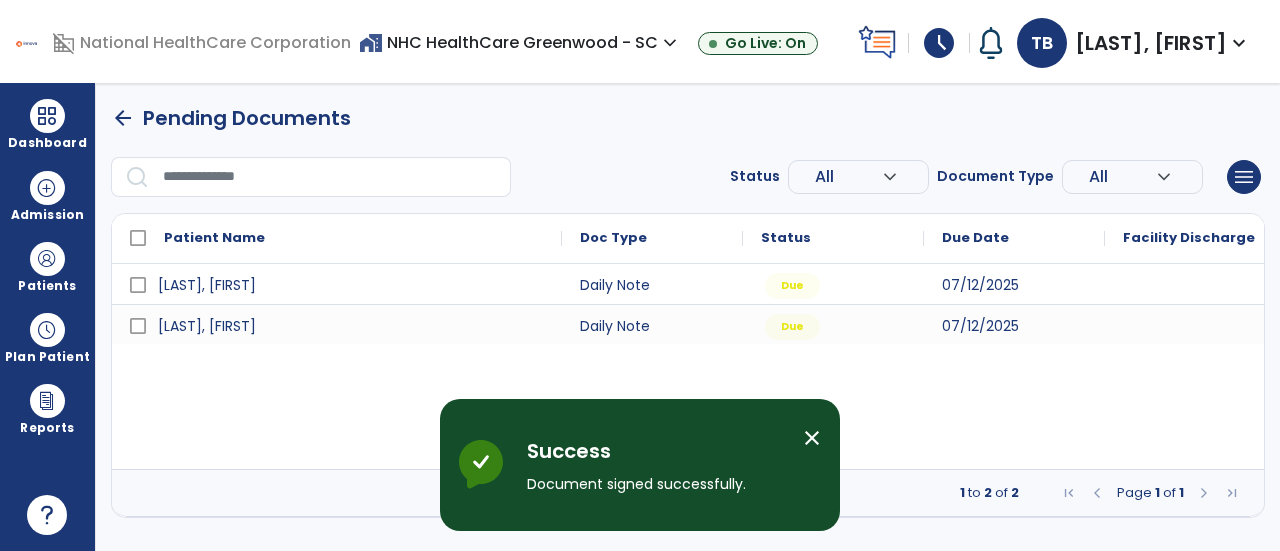 click on "close" at bounding box center (812, 438) 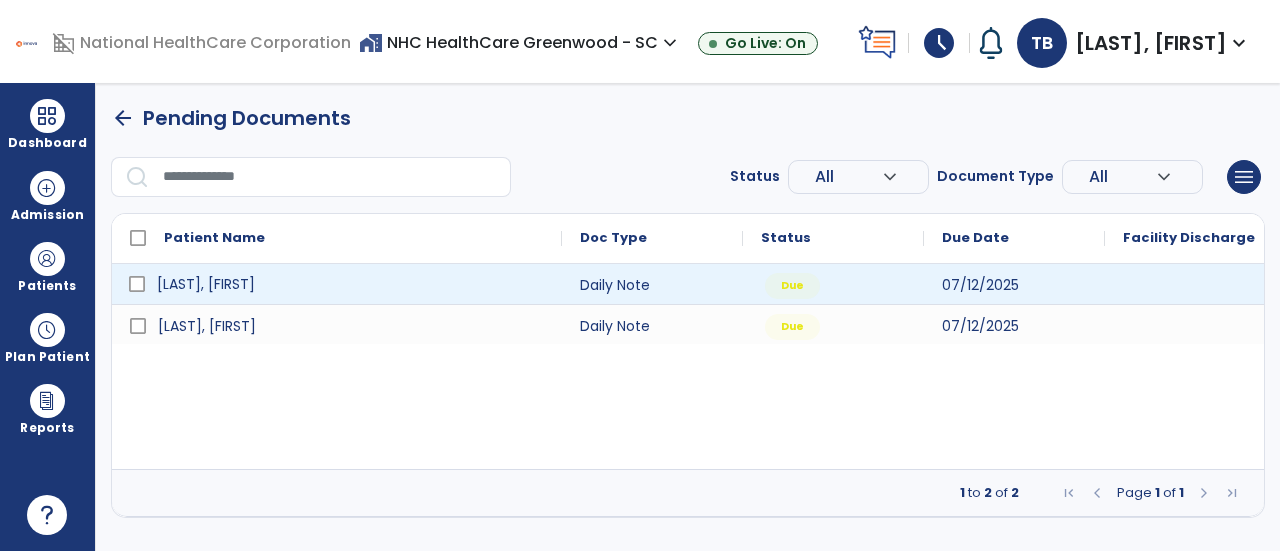 click on "[LAST], [FIRST]" at bounding box center (351, 284) 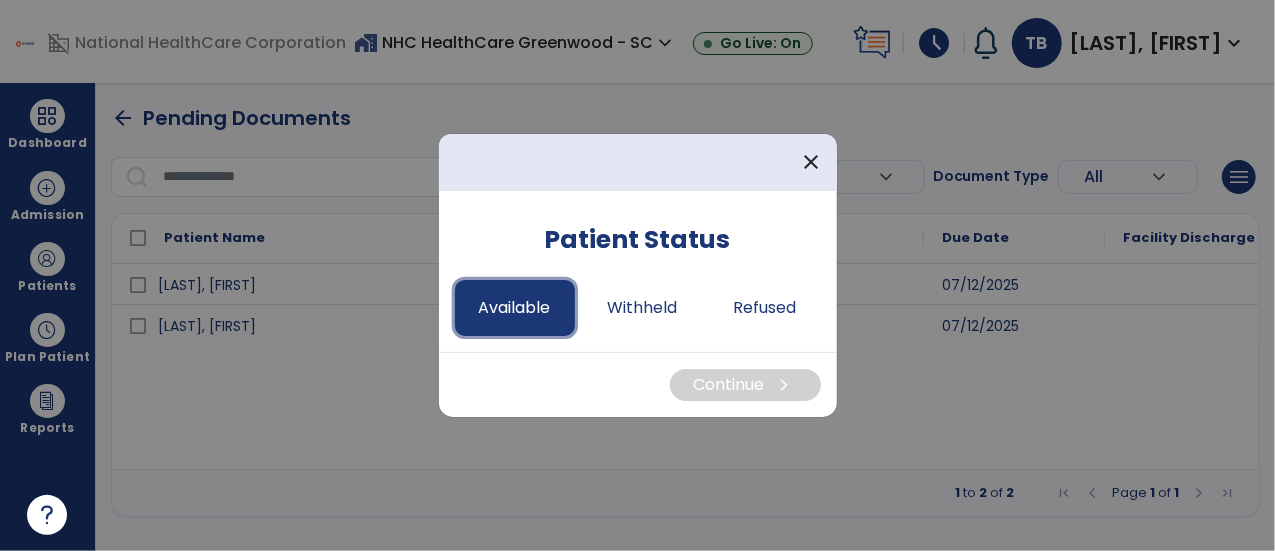 click on "Available" at bounding box center (515, 308) 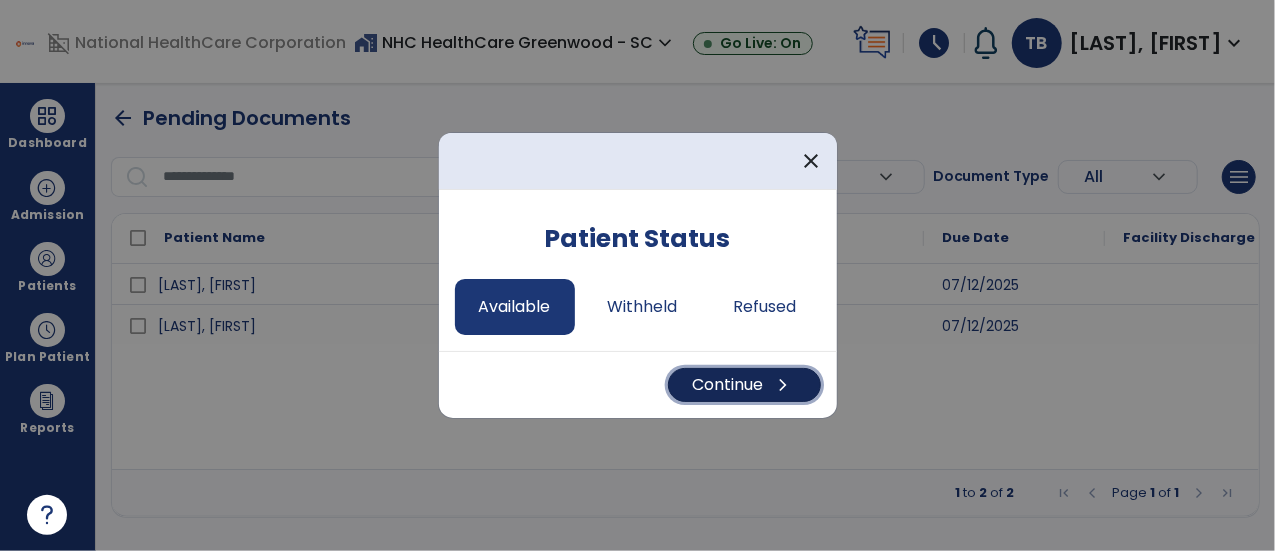 click on "Continue   chevron_right" at bounding box center (744, 385) 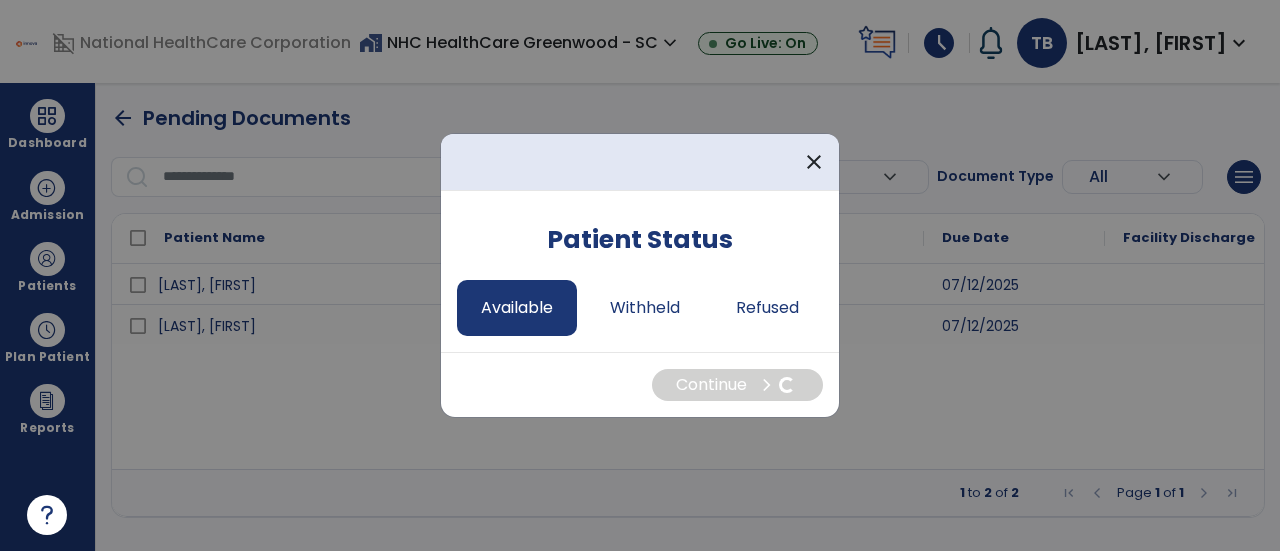 select on "*" 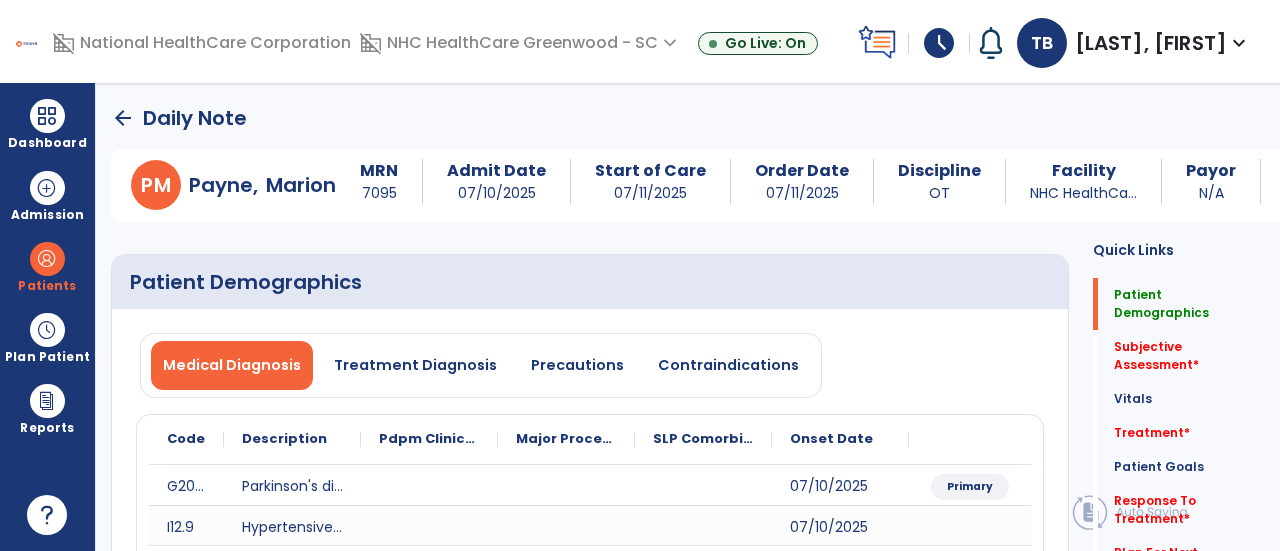 click on "arrow_back   Daily Note" 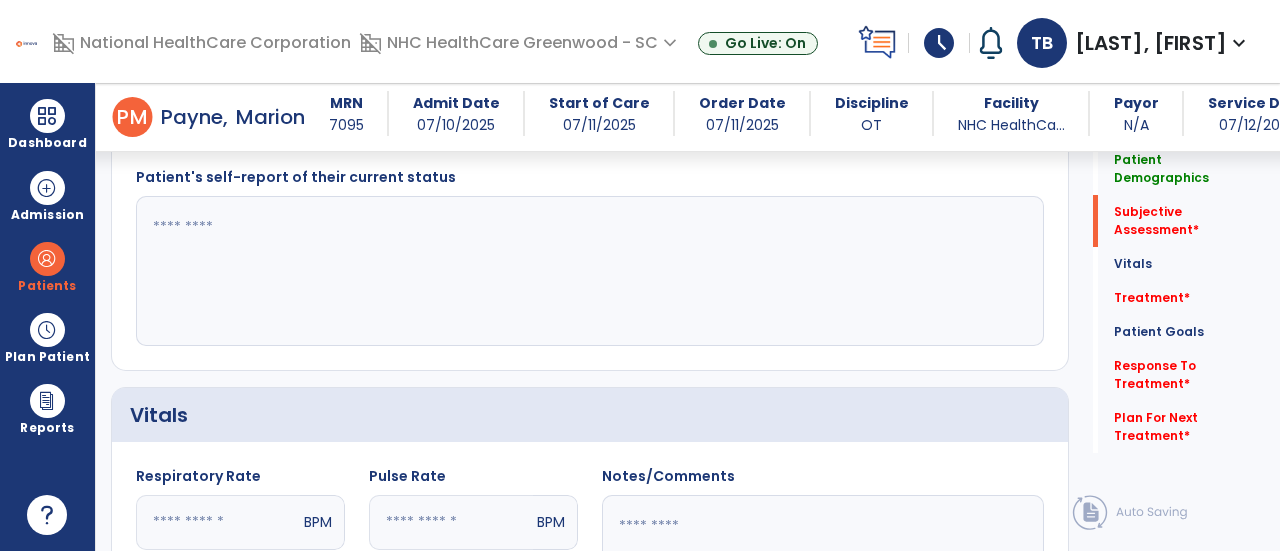 scroll, scrollTop: 520, scrollLeft: 0, axis: vertical 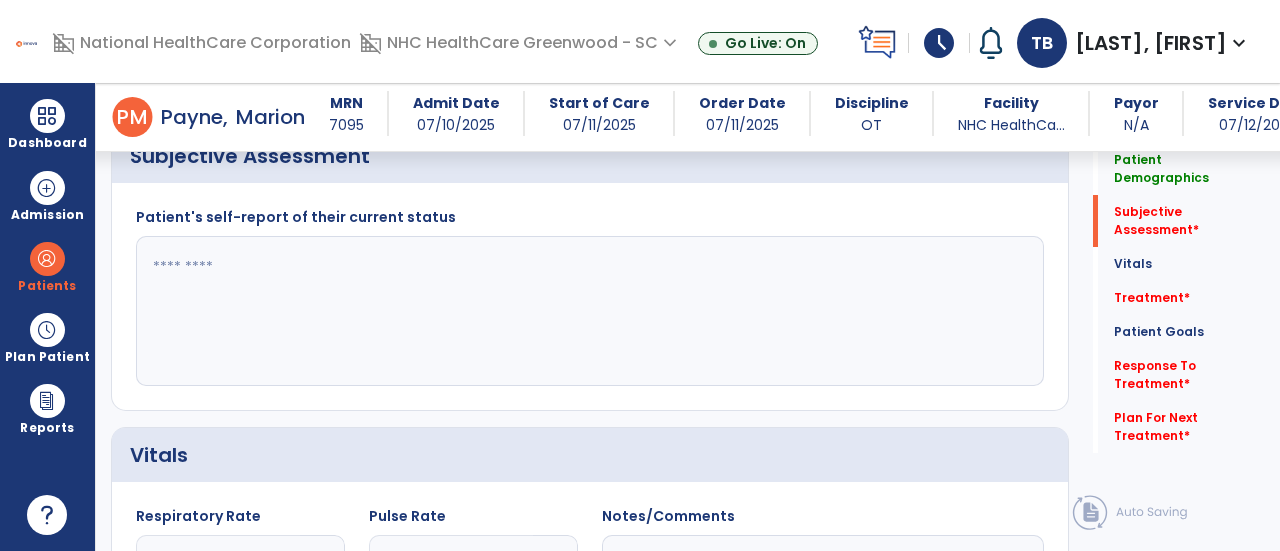 click 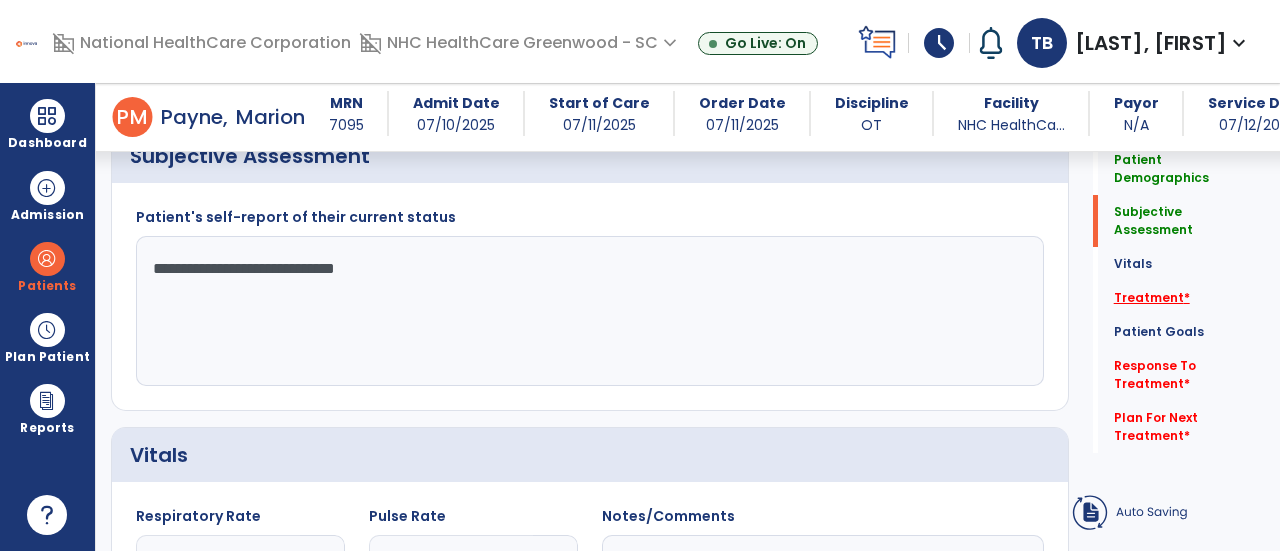 type on "**********" 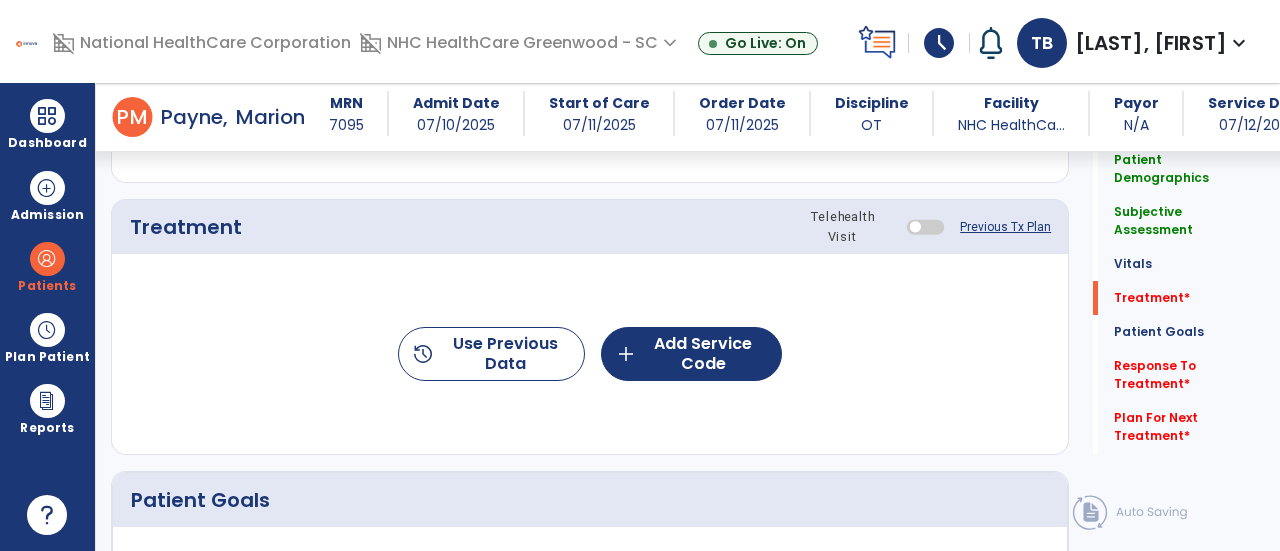 scroll, scrollTop: 1177, scrollLeft: 0, axis: vertical 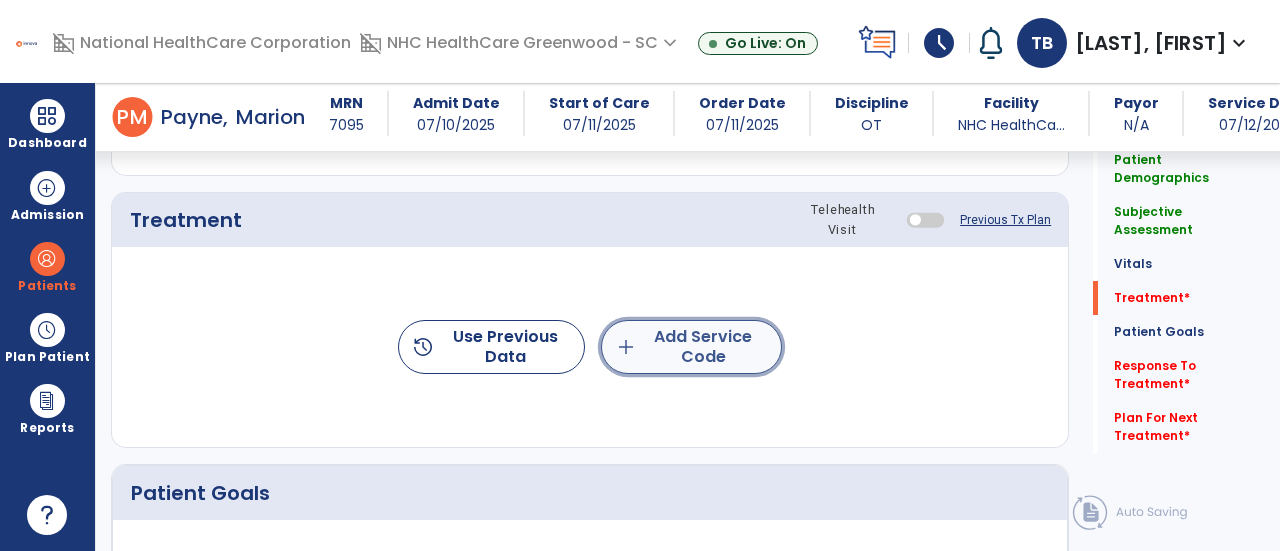 click on "add  Add Service Code" 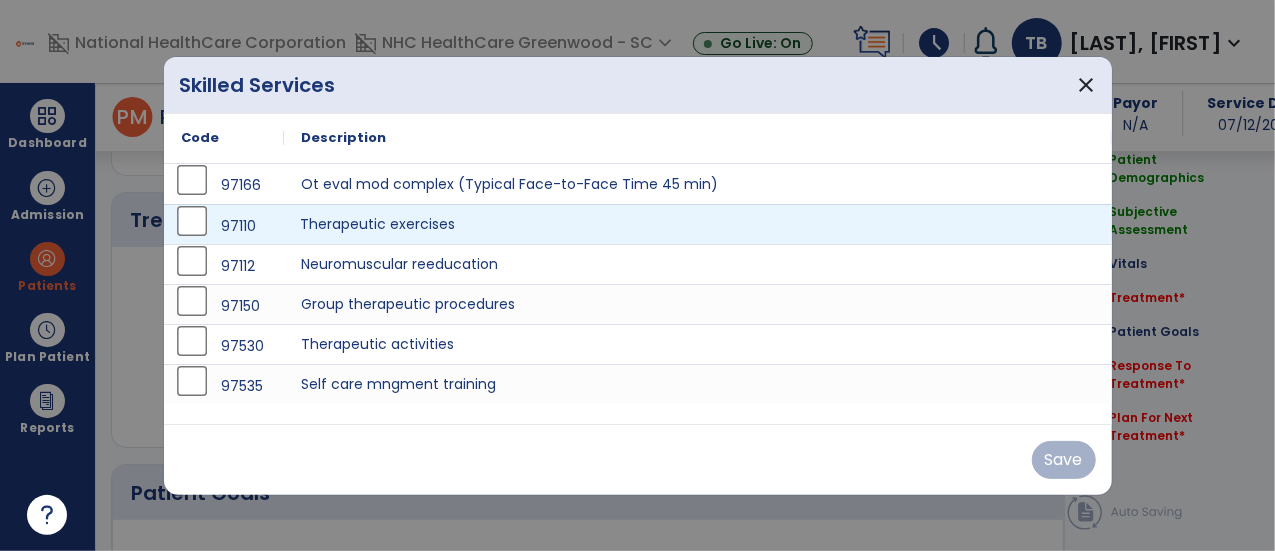 click on "Therapeutic exercises" at bounding box center [698, 224] 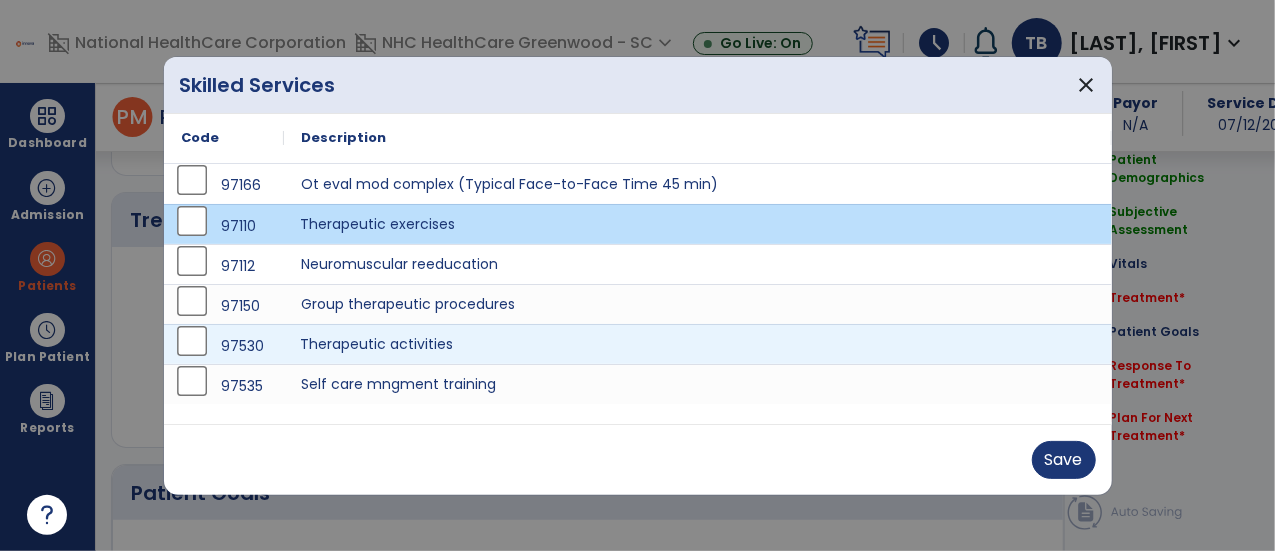 click on "Therapeutic activities" at bounding box center [698, 344] 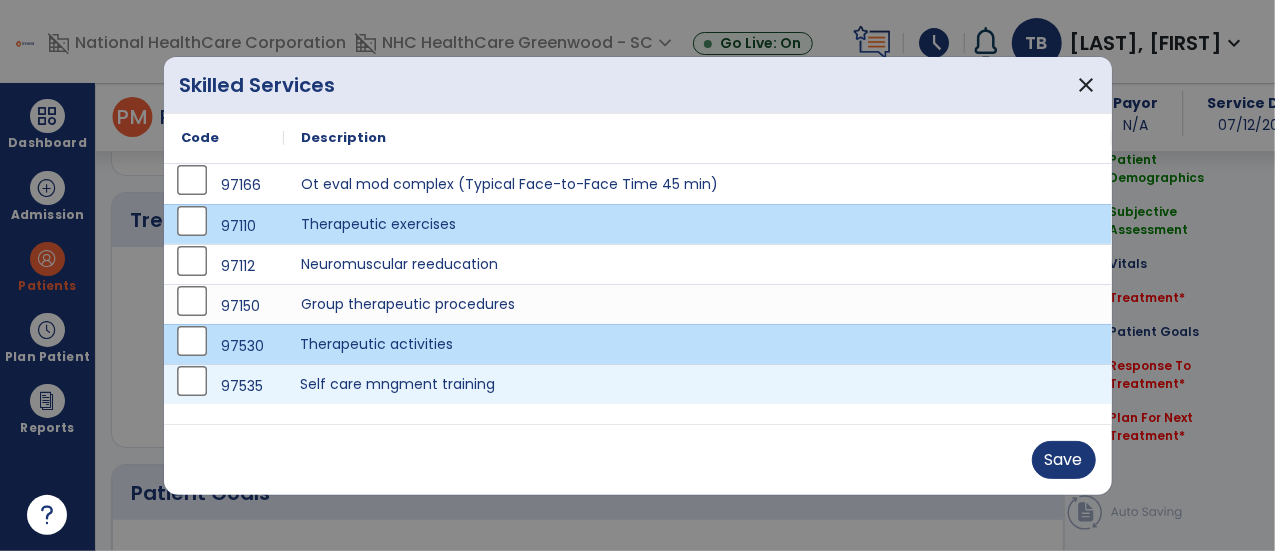 click on "Self care mngment training" at bounding box center (698, 384) 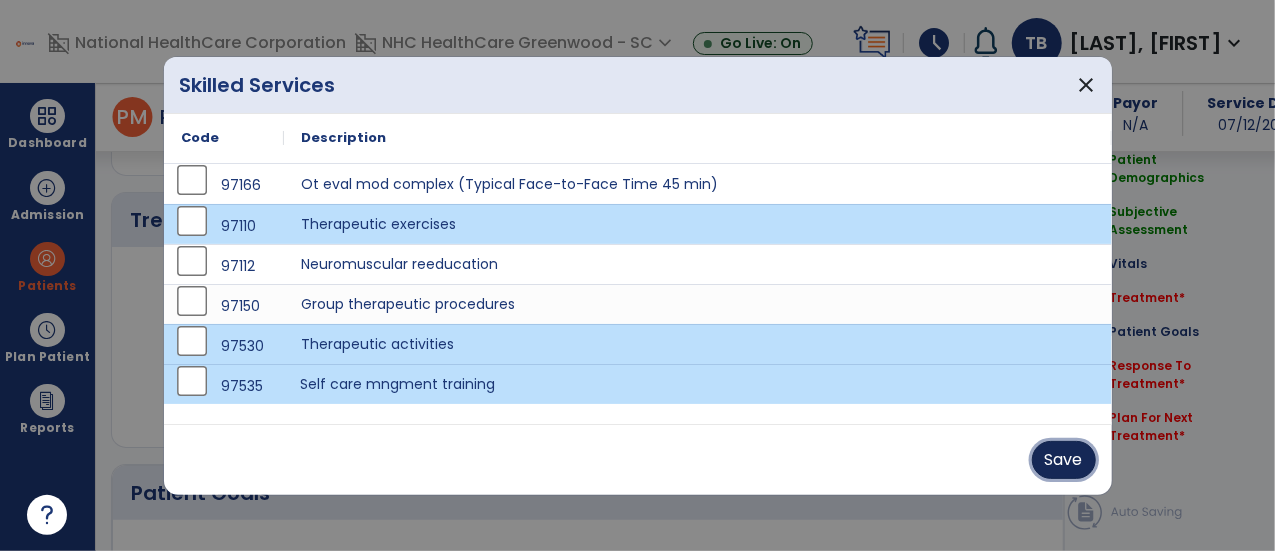 click on "Save" at bounding box center [1064, 460] 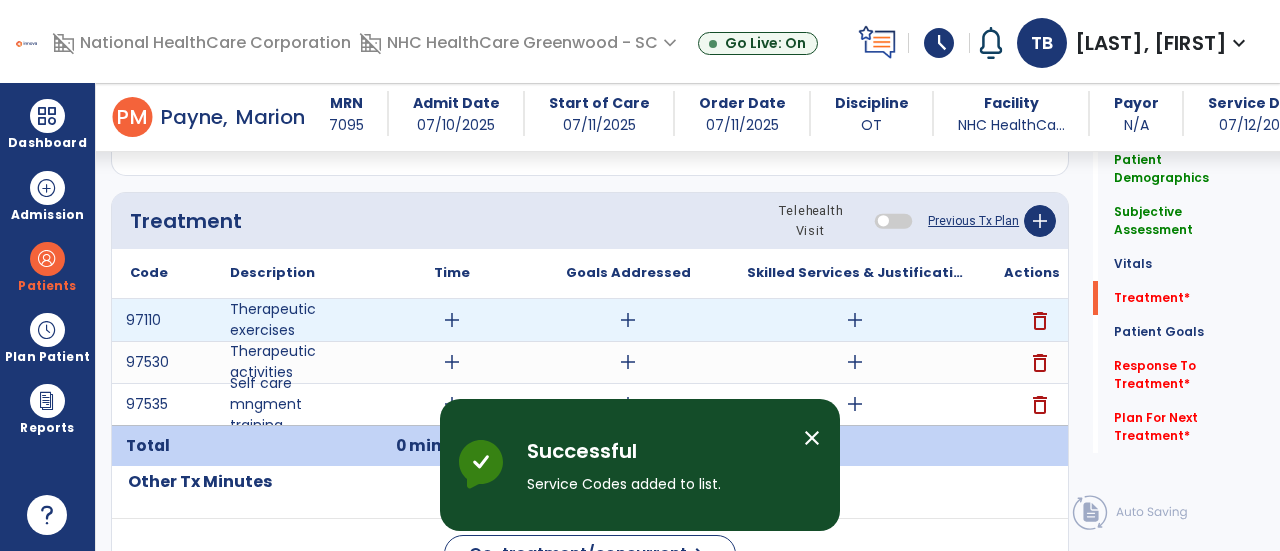 click on "add" at bounding box center (451, 320) 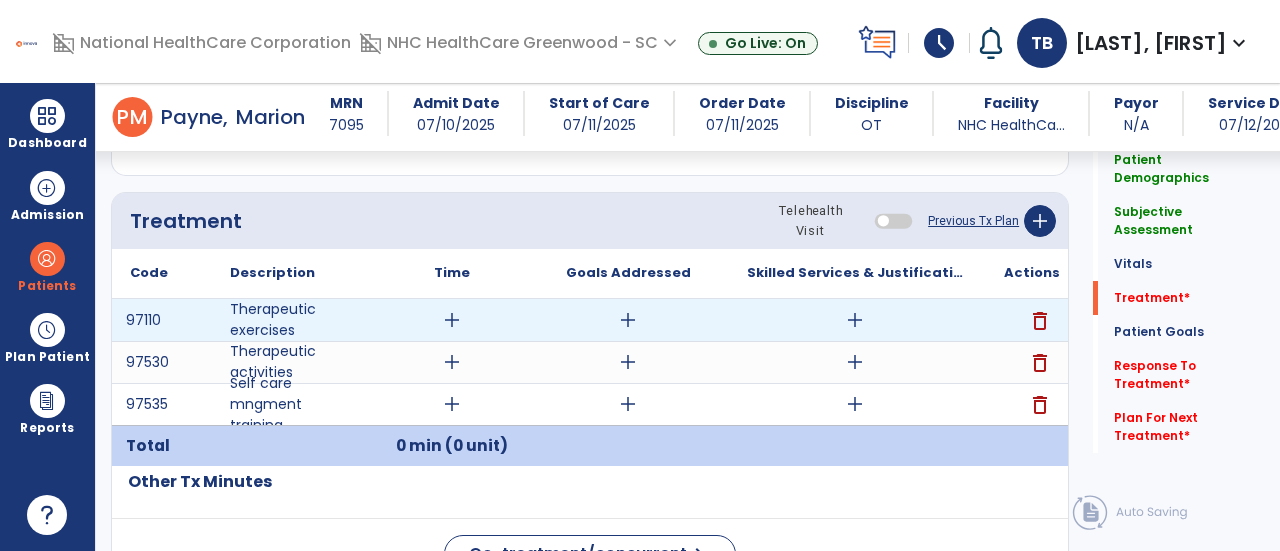 click on "add" at bounding box center (452, 320) 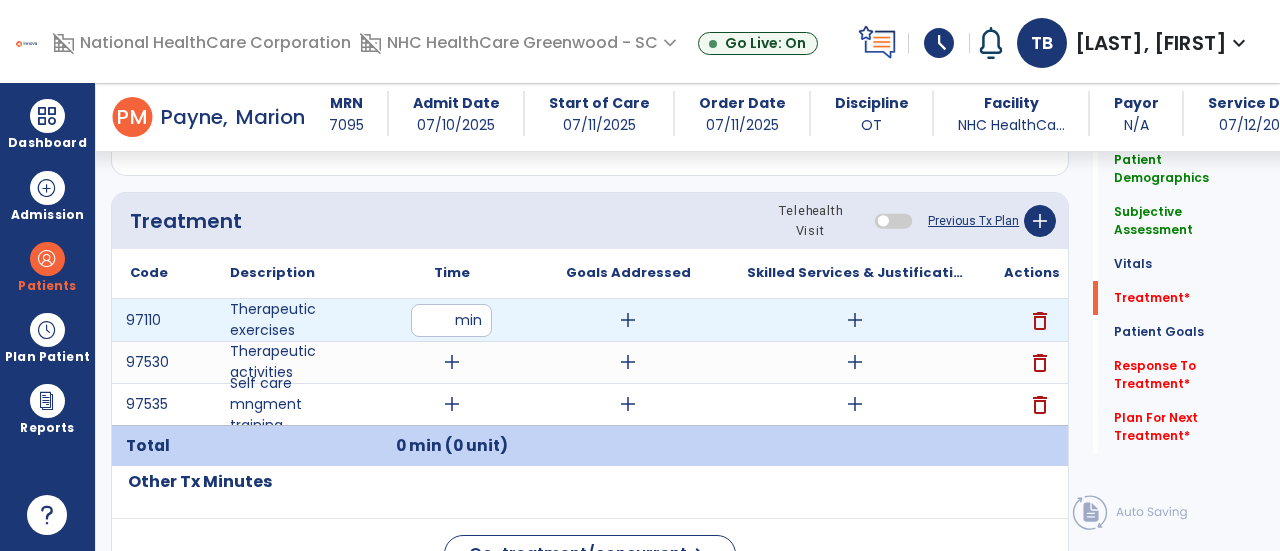 type on "**" 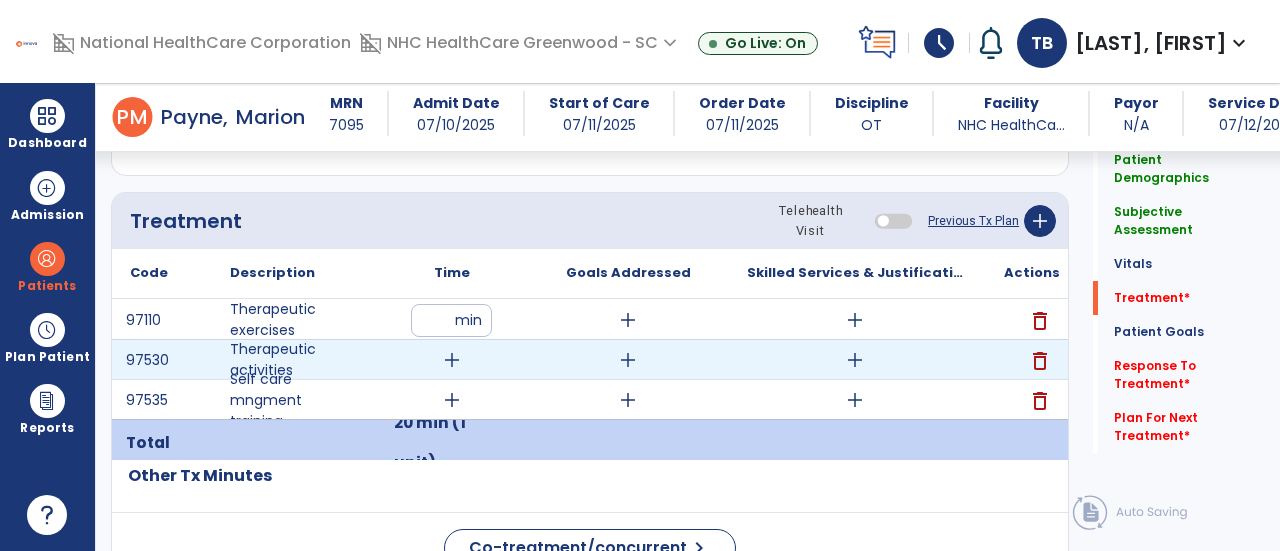 click on "add" at bounding box center (452, 360) 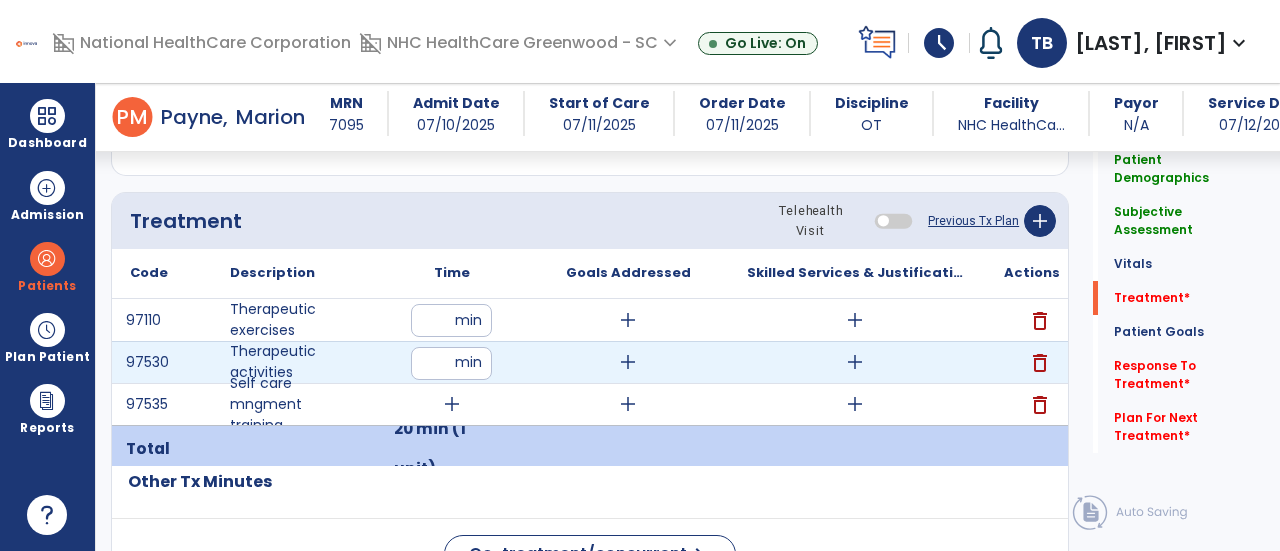type on "**" 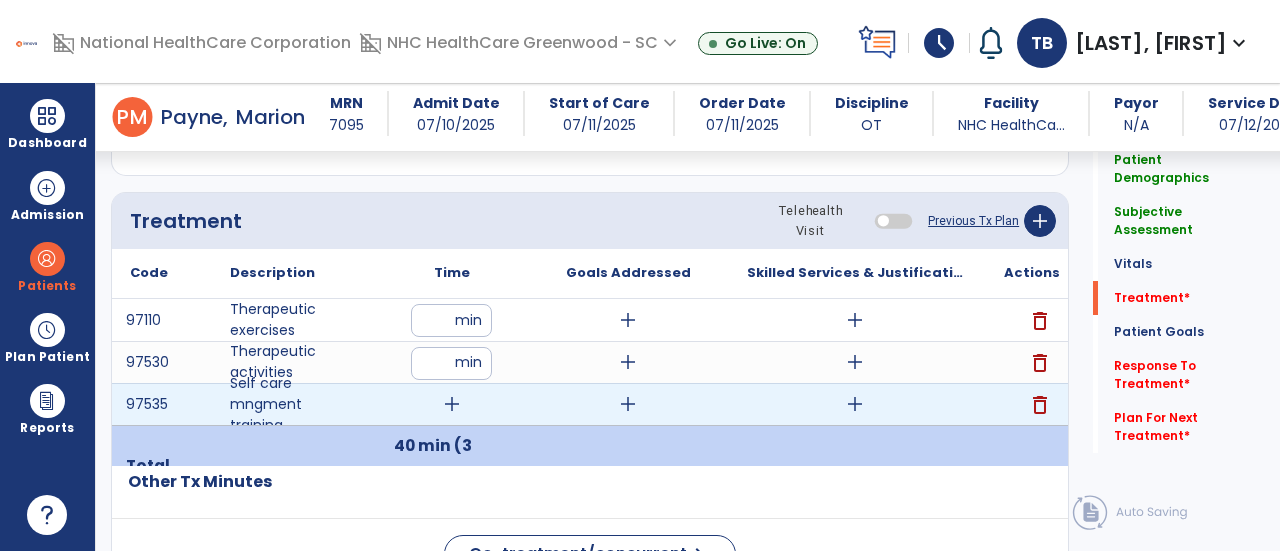 click on "add" at bounding box center [452, 404] 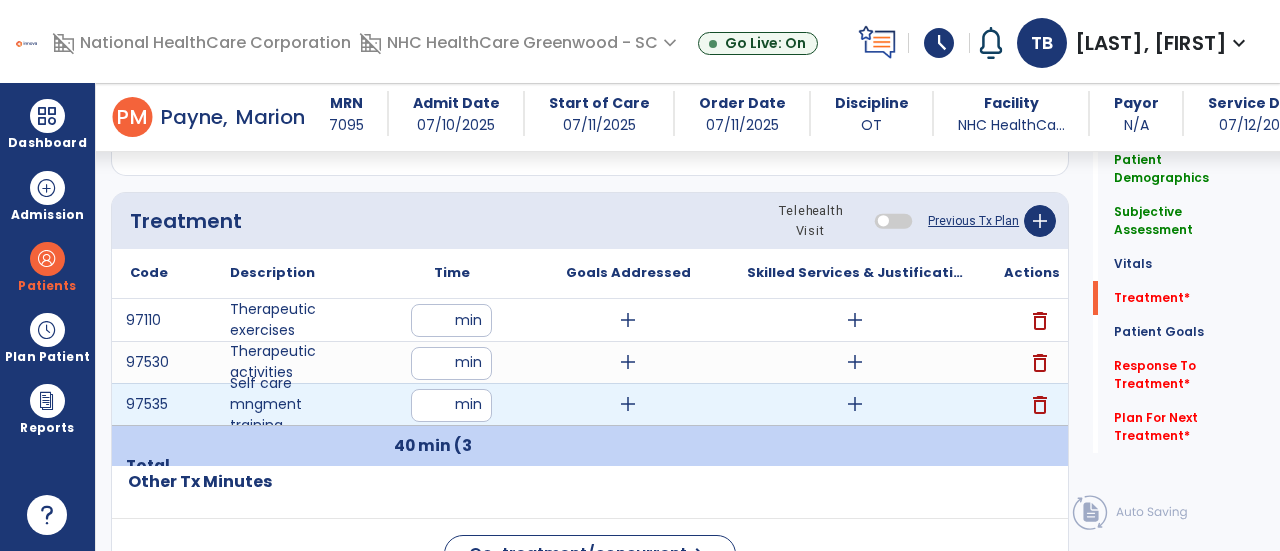 type on "*" 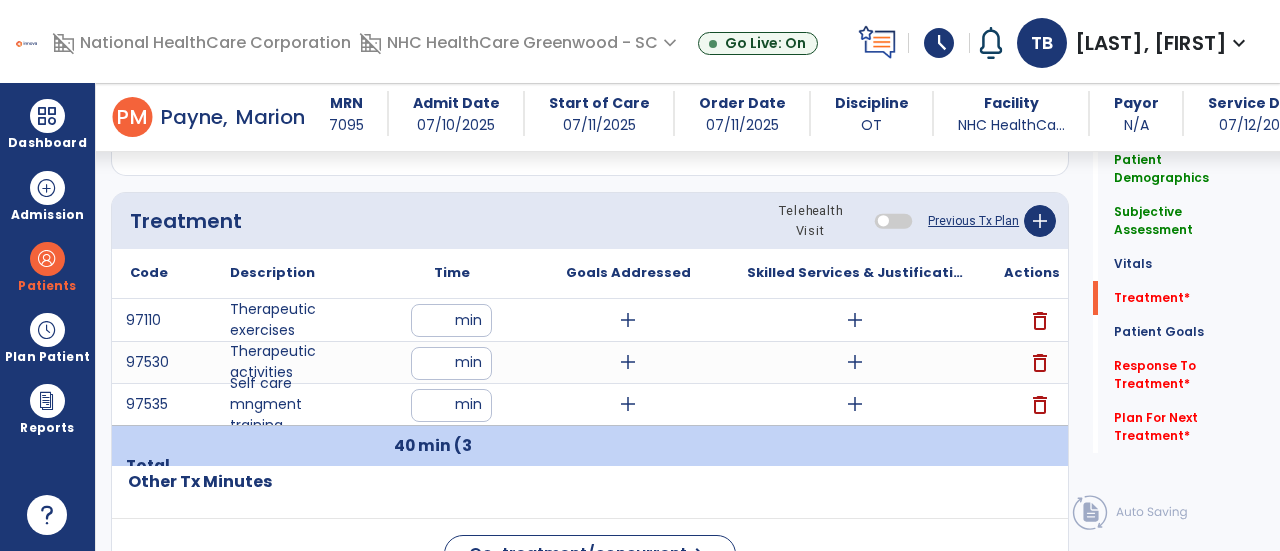 click on "Treatment Telehealth Visit  Previous Tx Plan   add" 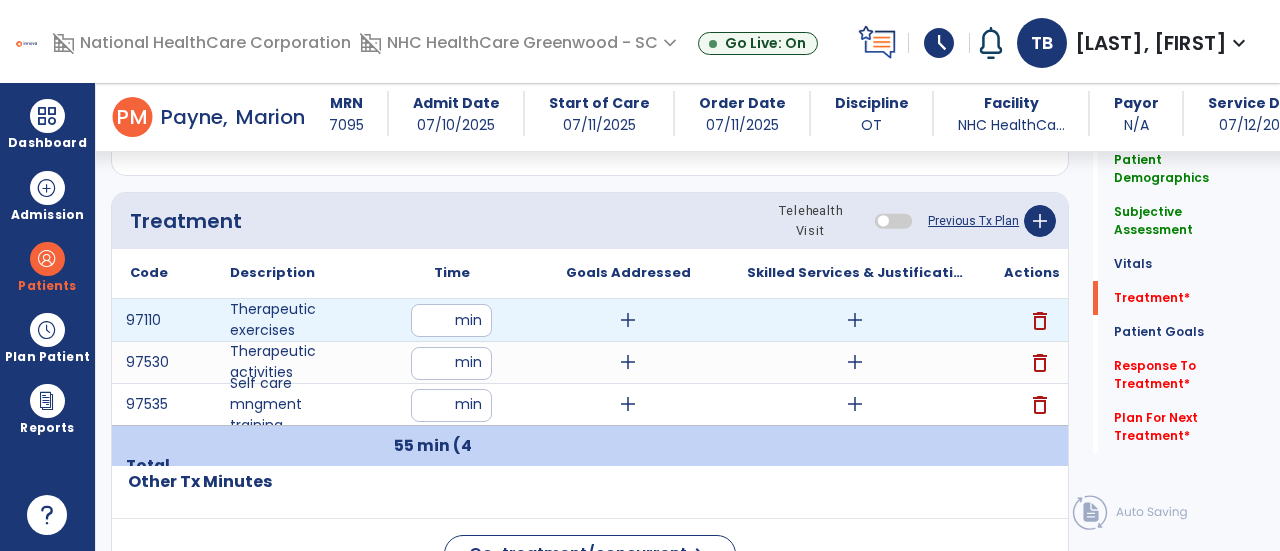click on "add" at bounding box center (628, 320) 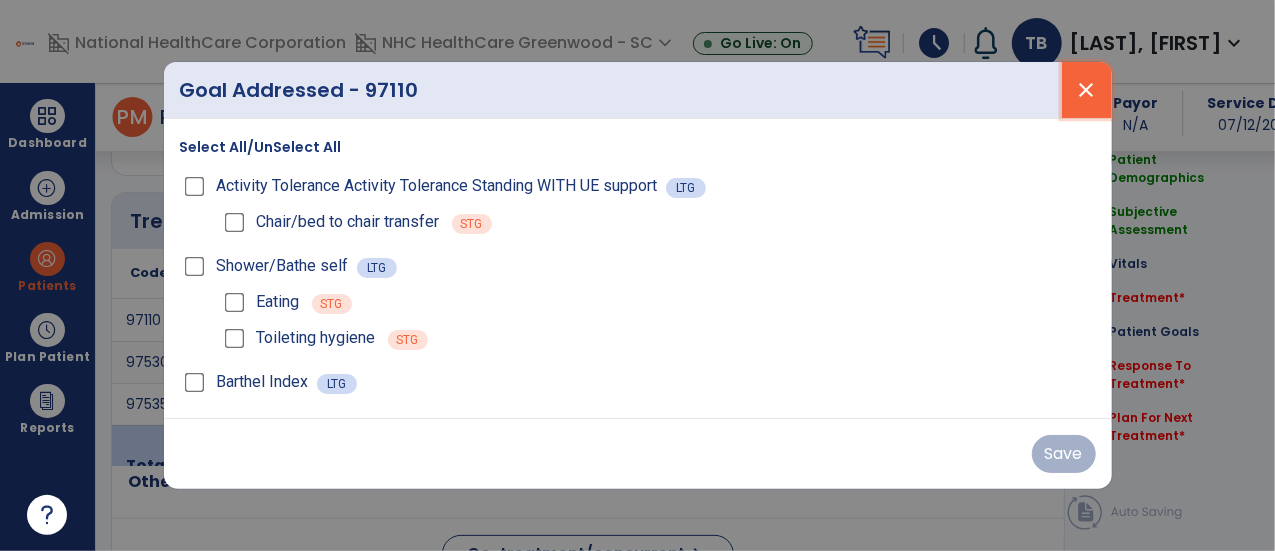 click on "close" at bounding box center (1087, 90) 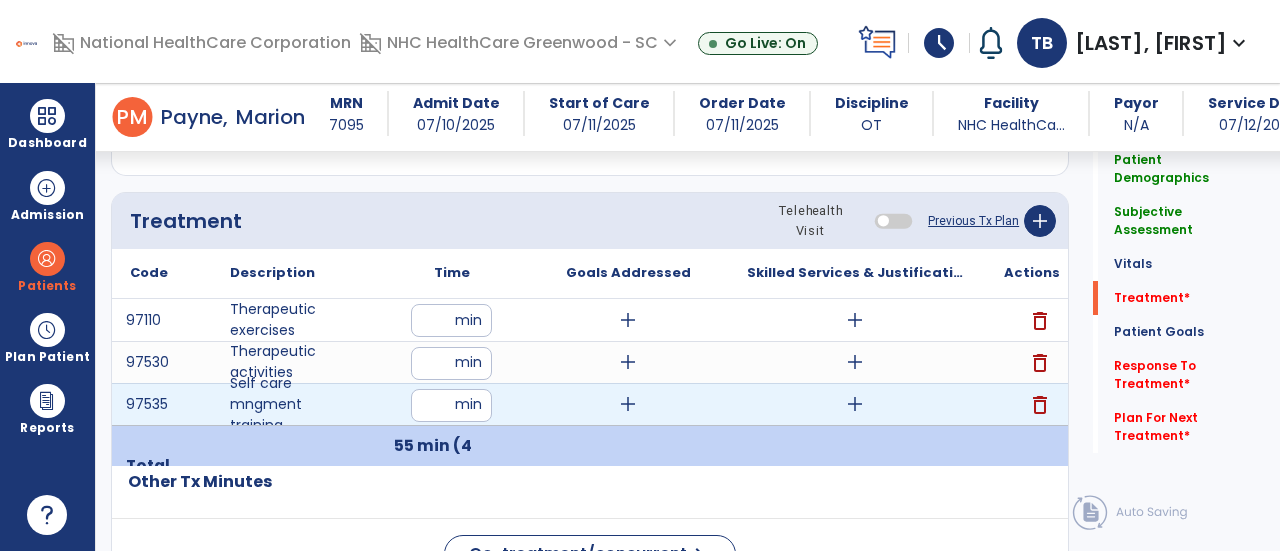 click on "add" at bounding box center [628, 404] 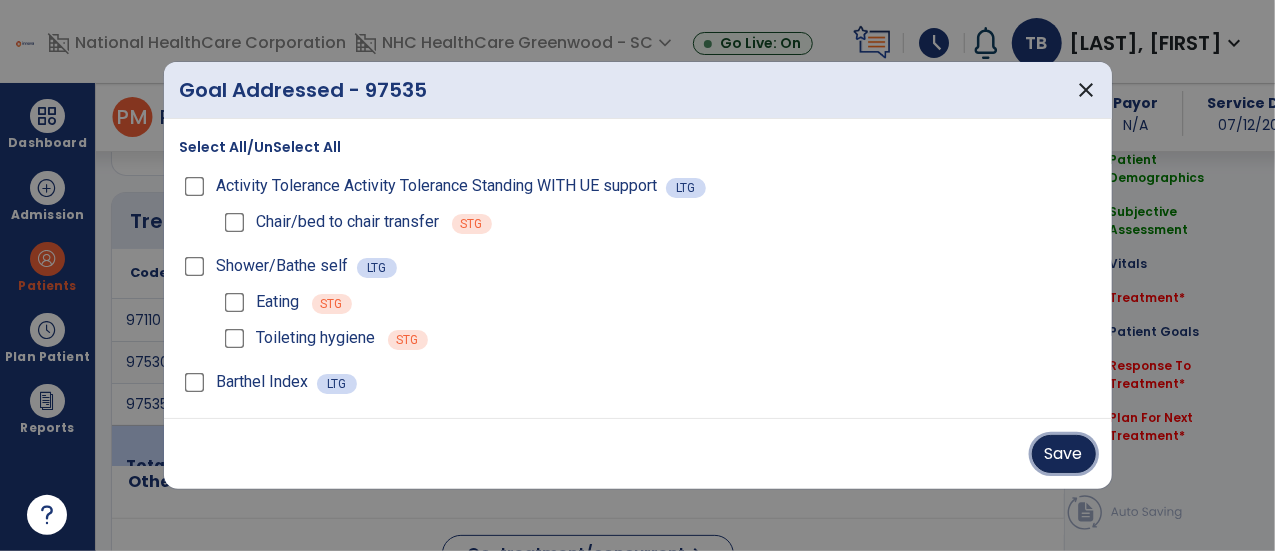 click on "Save" at bounding box center [1064, 454] 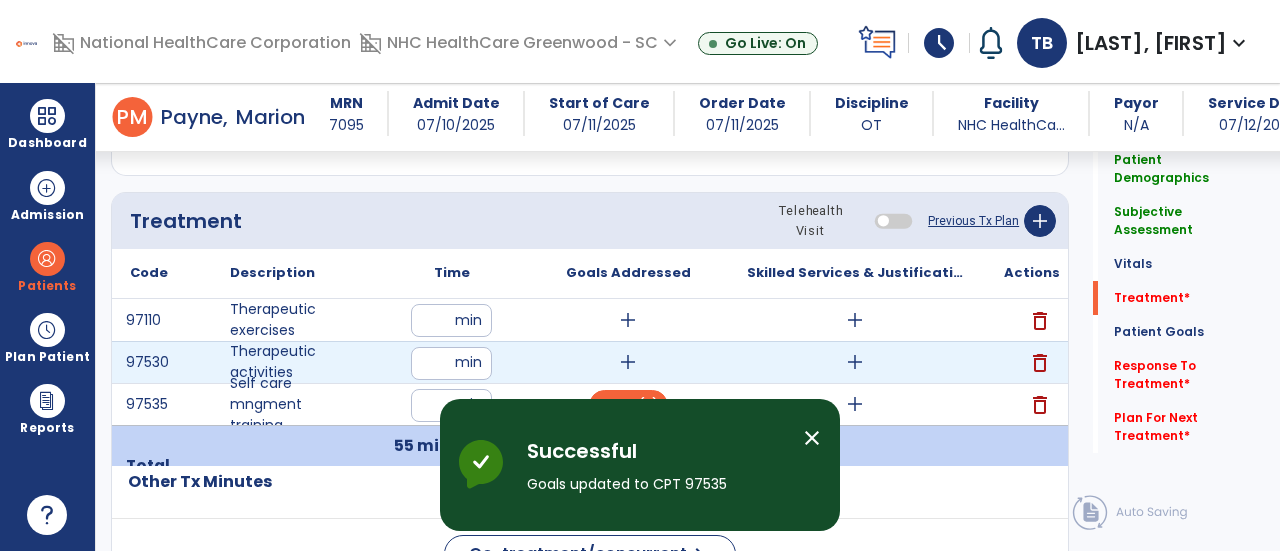 click on "add" at bounding box center [628, 362] 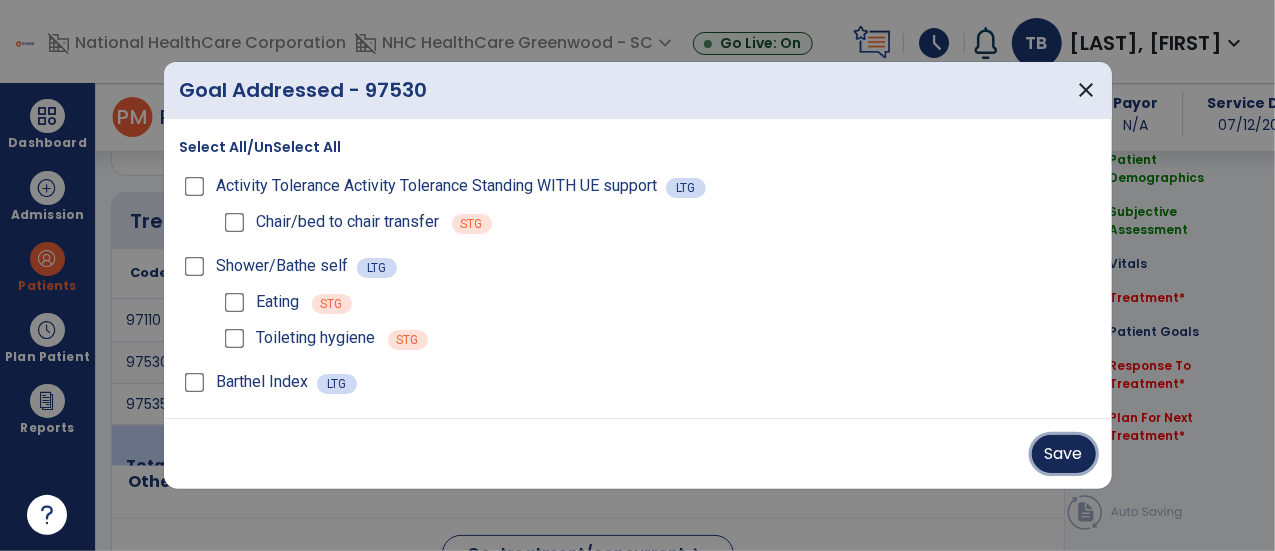 click on "Save" at bounding box center [1064, 454] 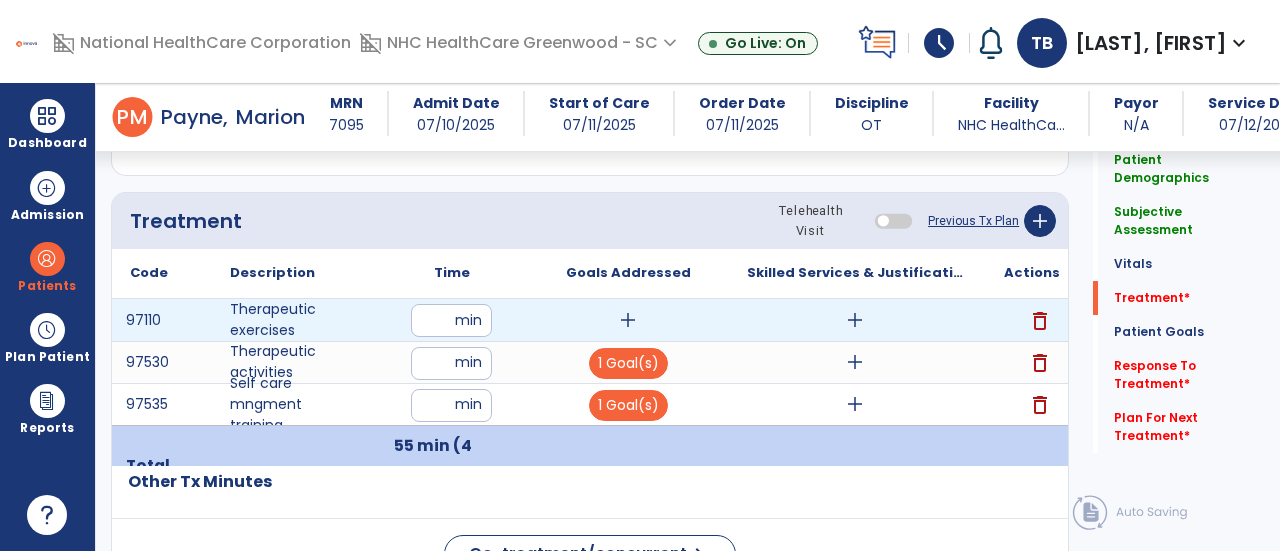 click on "add" at bounding box center (855, 320) 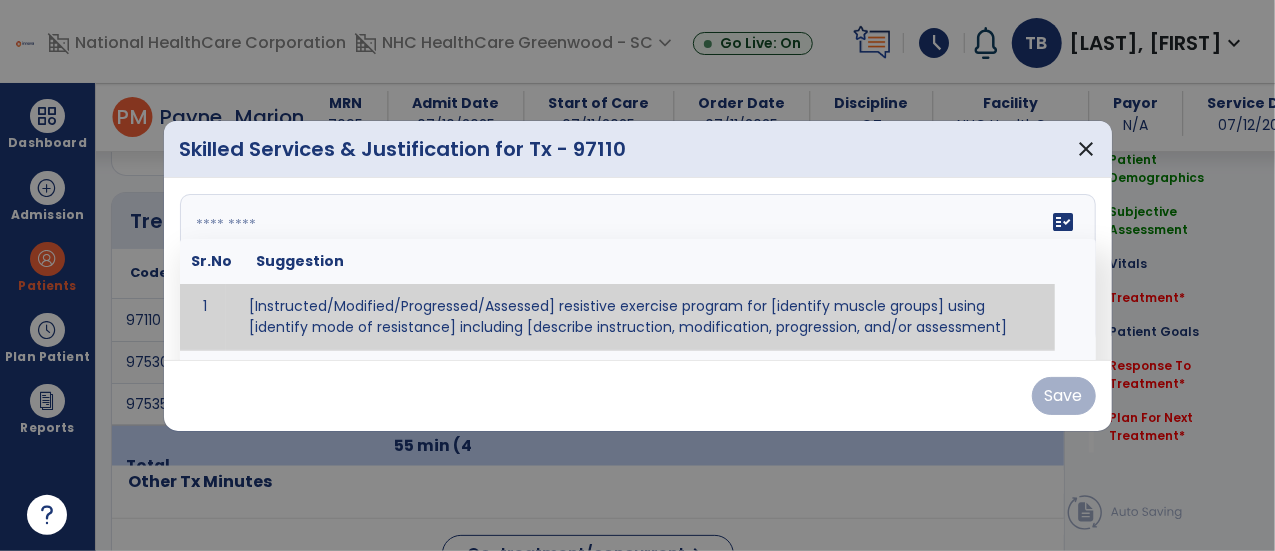 click on "fact_check  Sr.No Suggestion 1 [Instructed/Modified/Progressed/Assessed] resistive exercise program for [identify muscle groups] using [identify mode of resistance] including [describe instruction, modification, progression, and/or assessment] 2 [Instructed/Modified/Progressed/Assessed] aerobic exercise program using [identify equipment/mode] including [describe instruction, modification,progression, and/or assessment] 3 [Instructed/Modified/Progressed/Assessed] [PROM/A/AROM/AROM] program for [identify joint movements] using [contract-relax, over-pressure, inhibitory techniques, other] 4 [Assessed/Tested] aerobic capacity with administration of [aerobic capacity test]" at bounding box center (638, 269) 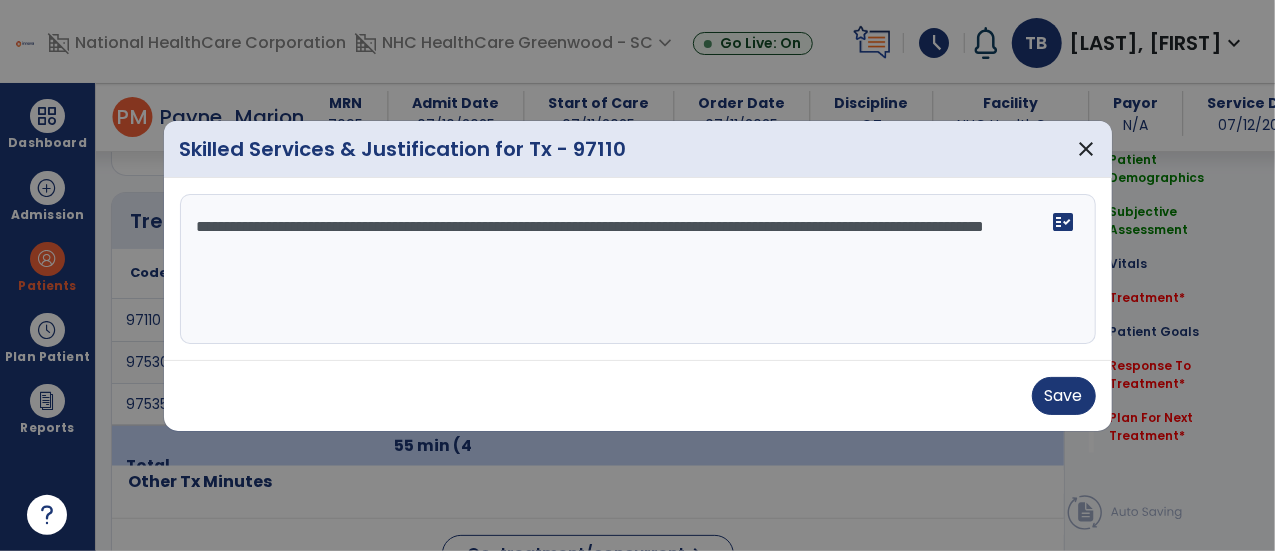 click on "**********" at bounding box center [638, 269] 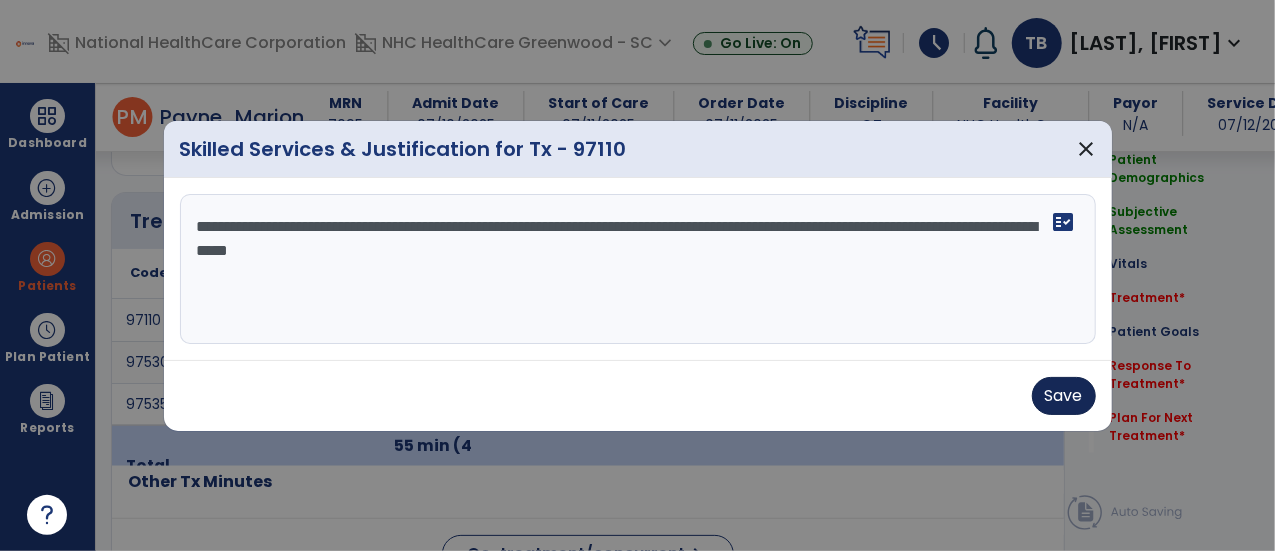 type on "**********" 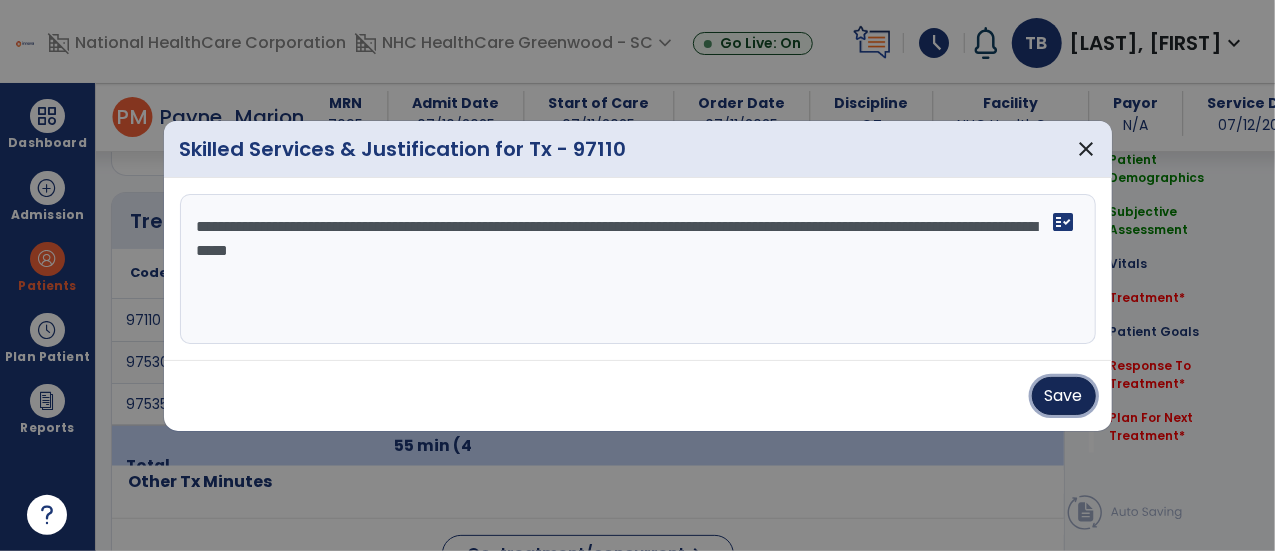 click on "Save" at bounding box center (1064, 396) 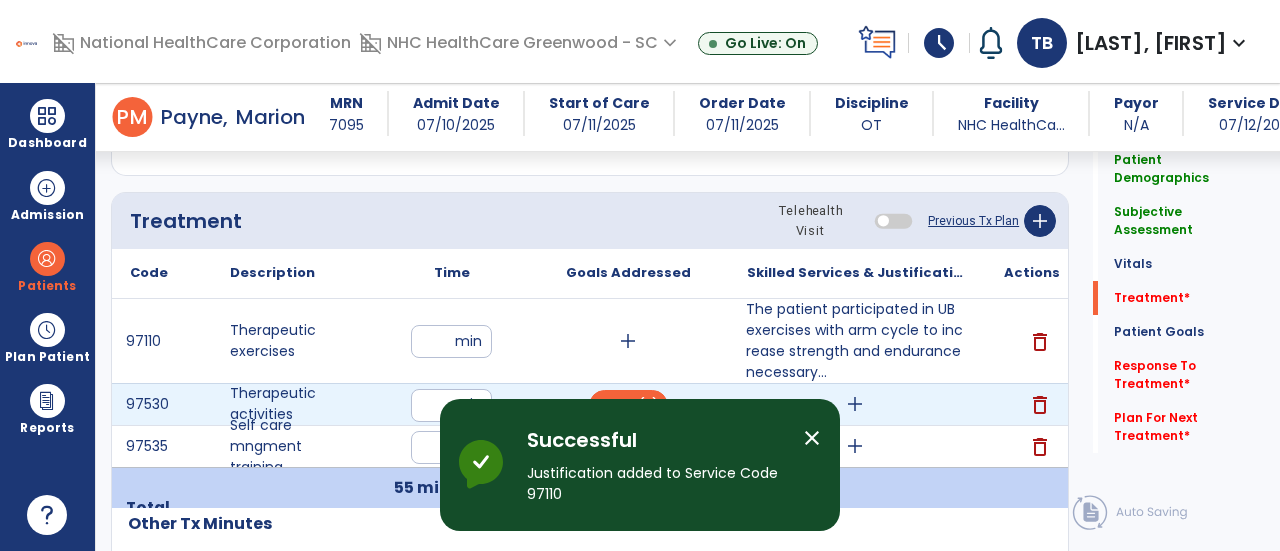 click on "add" at bounding box center [855, 404] 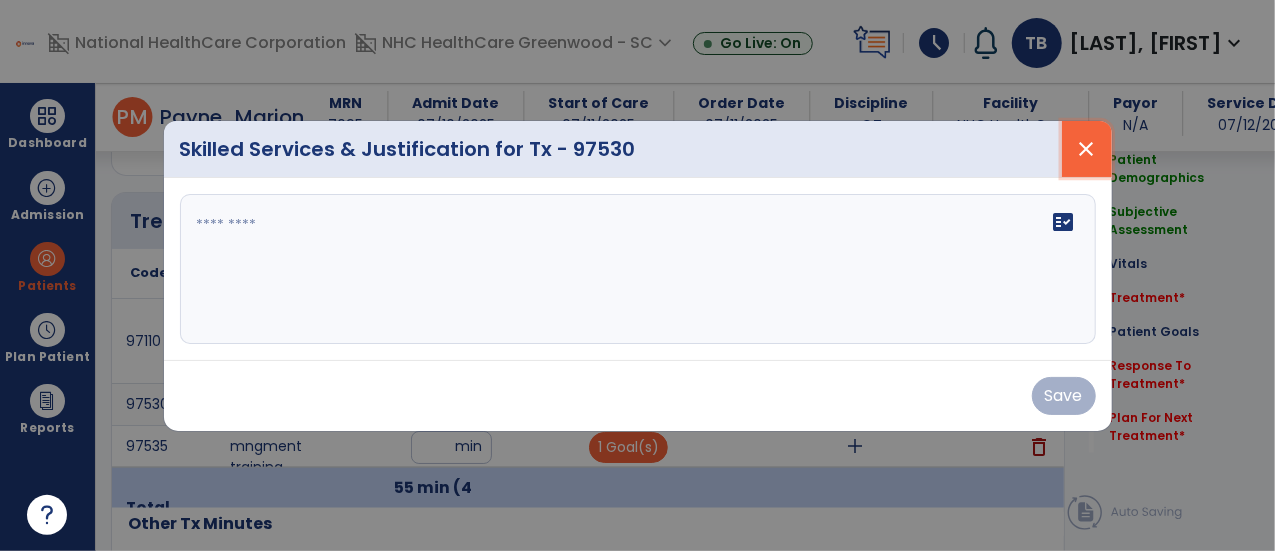 click on "close" at bounding box center [1087, 149] 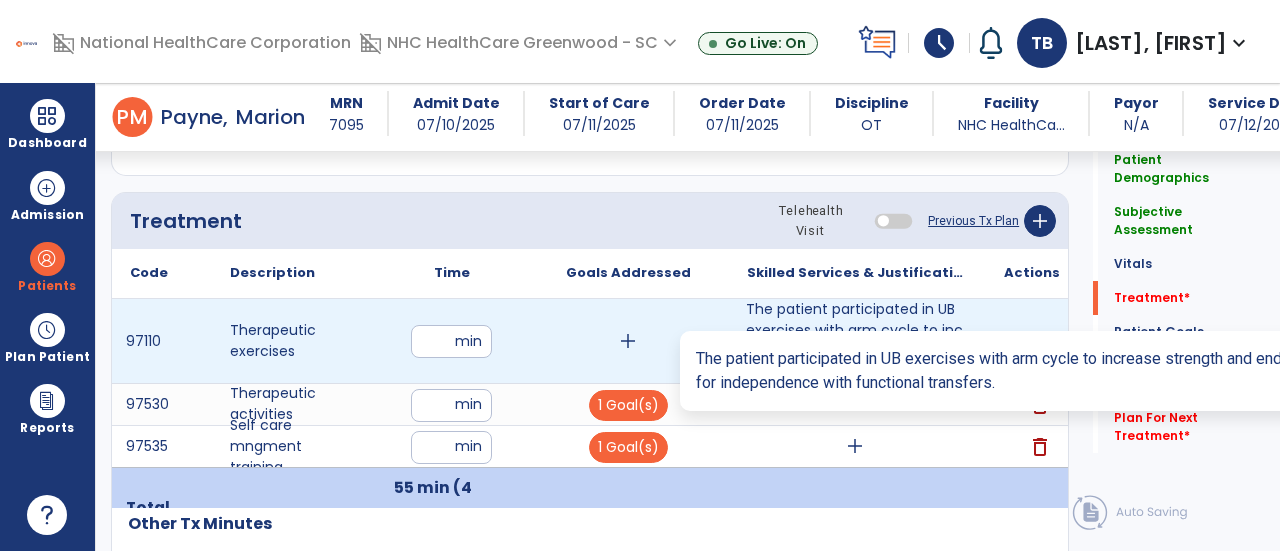 click on "The patient participated in UB exercises with arm cycle to increase strength and endurance necessary..." at bounding box center [855, 341] 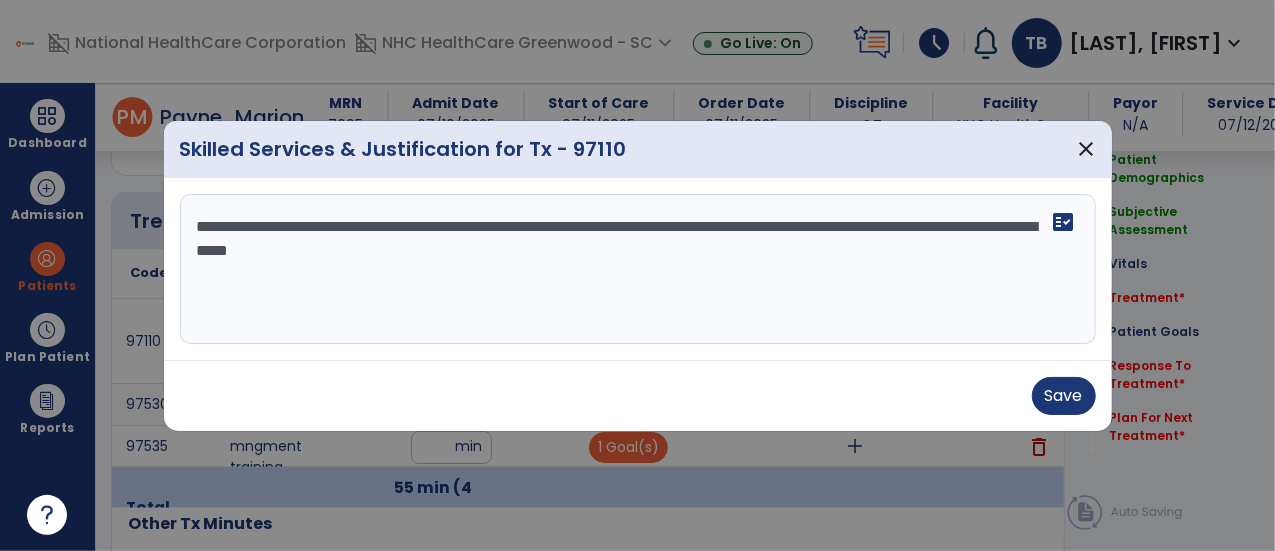 click on "**********" at bounding box center (638, 269) 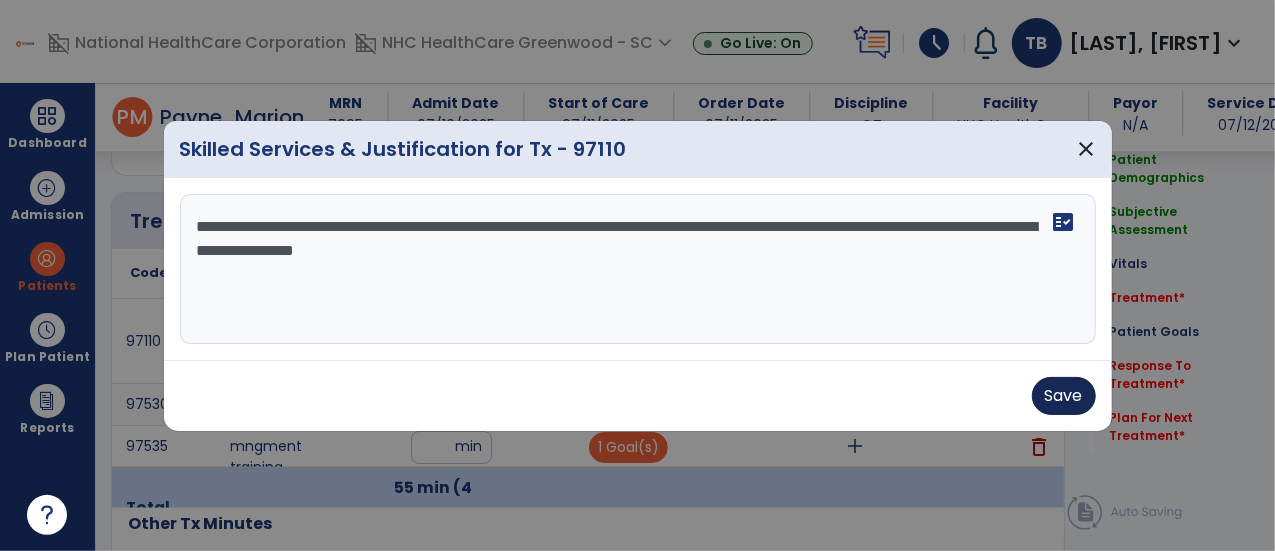 type on "**********" 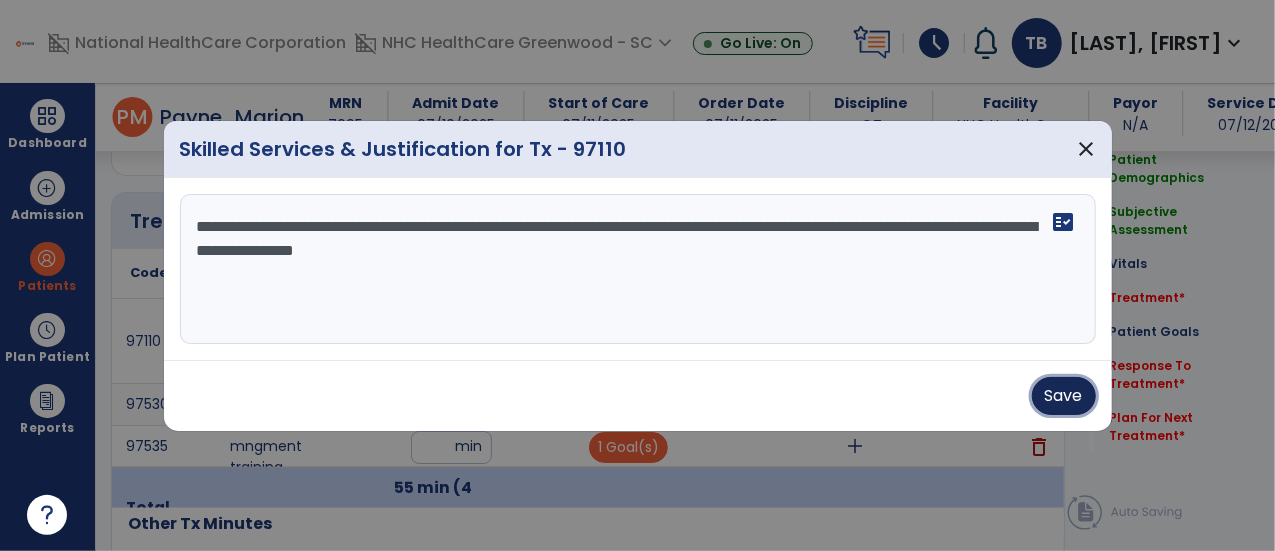 click on "Save" at bounding box center (1064, 396) 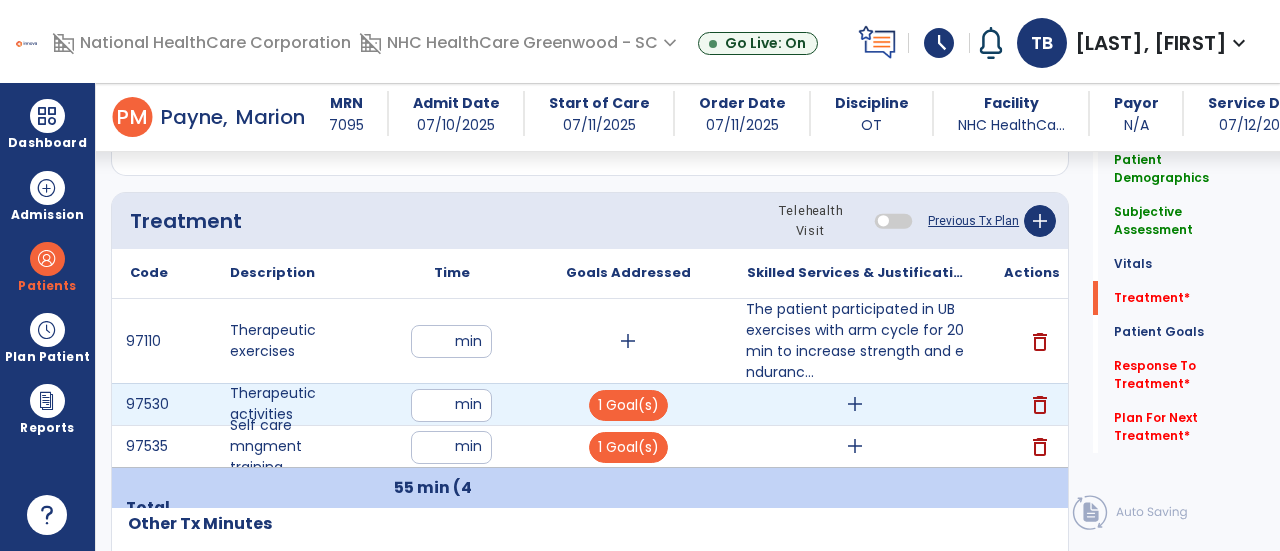 click on "add" at bounding box center [855, 404] 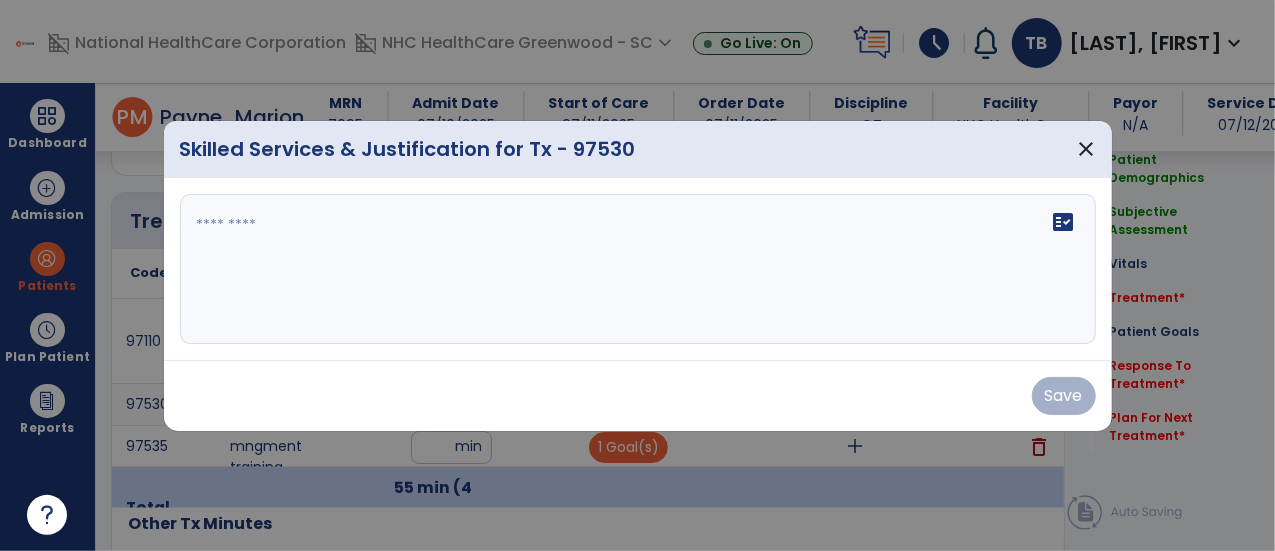 click on "fact_check" at bounding box center (638, 269) 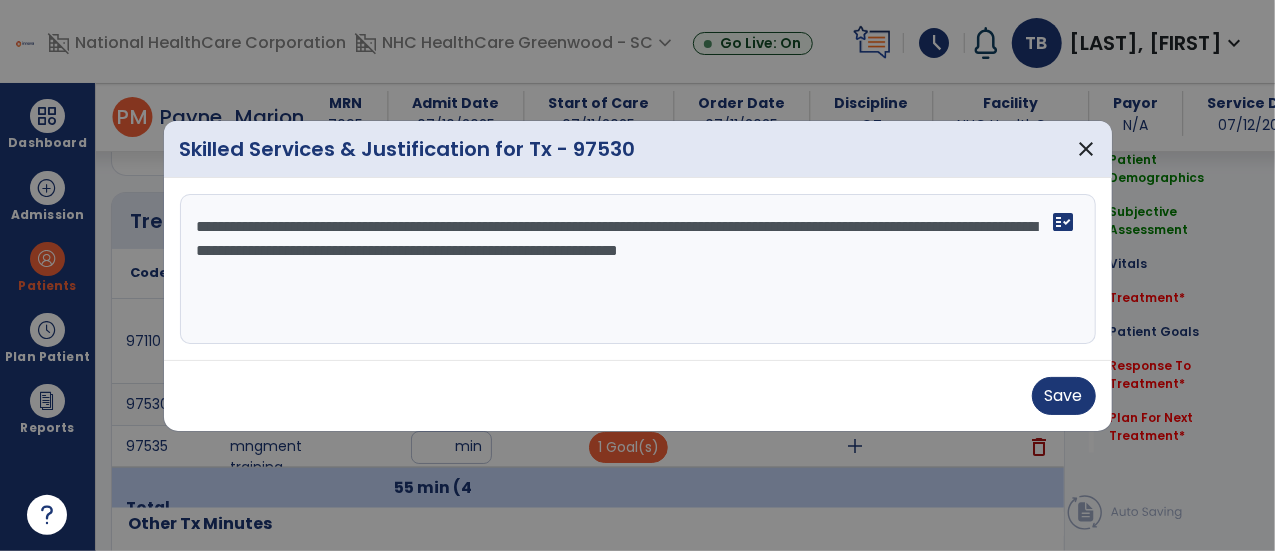 click on "**********" at bounding box center [638, 269] 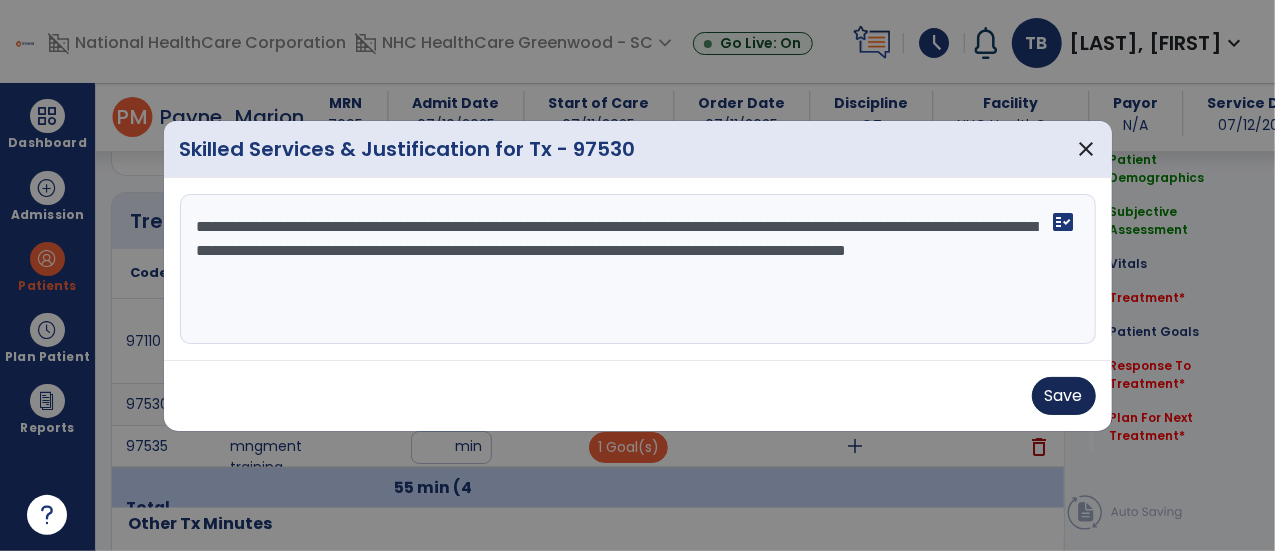 type on "**********" 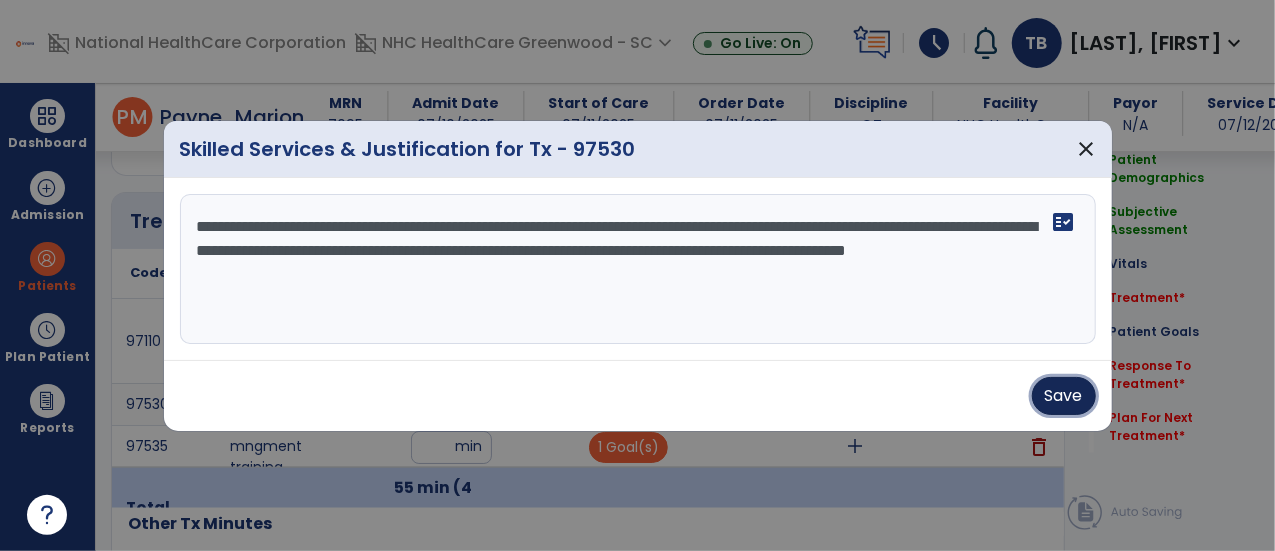 click on "Save" at bounding box center [1064, 396] 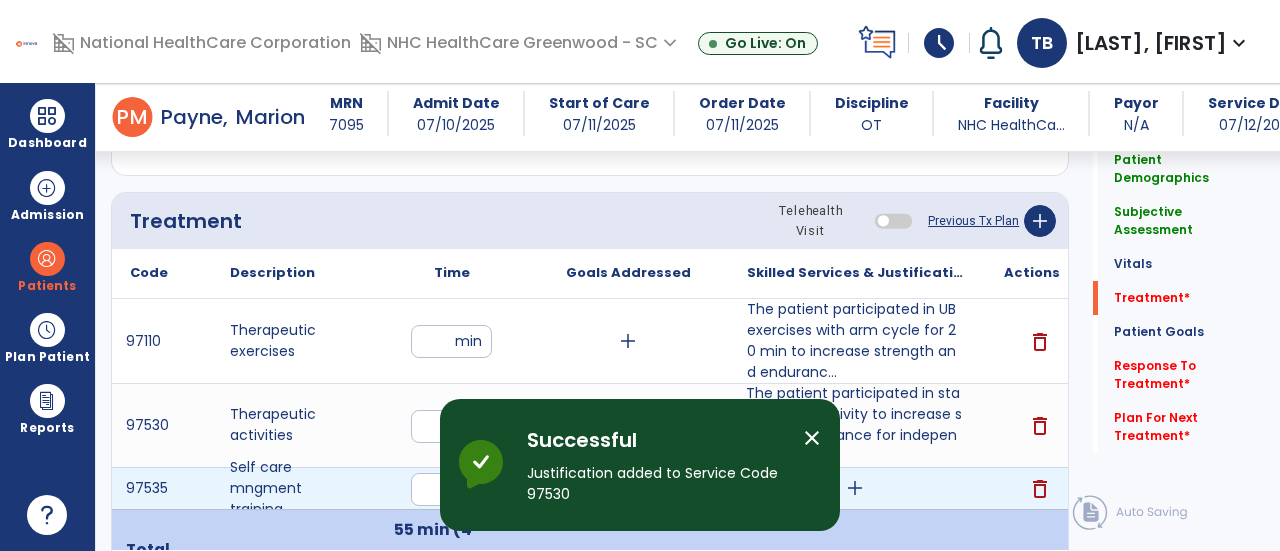 click on "add" at bounding box center [855, 488] 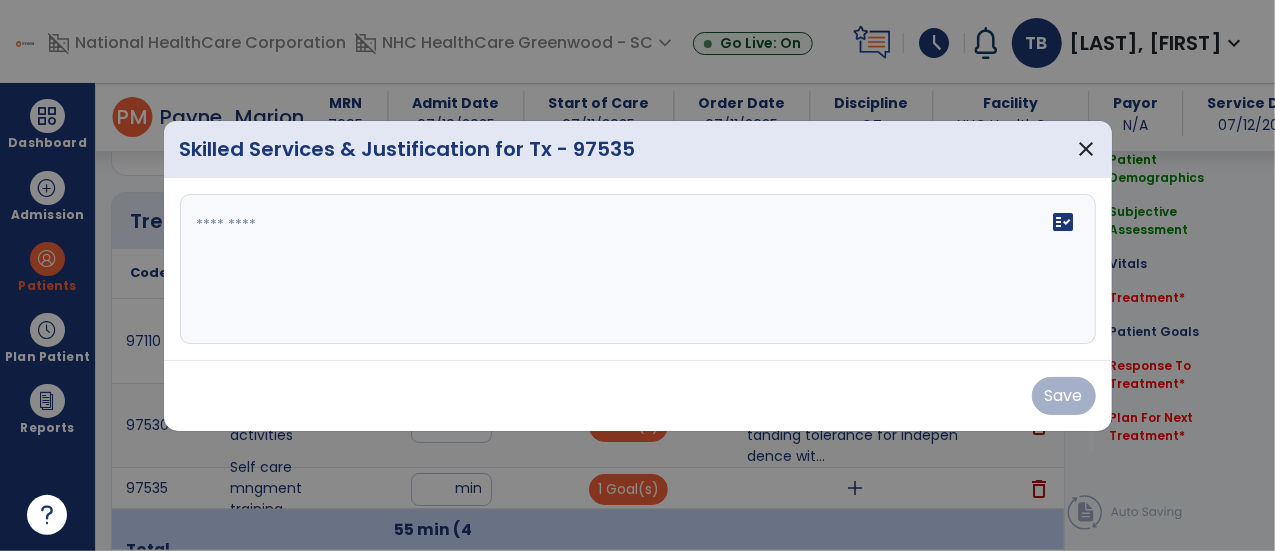 click on "fact_check" at bounding box center [638, 269] 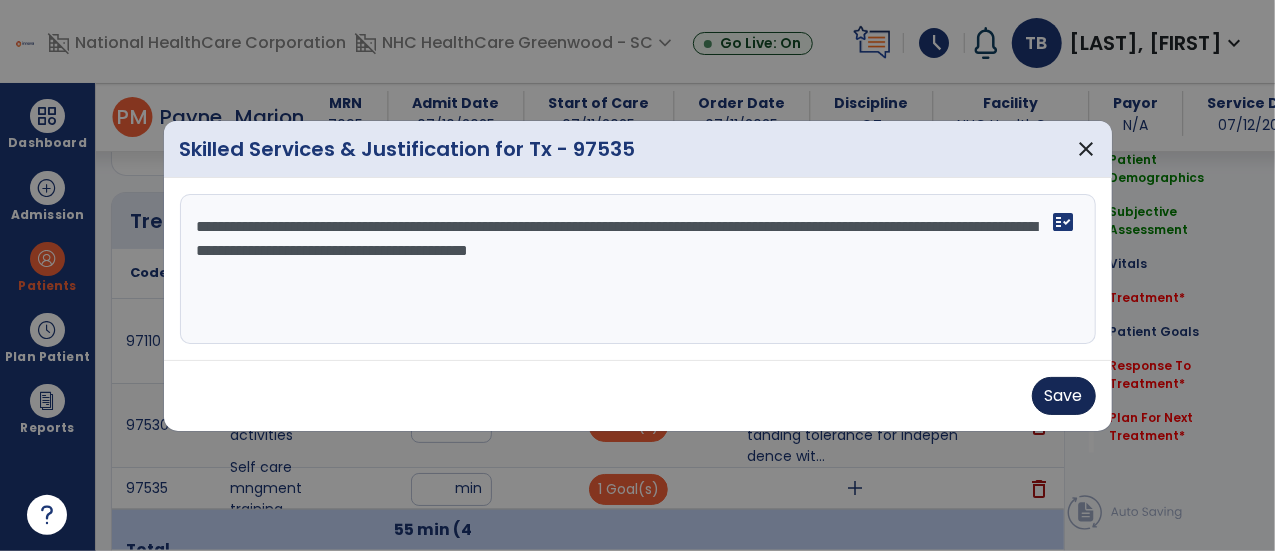 type on "**********" 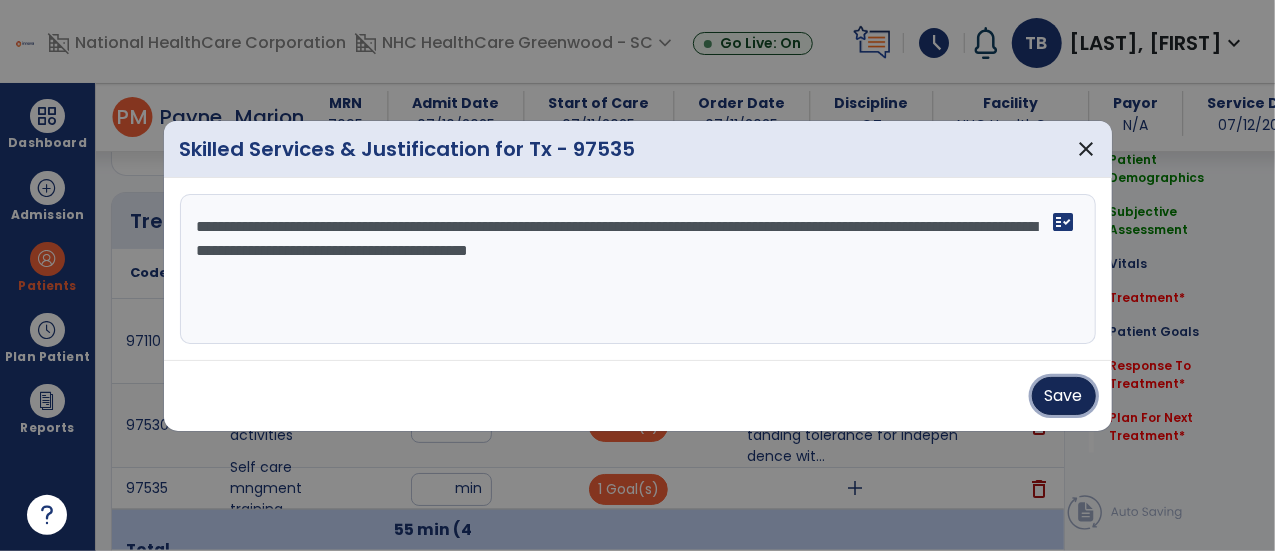 click on "Save" at bounding box center [1064, 396] 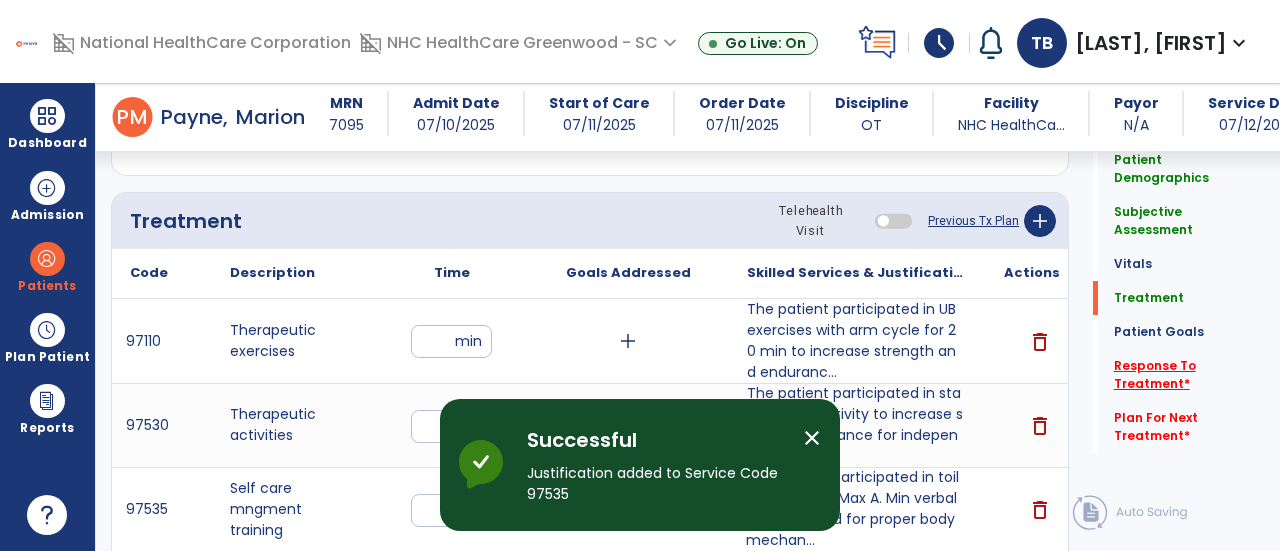 click on "Response To Treatment   *" 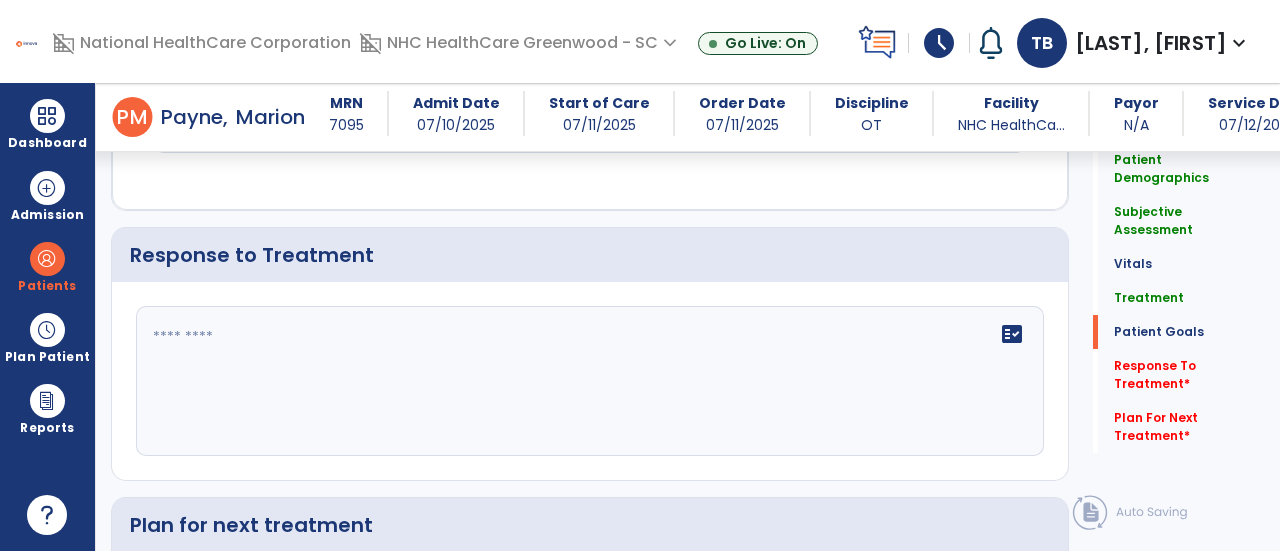 scroll, scrollTop: 2794, scrollLeft: 0, axis: vertical 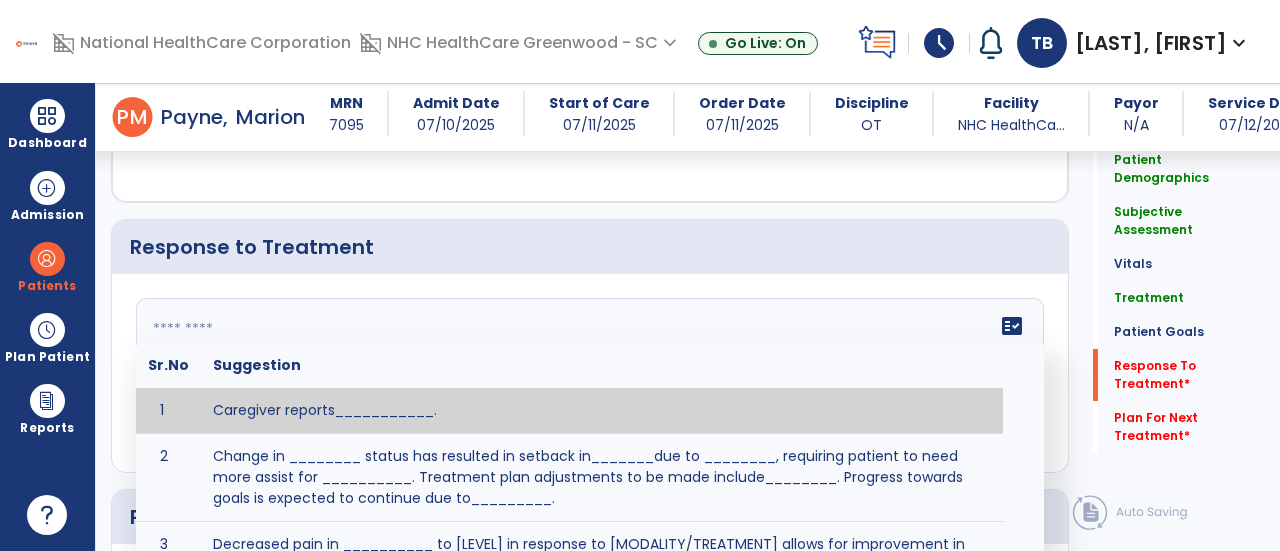 click on "fact_check  Sr.No Suggestion 1 Caregiver reports___________. 2 Change in ________ status has resulted in setback in_______due to ________, requiring patient to need more assist for __________.   Treatment plan adjustments to be made include________.  Progress towards goals is expected to continue due to_________. 3 Decreased pain in __________ to [LEVEL] in response to [MODALITY/TREATMENT] allows for improvement in _________. 4 Functional gains in _______ have impacted the patient's ability to perform_________ with a reduction in assist levels to_________. 5 Functional progress this week has been significant due to__________. 6 Gains in ________ have improved the patient's ability to perform ______with decreased levels of assist to___________. 7 Improvement in ________allows patient to tolerate higher levels of challenges in_________. 8 Pain in [AREA] has decreased to [LEVEL] in response to [TREATMENT/MODALITY], allowing fore ease in completing__________. 9 10 11 12 13 14 15 16 17 18 19 20 21" 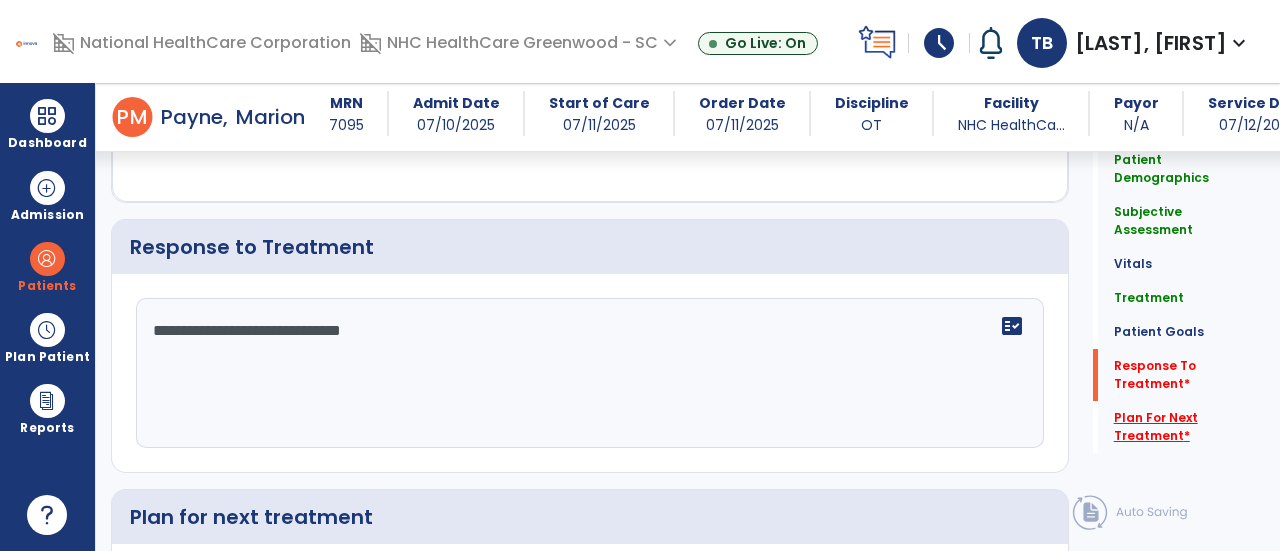 type on "**********" 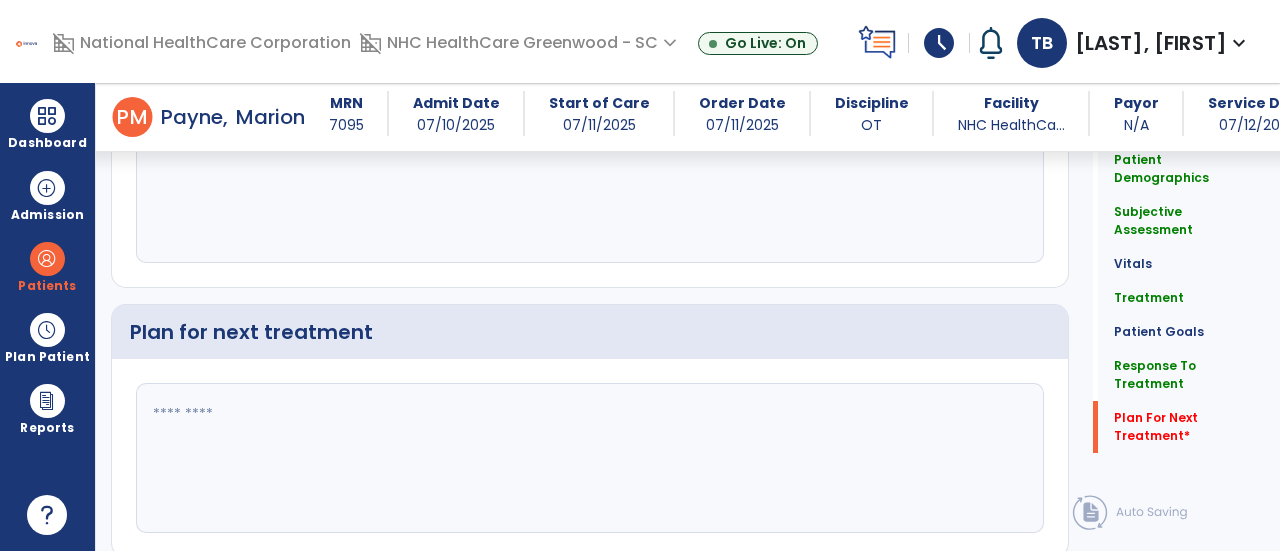 scroll, scrollTop: 2888, scrollLeft: 0, axis: vertical 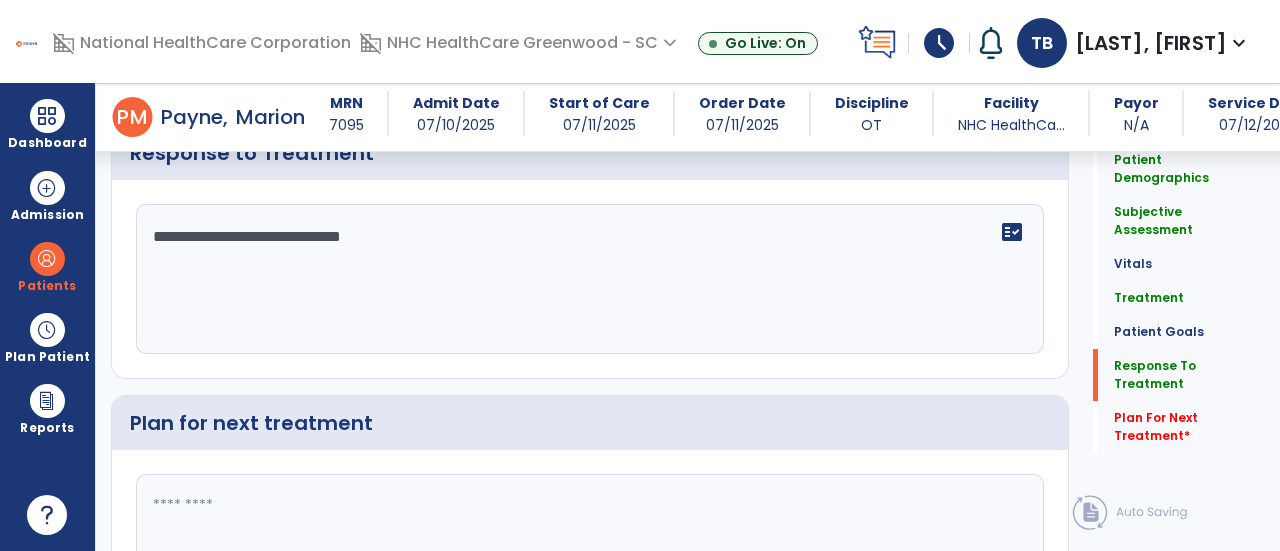 click 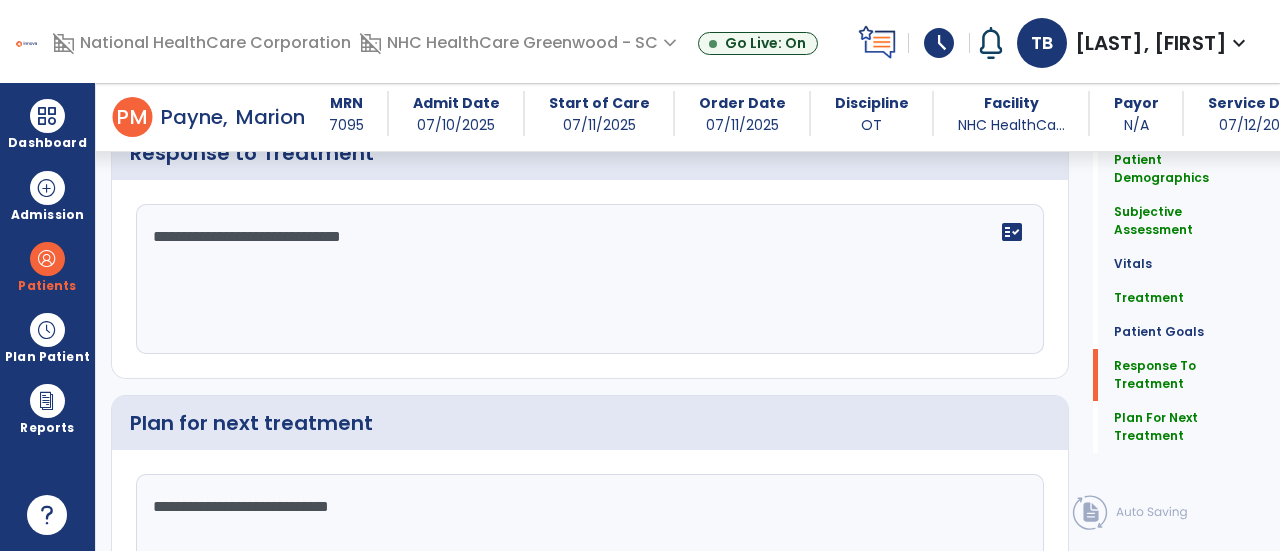 scroll, scrollTop: 2888, scrollLeft: 0, axis: vertical 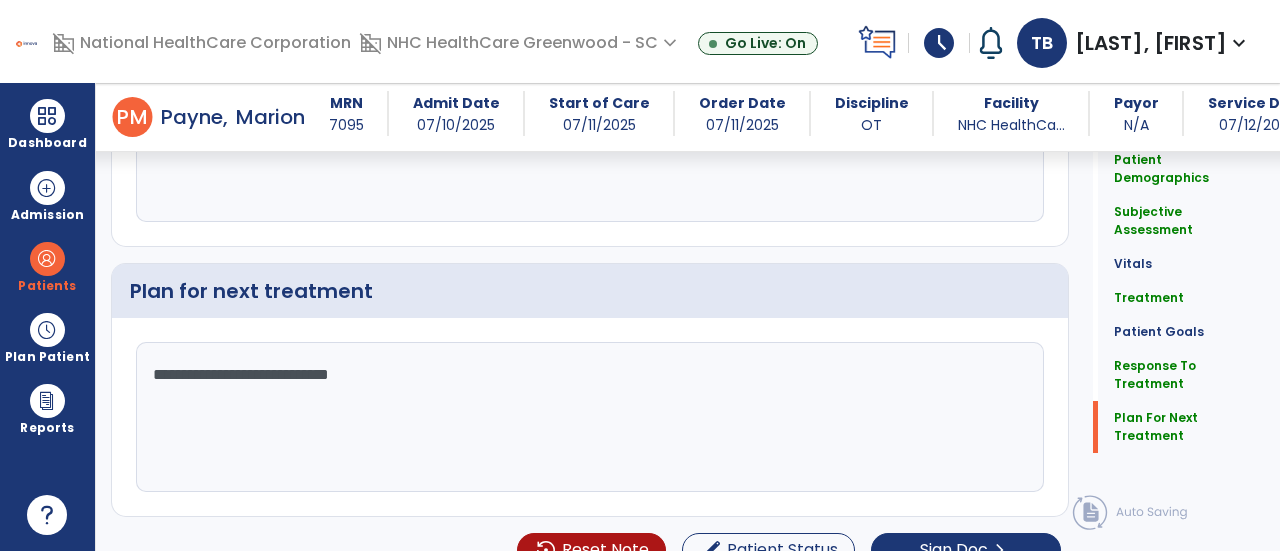 click on "Quick Links  Patient Demographics   Patient Demographics   Subjective Assessment   Subjective Assessment   Vitals   Vitals   Treatment   Treatment   Patient Goals   Patient Goals   Response To Treatment   Response To Treatment   Plan For Next Treatment   Plan For Next Treatment" 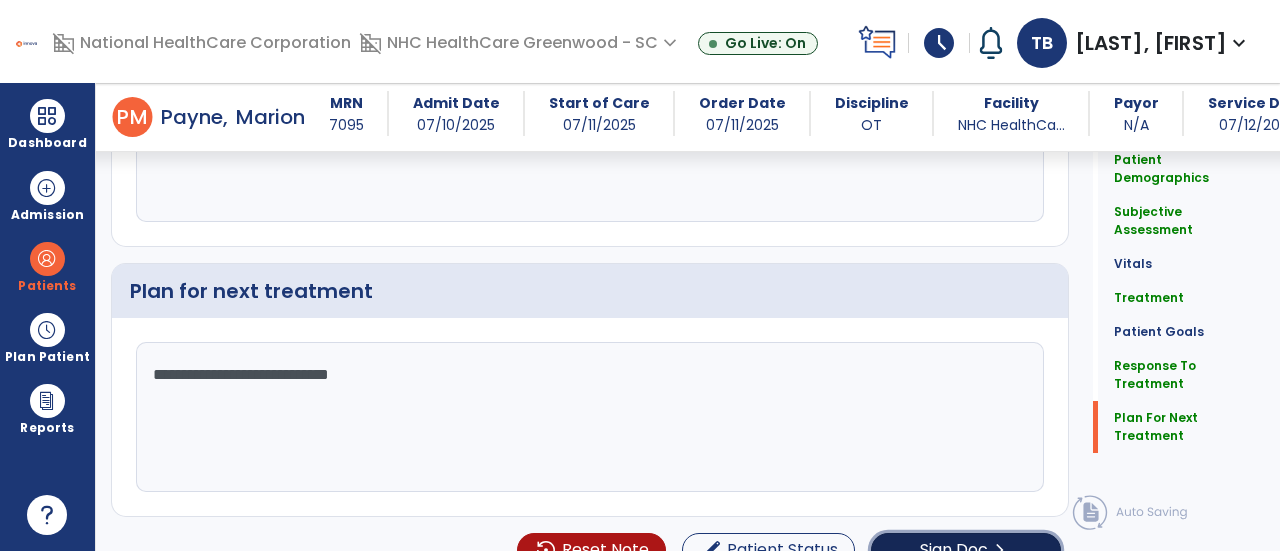 click on "Sign Doc" 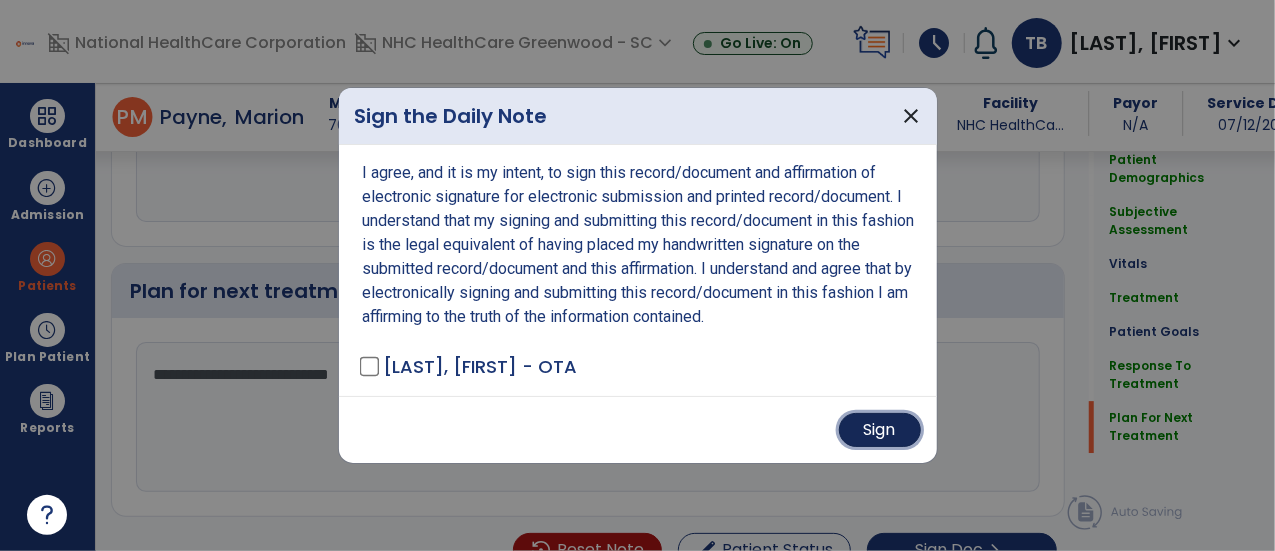 click on "Sign" at bounding box center [880, 430] 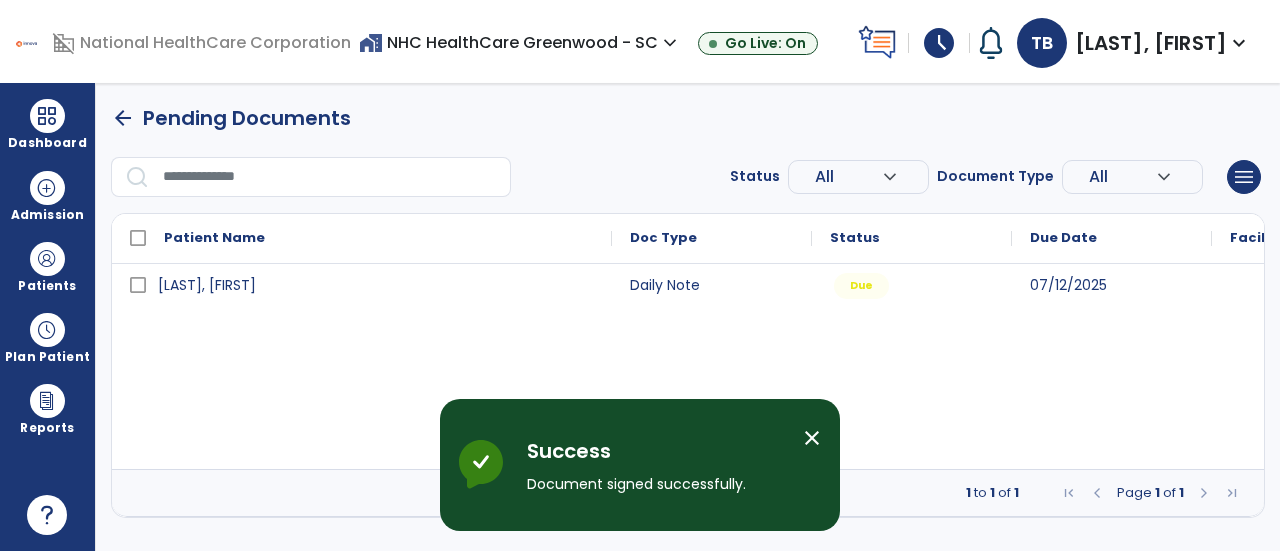 scroll, scrollTop: 0, scrollLeft: 0, axis: both 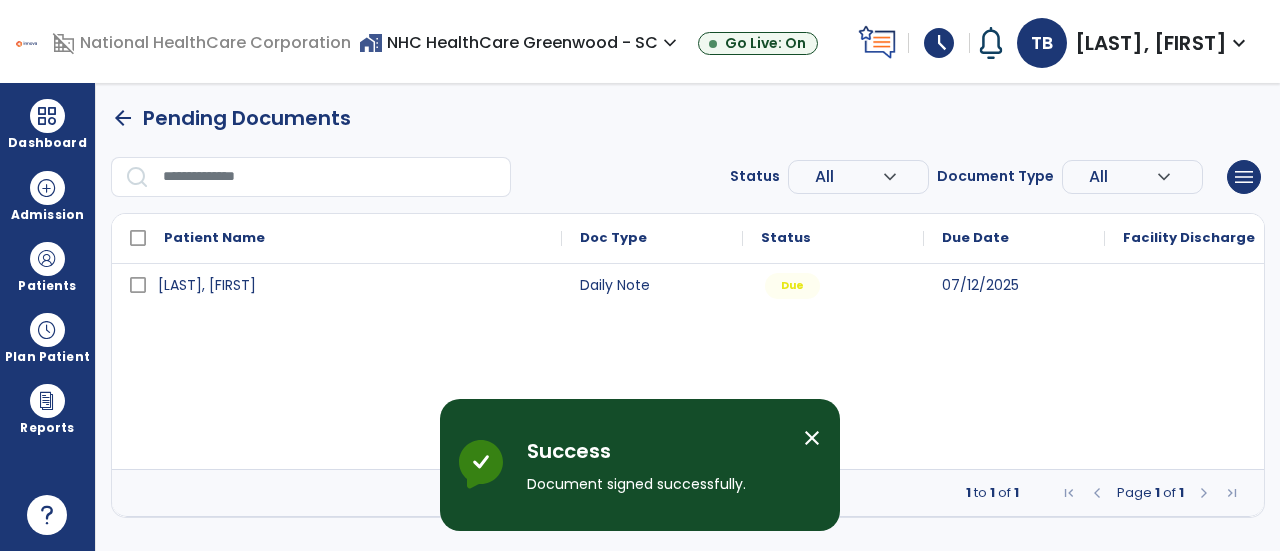 click on "close" at bounding box center (812, 438) 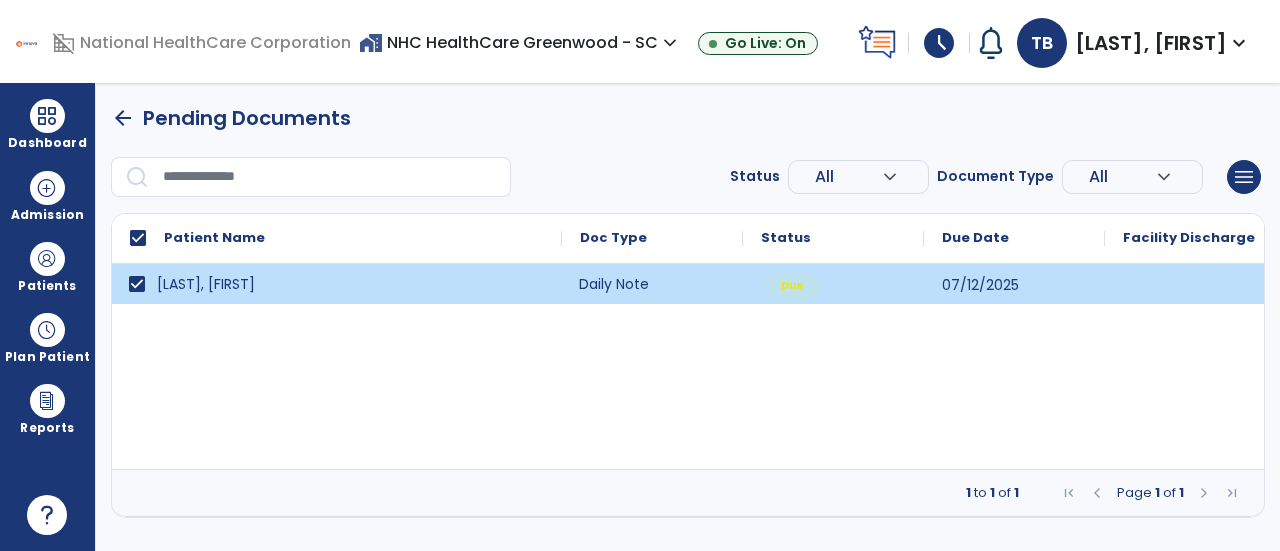 click on "Daily Note" at bounding box center (652, 284) 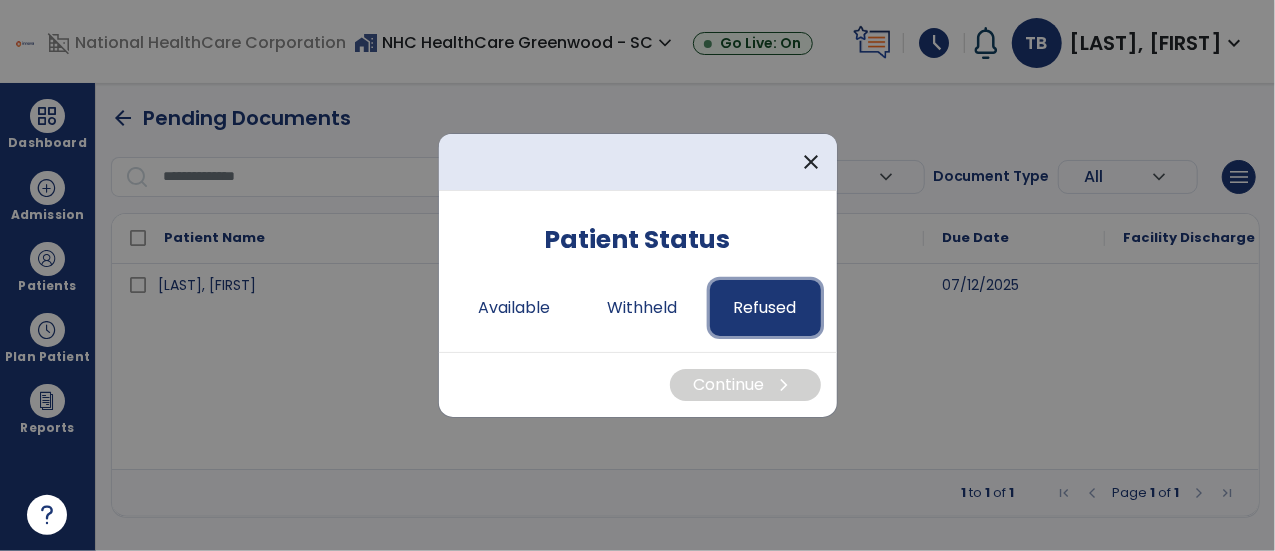 click on "Refused" at bounding box center (765, 308) 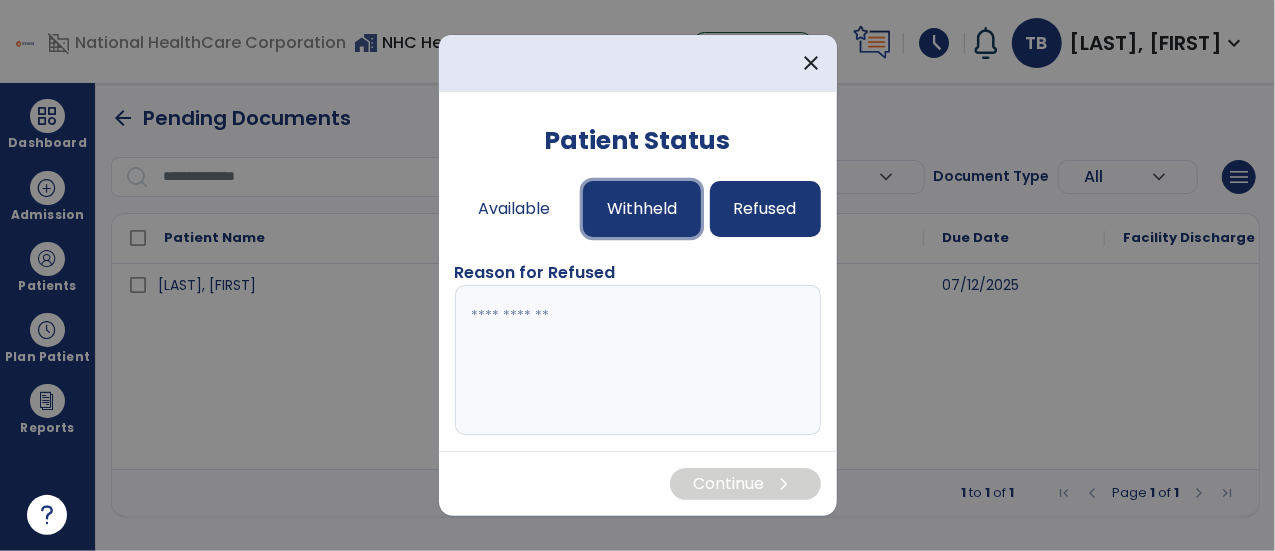 click on "Withheld" at bounding box center [642, 209] 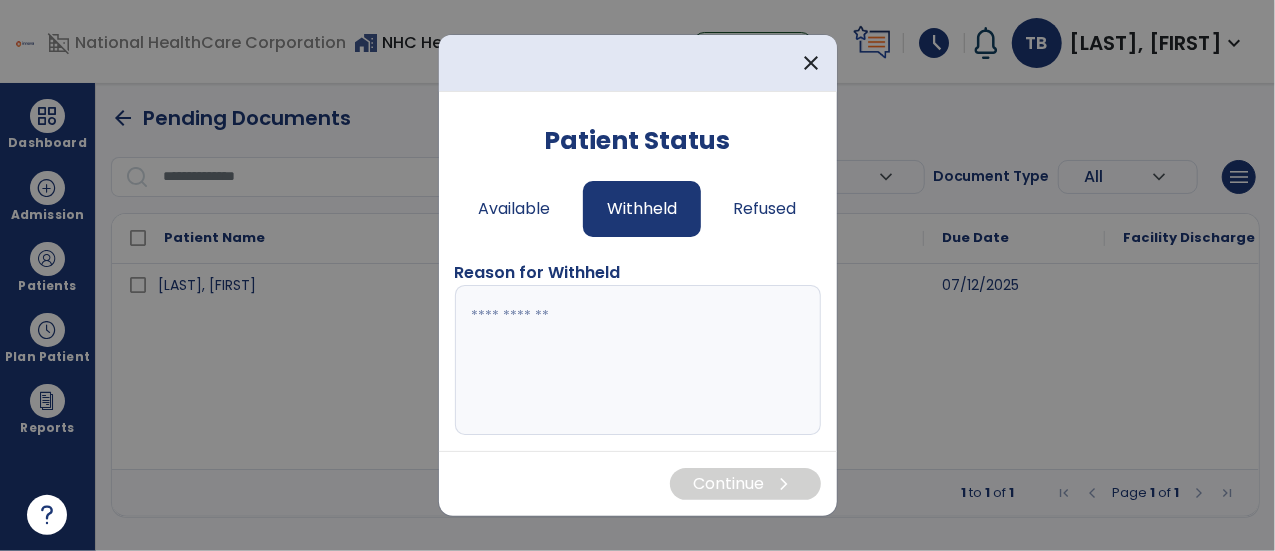 click at bounding box center (638, 360) 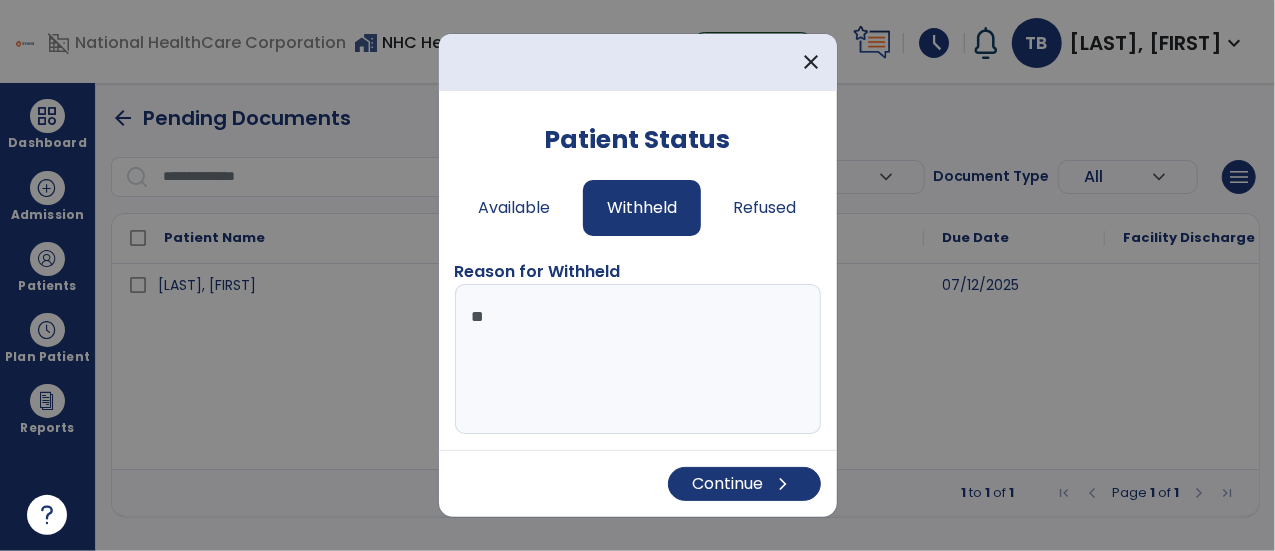 type on "*" 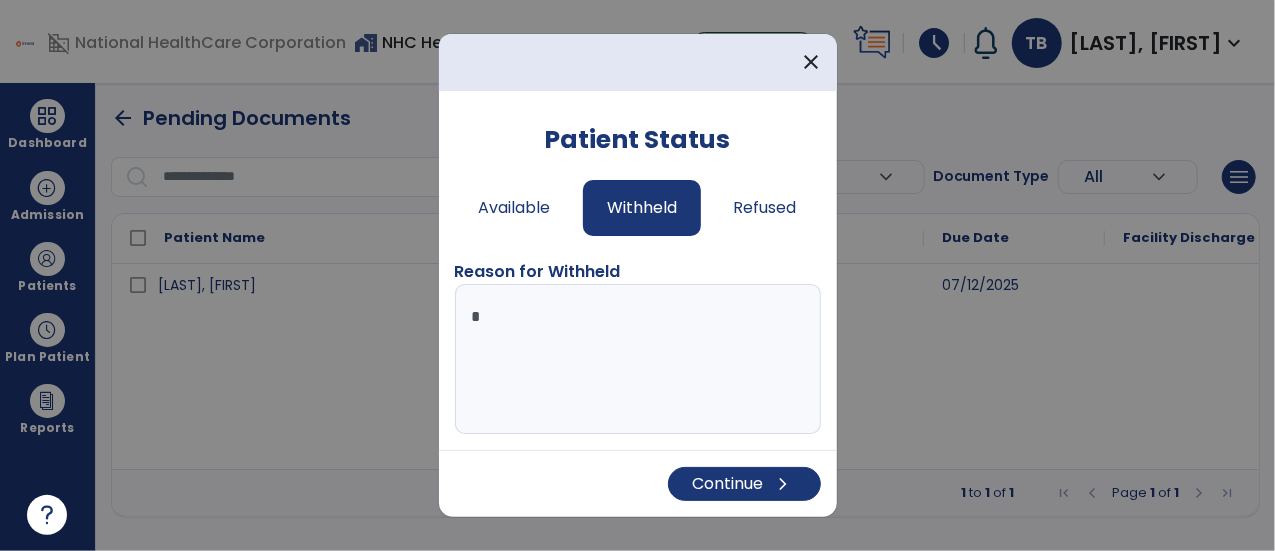 type 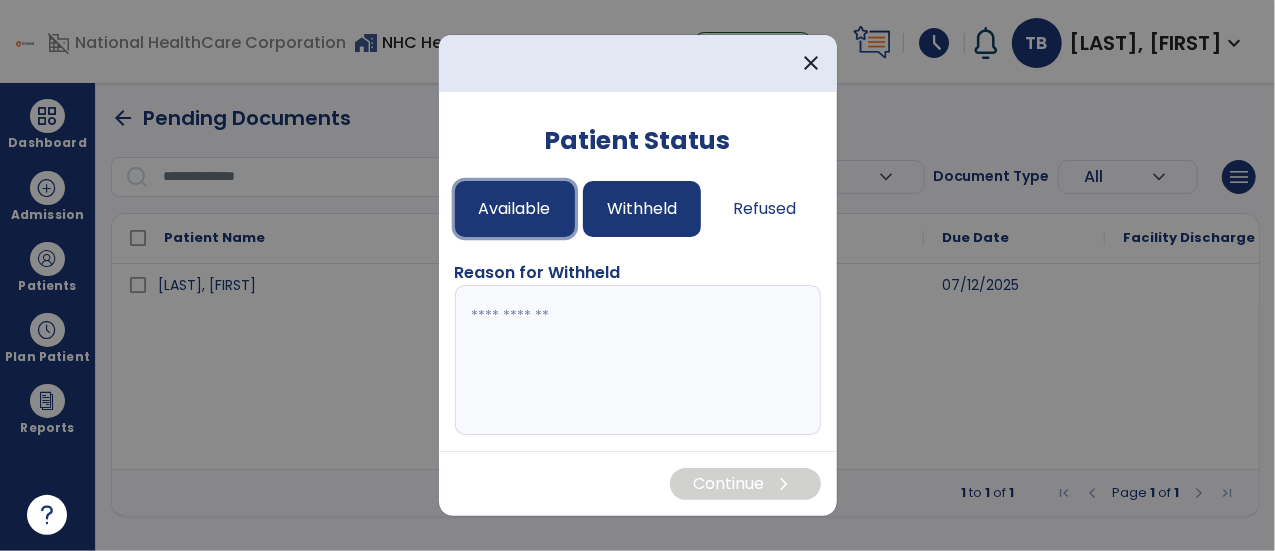 click on "Available" at bounding box center (515, 209) 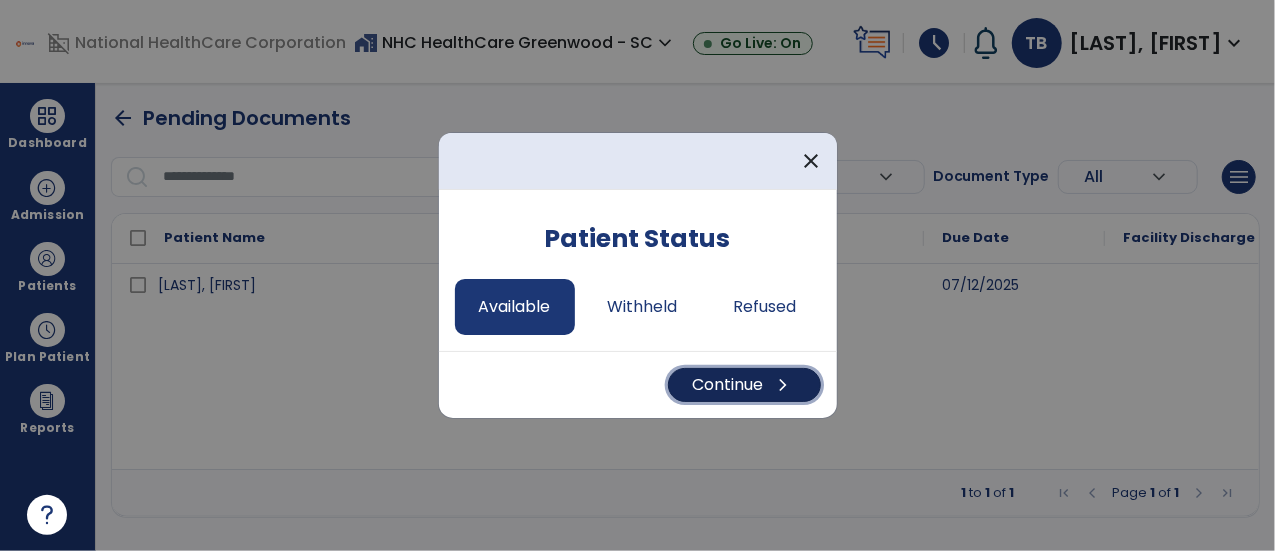 click on "Continue   chevron_right" at bounding box center (744, 385) 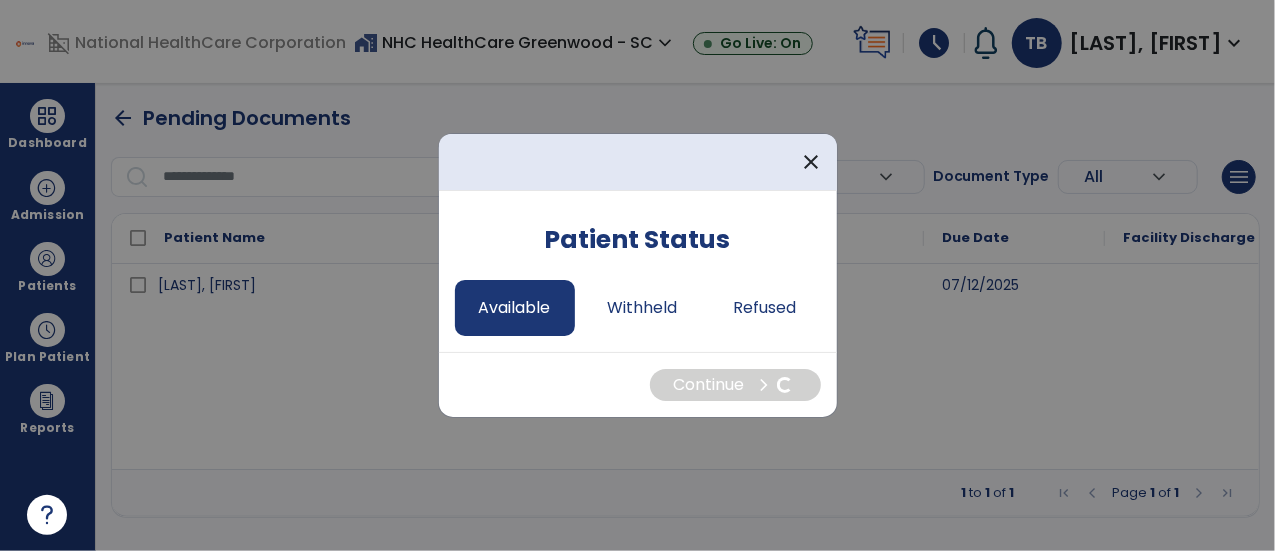 select on "*" 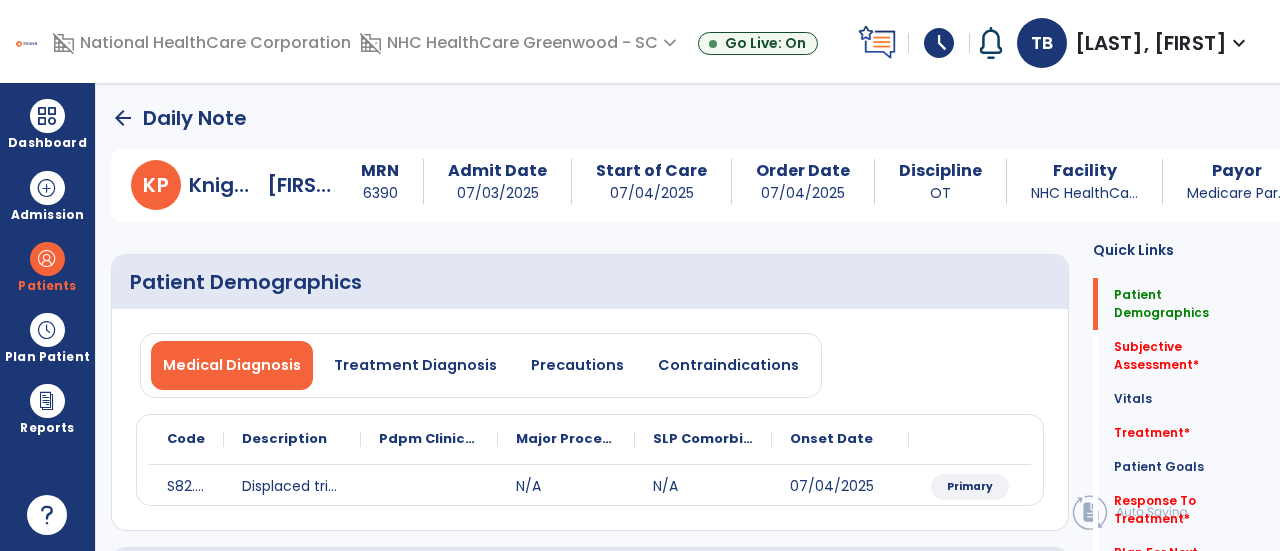 click on "arrow_back   Daily Note" 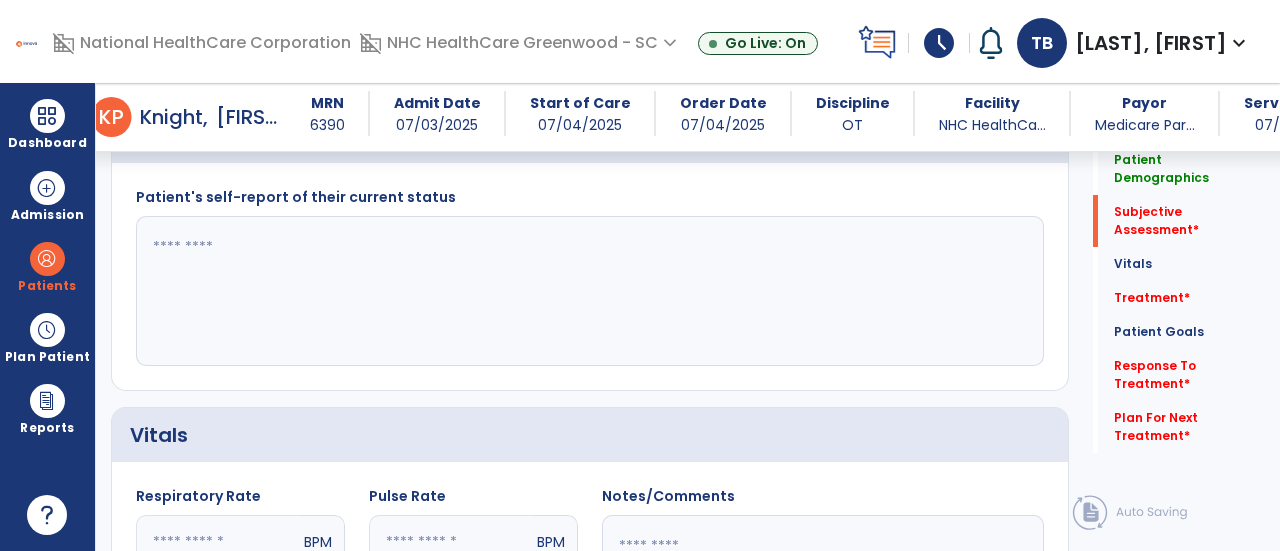 scroll, scrollTop: 440, scrollLeft: 0, axis: vertical 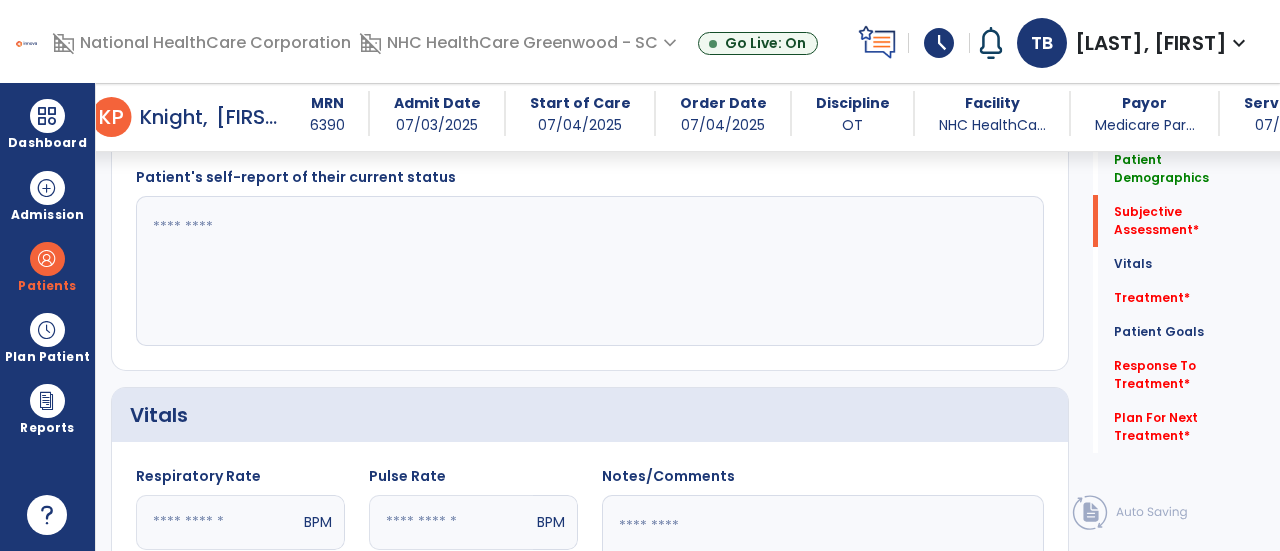 click 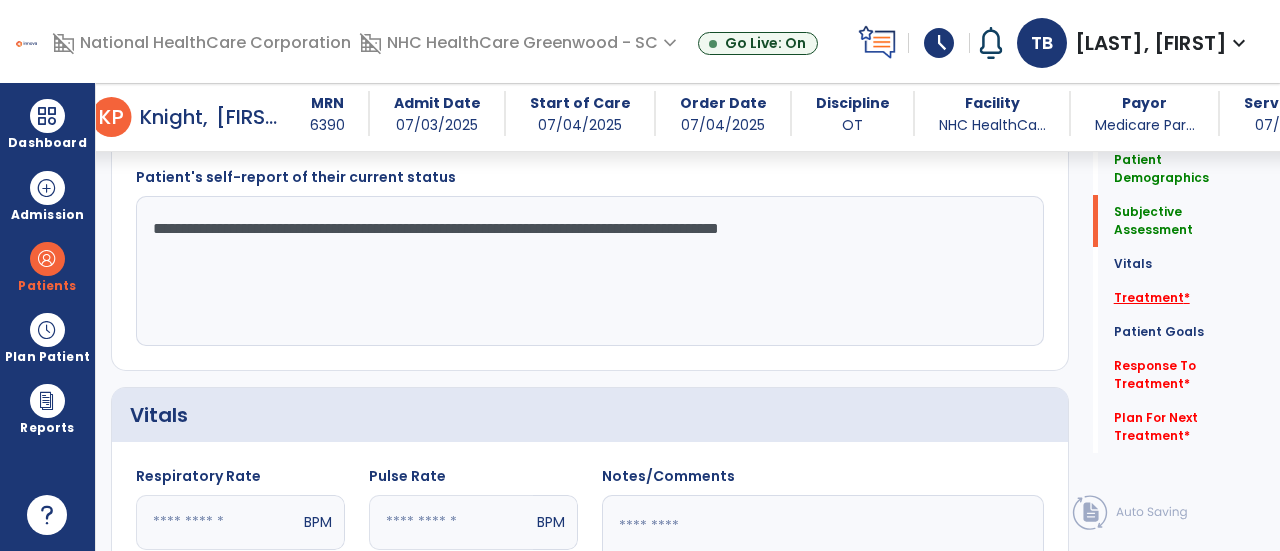type on "**********" 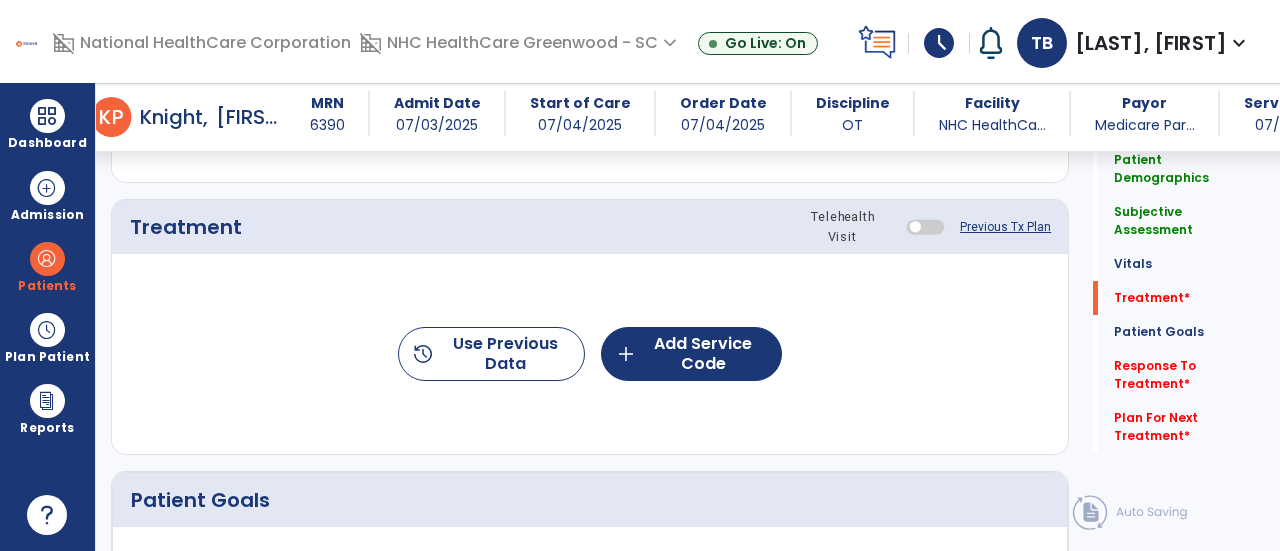 scroll, scrollTop: 1057, scrollLeft: 0, axis: vertical 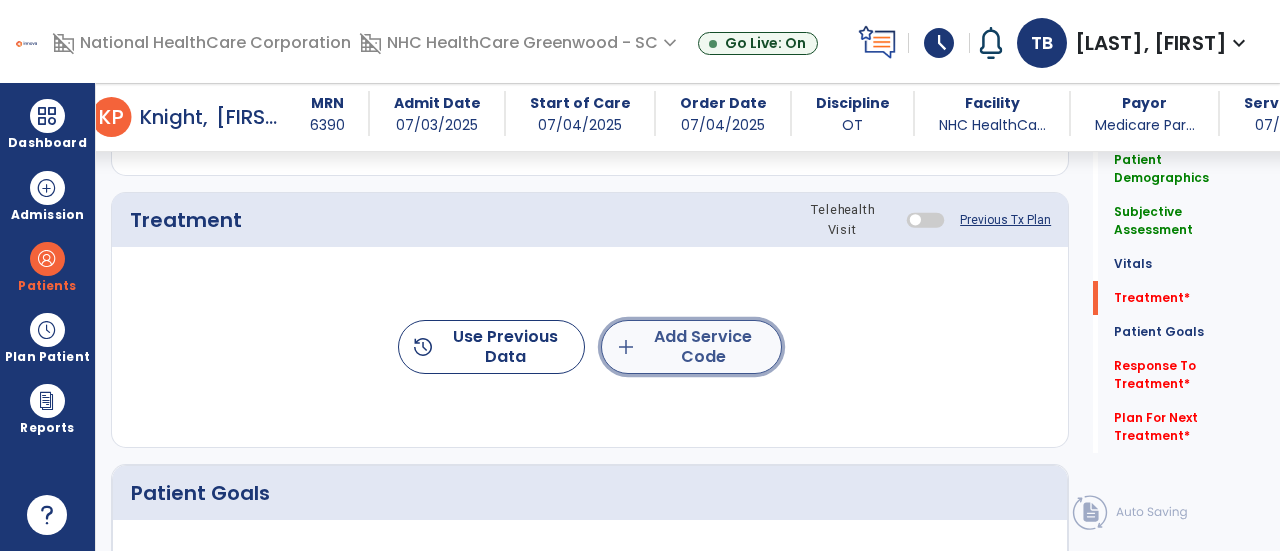 click on "add  Add Service Code" 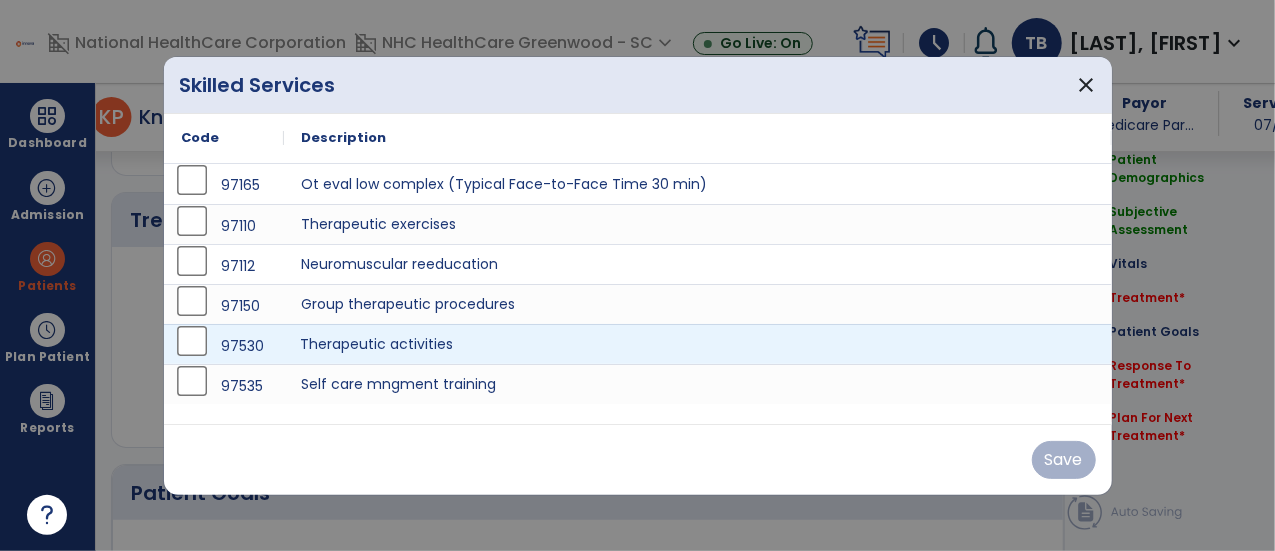 click on "Therapeutic activities" at bounding box center (698, 344) 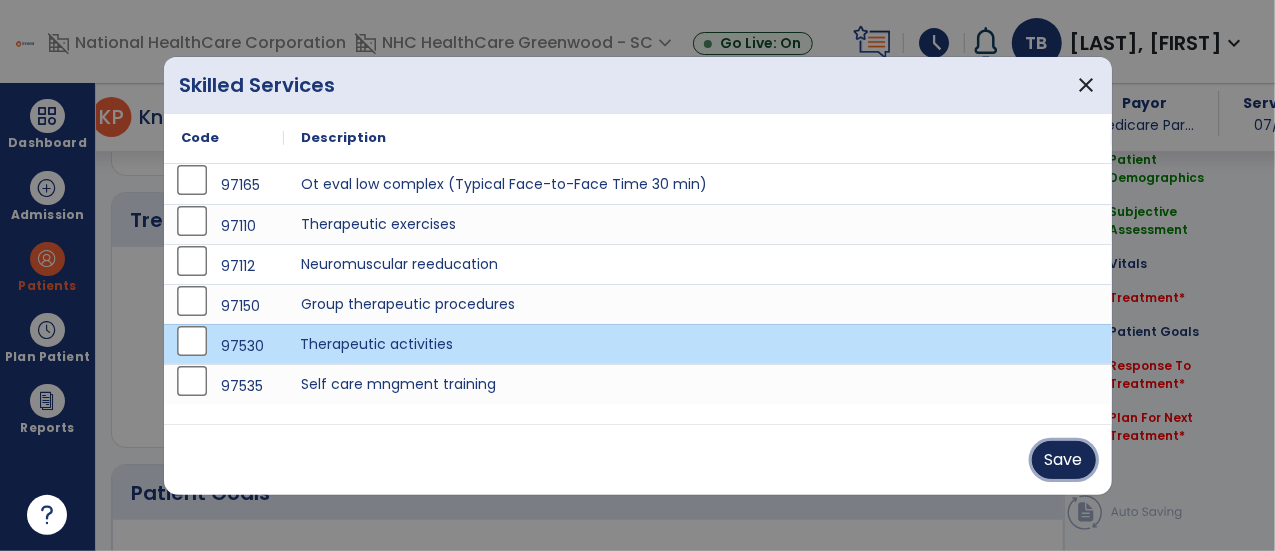 click on "Save" at bounding box center [1064, 460] 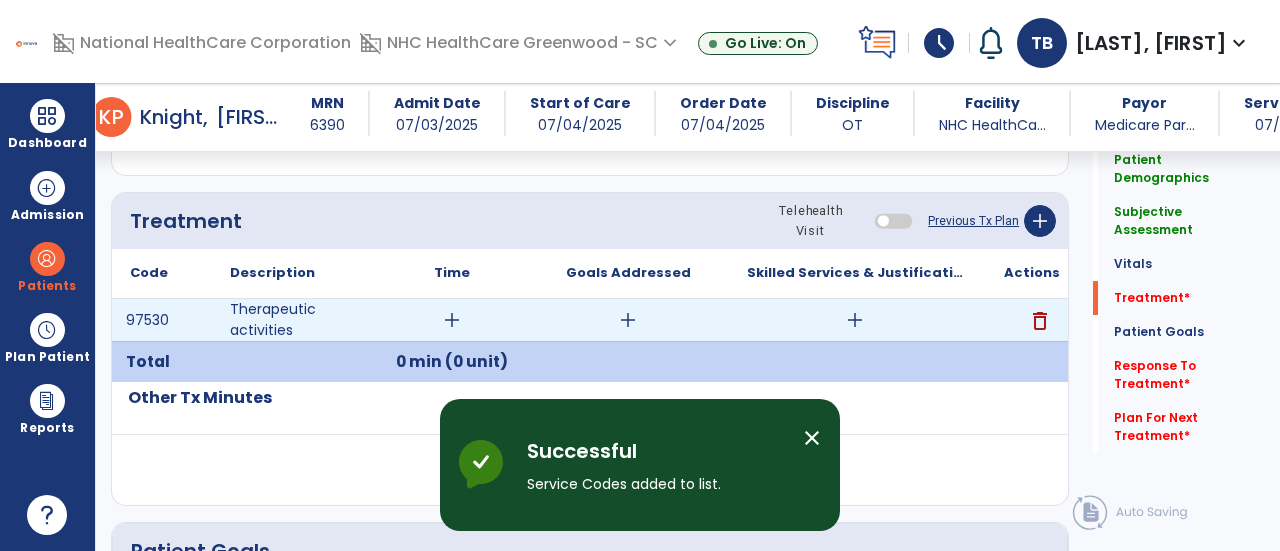 click on "add" at bounding box center [452, 320] 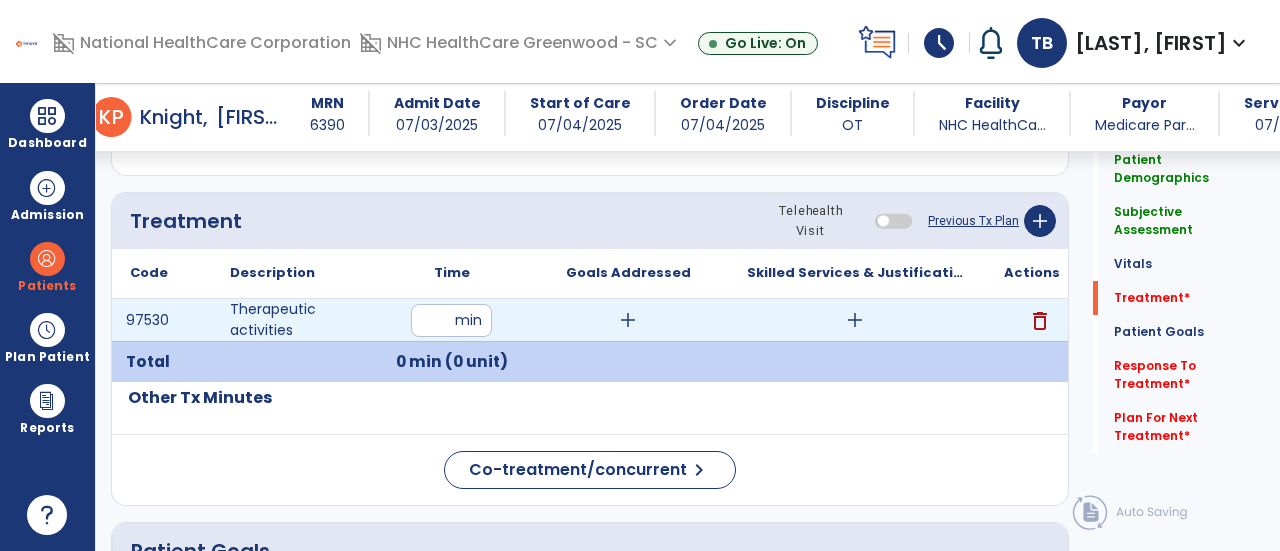 type on "**" 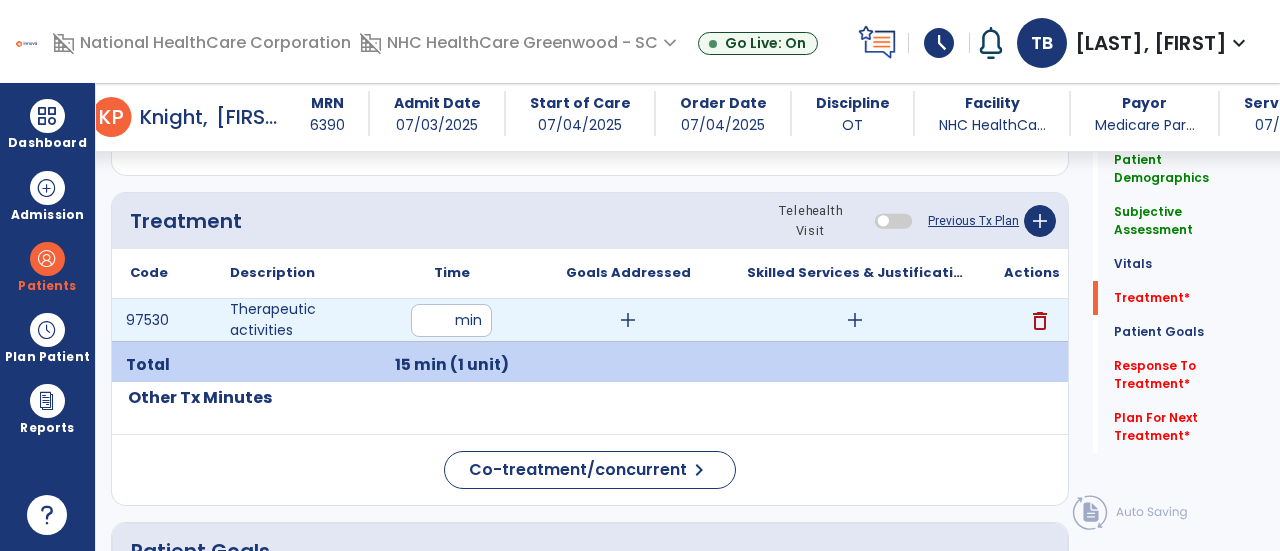 click on "add" at bounding box center (855, 320) 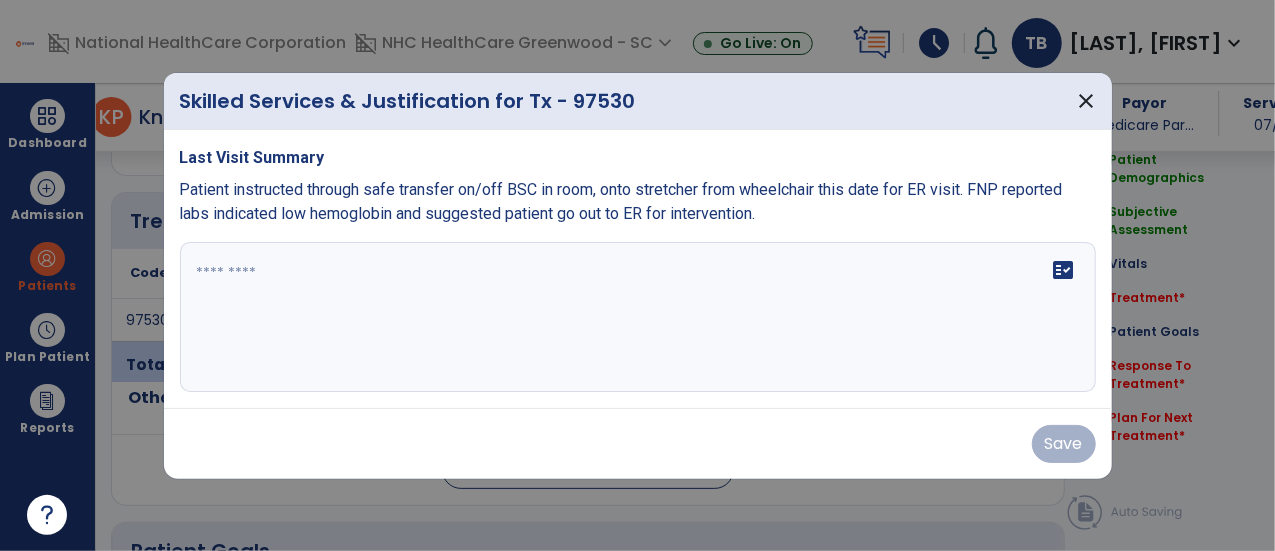 click on "fact_check" at bounding box center (638, 317) 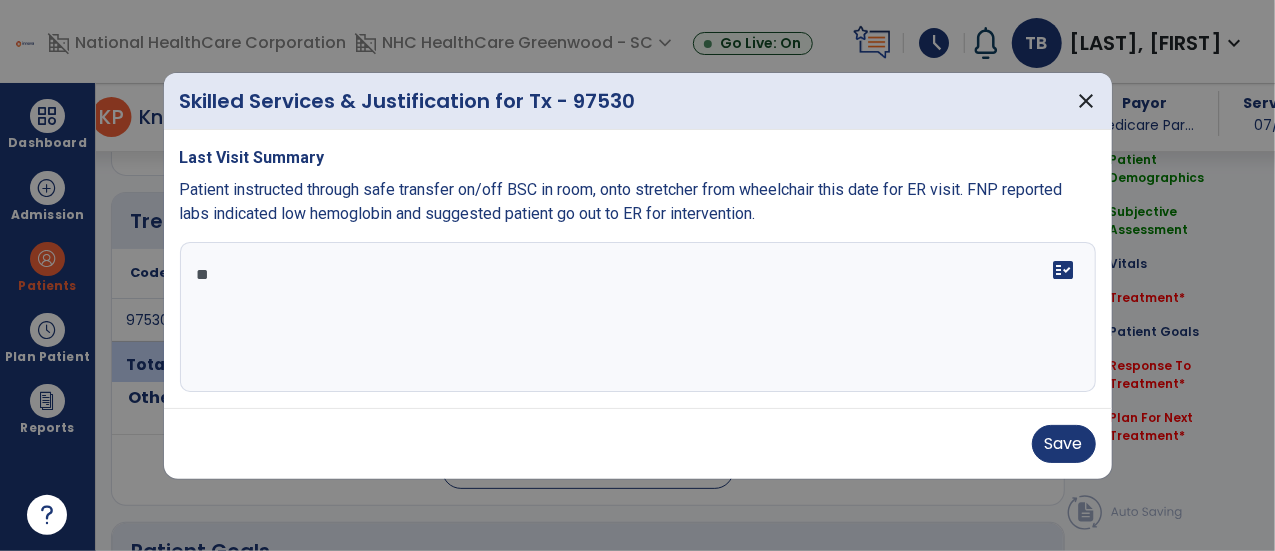 type on "*" 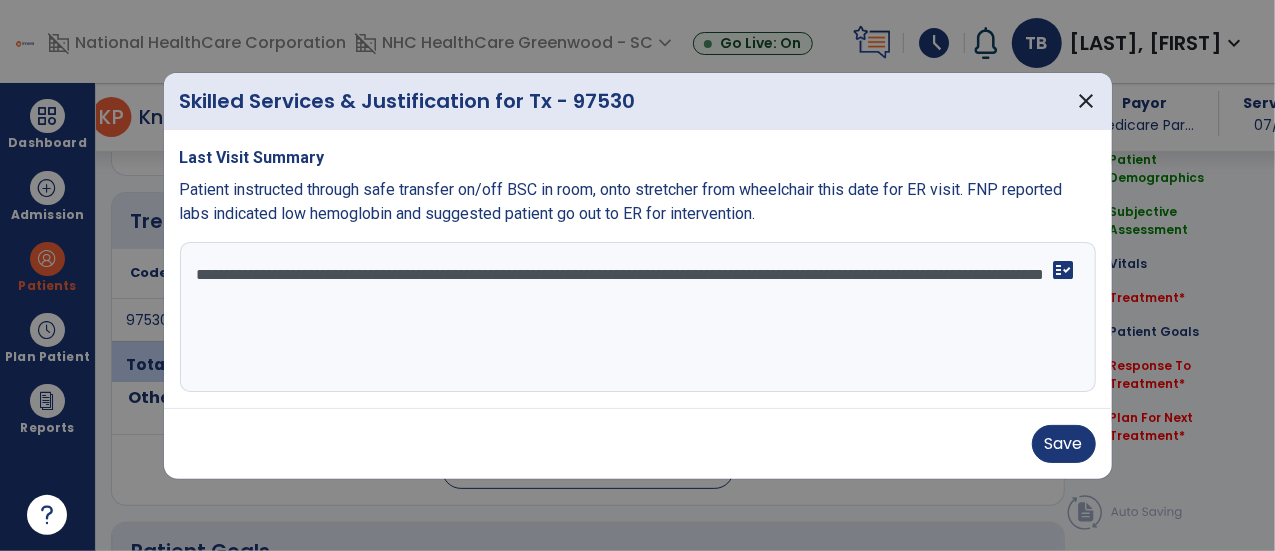 click on "**********" at bounding box center (638, 317) 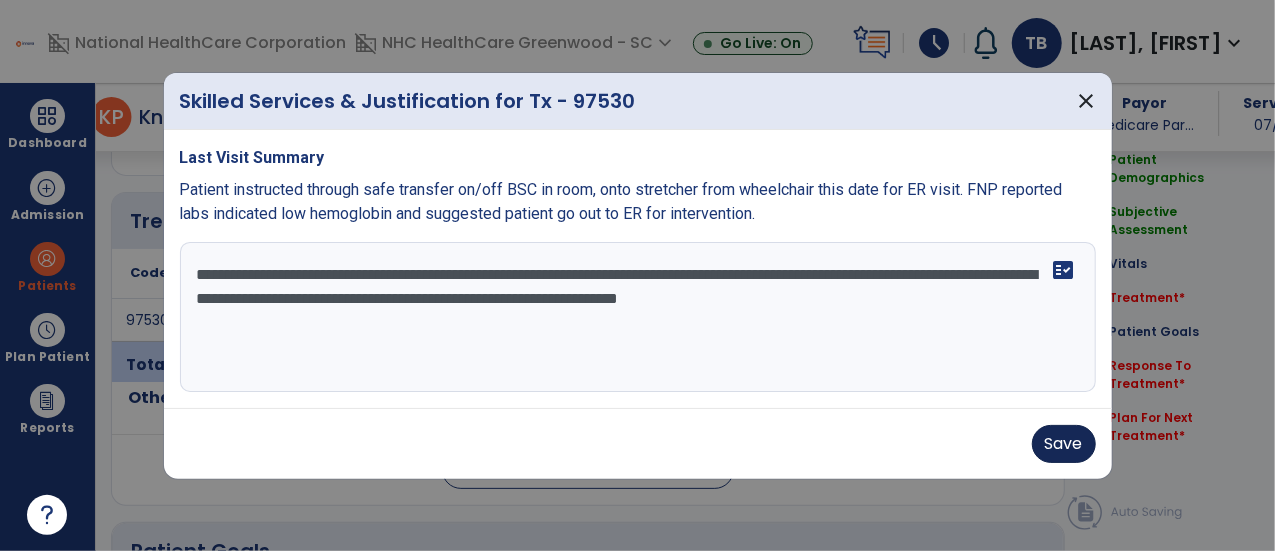 type on "**********" 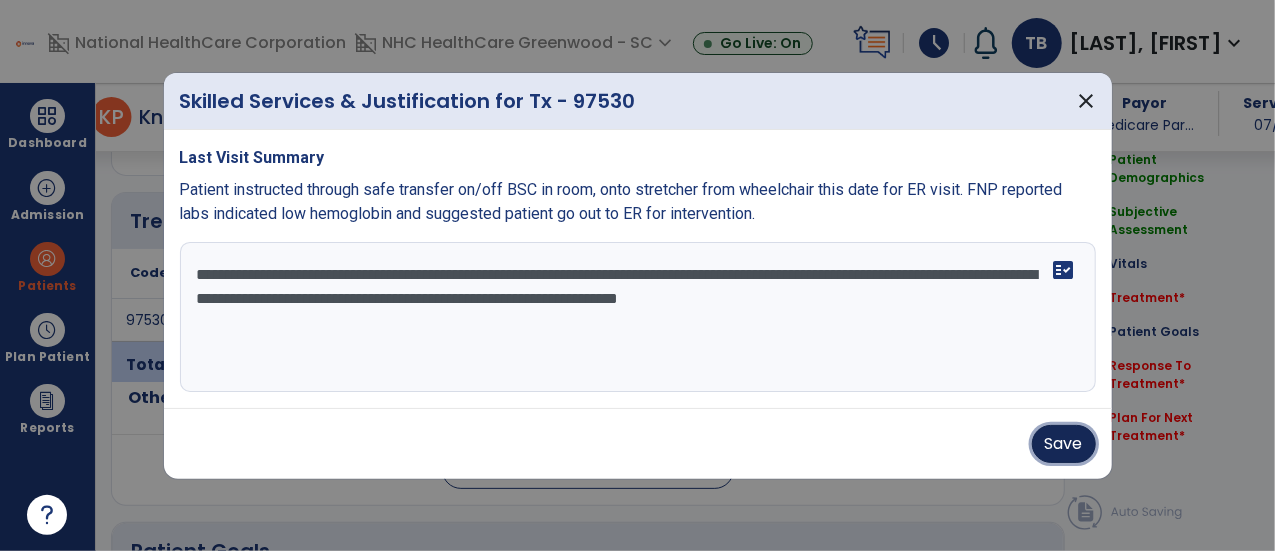 click on "Save" at bounding box center [1064, 444] 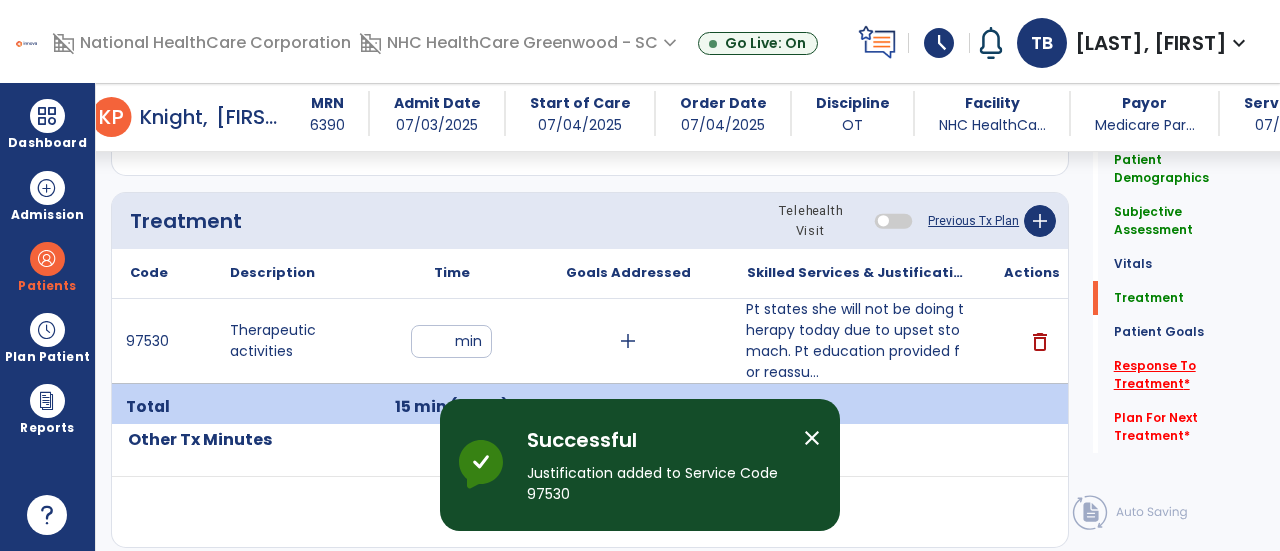 click on "Response To Treatment   *" 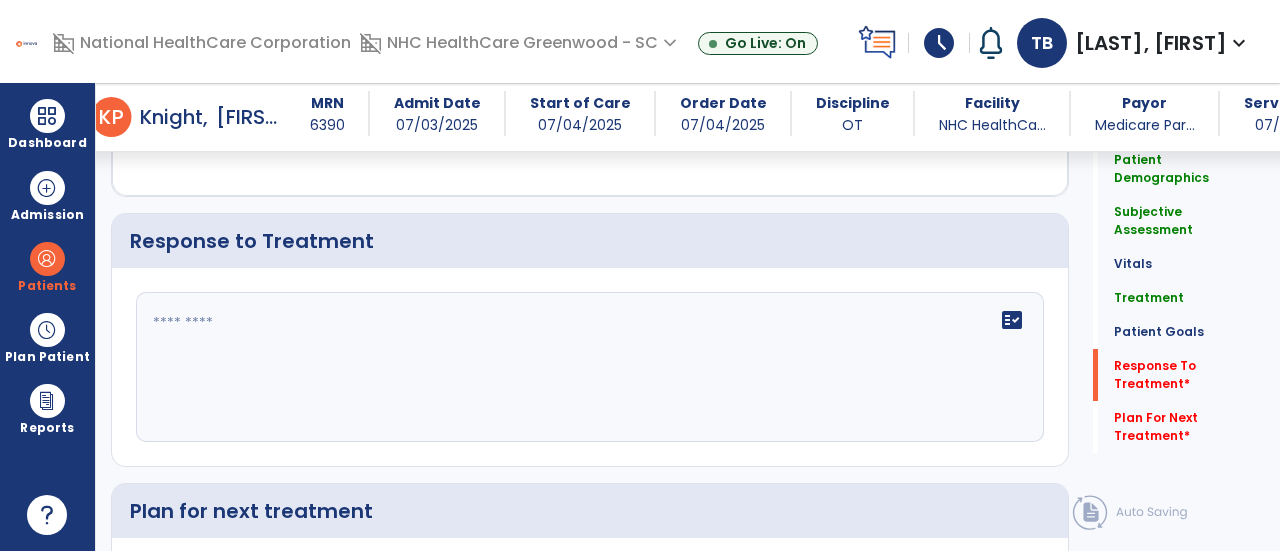 scroll, scrollTop: 2526, scrollLeft: 0, axis: vertical 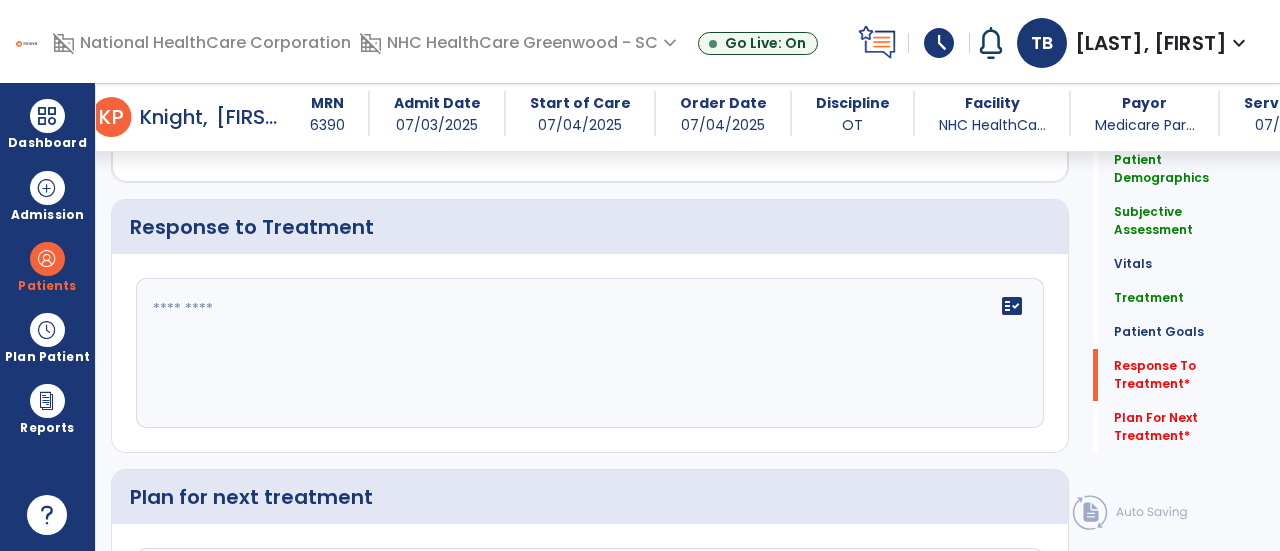 click on "fact_check" 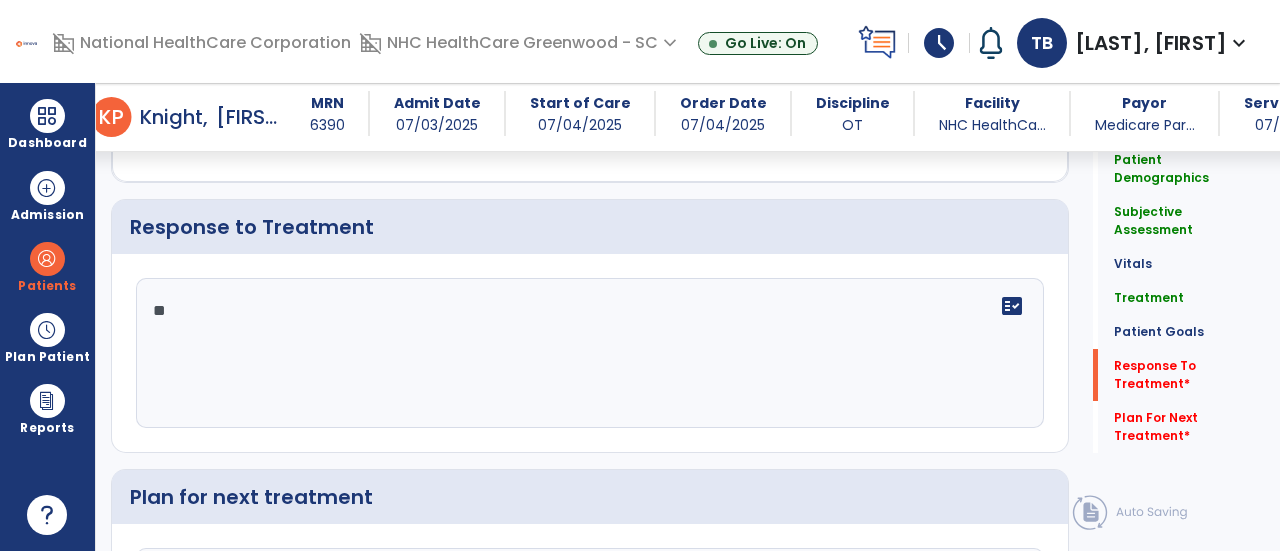type on "*" 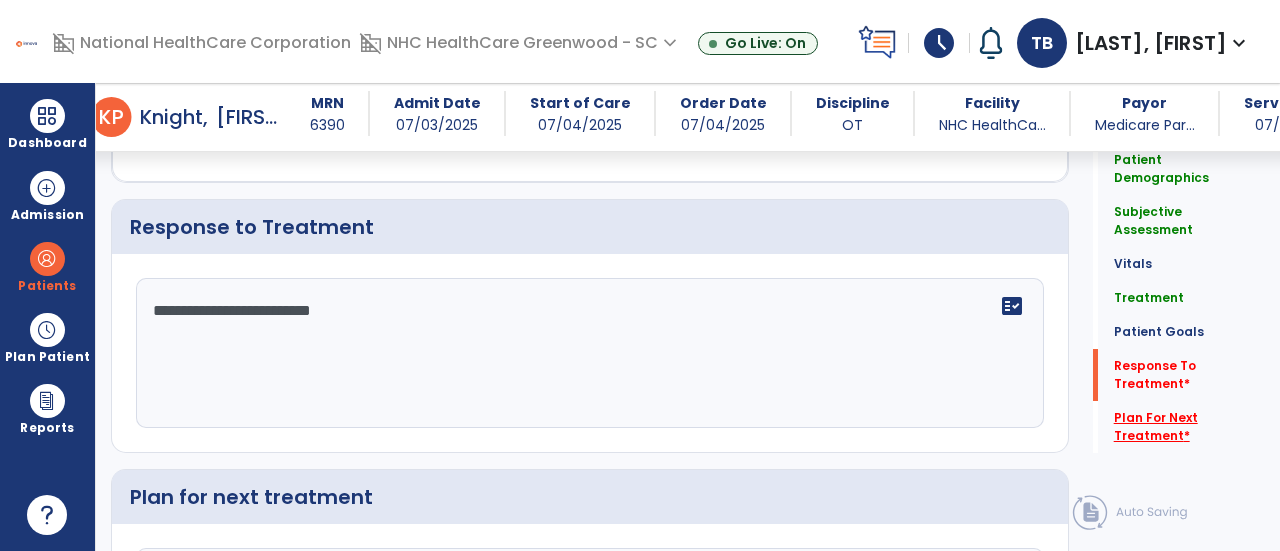 type on "**********" 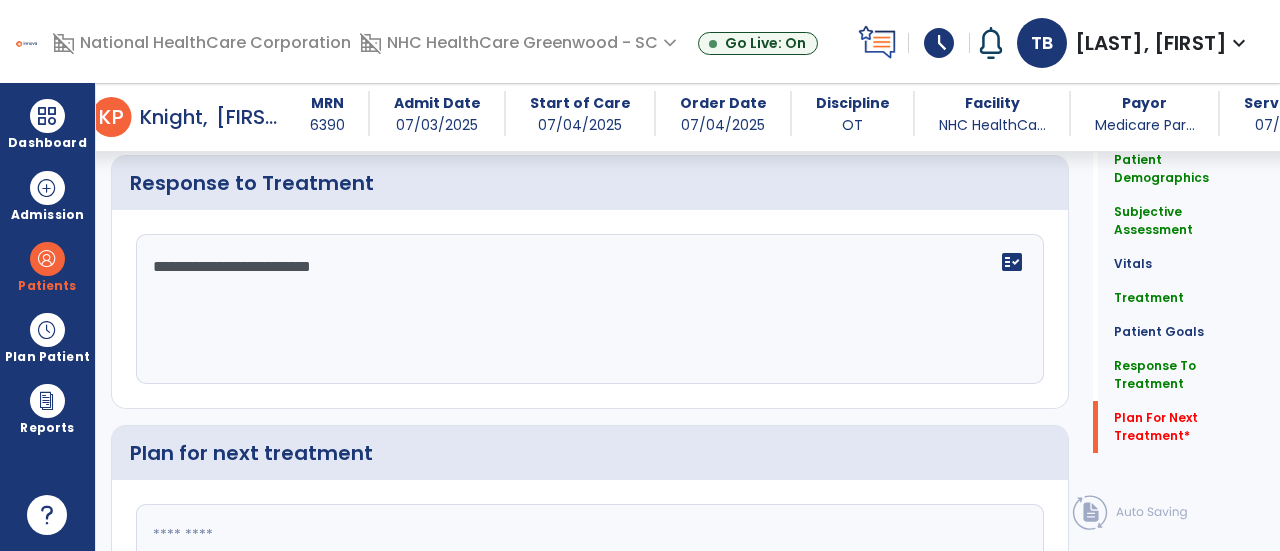 scroll, scrollTop: 2752, scrollLeft: 0, axis: vertical 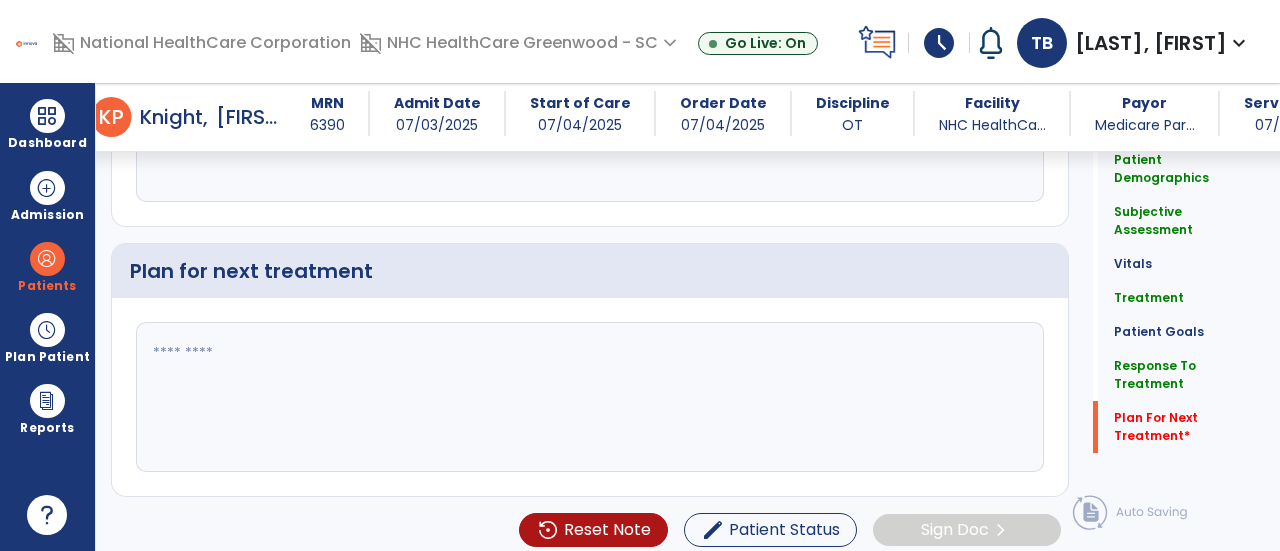 click 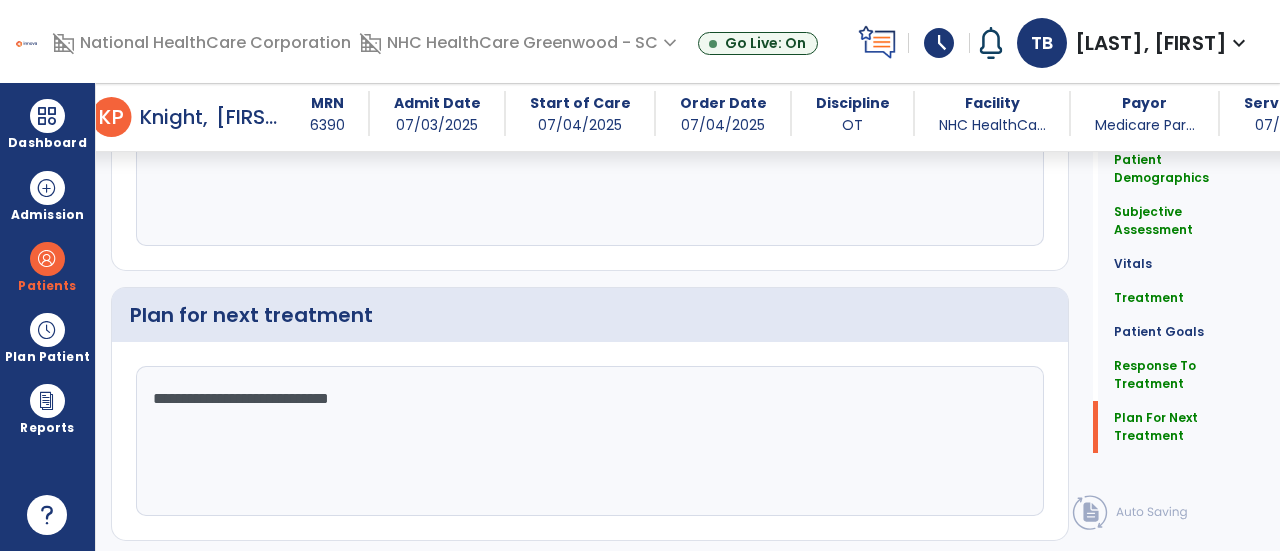type on "**********" 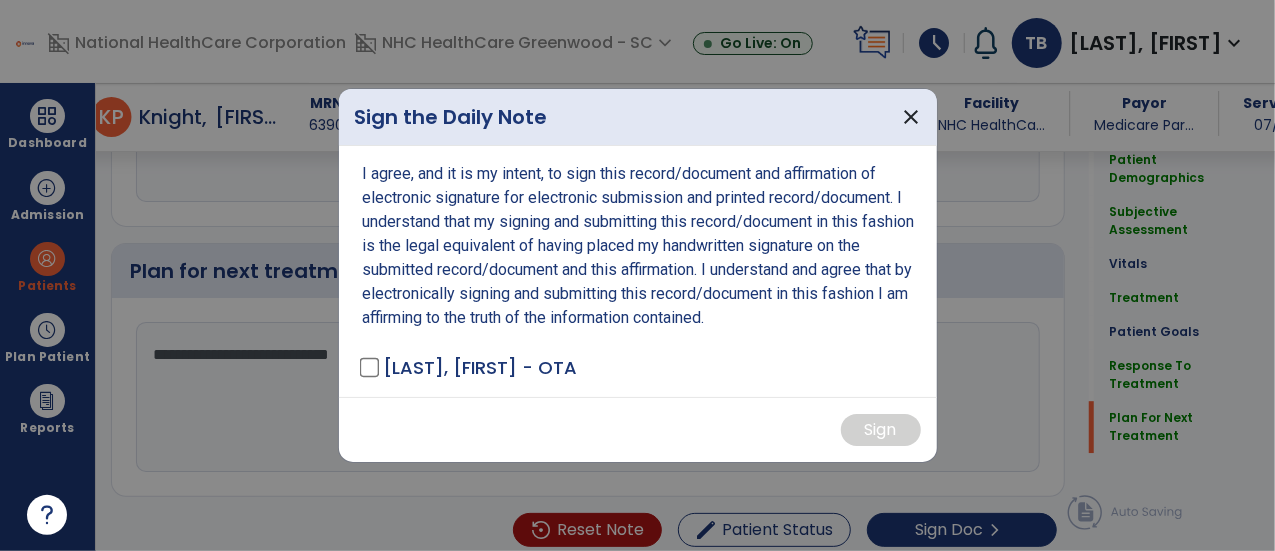 click on "I agree, and it is my intent, to sign this record/document and affirmation of electronic signature for electronic submission and printed record/document. I understand that my signing and submitting this record/document in this fashion is the legal equivalent of having placed my handwritten signature on the submitted record/document and this affirmation. I understand and agree that by electronically signing and submitting this record/document in this fashion I am affirming to the truth of the information contained. [LAST], [FIRST] - OTA" at bounding box center [638, 271] 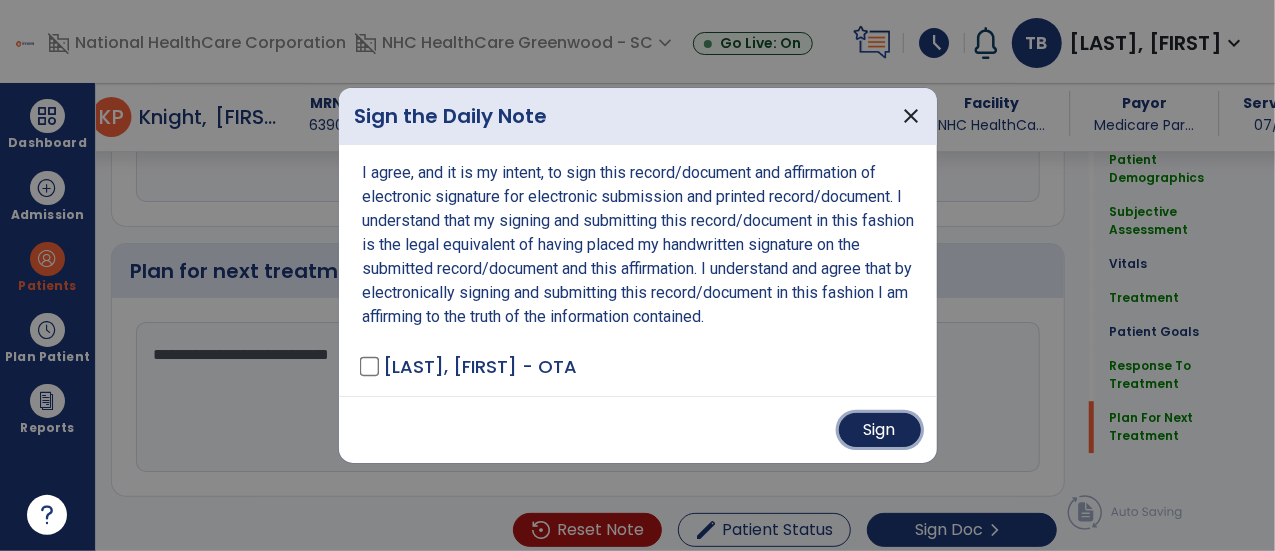 click on "Sign" at bounding box center (880, 430) 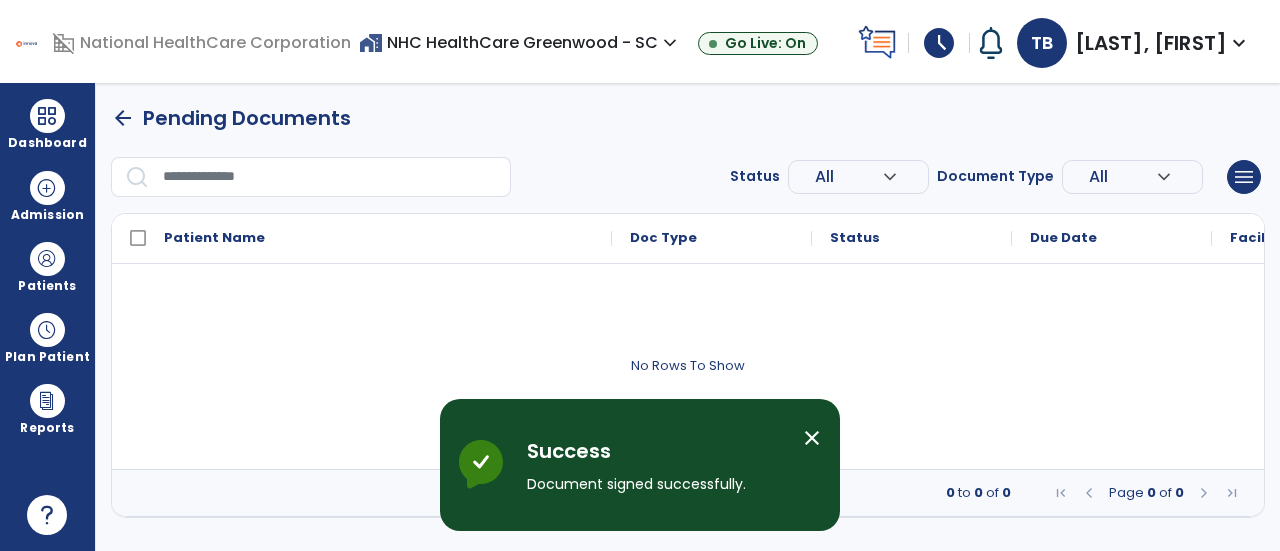 scroll, scrollTop: 0, scrollLeft: 0, axis: both 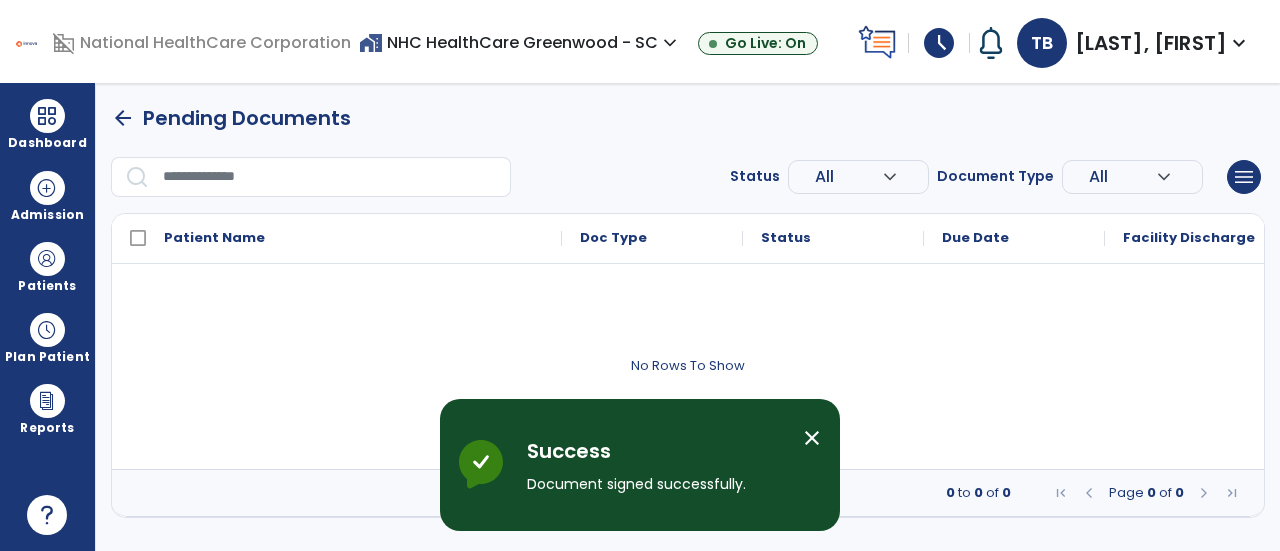 click on "close" at bounding box center (812, 438) 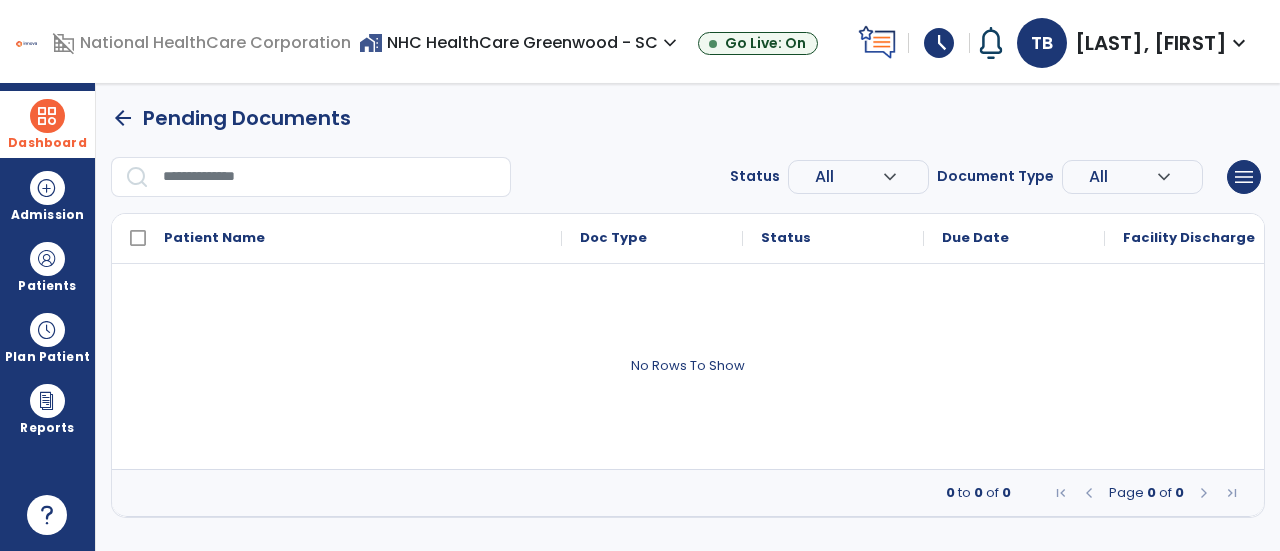 click on "Dashboard" at bounding box center [47, 124] 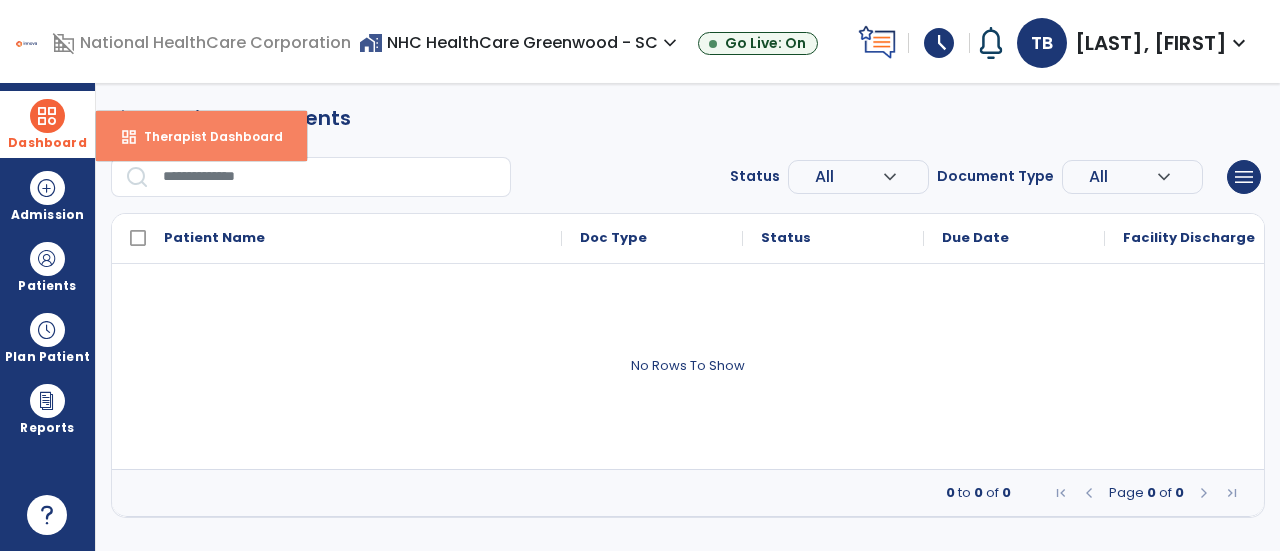 click on "dashboard  Therapist Dashboard" at bounding box center (201, 136) 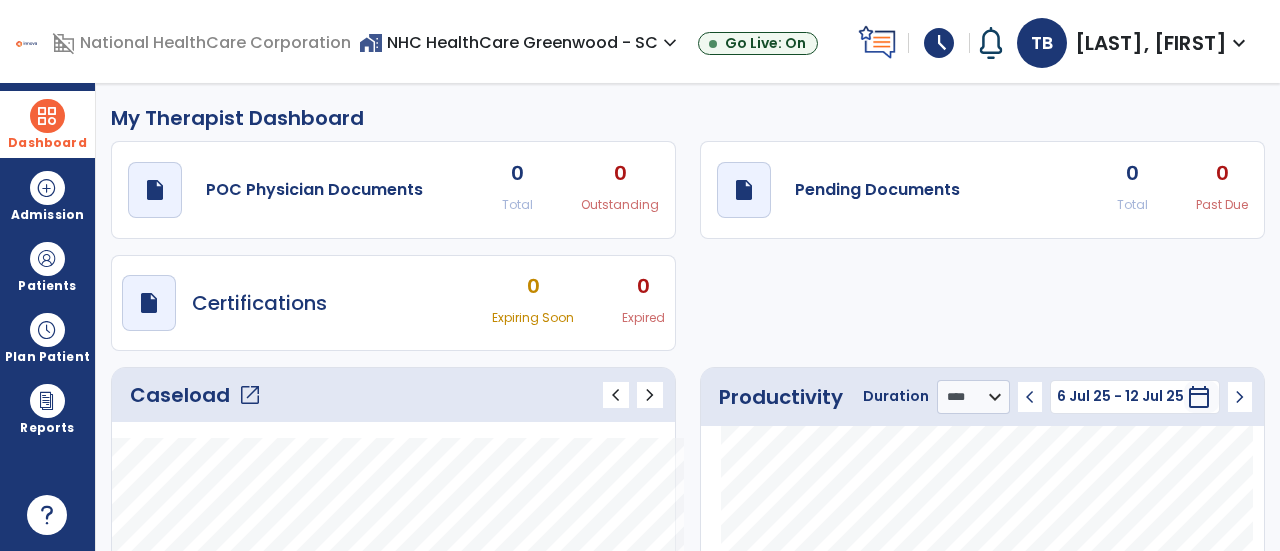 click on "draft   open_in_new  POC Physician Documents 0 Total 0 Outstanding  draft   open_in_new  Pending Documents 0 Total 0 Past Due  draft   open_in_new  Certifications 0 Expiring Soon 0 Expired" 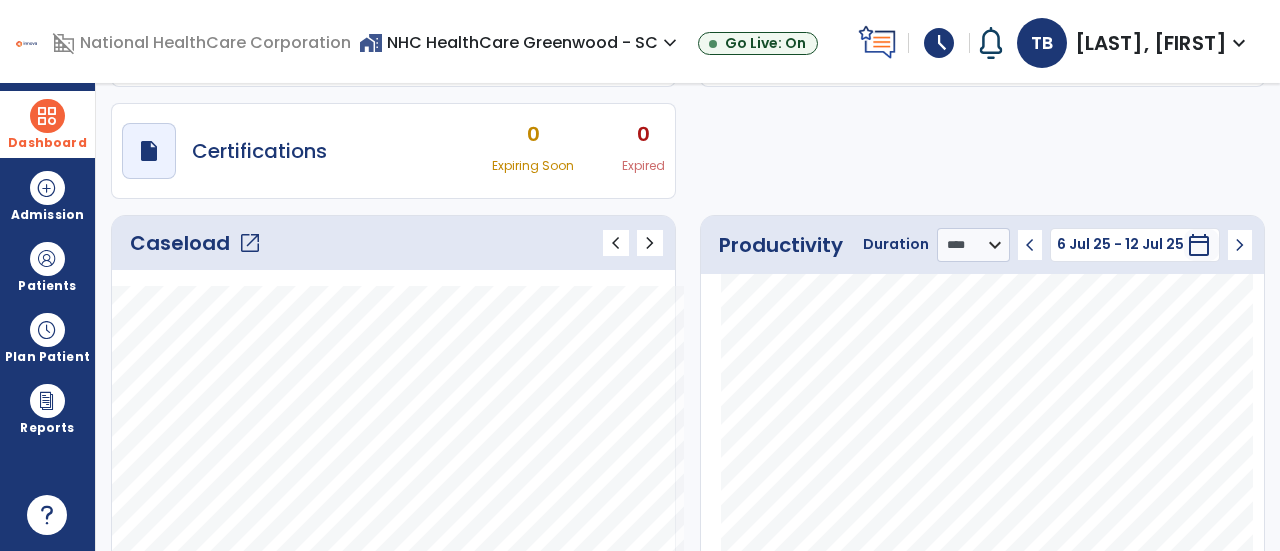 scroll, scrollTop: 112, scrollLeft: 0, axis: vertical 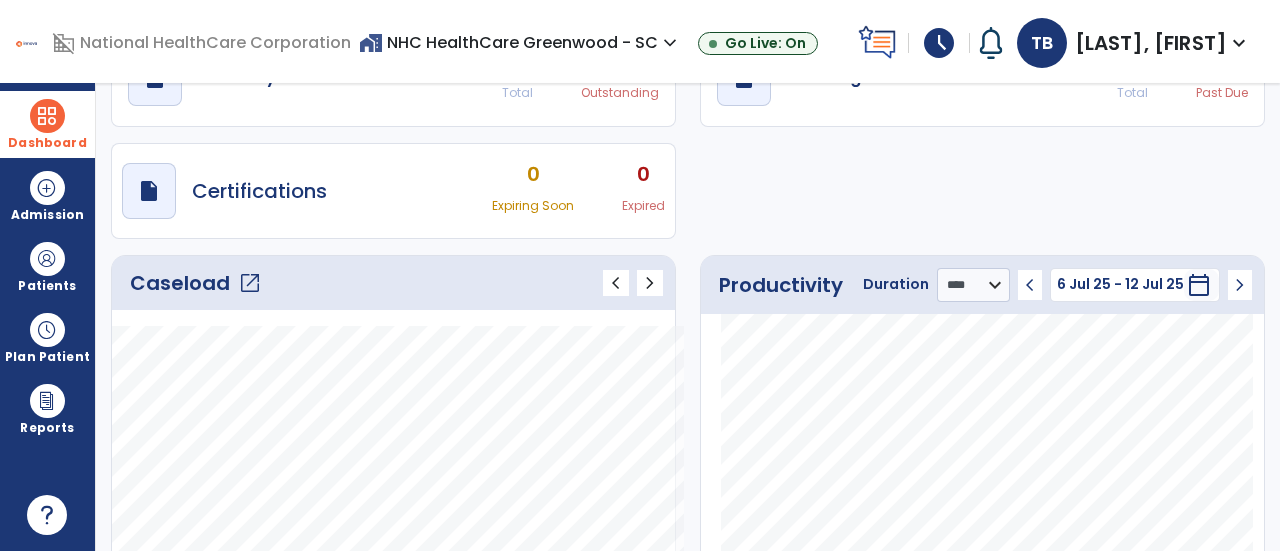 click on "schedule" at bounding box center [939, 43] 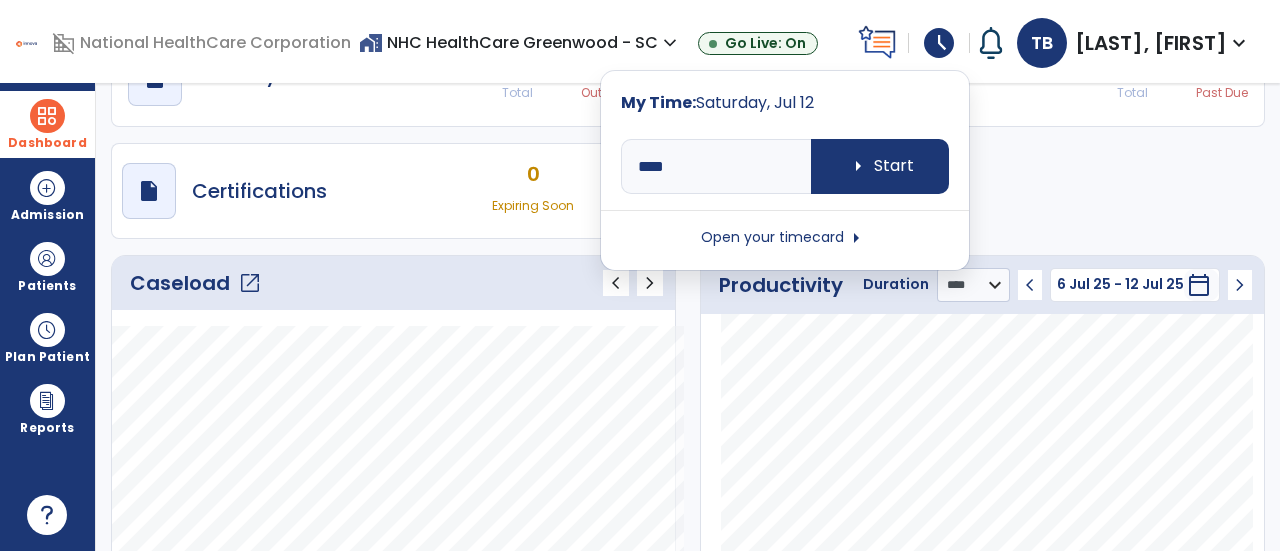 click on "Open your timecard  arrow_right" at bounding box center [785, 238] 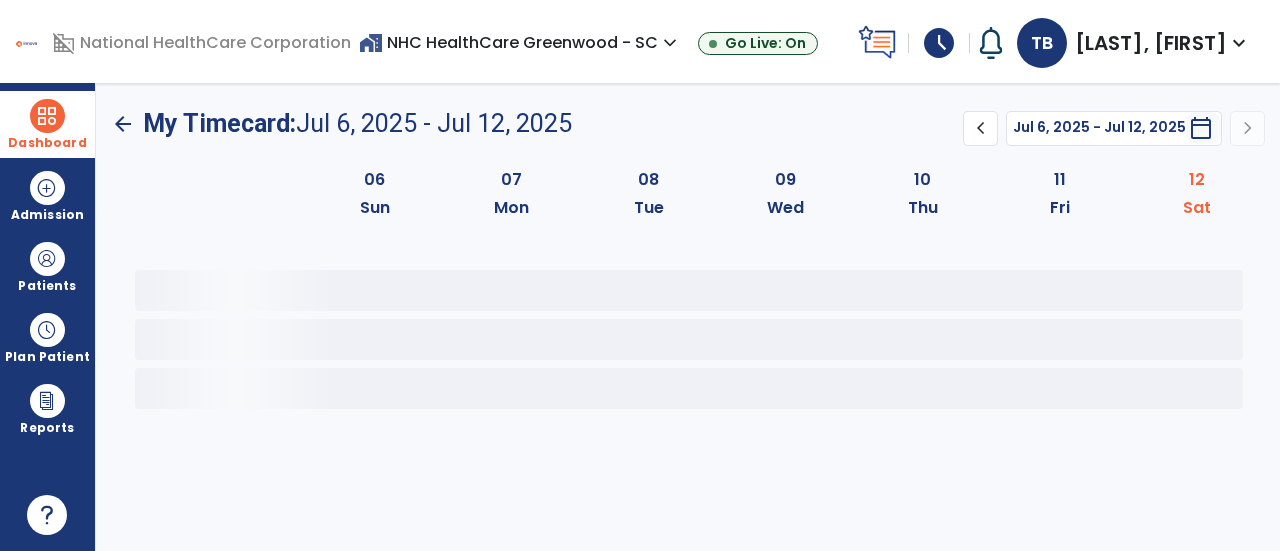 scroll, scrollTop: 0, scrollLeft: 0, axis: both 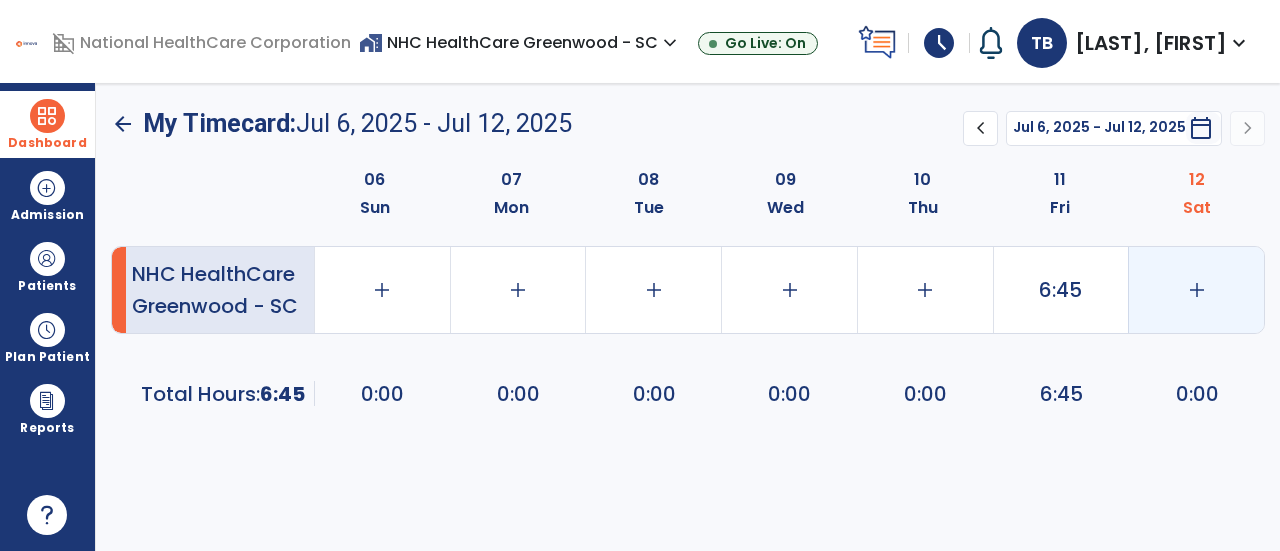click on "add" 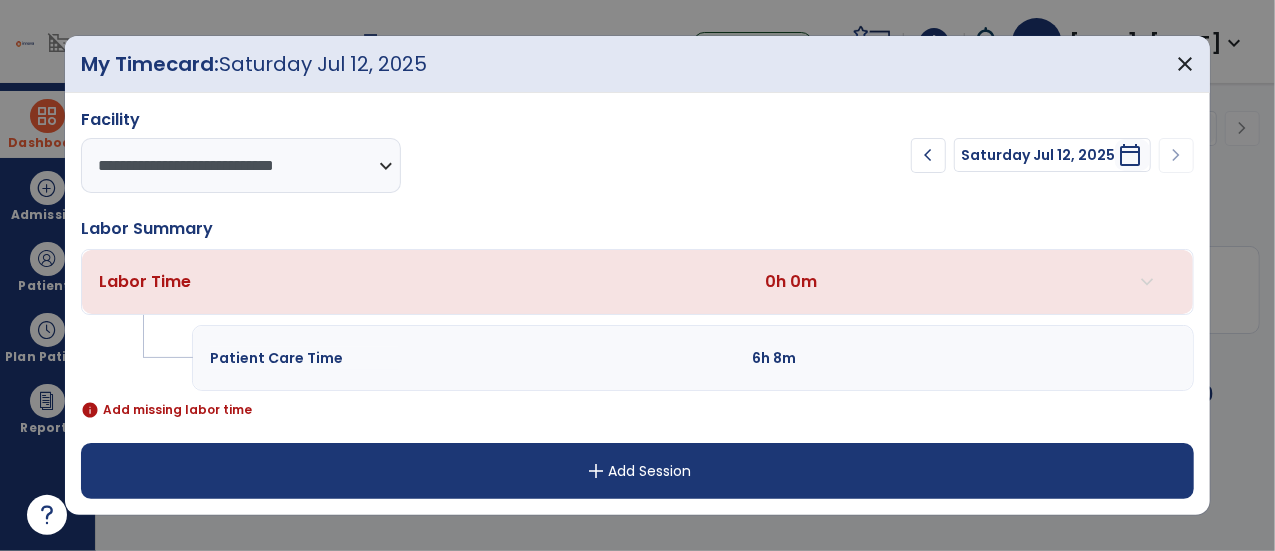 click on "add" at bounding box center [596, 471] 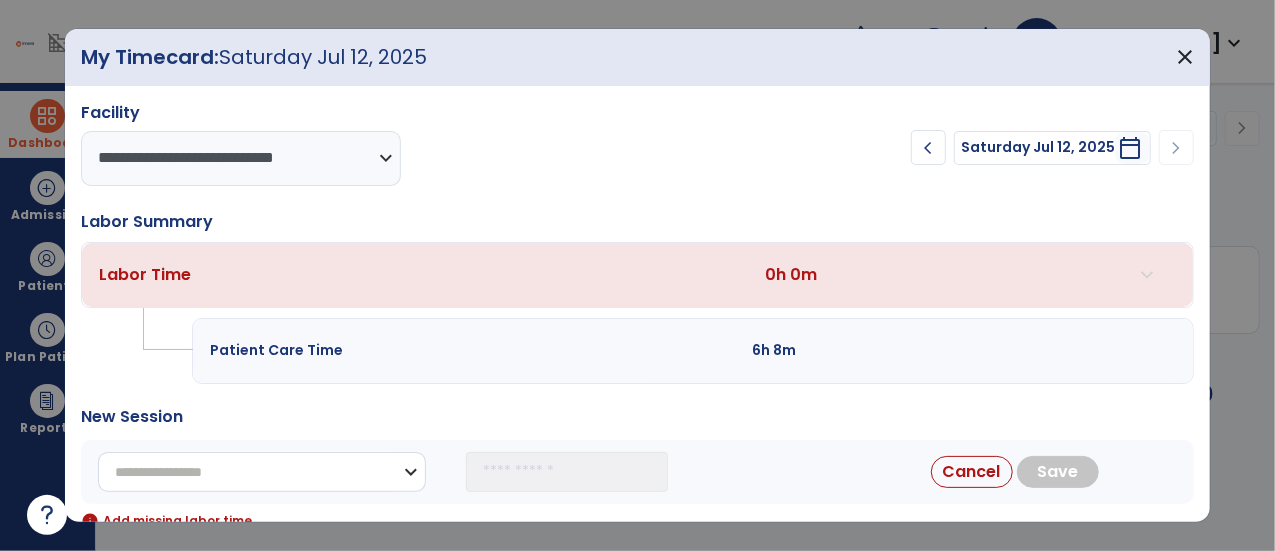 click on "**********" at bounding box center [262, 472] 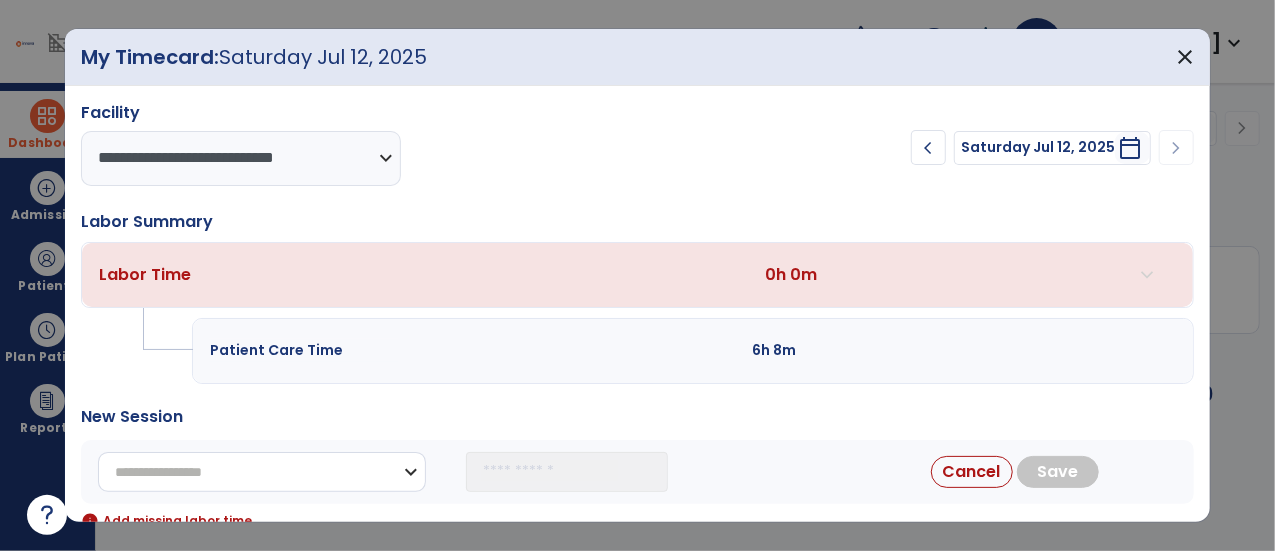 select on "**********" 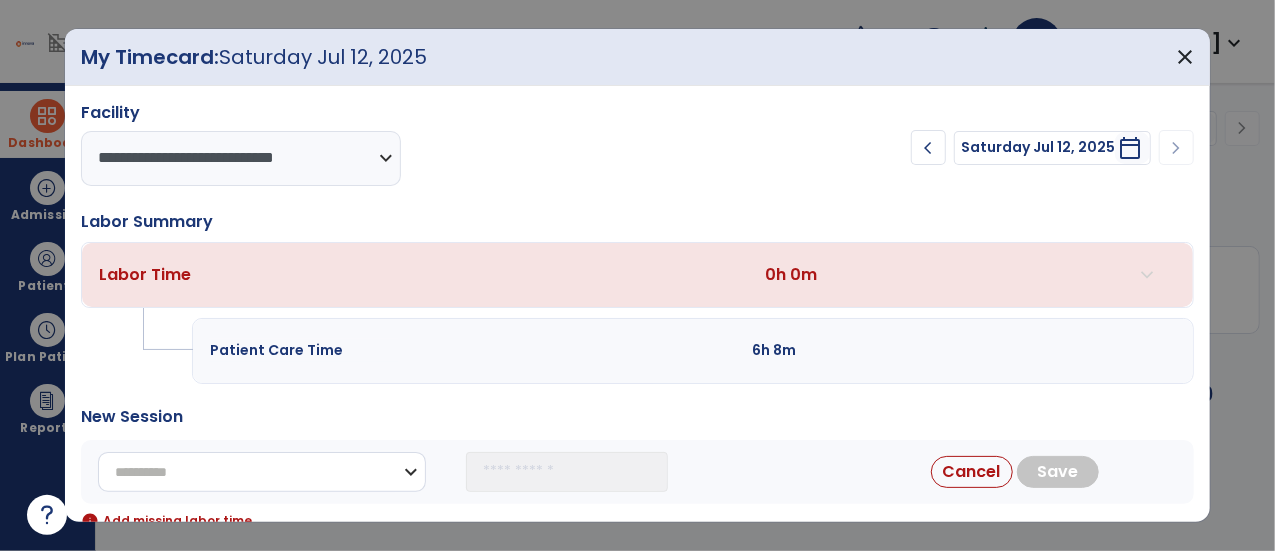 click on "**********" at bounding box center [262, 472] 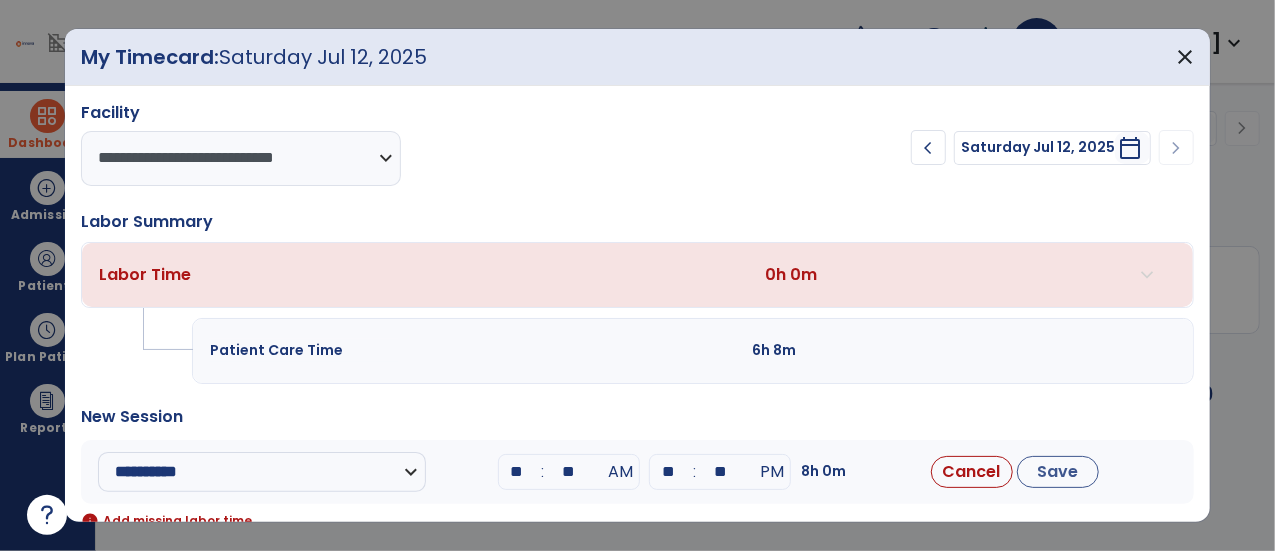 click on "**" at bounding box center [517, 472] 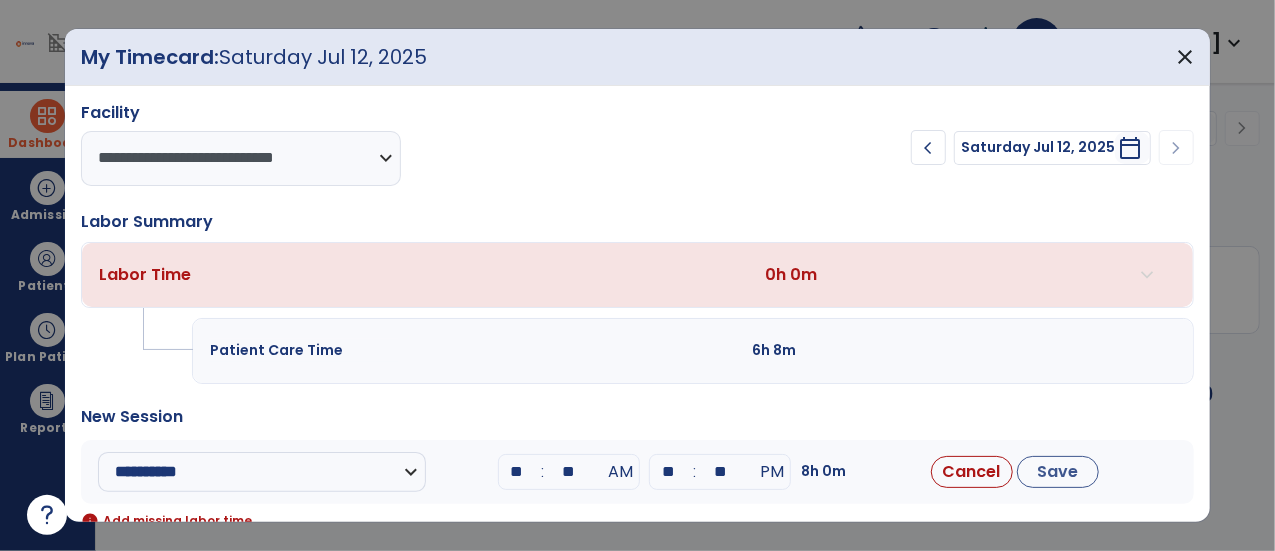 click on ":" at bounding box center [694, 472] 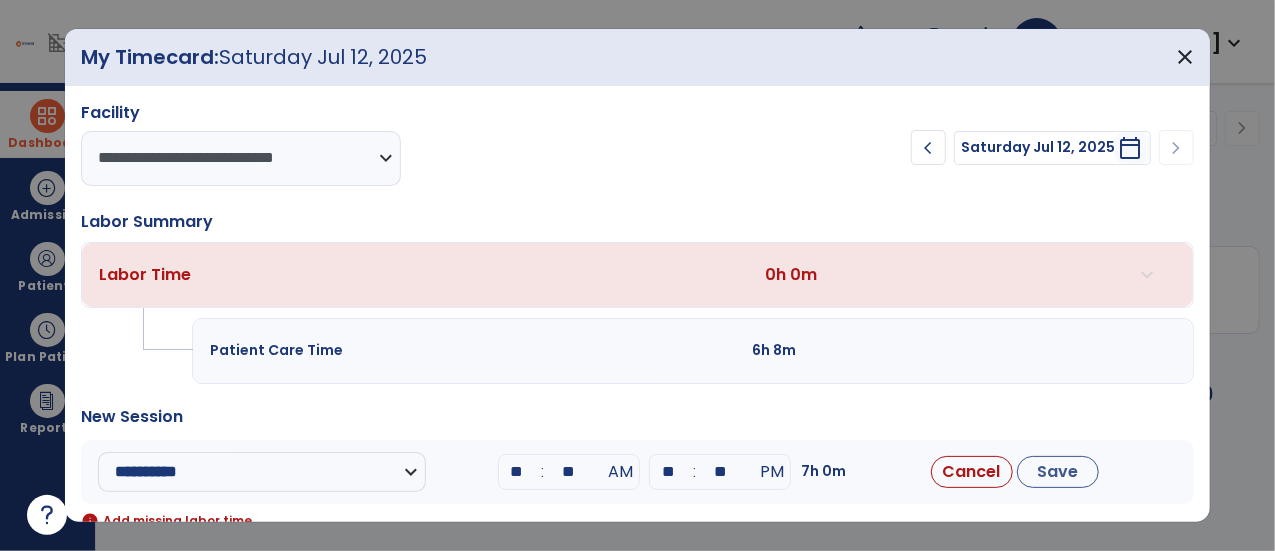 click on "**" at bounding box center (720, 472) 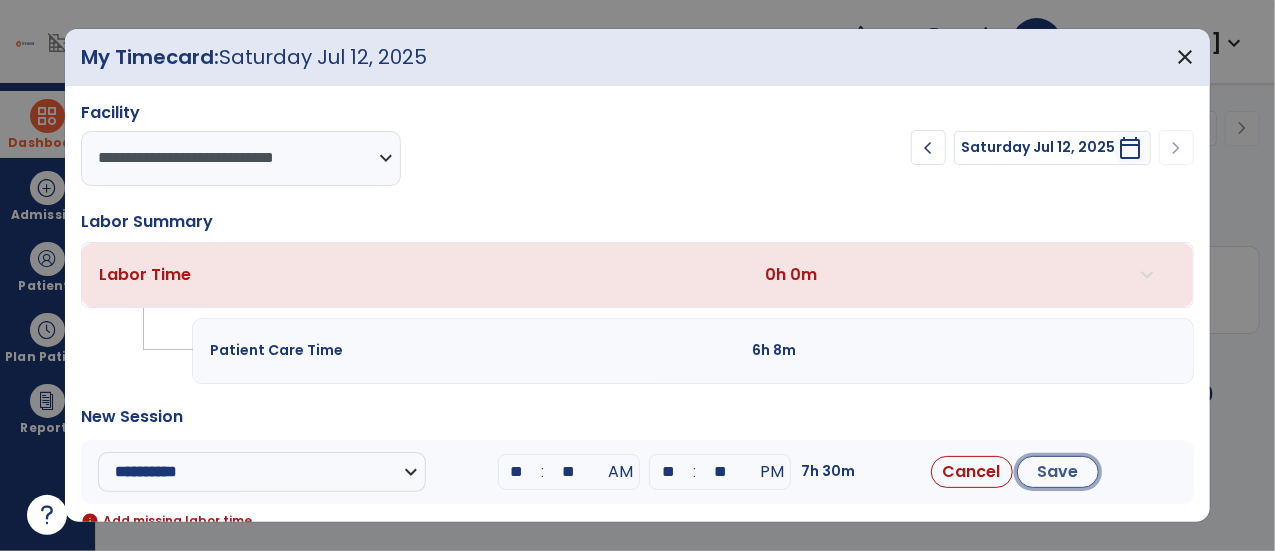 click on "Save" at bounding box center [1058, 472] 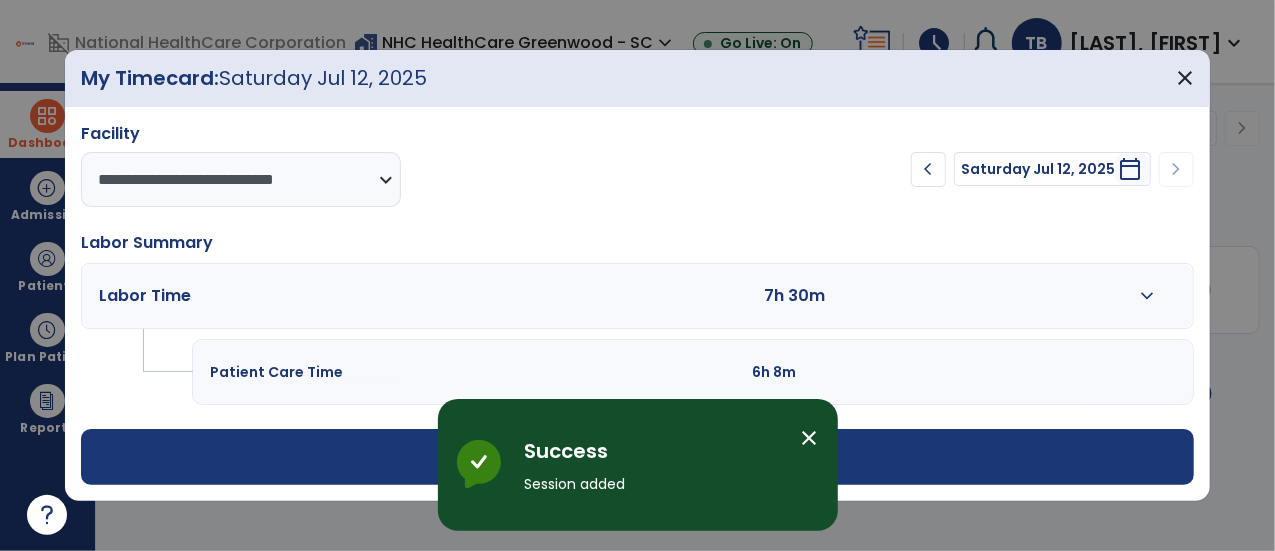 click on "close" at bounding box center [810, 438] 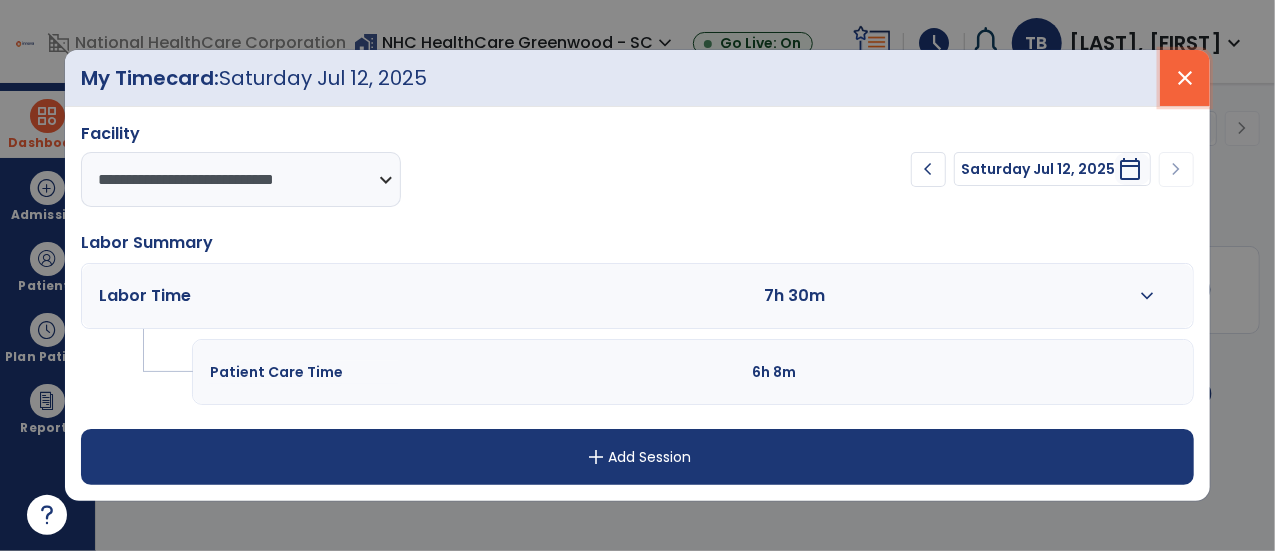 click on "close" at bounding box center (1185, 78) 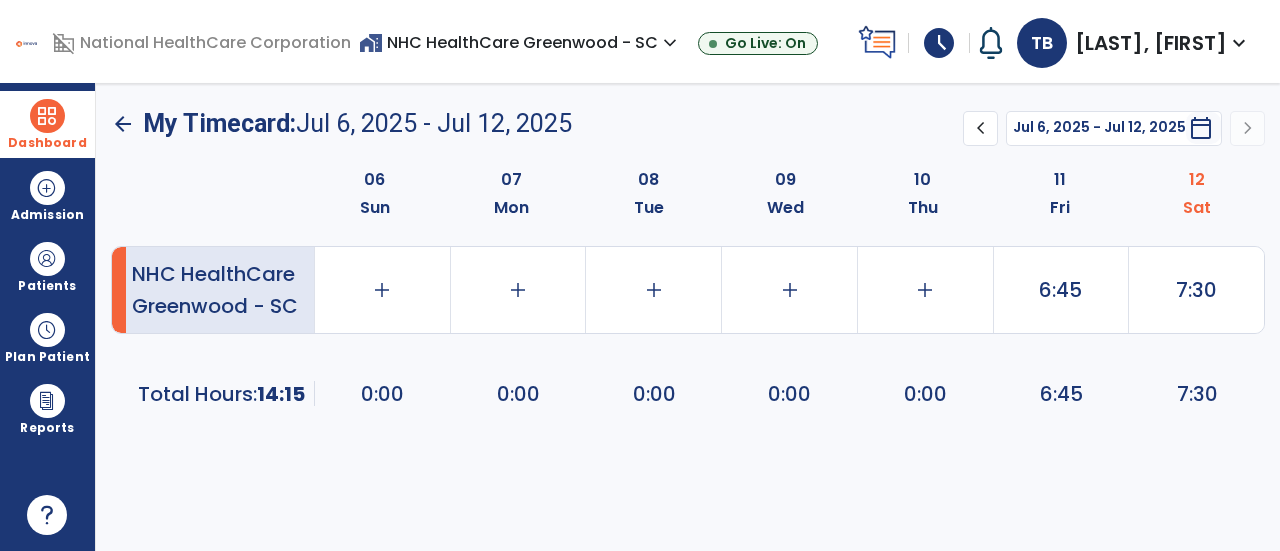 click on "Dashboard" at bounding box center [47, 124] 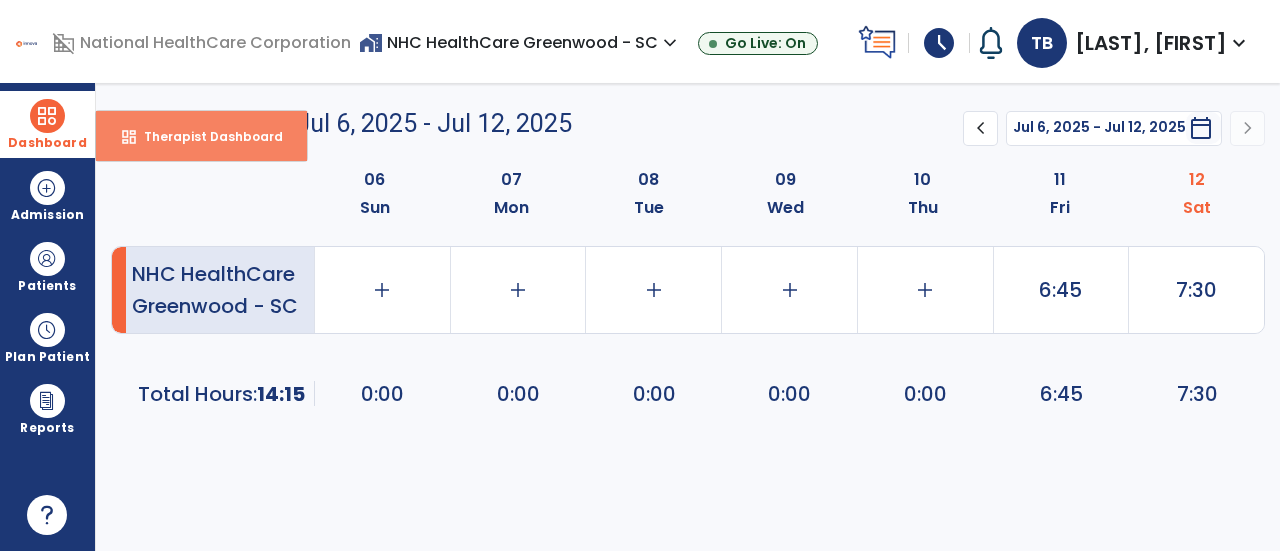 click on "Therapist Dashboard" at bounding box center [205, 136] 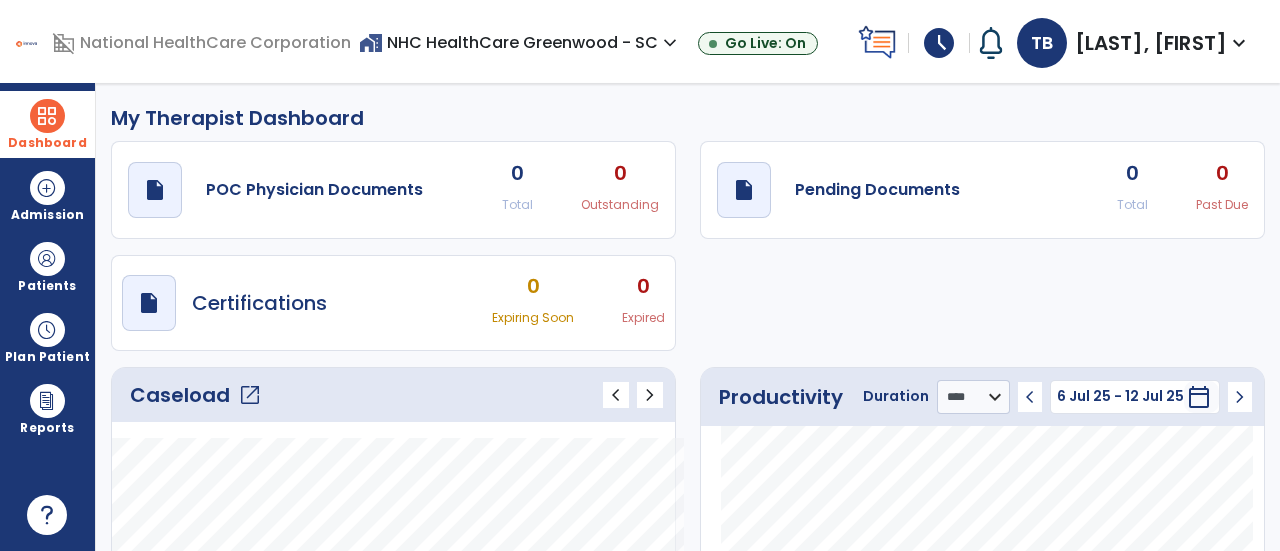 click on "draft   open_in_new  POC Physician Documents 0 Total 0 Outstanding  draft   open_in_new  Pending Documents 0 Total 0 Past Due  draft   open_in_new  Certifications 0 Expiring Soon 0 Expired" 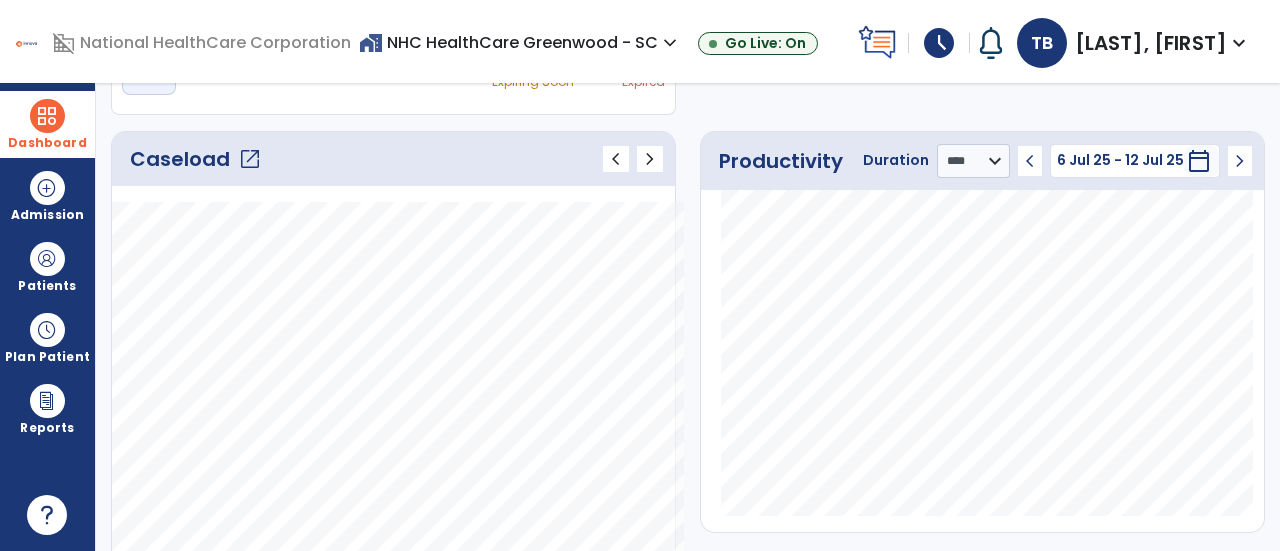 scroll, scrollTop: 240, scrollLeft: 0, axis: vertical 